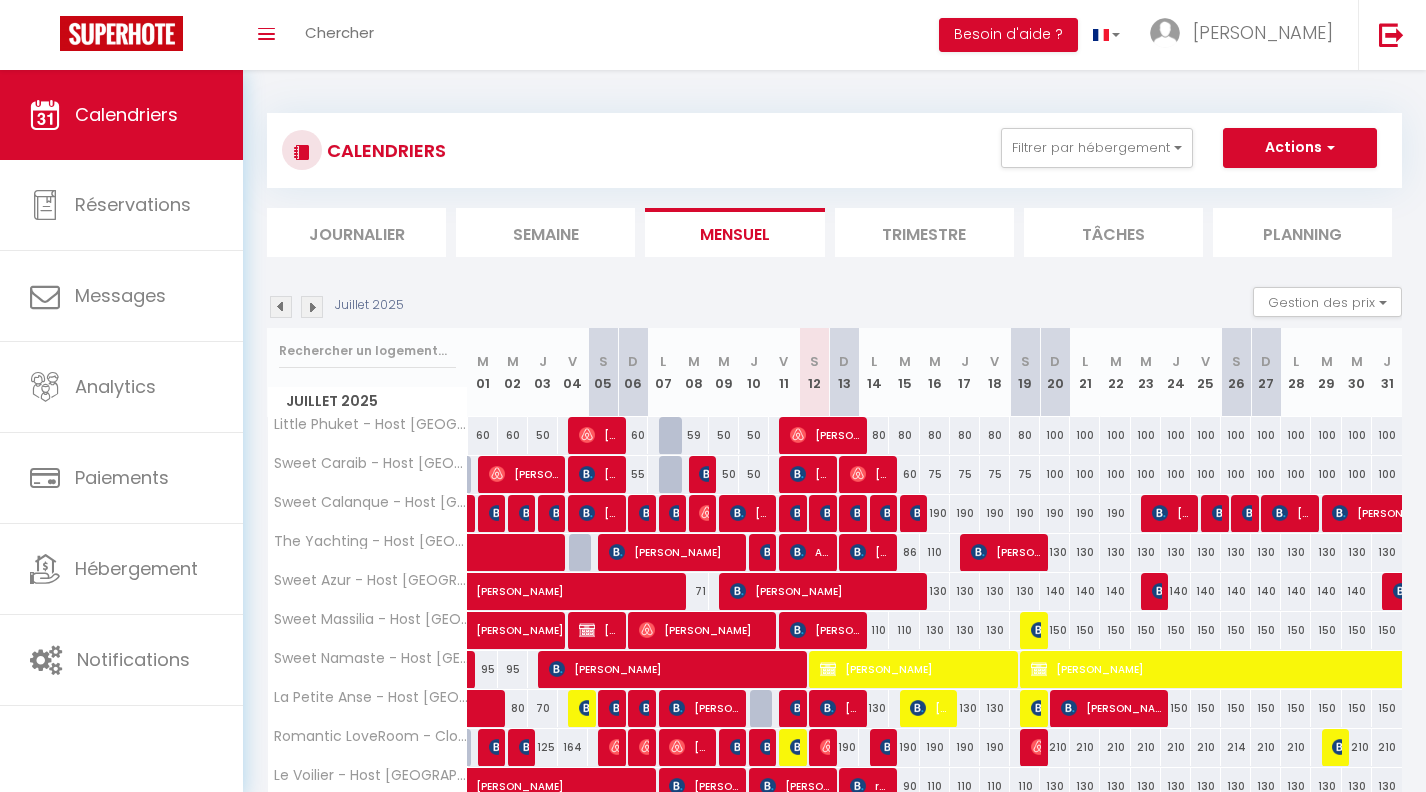 scroll, scrollTop: 139, scrollLeft: 0, axis: vertical 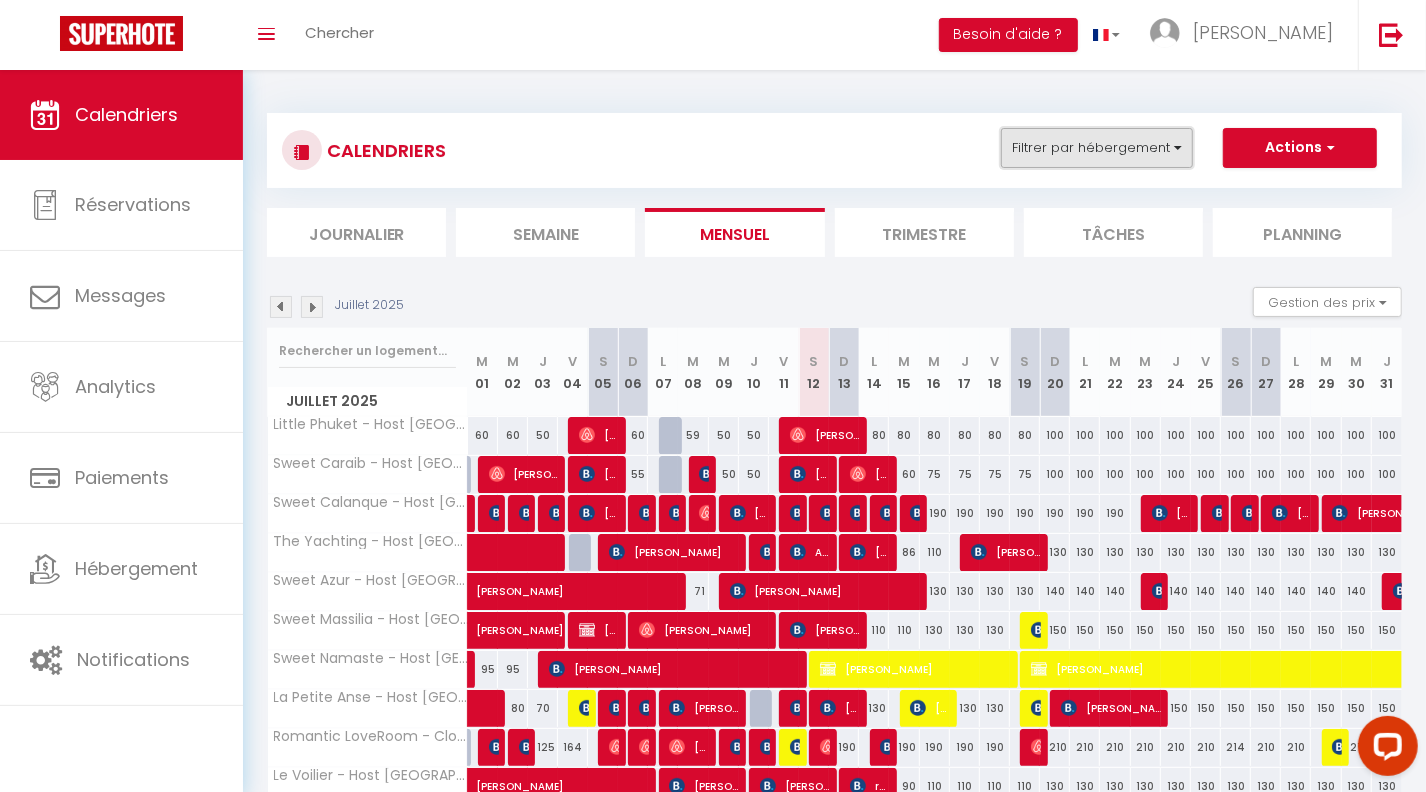 click on "Filtrer par hébergement" at bounding box center (1097, 148) 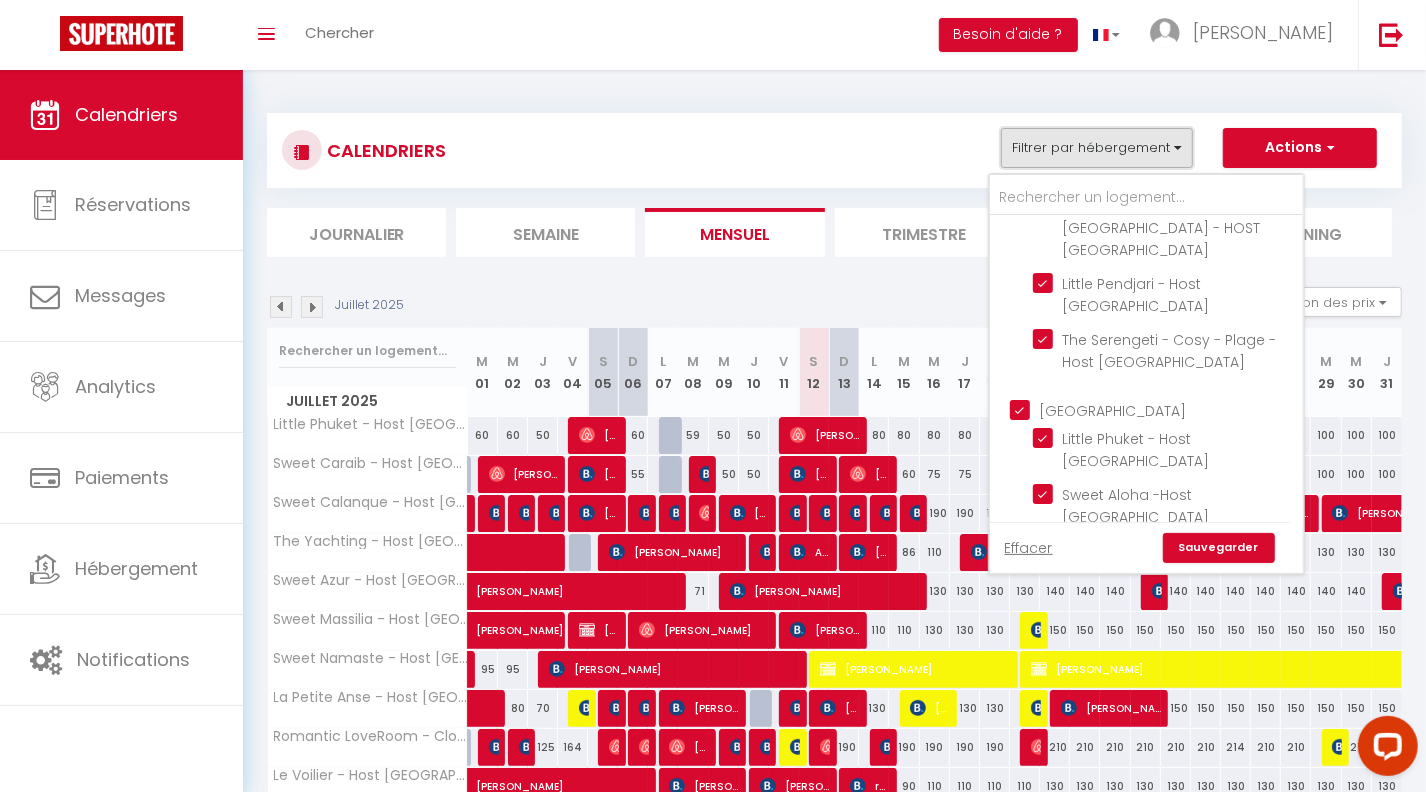 scroll, scrollTop: 320, scrollLeft: 0, axis: vertical 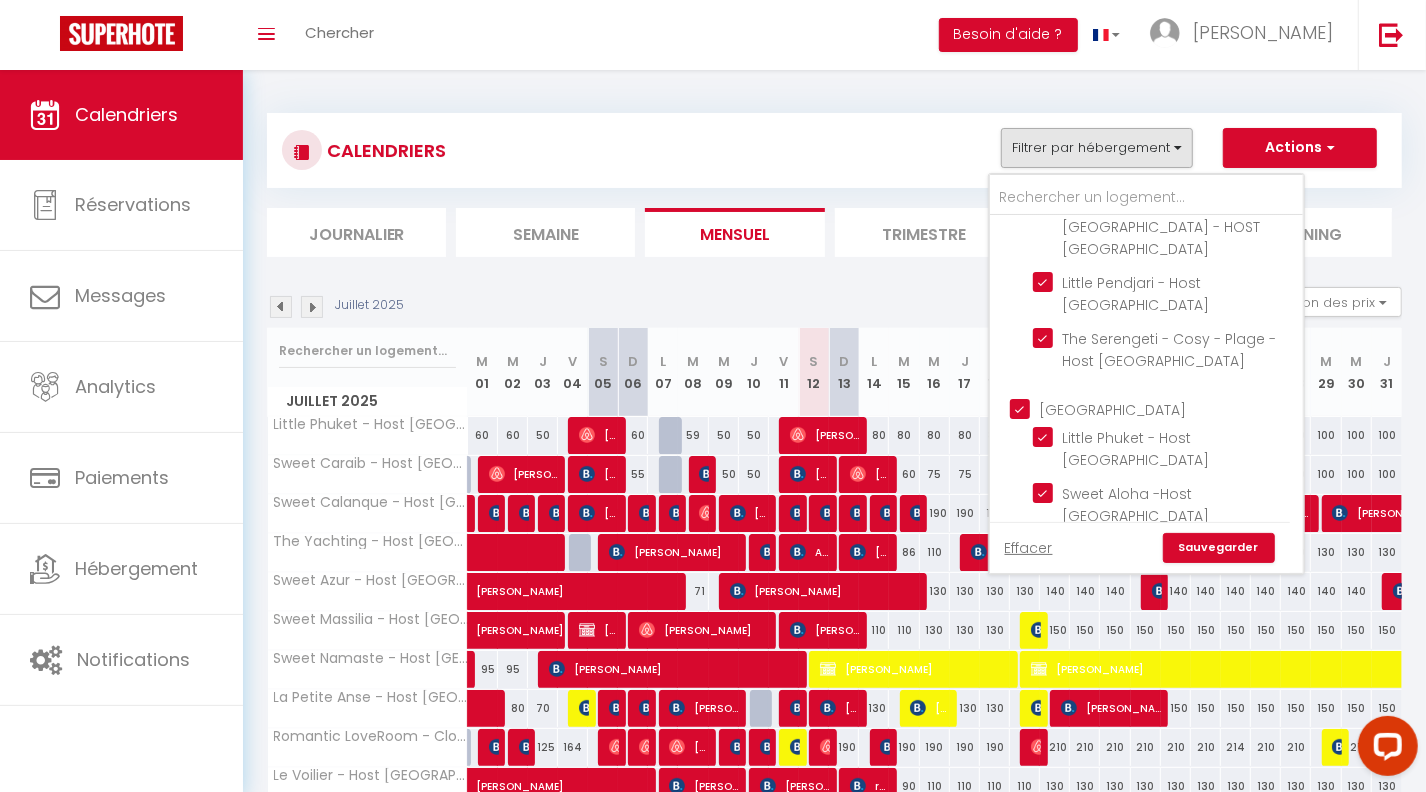 click on "[GEOGRAPHIC_DATA]" at bounding box center [1166, 408] 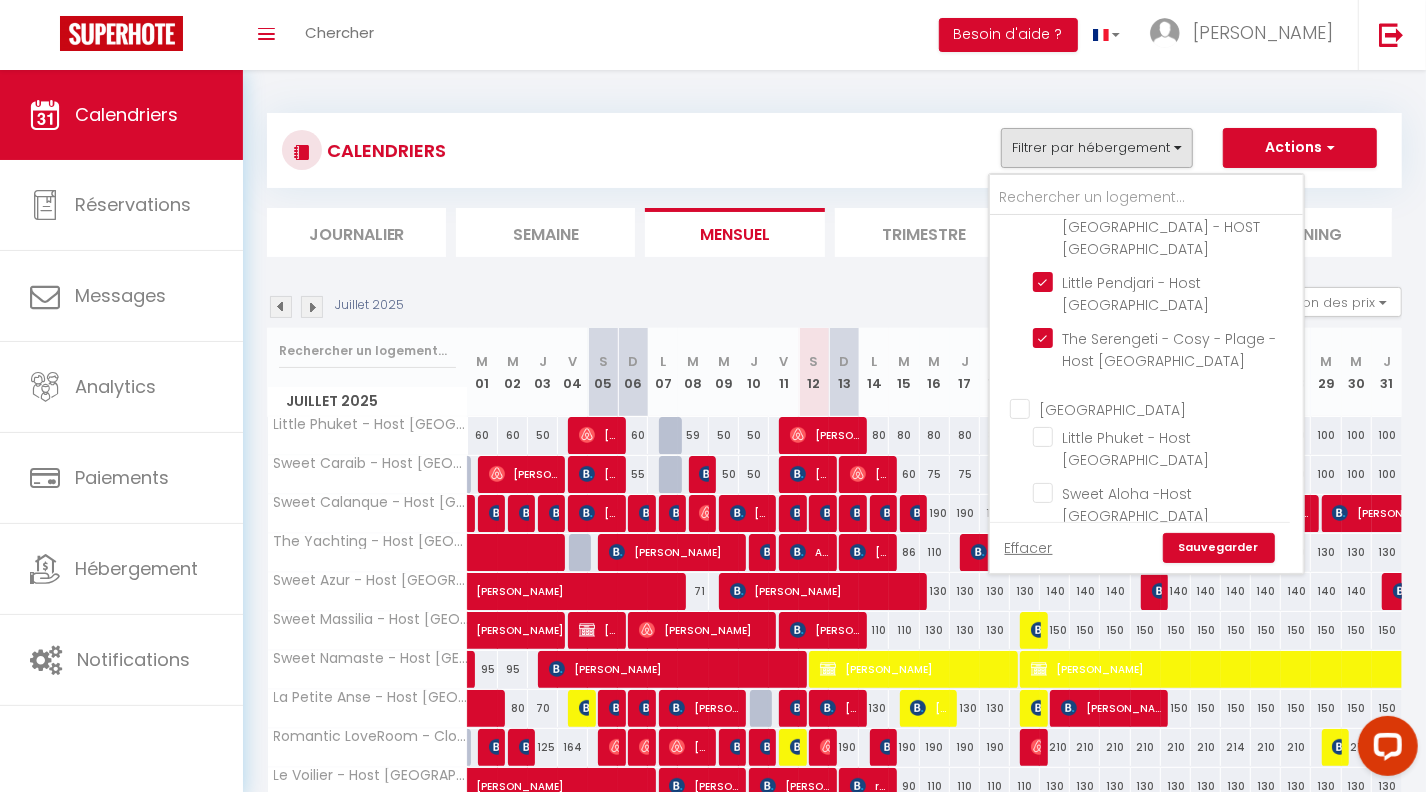 checkbox on "false" 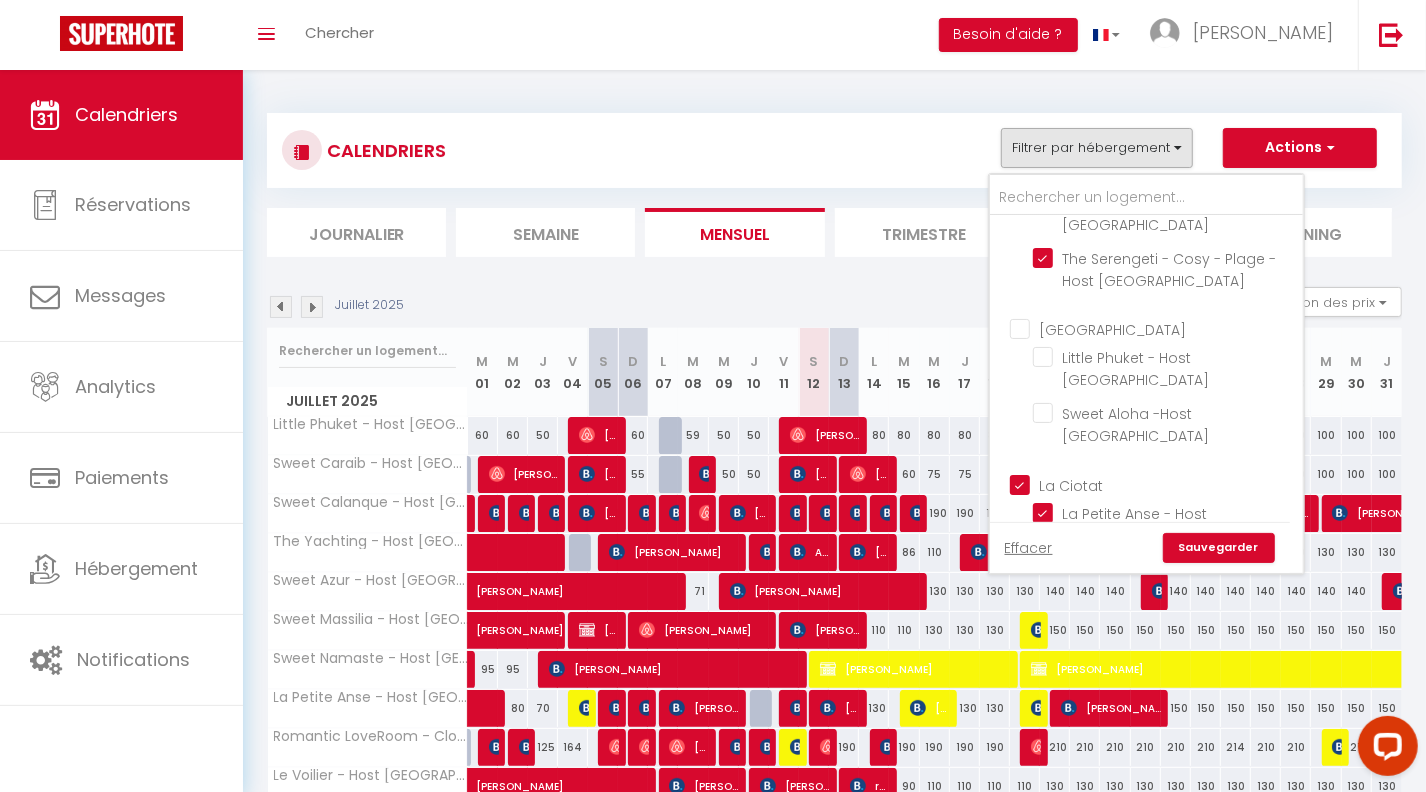scroll, scrollTop: 440, scrollLeft: 0, axis: vertical 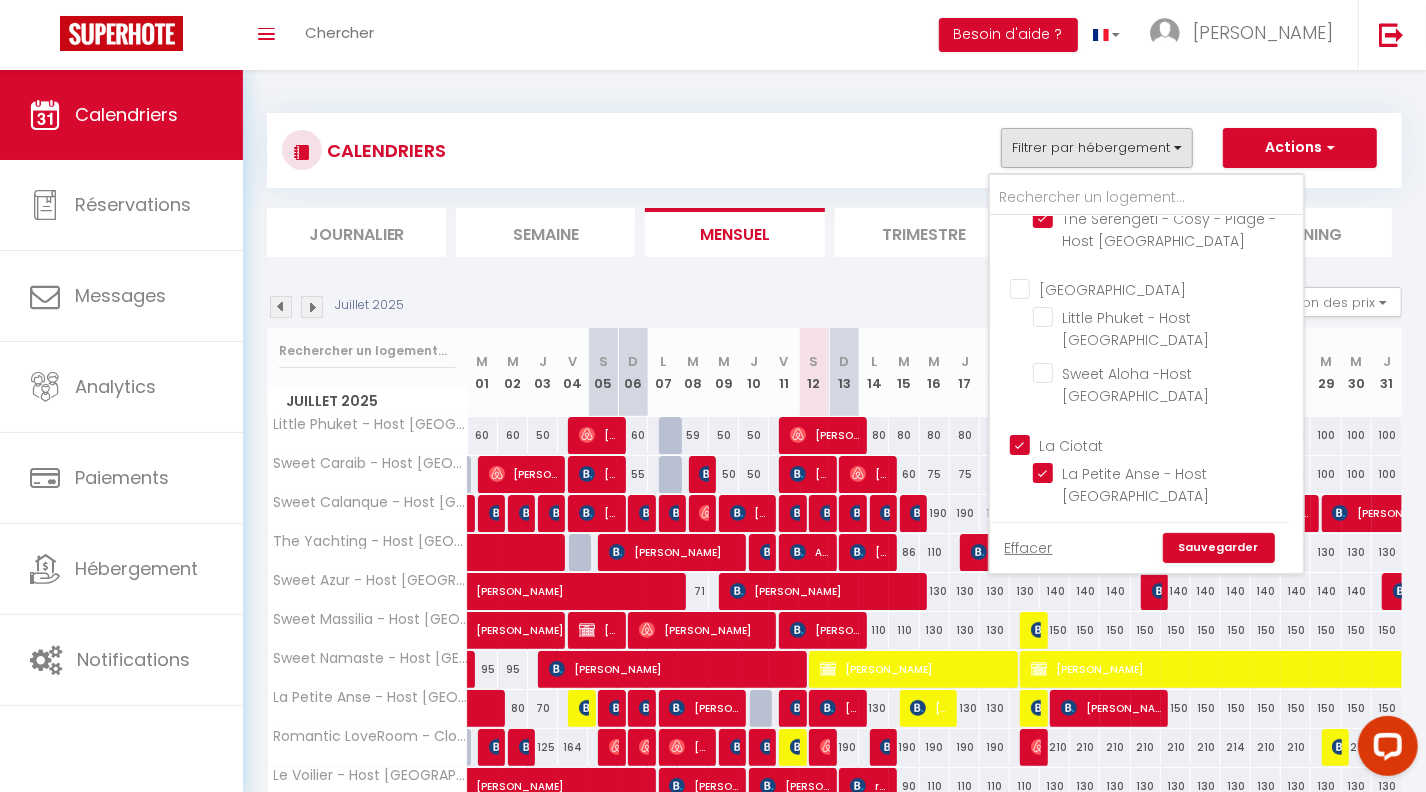 click on "La Ciotat" at bounding box center (1067, 446) 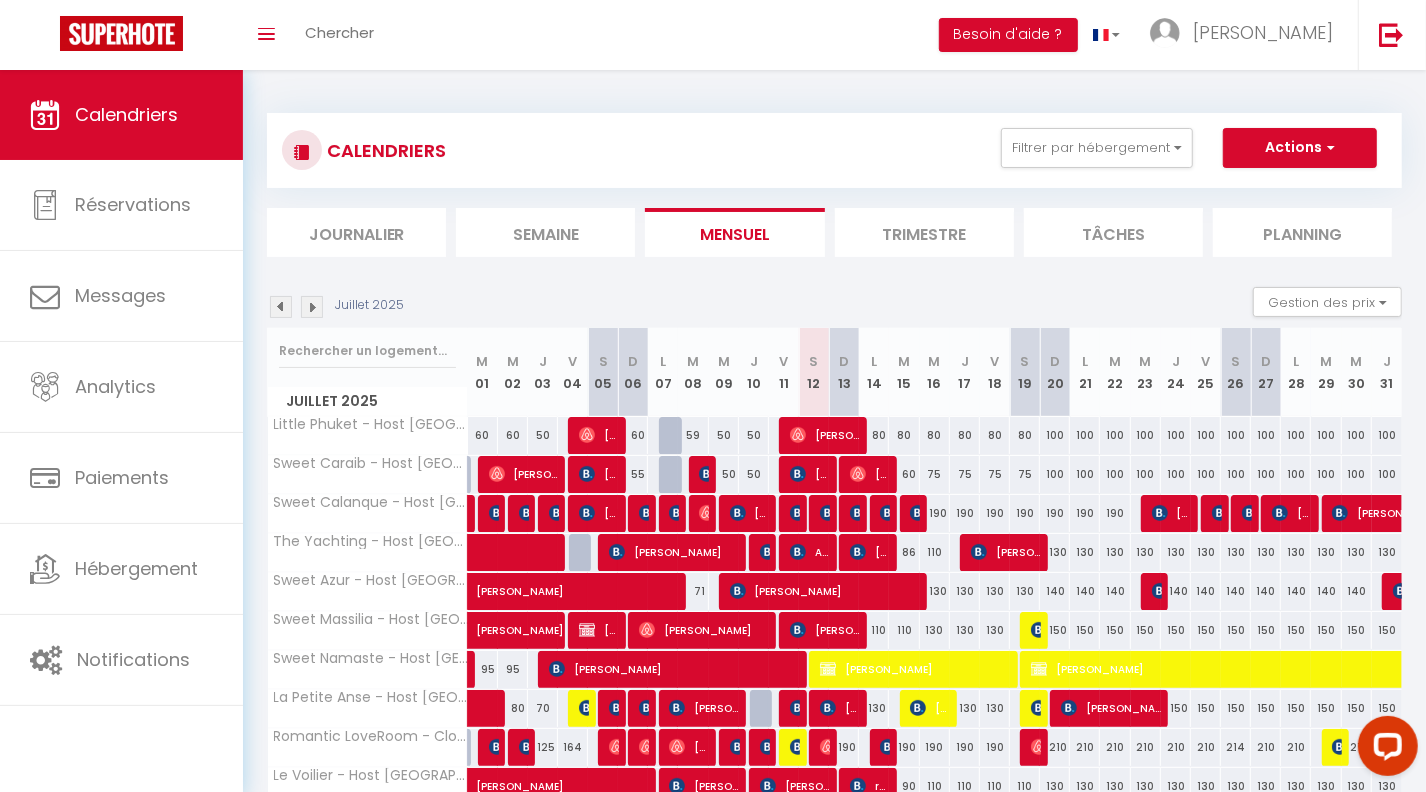 checkbox on "false" 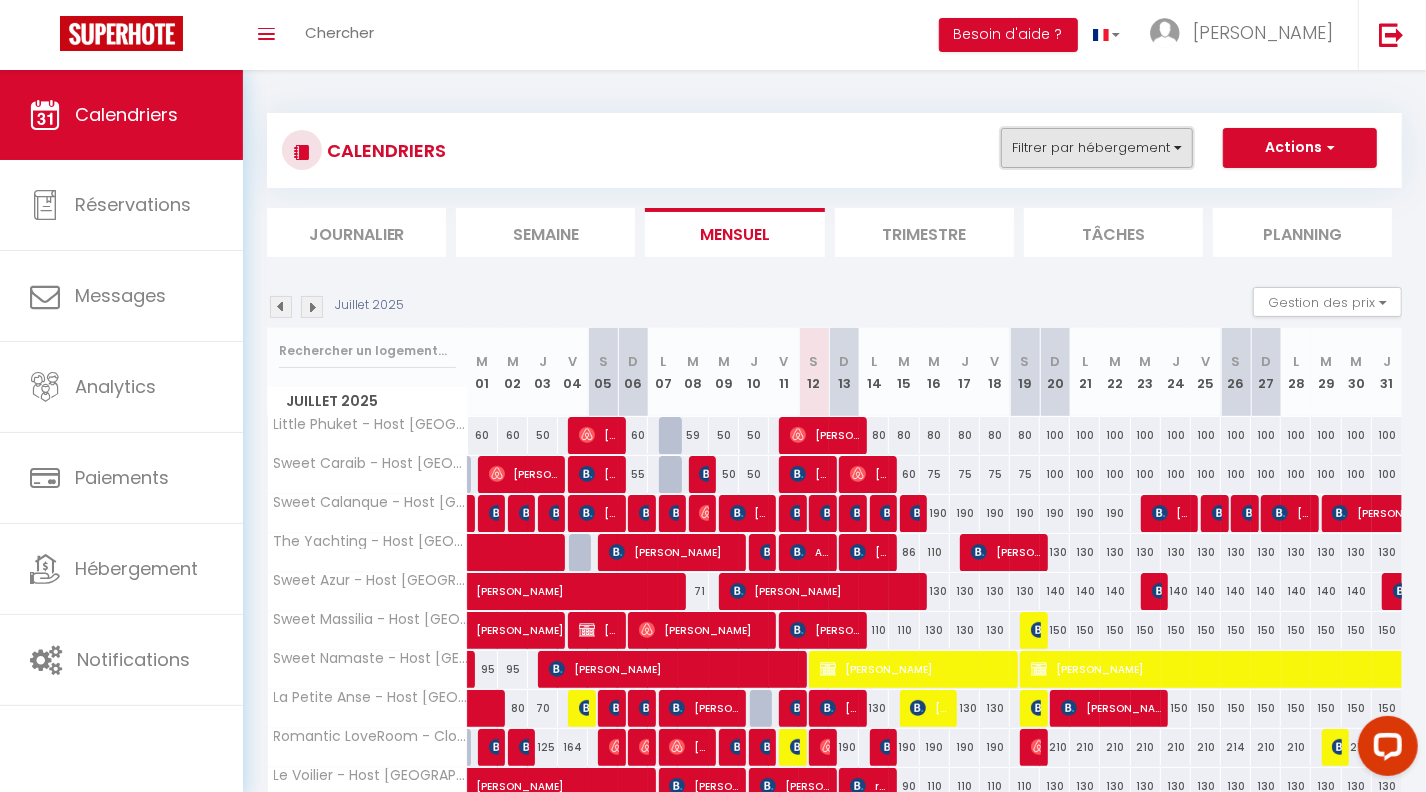 click on "Filtrer par hébergement" at bounding box center (1097, 148) 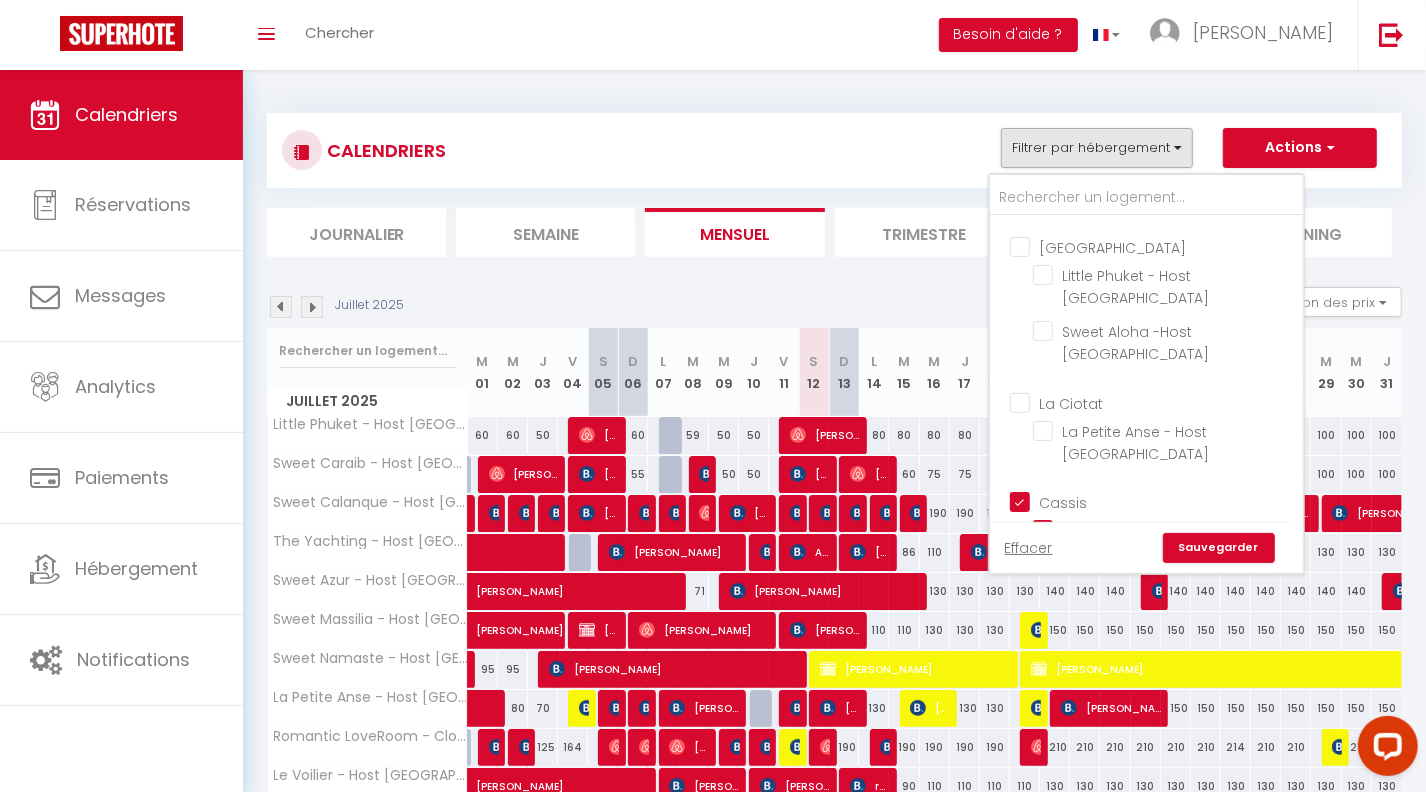 click on "Cassis" at bounding box center [1166, 501] 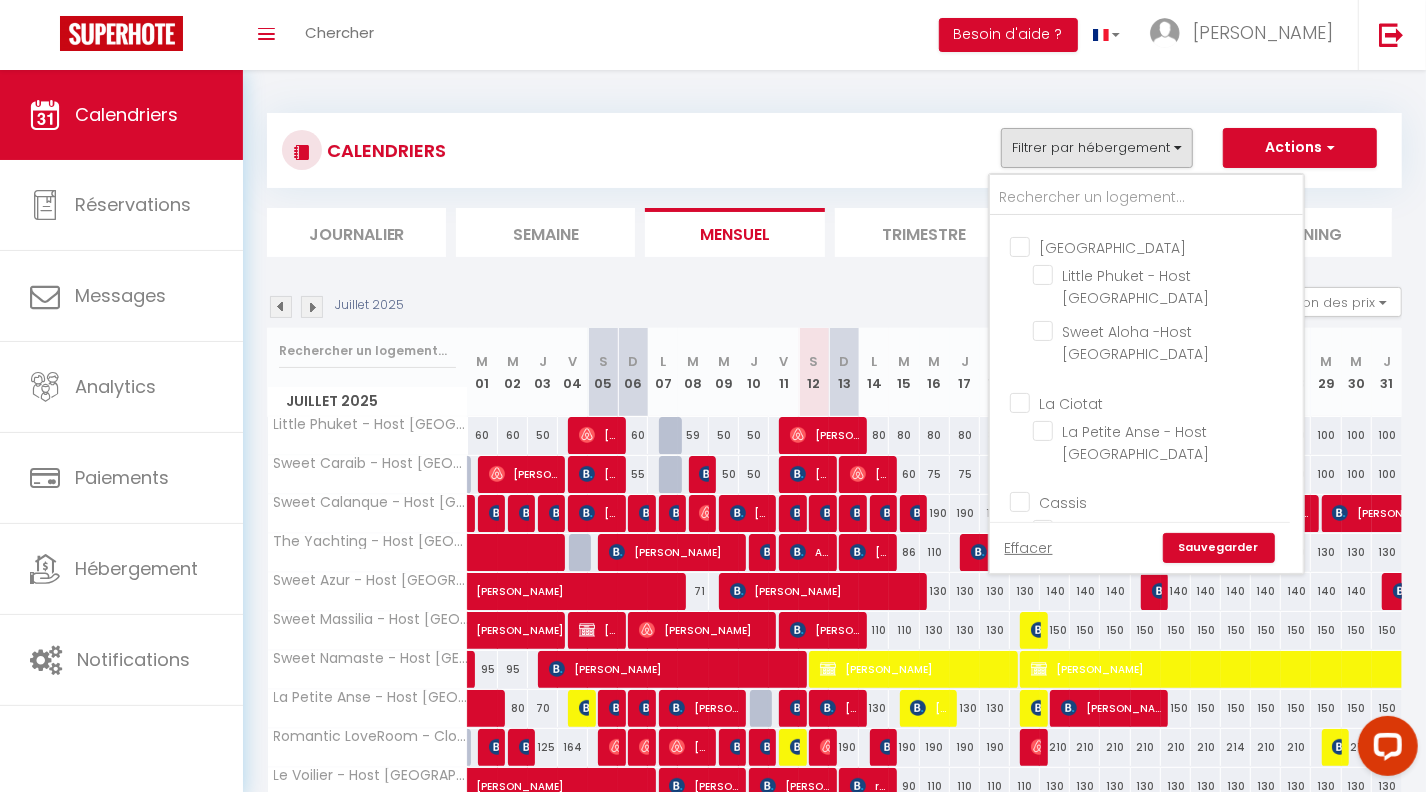 checkbox on "false" 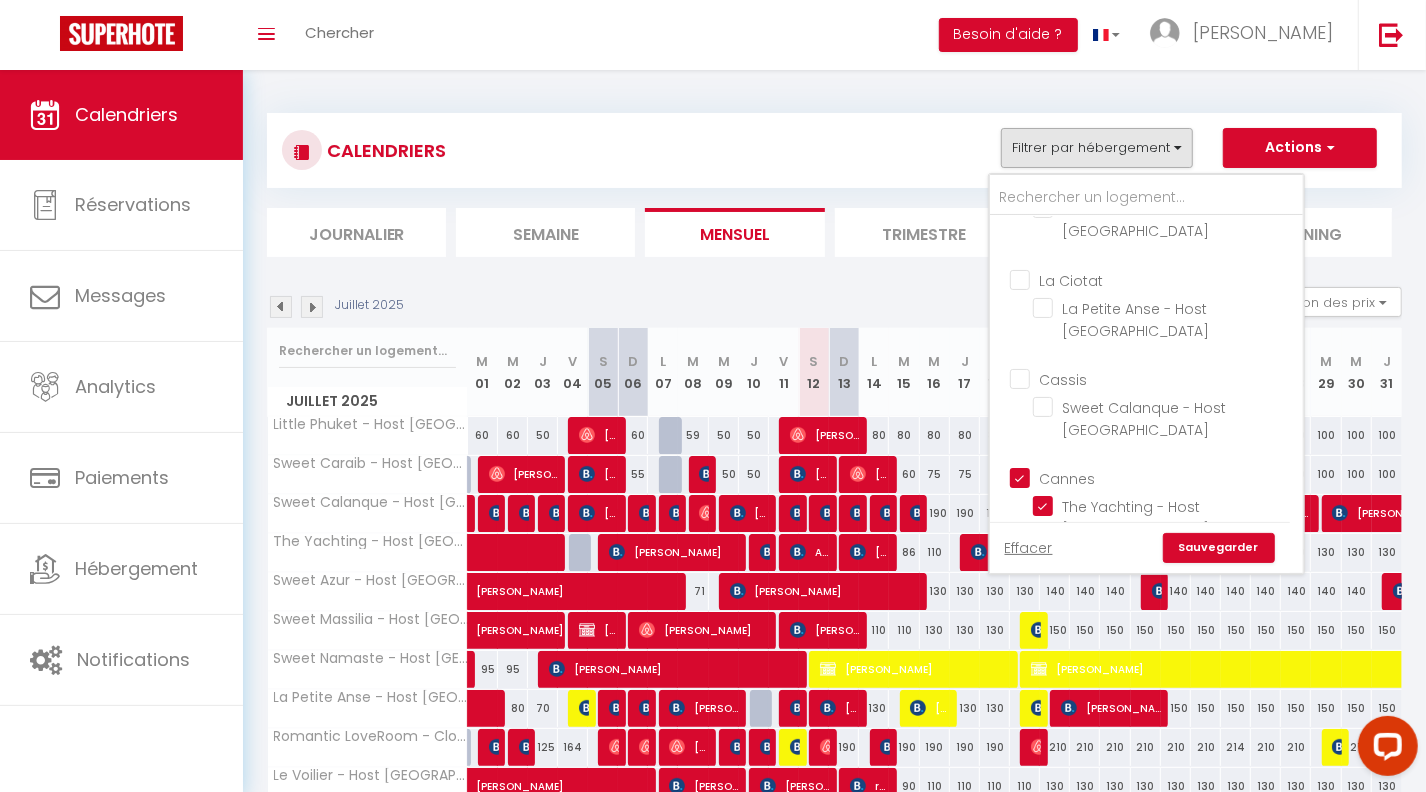 scroll, scrollTop: 642, scrollLeft: 0, axis: vertical 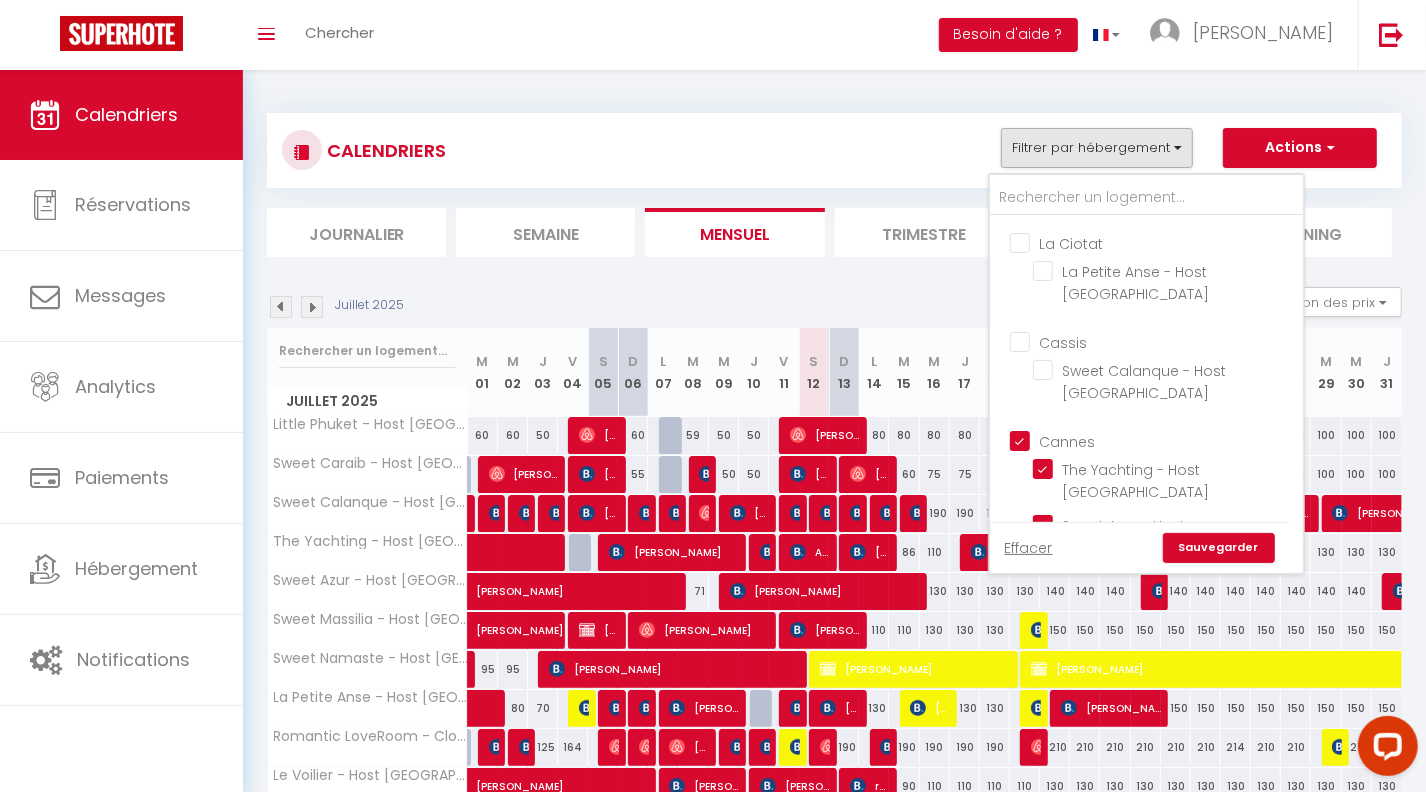 click on "Cannes" at bounding box center (1166, 440) 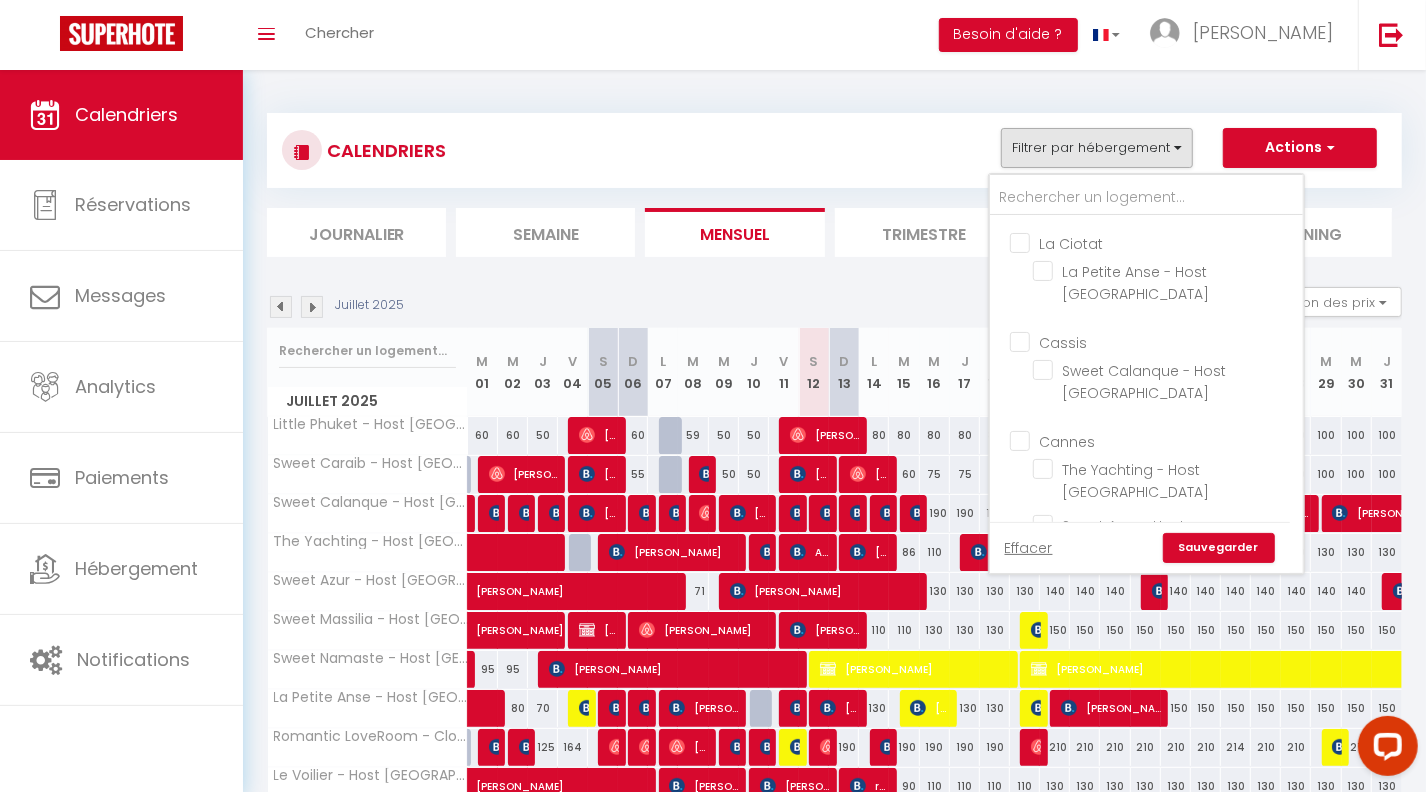 checkbox on "false" 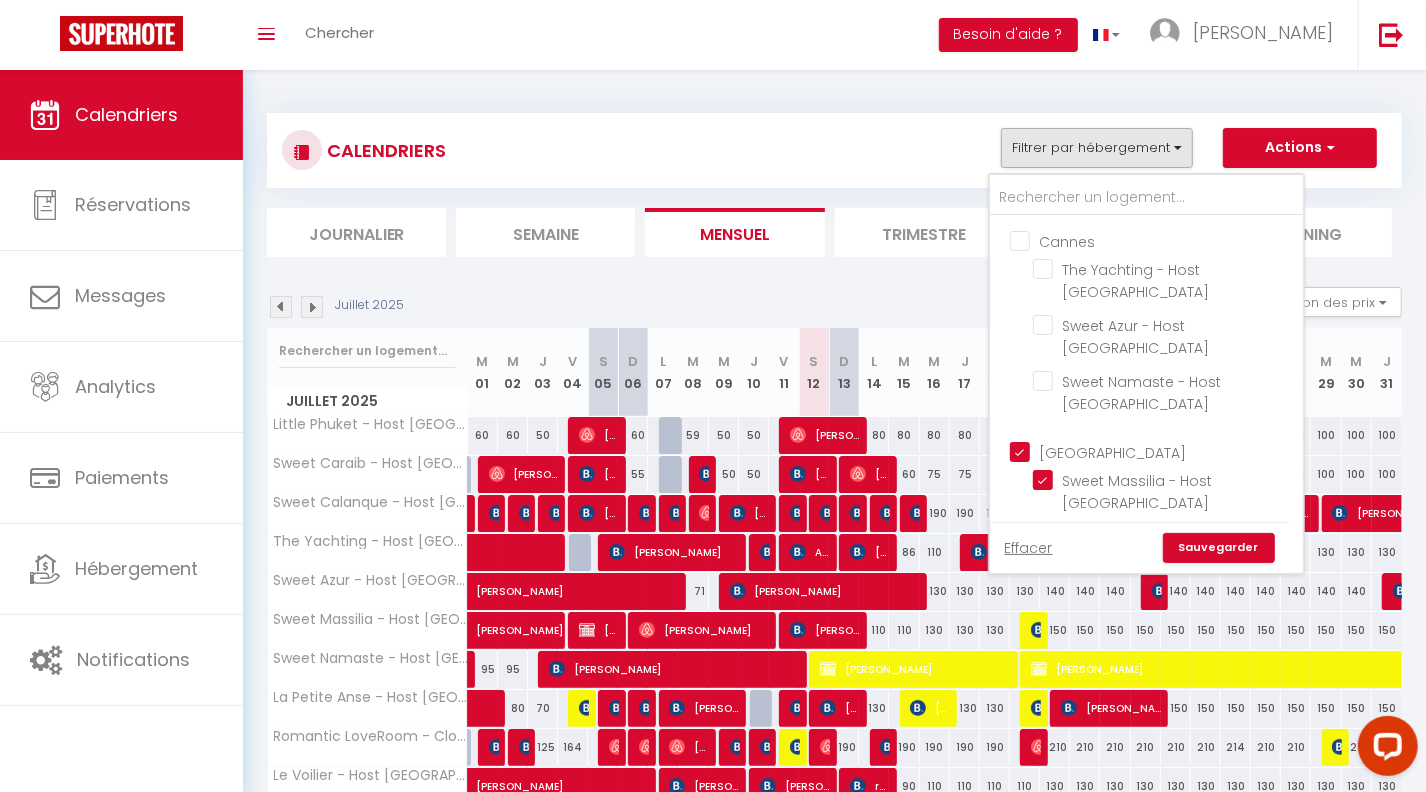 scroll, scrollTop: 842, scrollLeft: 0, axis: vertical 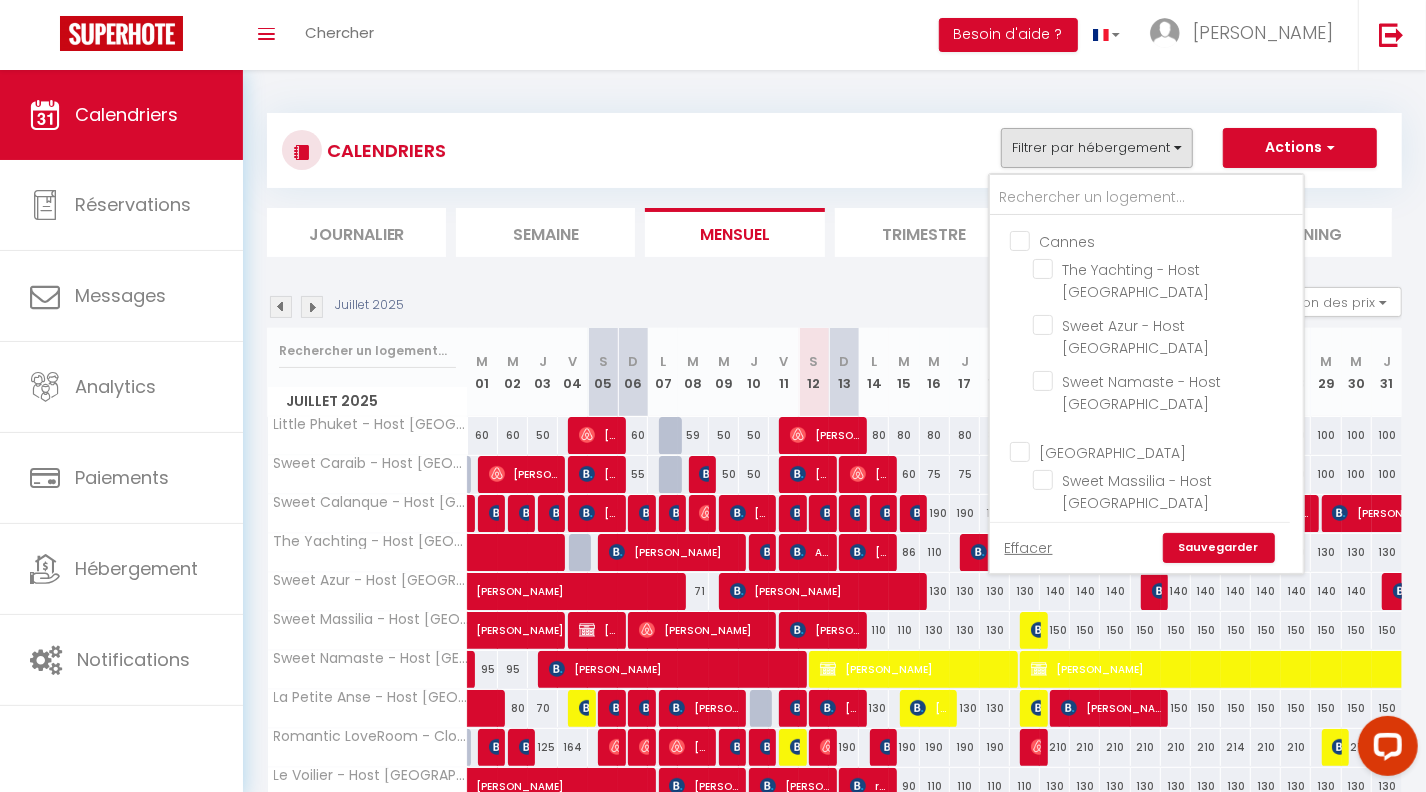 checkbox on "false" 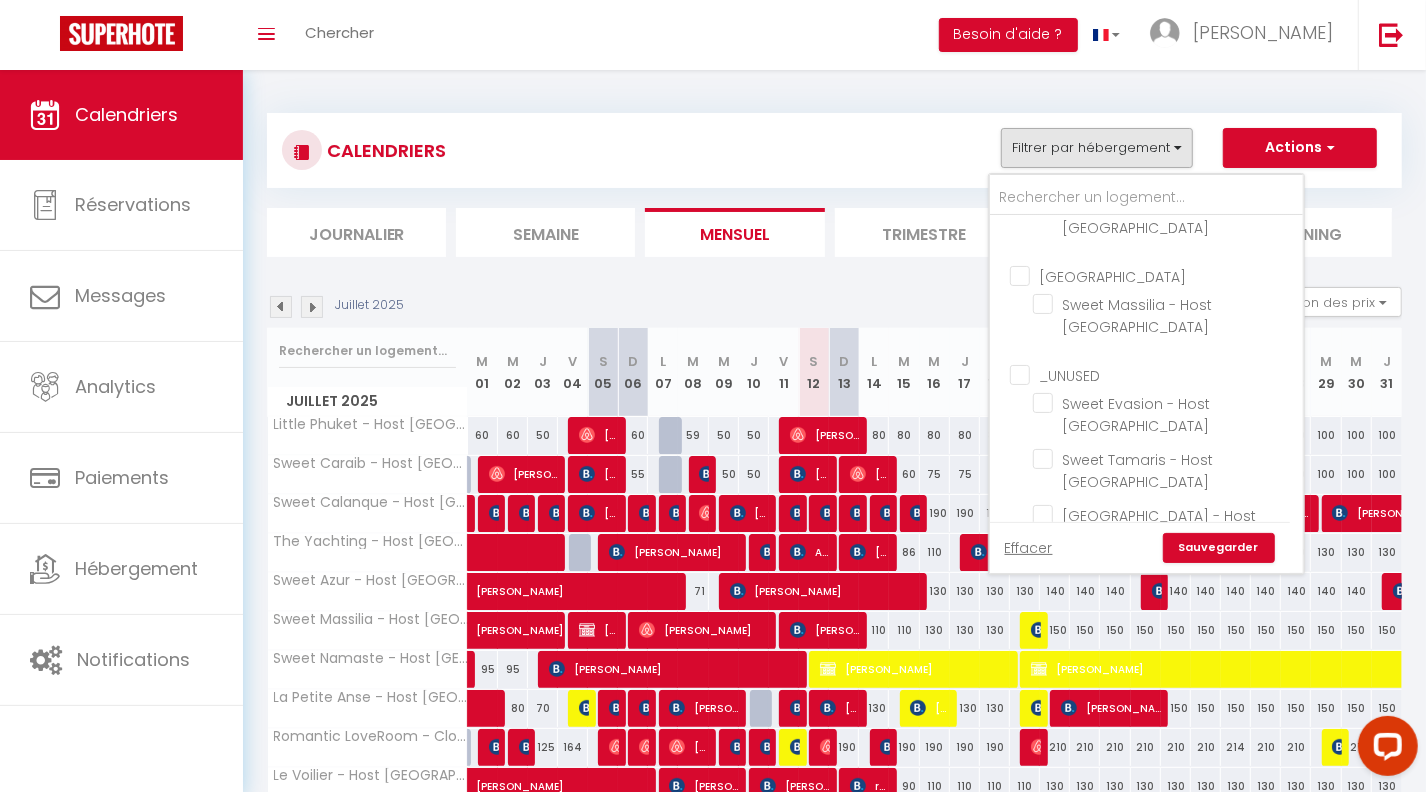 scroll, scrollTop: 1037, scrollLeft: 0, axis: vertical 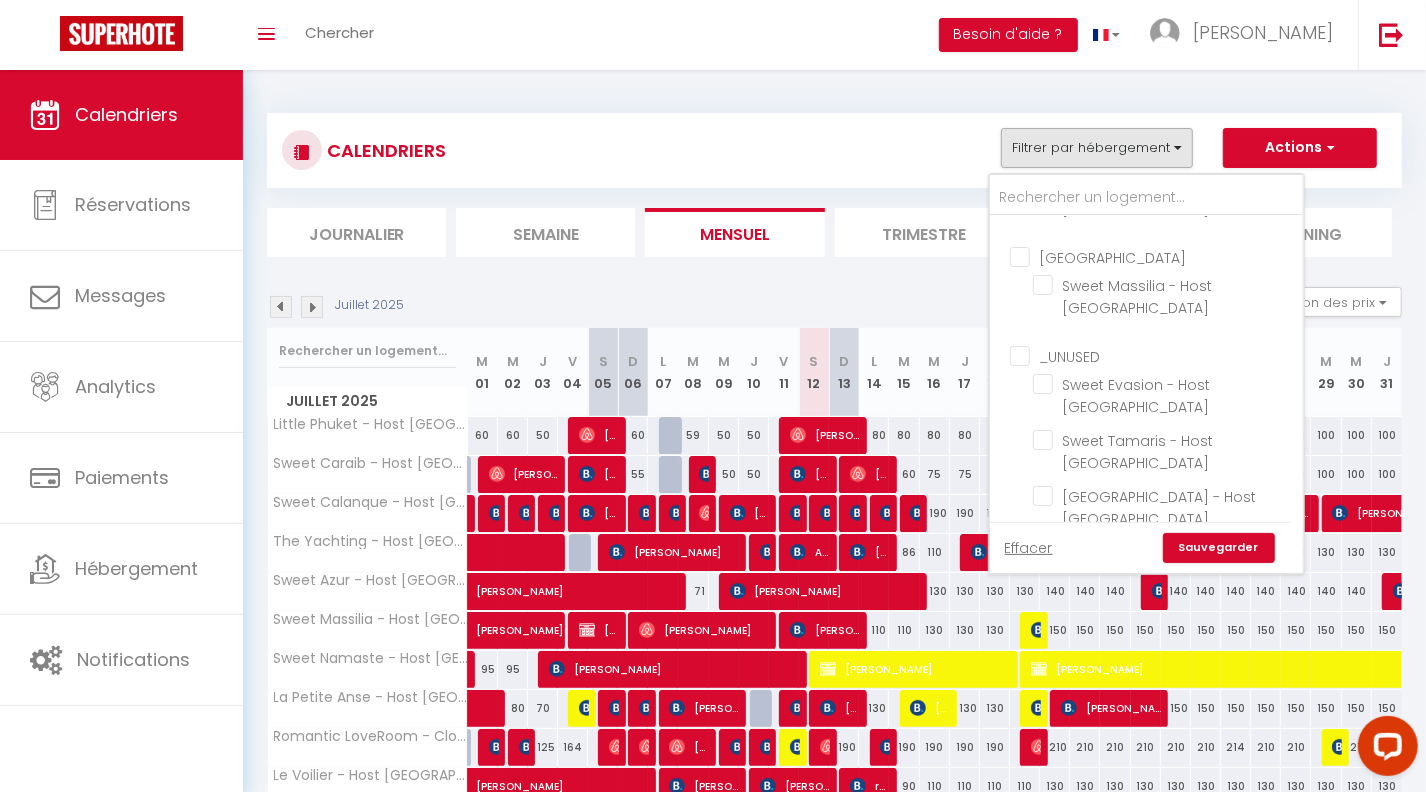 click on "Monaco/Beausoleil" at bounding box center [1166, 622] 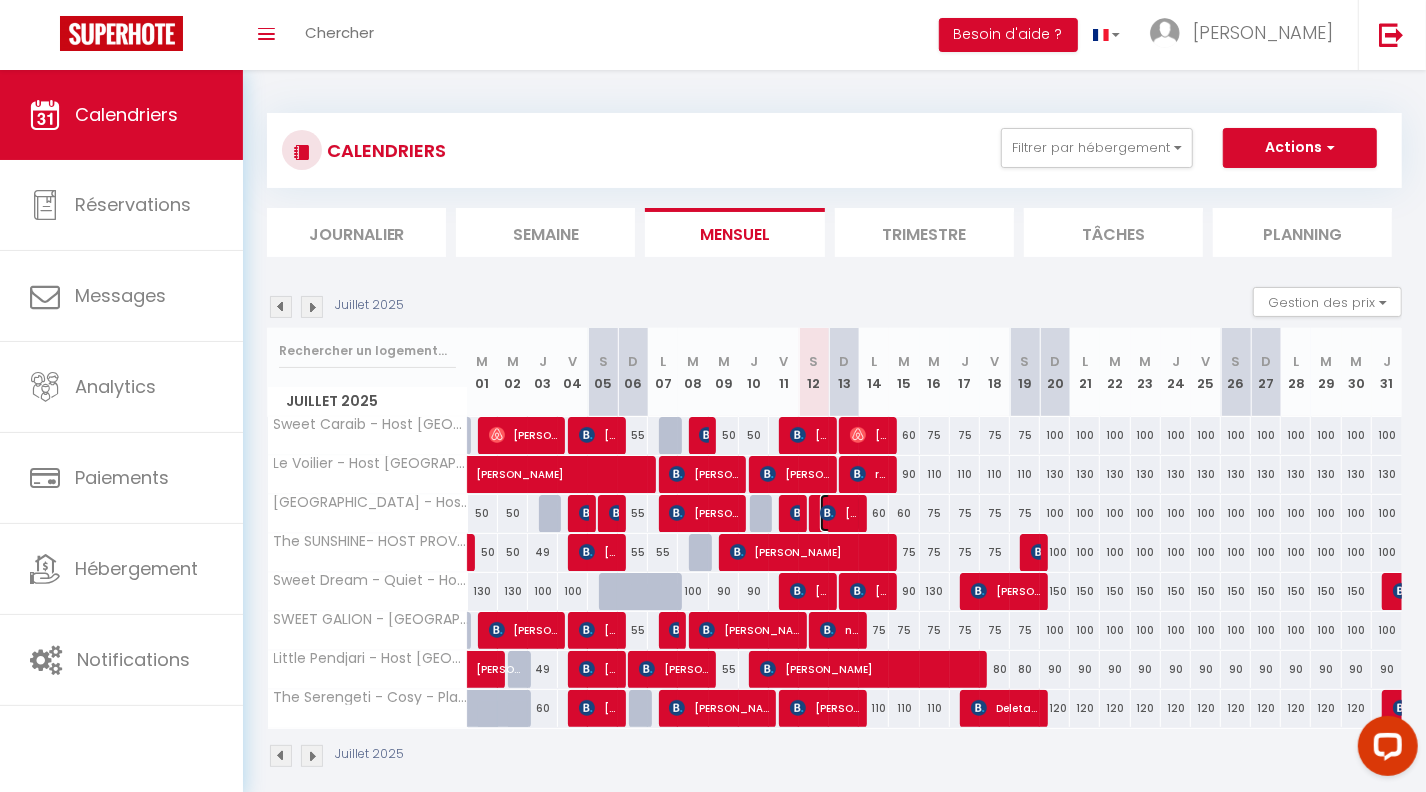 click on "Armand Marku" at bounding box center [840, 513] 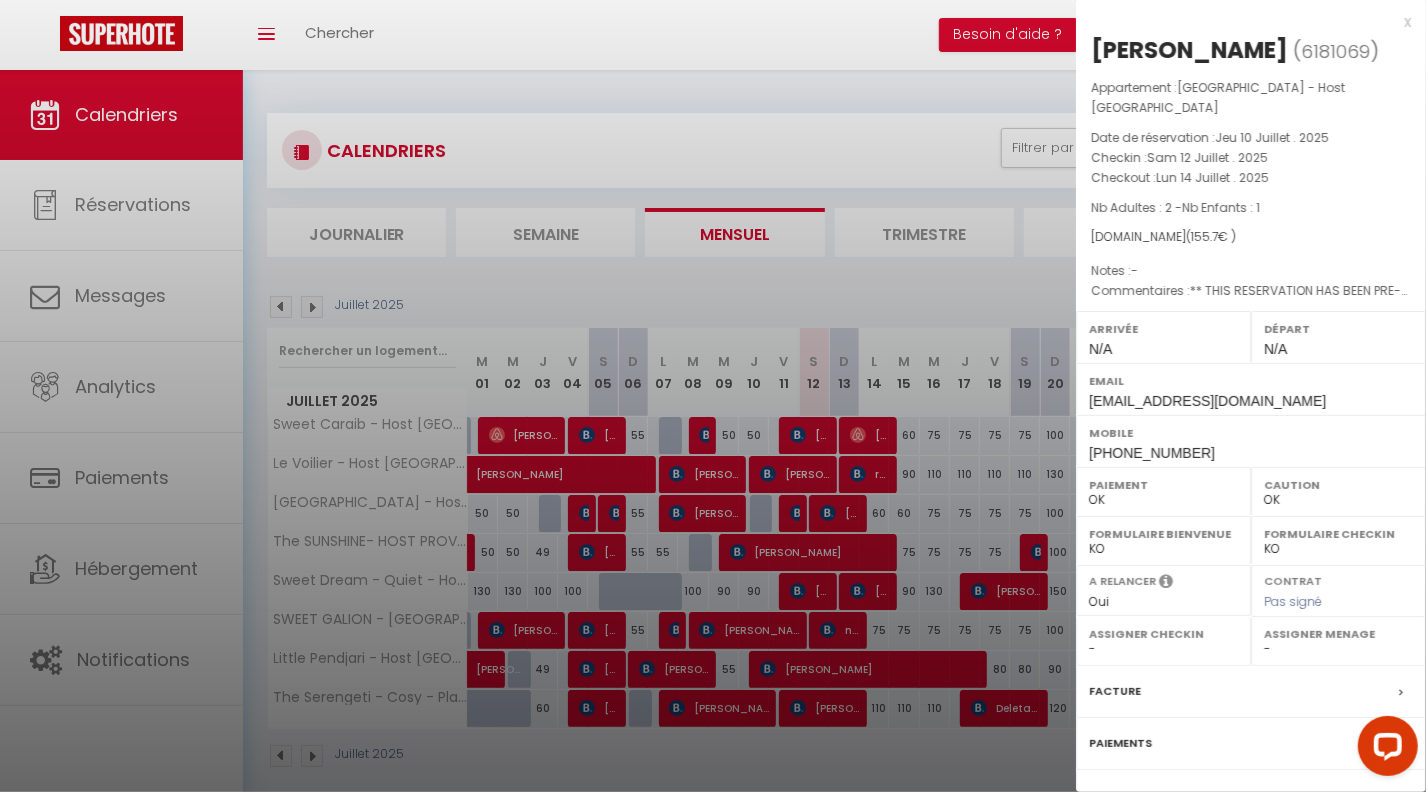 click on "x" at bounding box center (1243, 22) 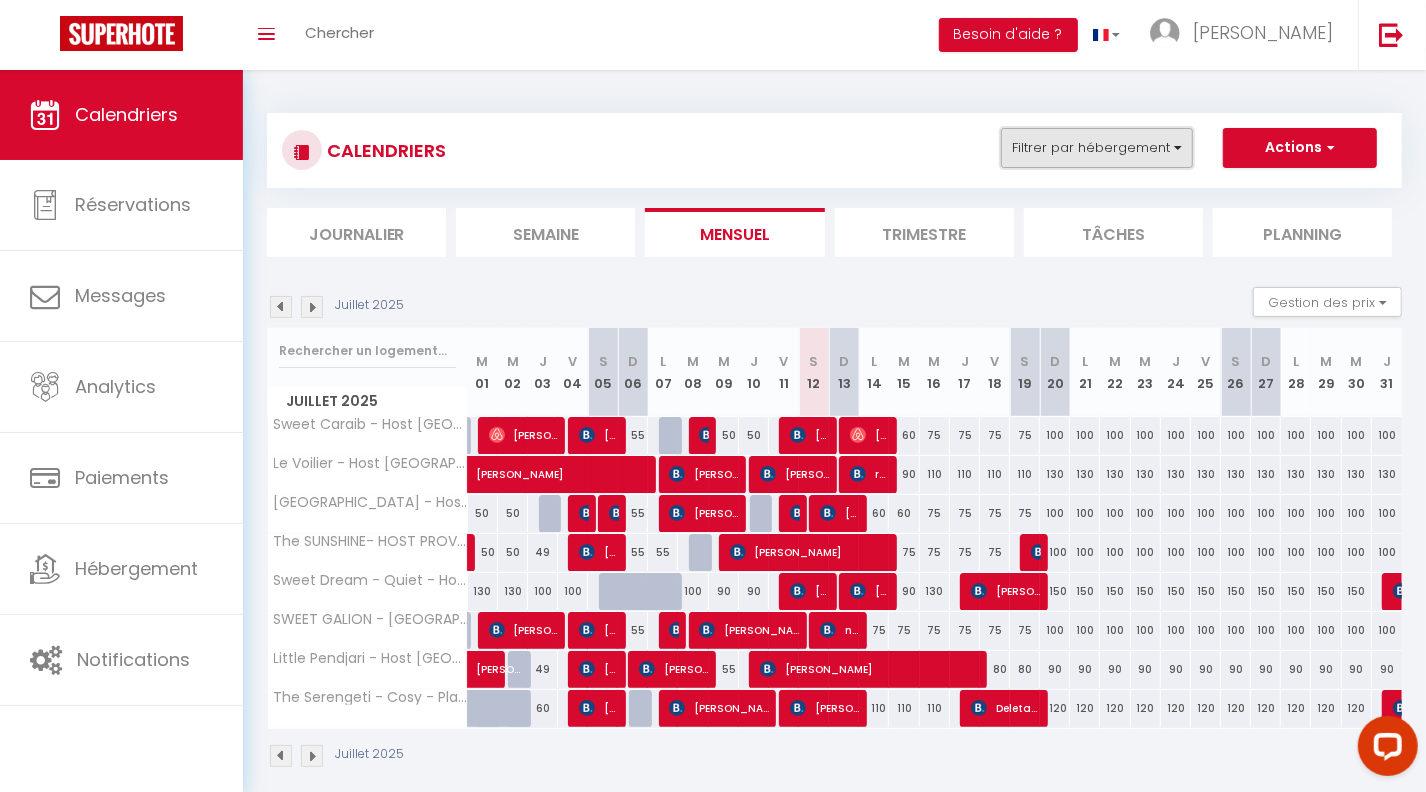click on "Filtrer par hébergement" at bounding box center [1097, 148] 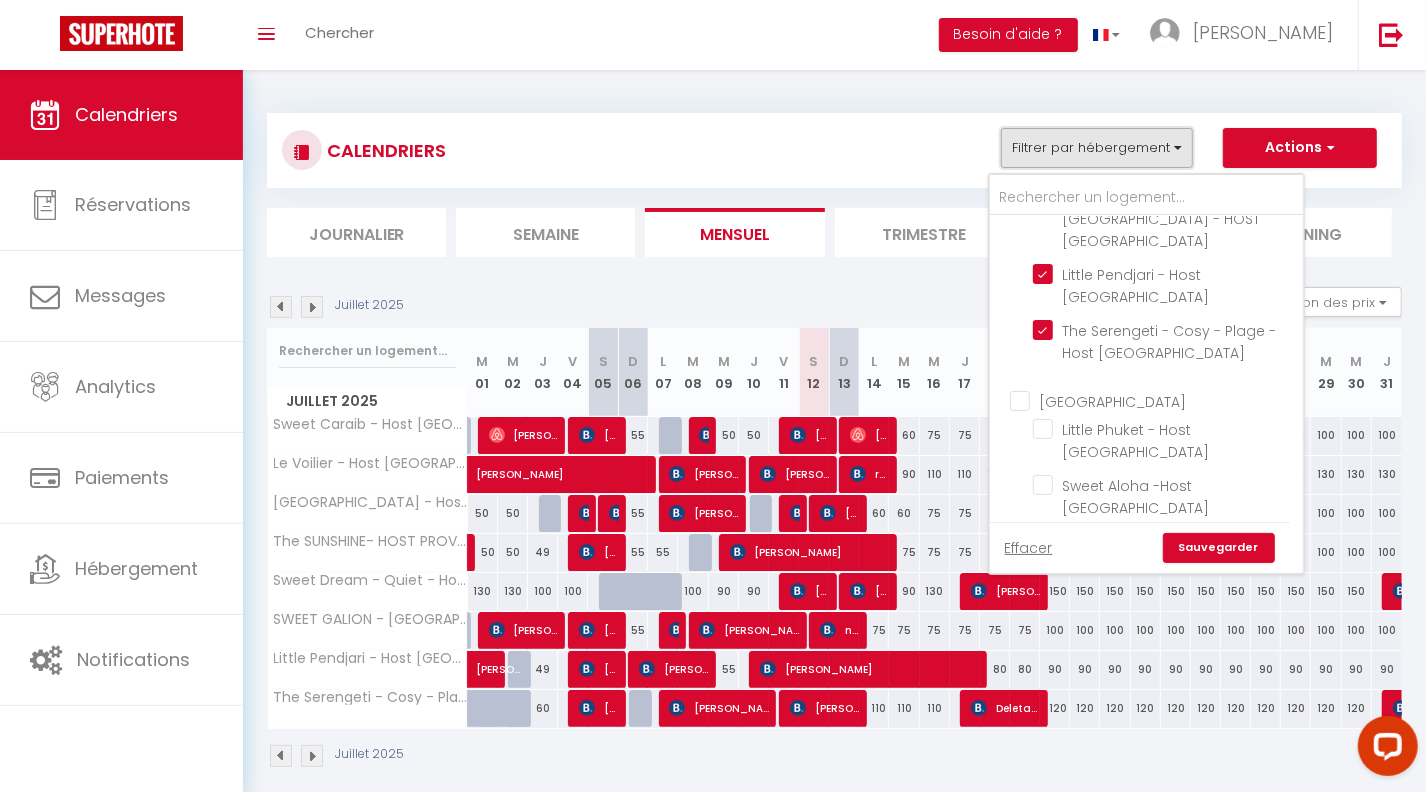 scroll, scrollTop: 399, scrollLeft: 0, axis: vertical 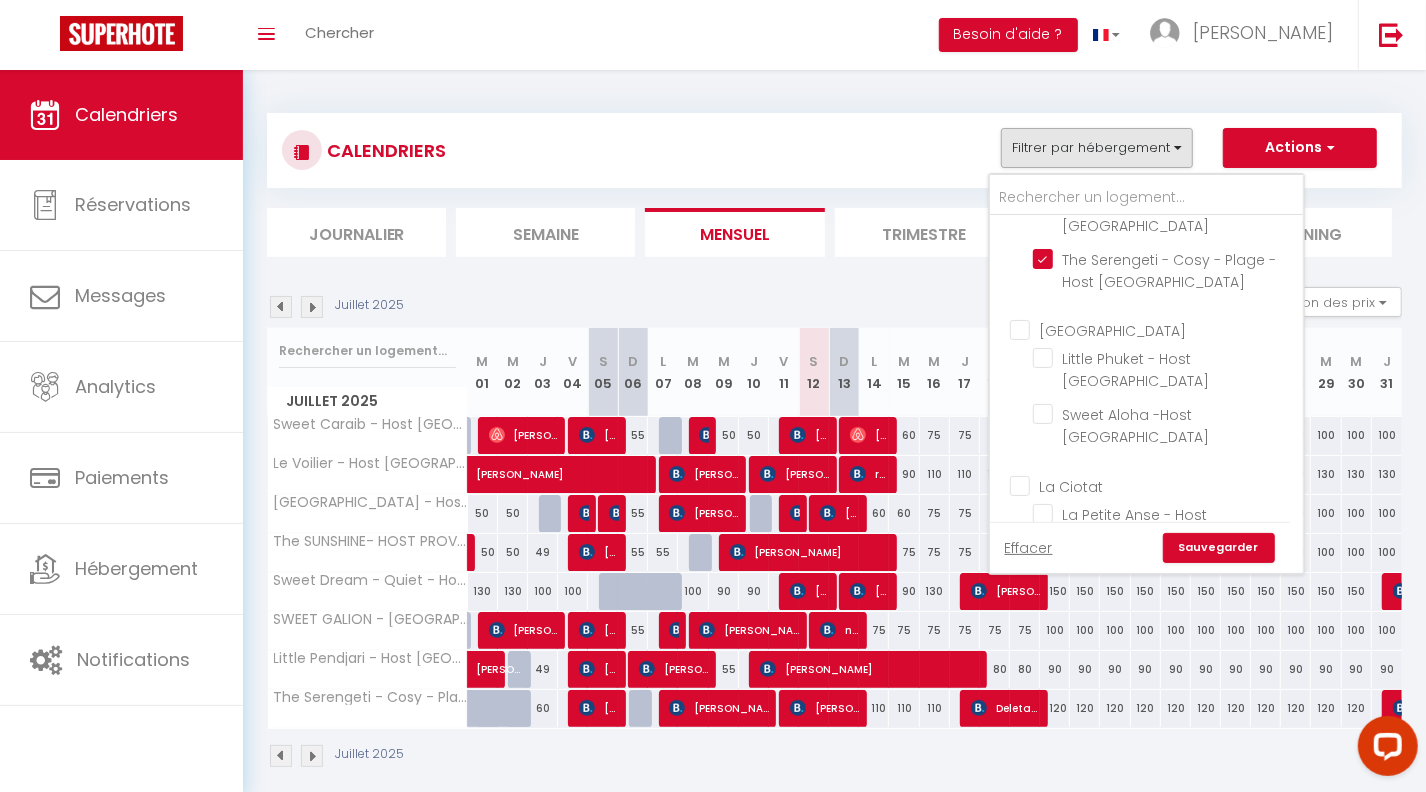 click on "Toulon" at bounding box center (1166, 329) 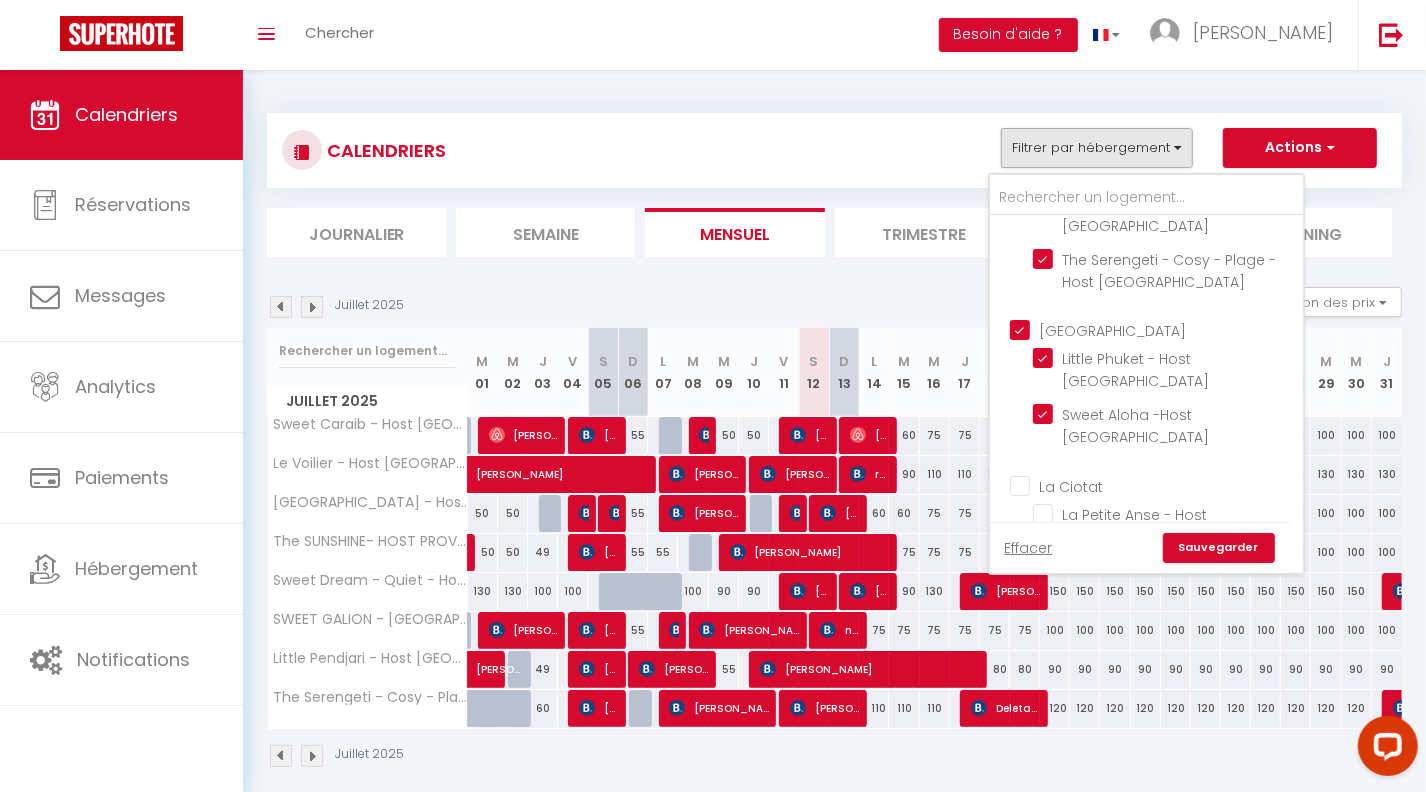 checkbox on "true" 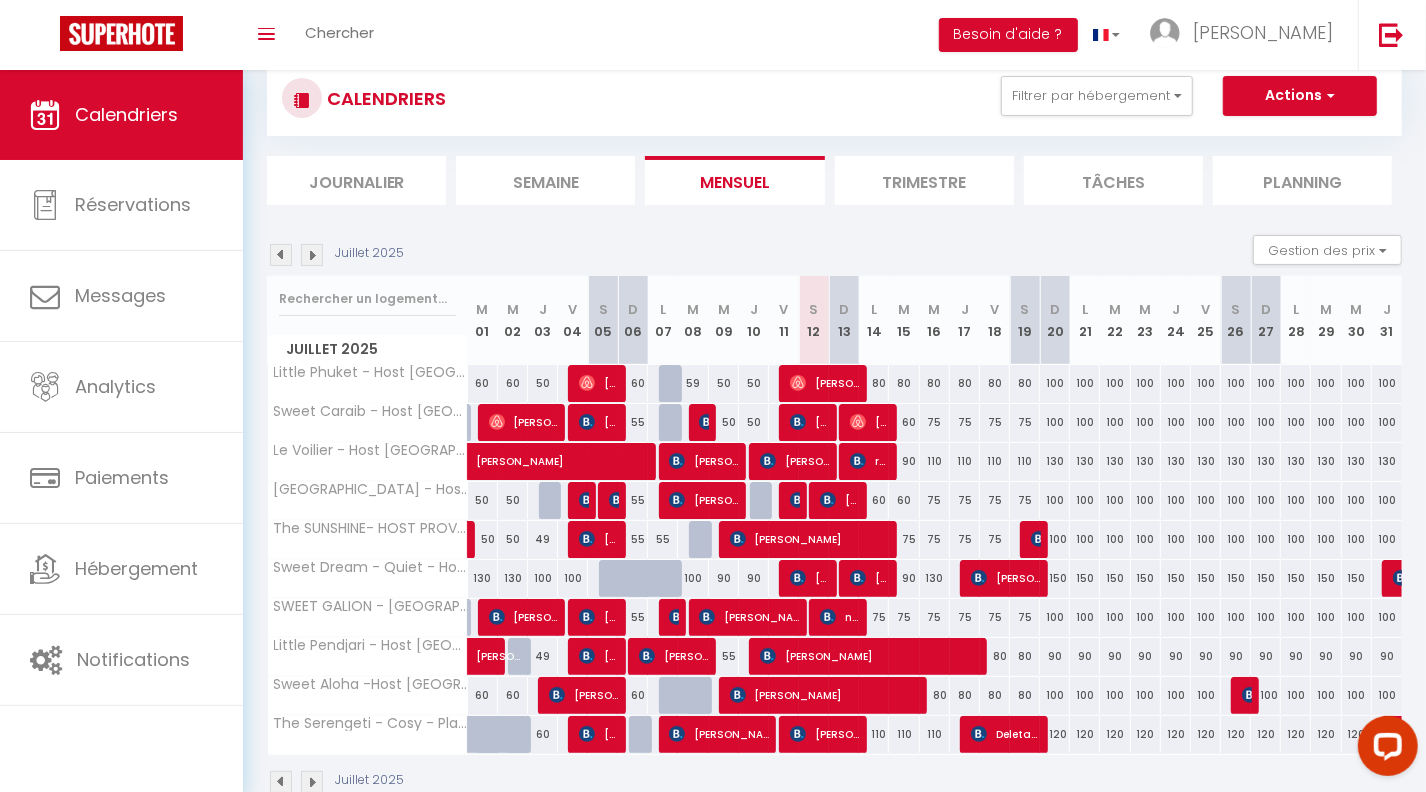 scroll, scrollTop: 91, scrollLeft: 0, axis: vertical 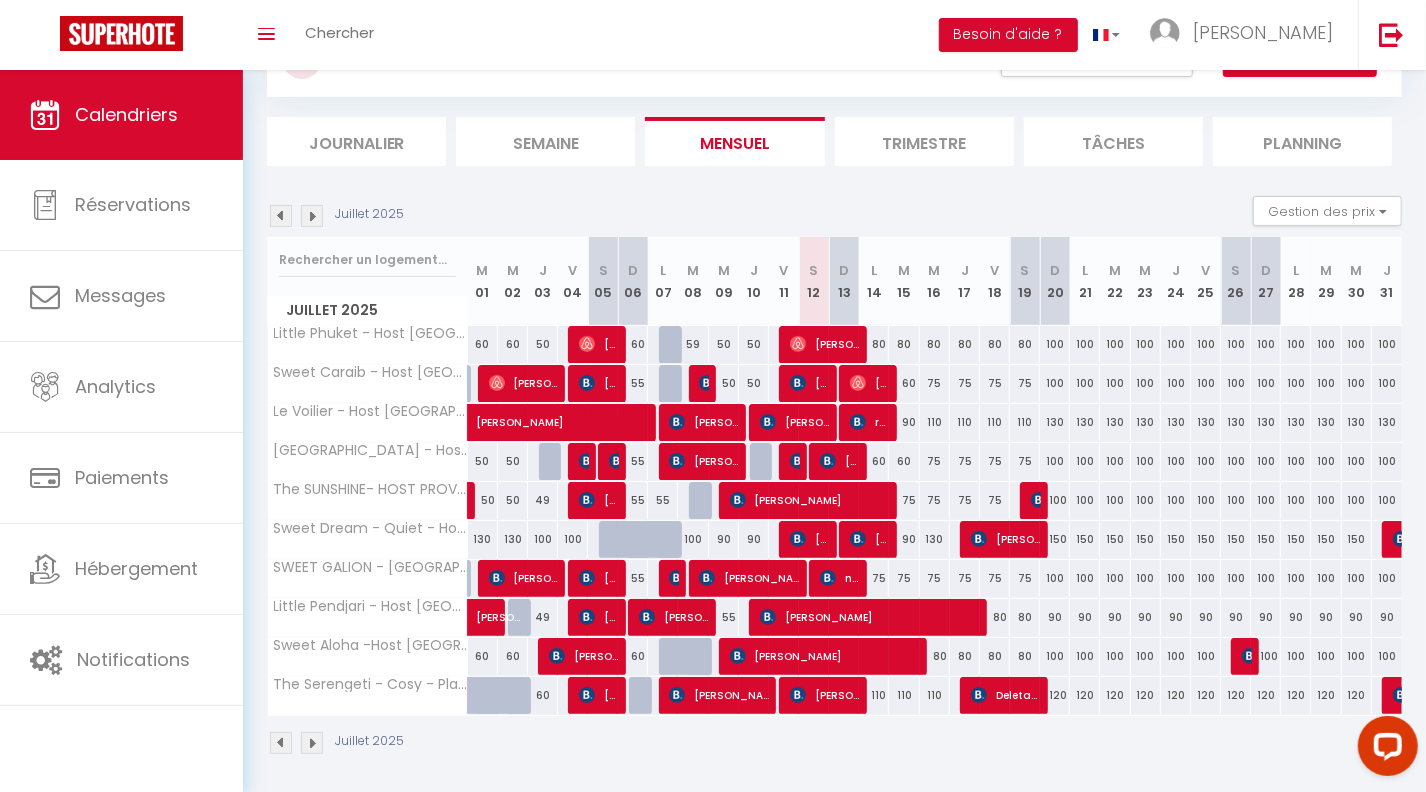 click on "150" at bounding box center [1055, 539] 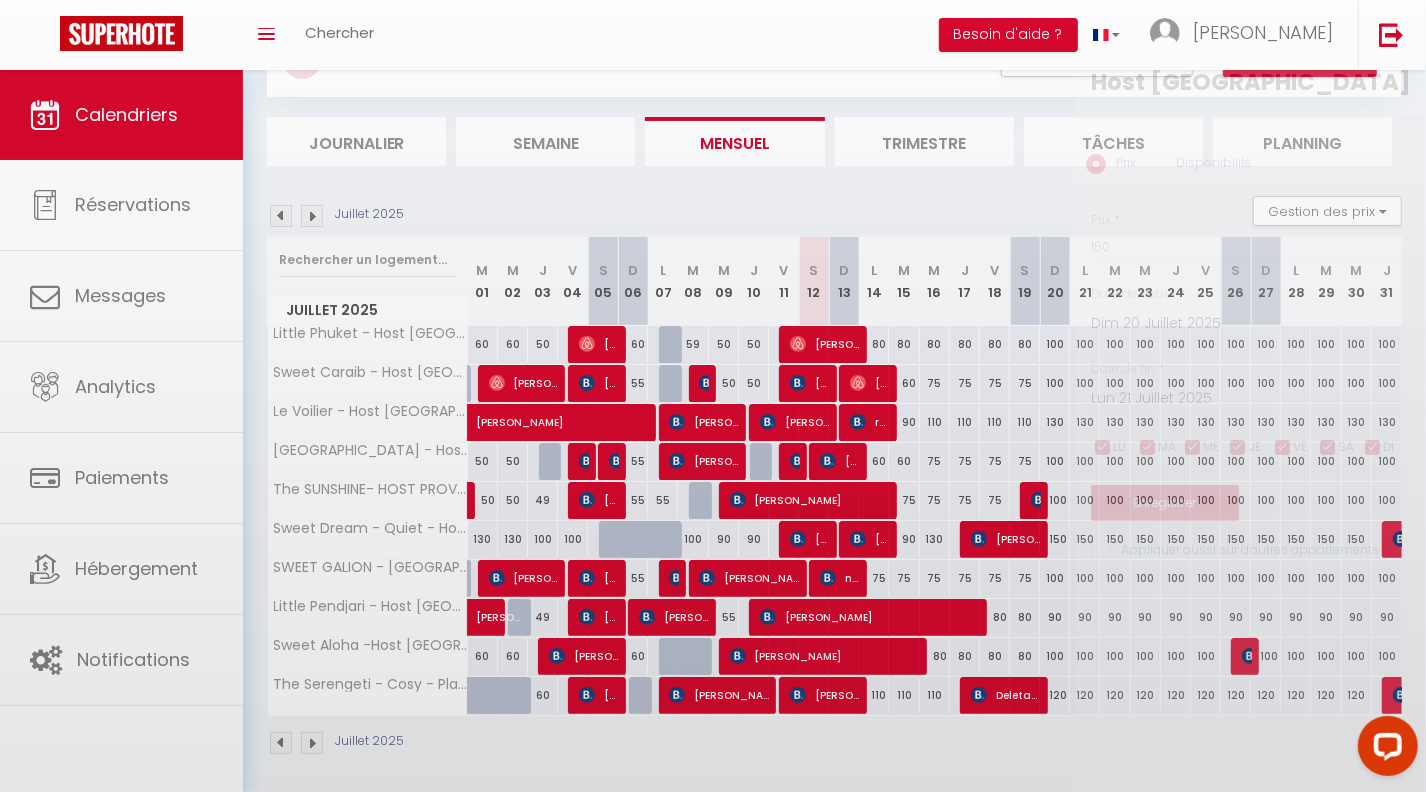 click at bounding box center [713, 396] 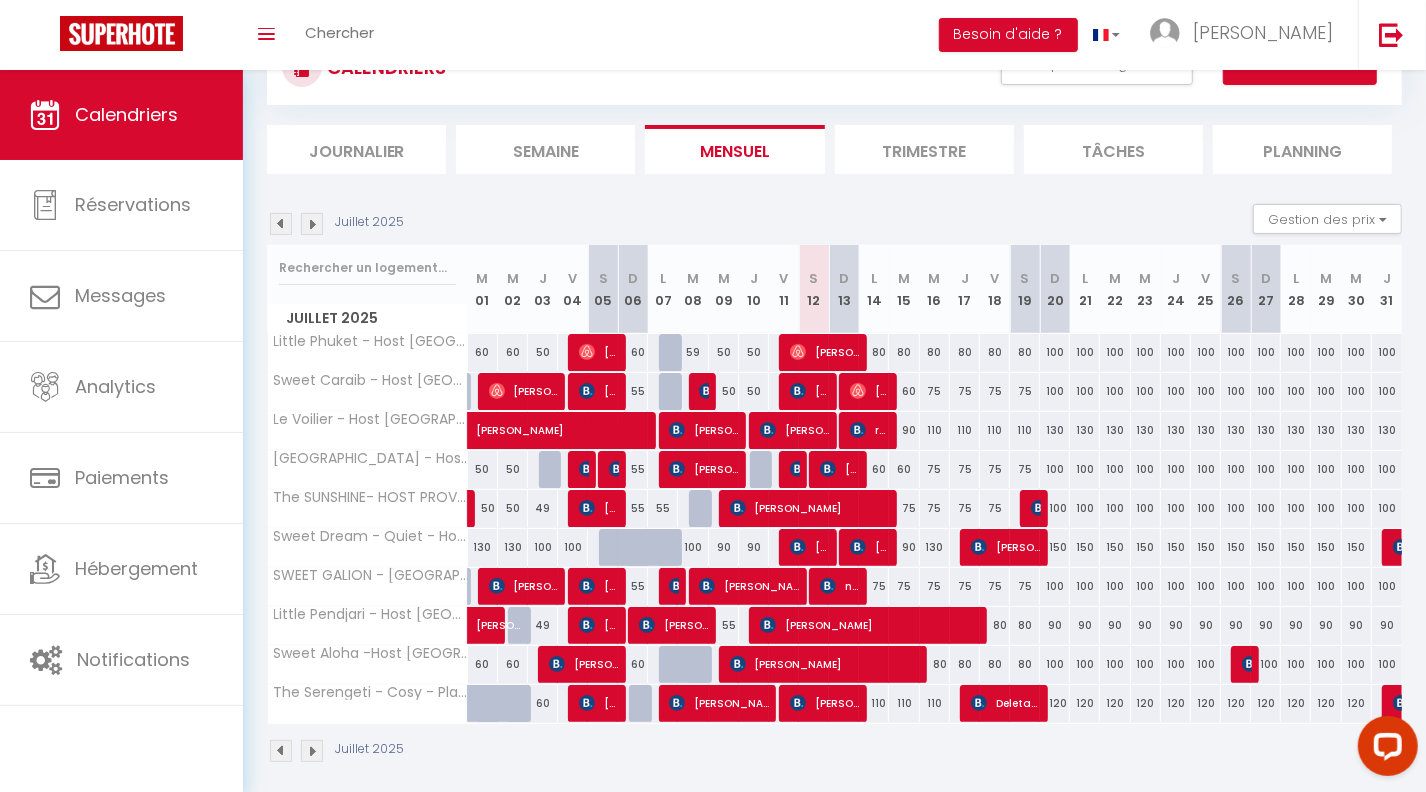 scroll, scrollTop: 0, scrollLeft: 0, axis: both 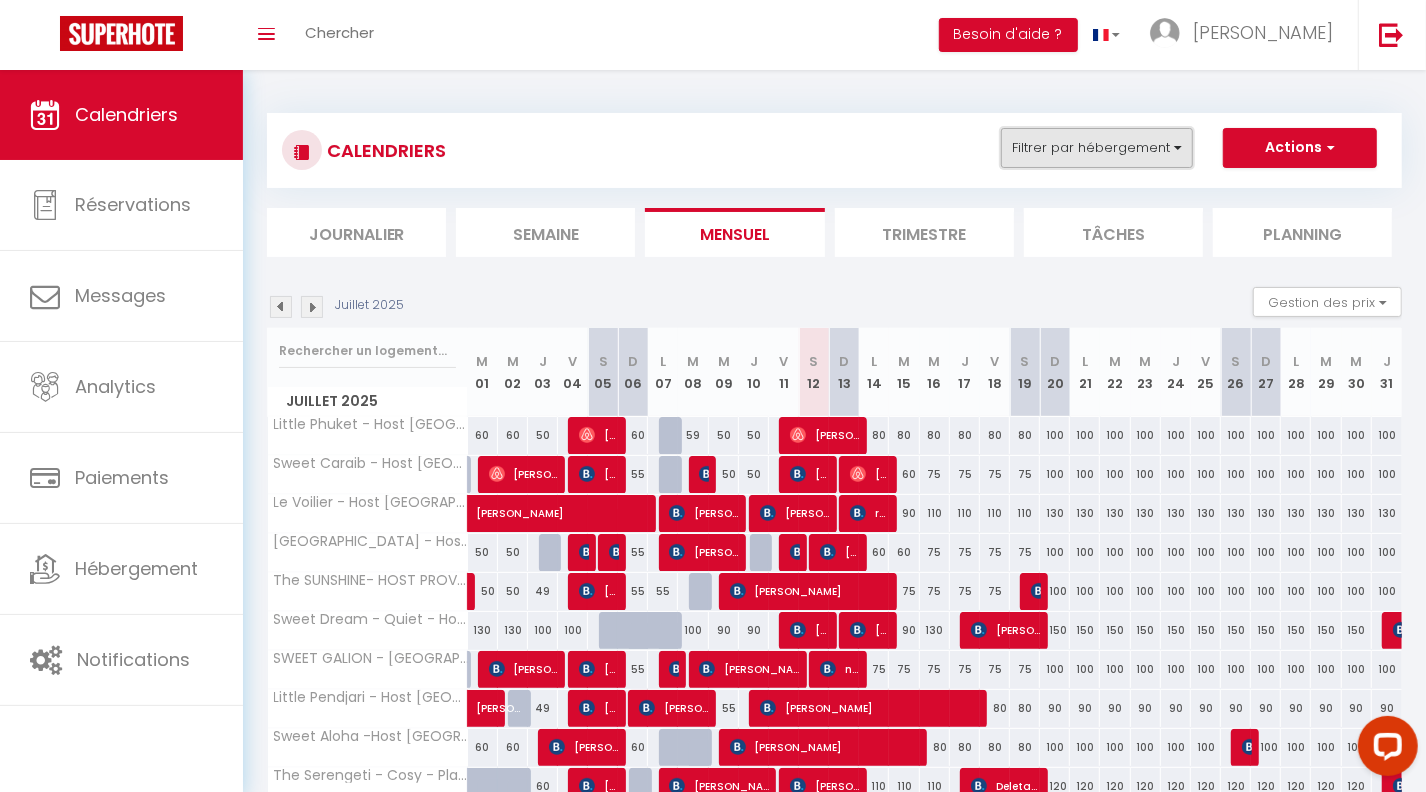 click on "Filtrer par hébergement" at bounding box center (1097, 148) 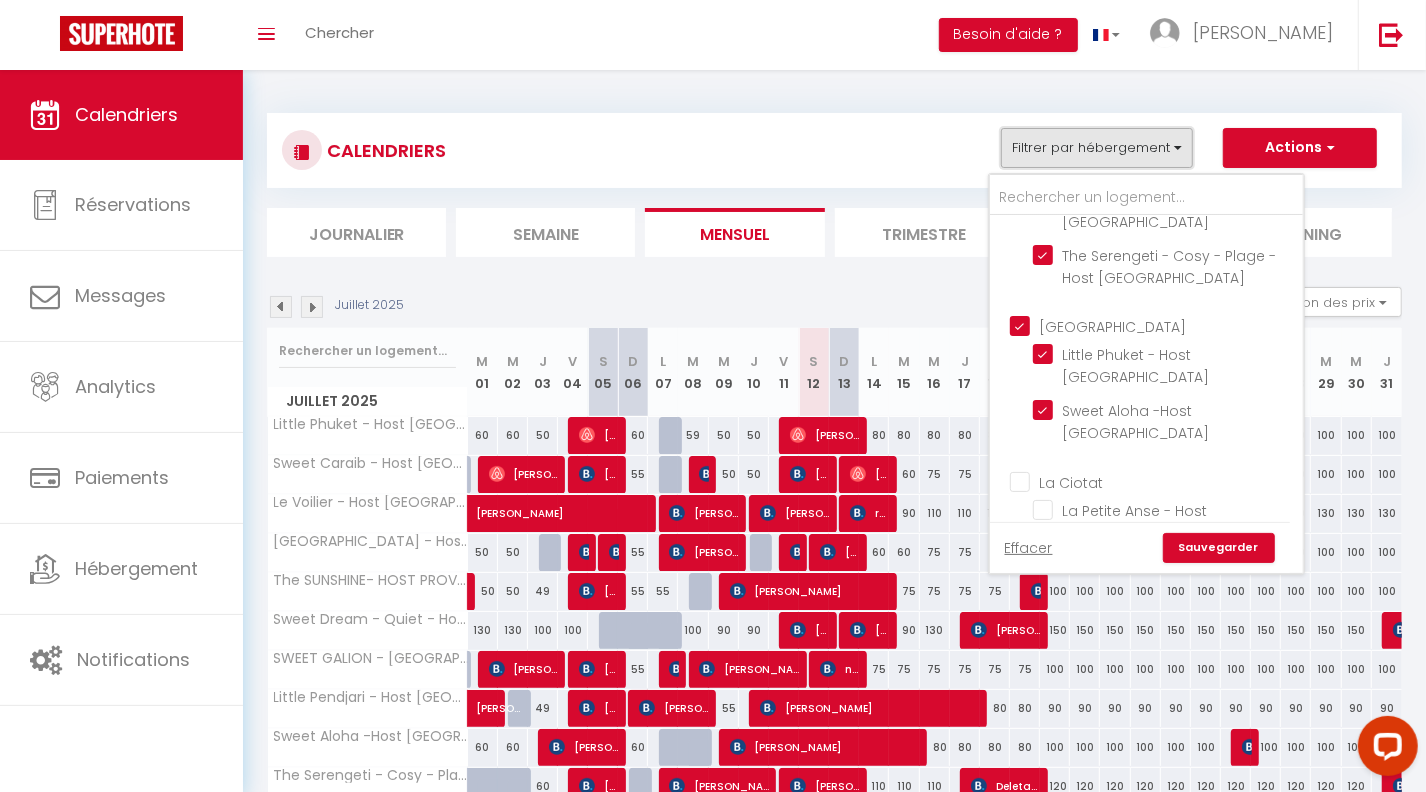 scroll, scrollTop: 488, scrollLeft: 0, axis: vertical 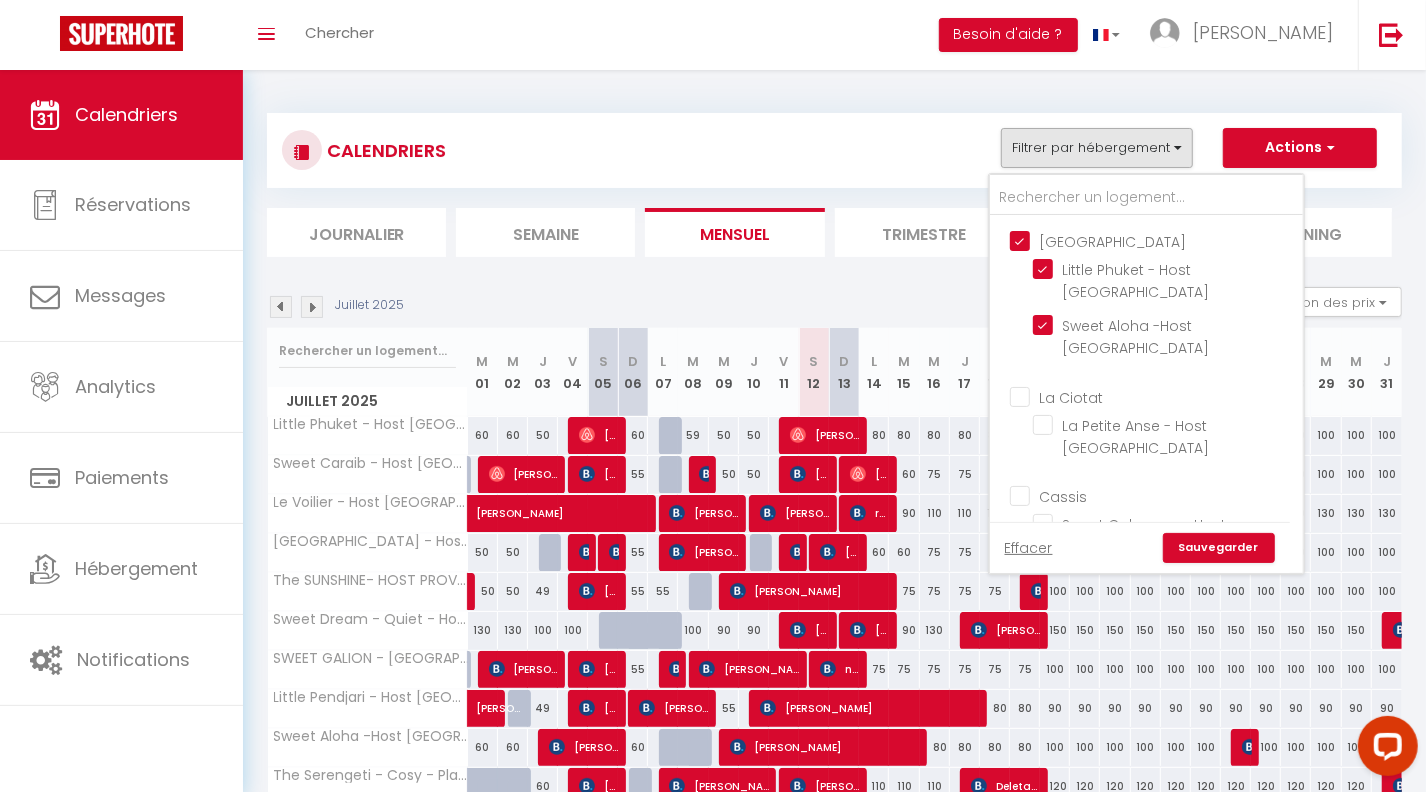 click on "La Ciotat" at bounding box center [1166, 395] 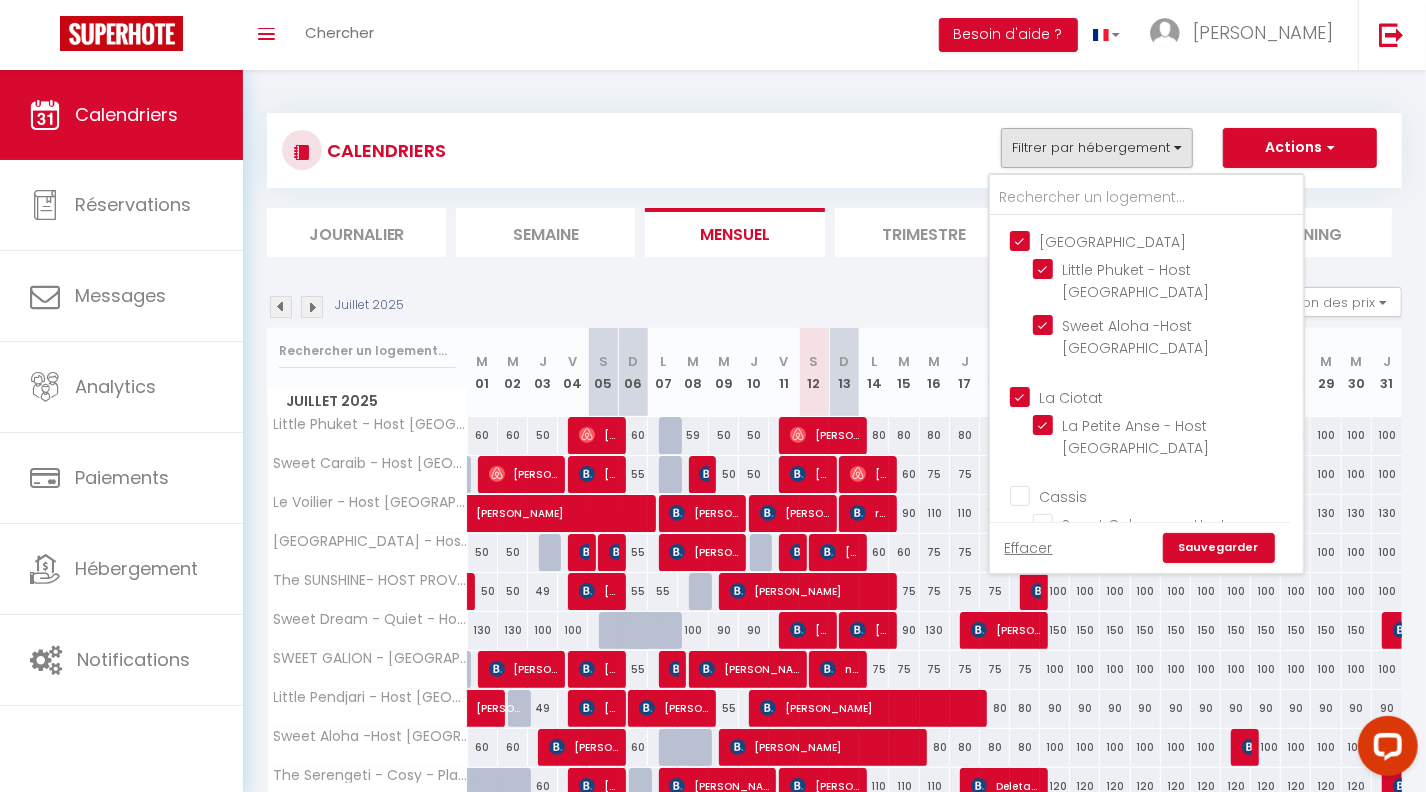 checkbox on "true" 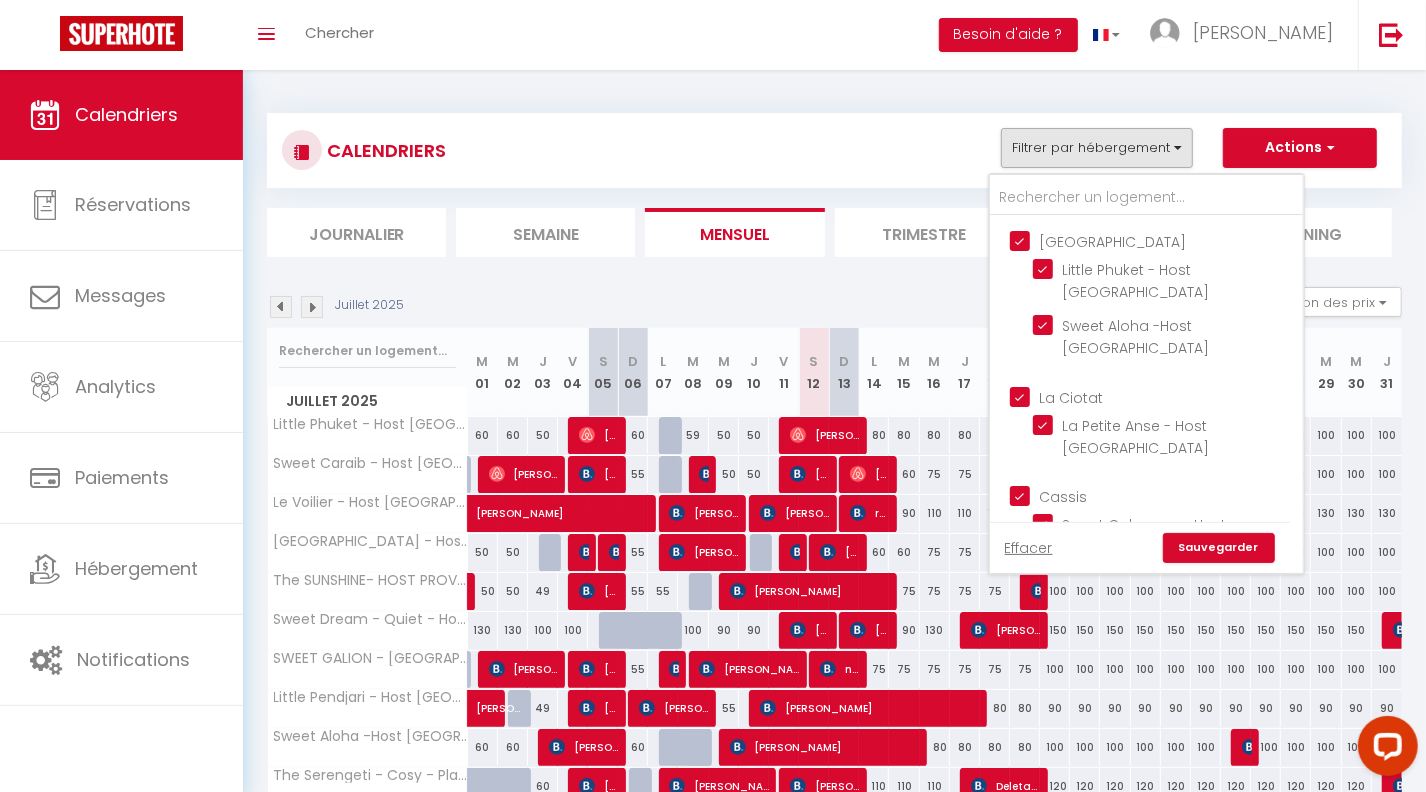 checkbox on "true" 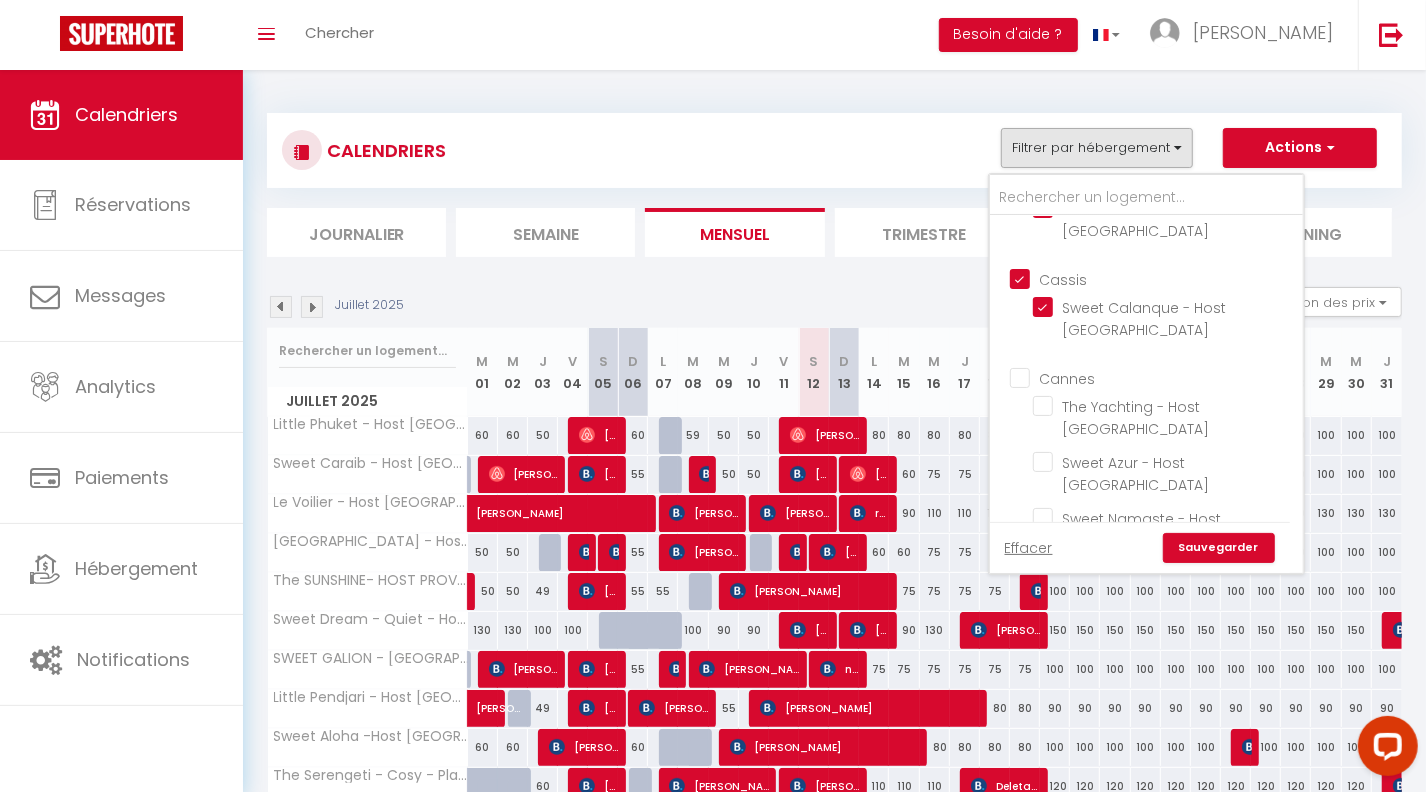 scroll, scrollTop: 710, scrollLeft: 0, axis: vertical 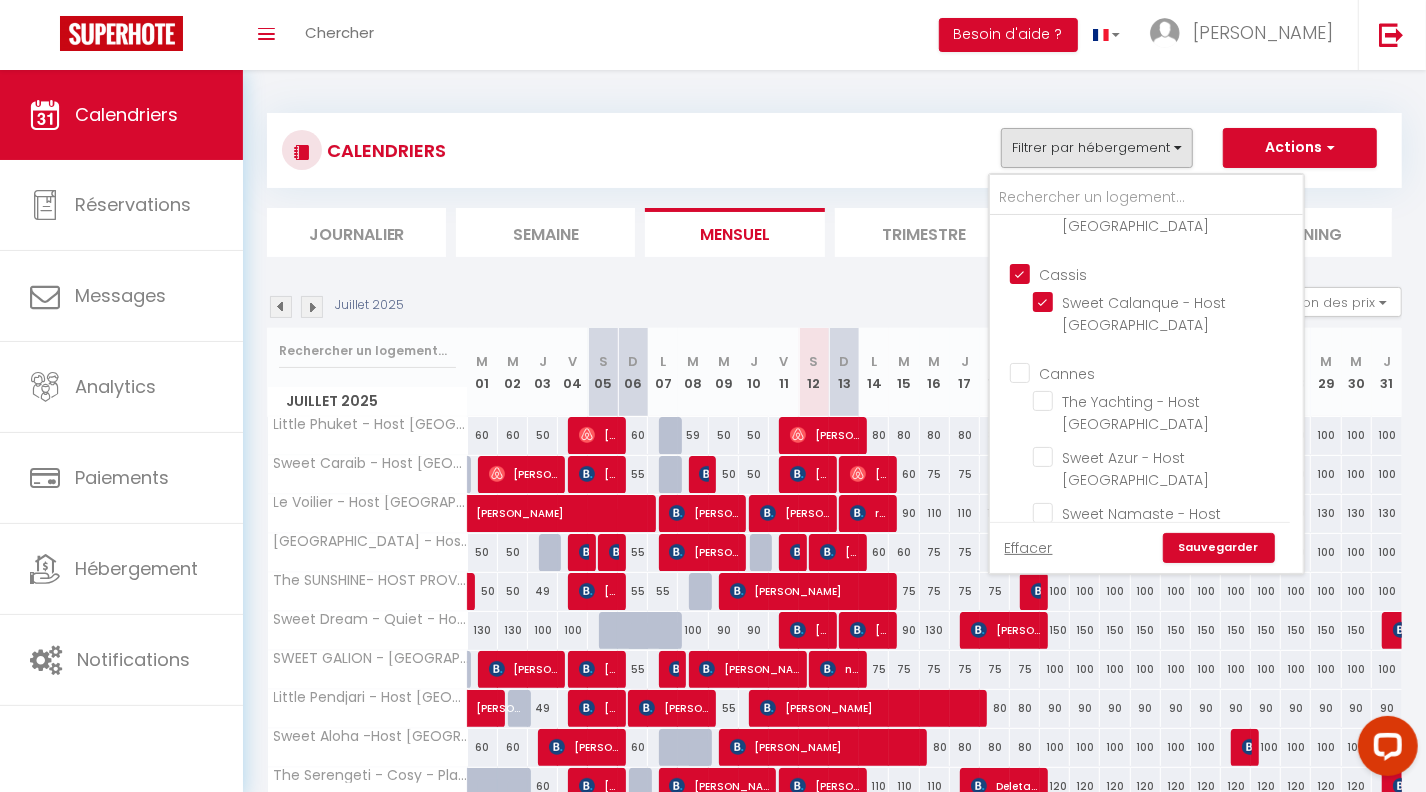 click on "Cannes" at bounding box center [1166, 372] 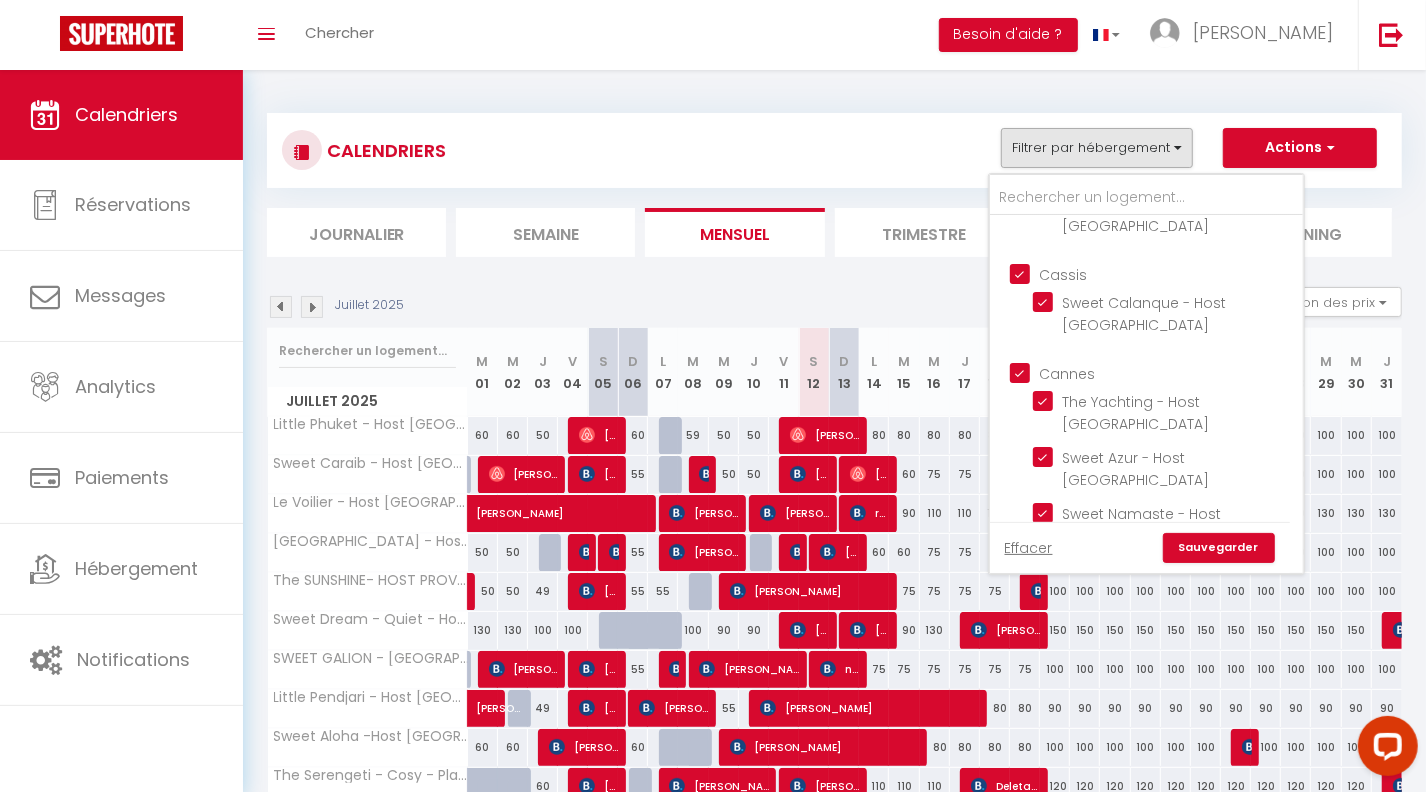 checkbox on "true" 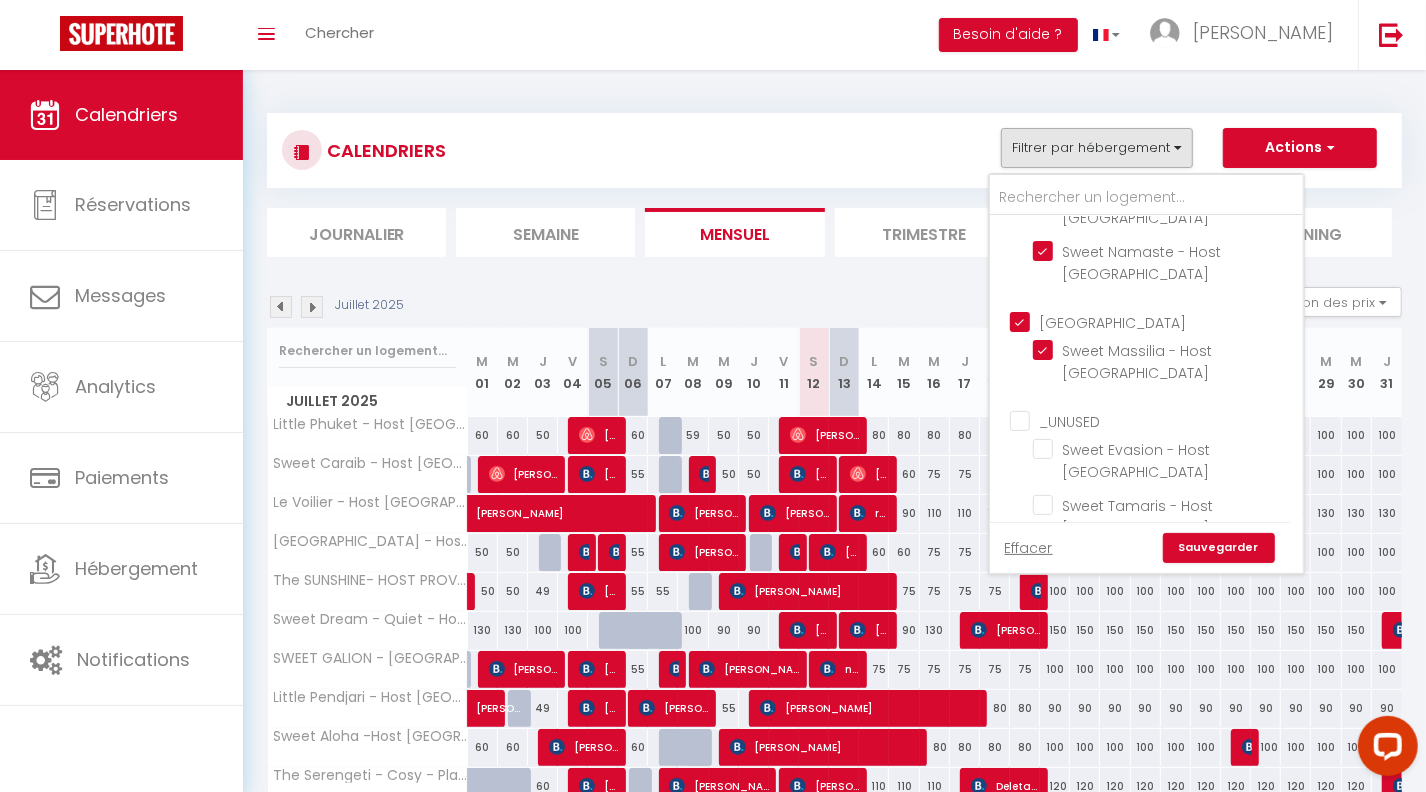 scroll, scrollTop: 1037, scrollLeft: 0, axis: vertical 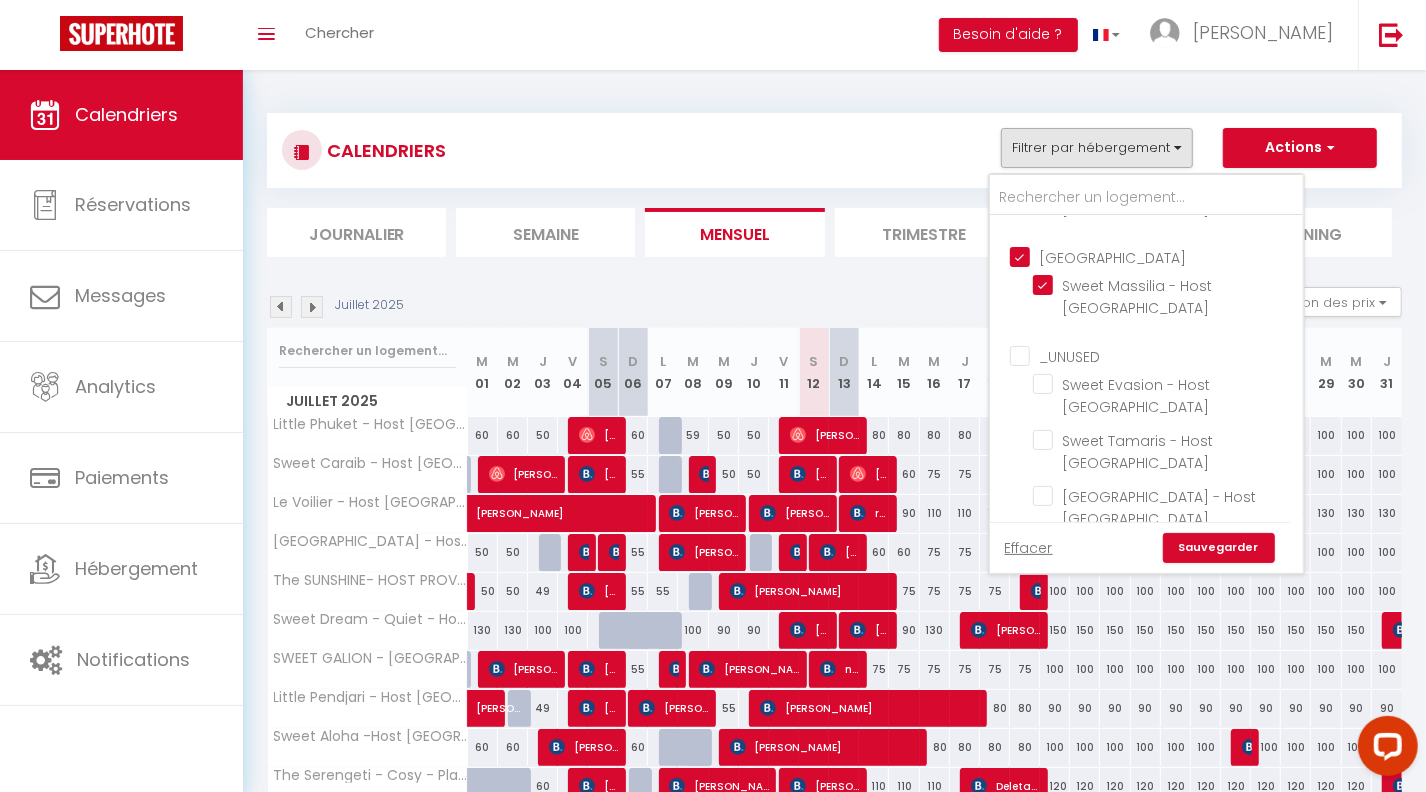 click on "Monaco/Beausoleil" at bounding box center [1166, 622] 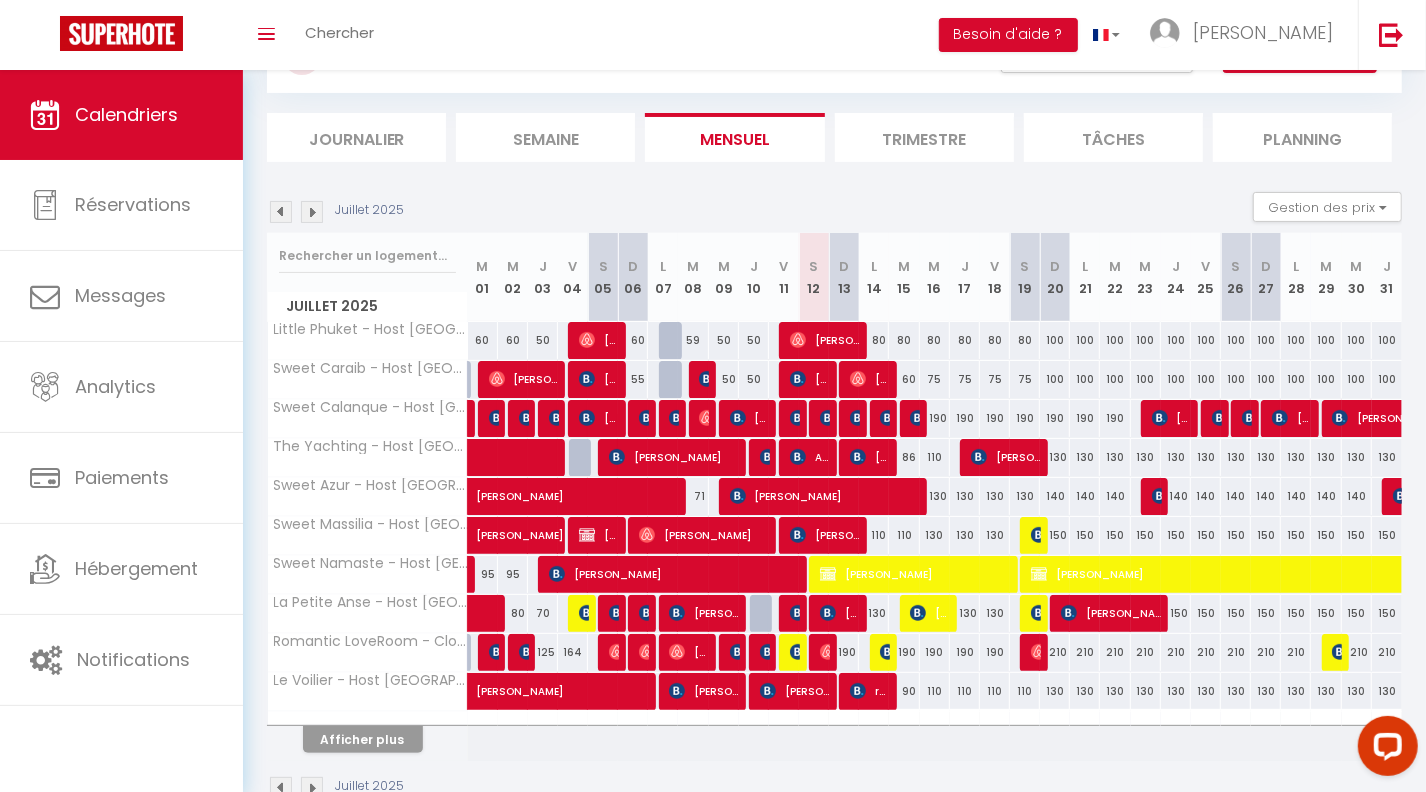 scroll, scrollTop: 139, scrollLeft: 0, axis: vertical 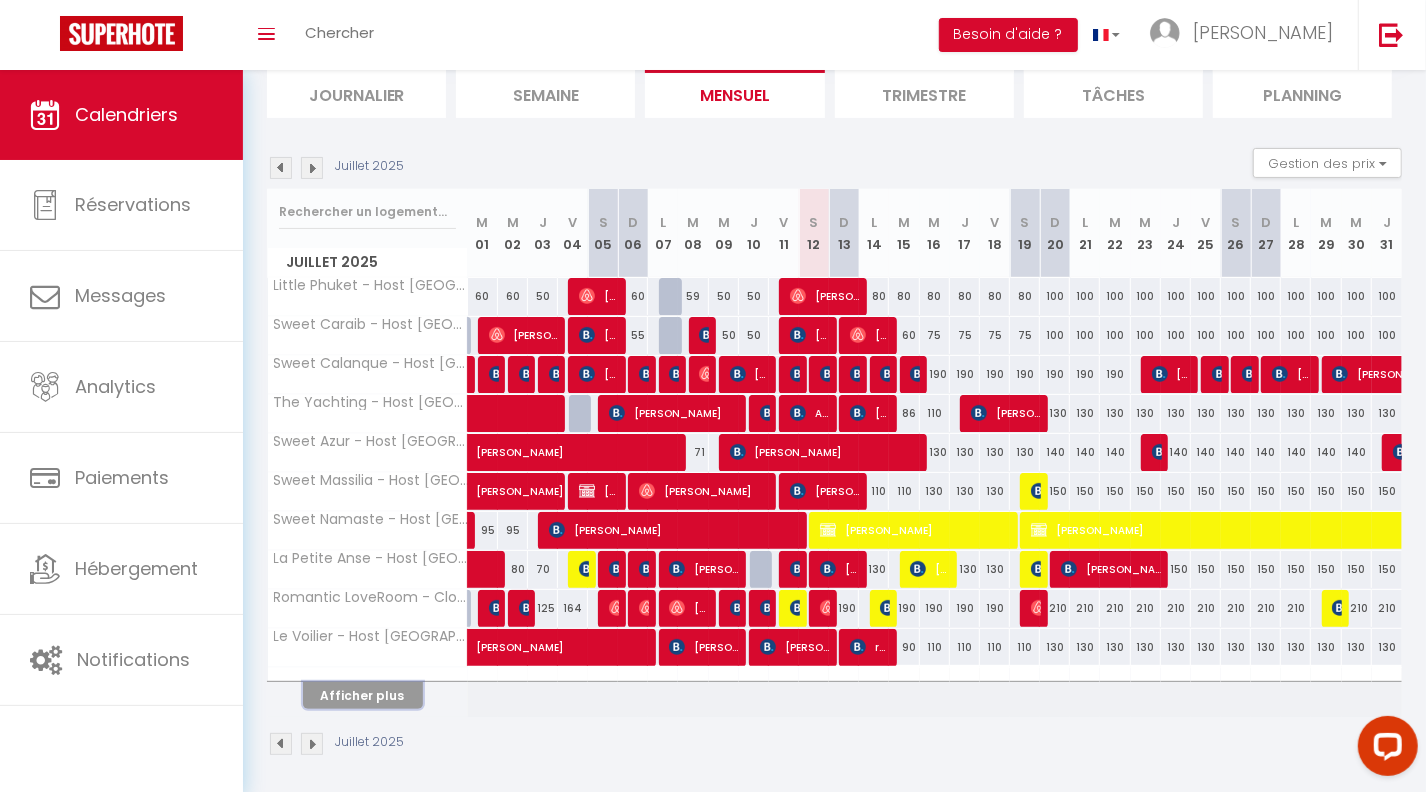 click on "Afficher plus" at bounding box center [363, 695] 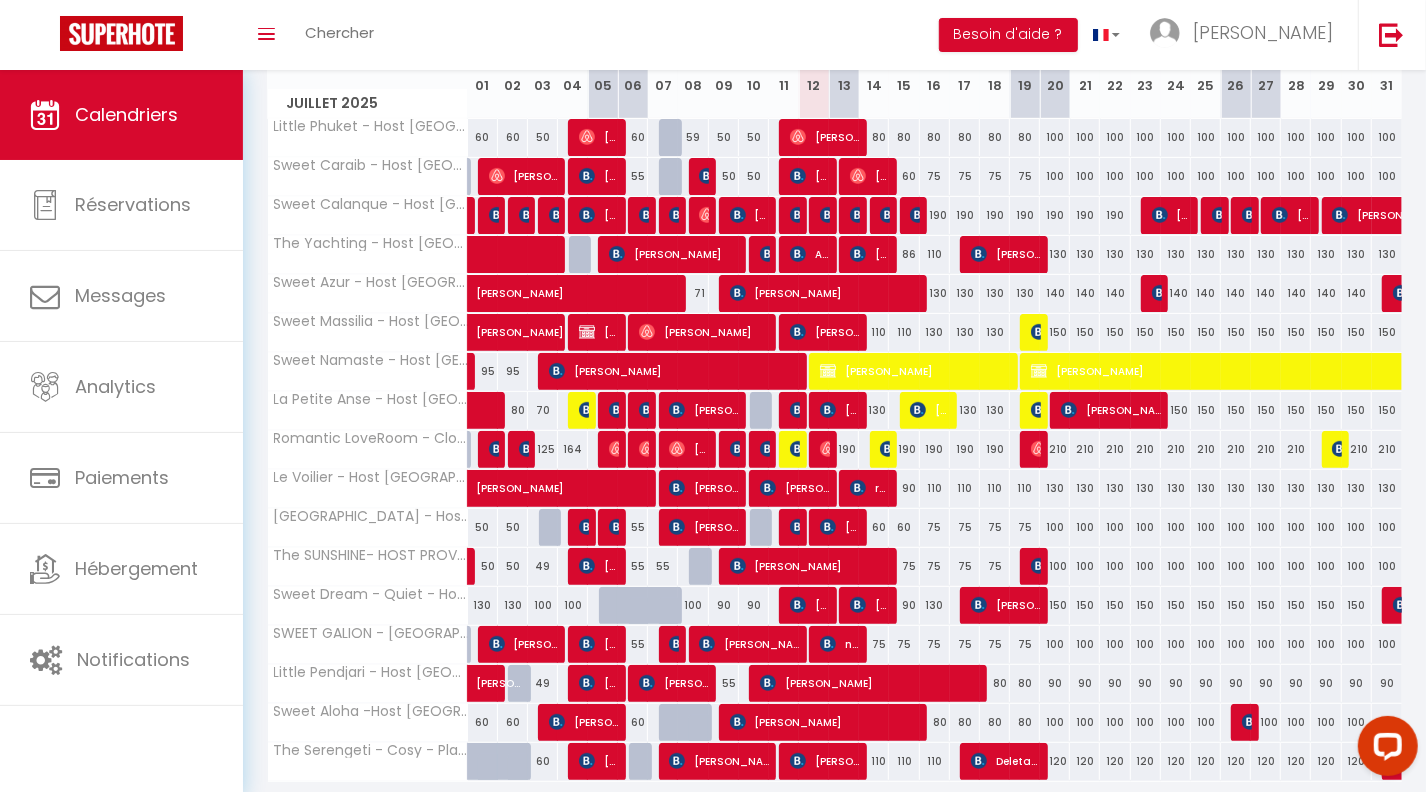 scroll, scrollTop: 286, scrollLeft: 0, axis: vertical 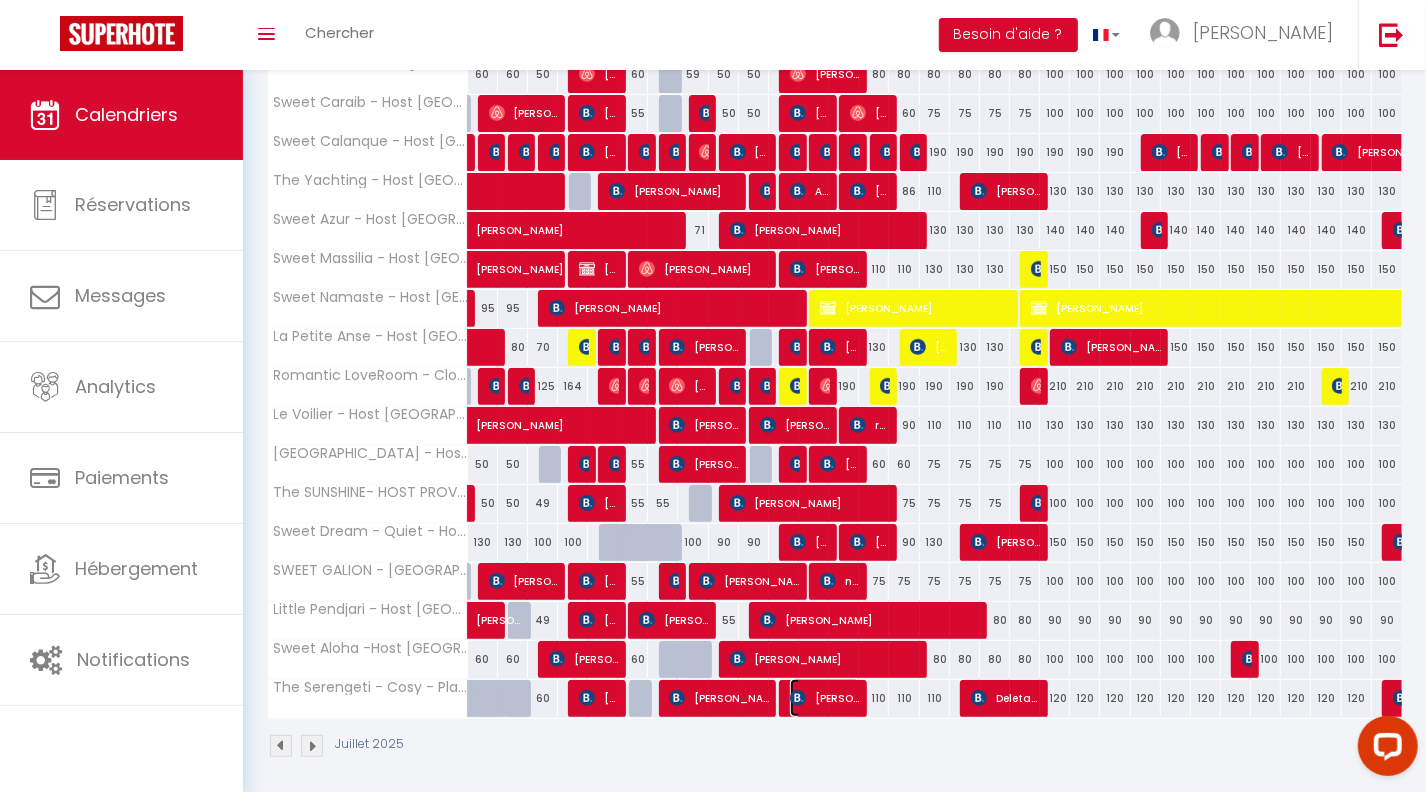 click on "Mathias Le Gloan" at bounding box center [825, 698] 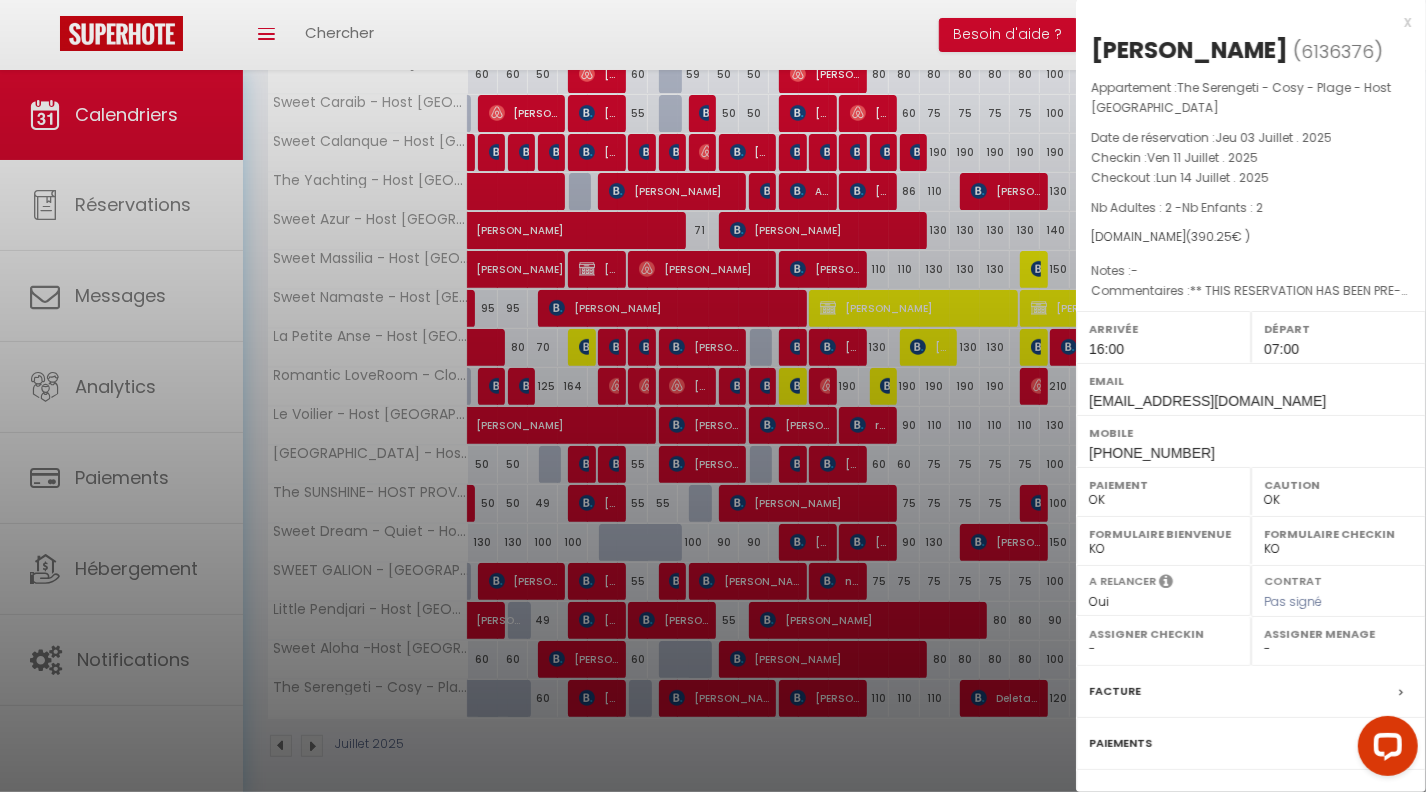 click on "x" at bounding box center [1243, 22] 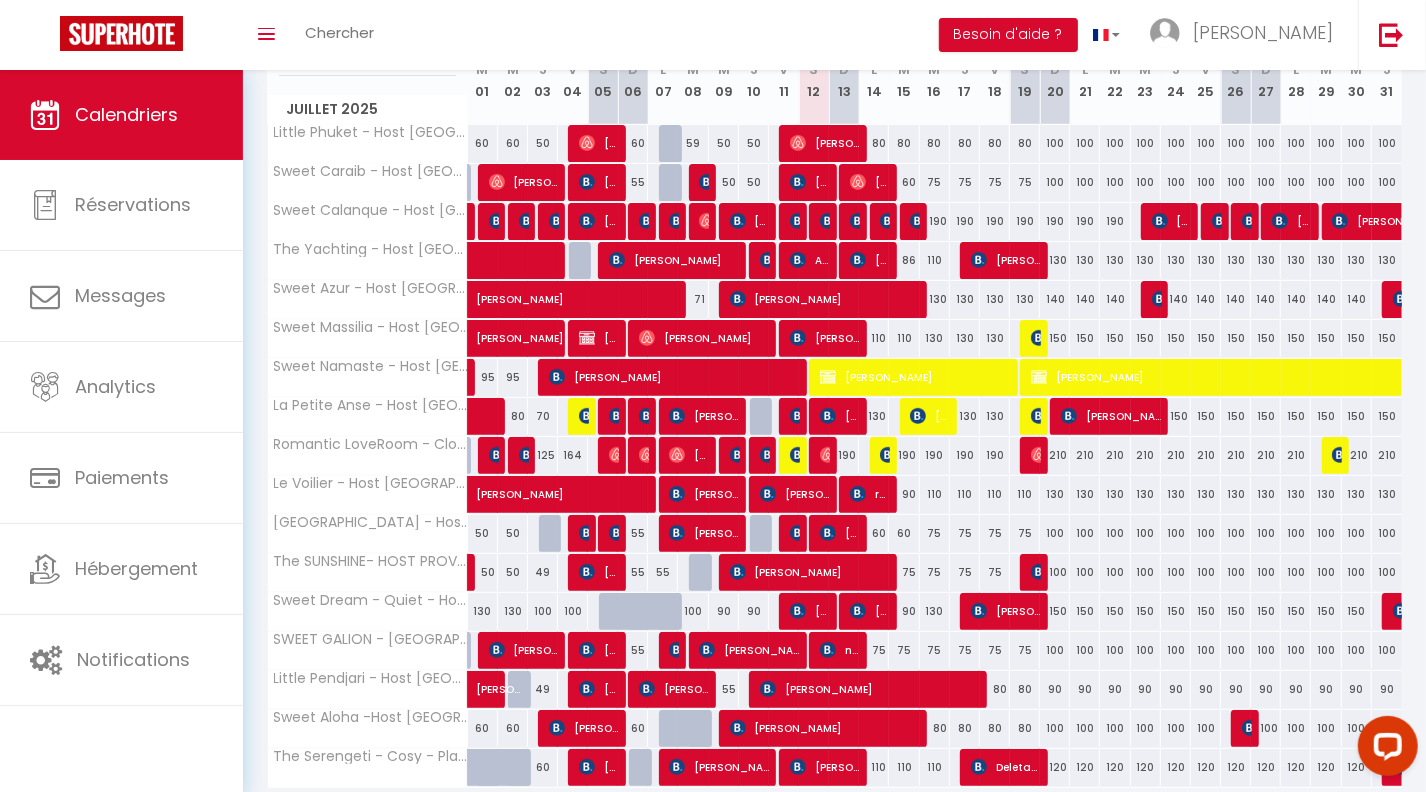 scroll, scrollTop: 294, scrollLeft: 0, axis: vertical 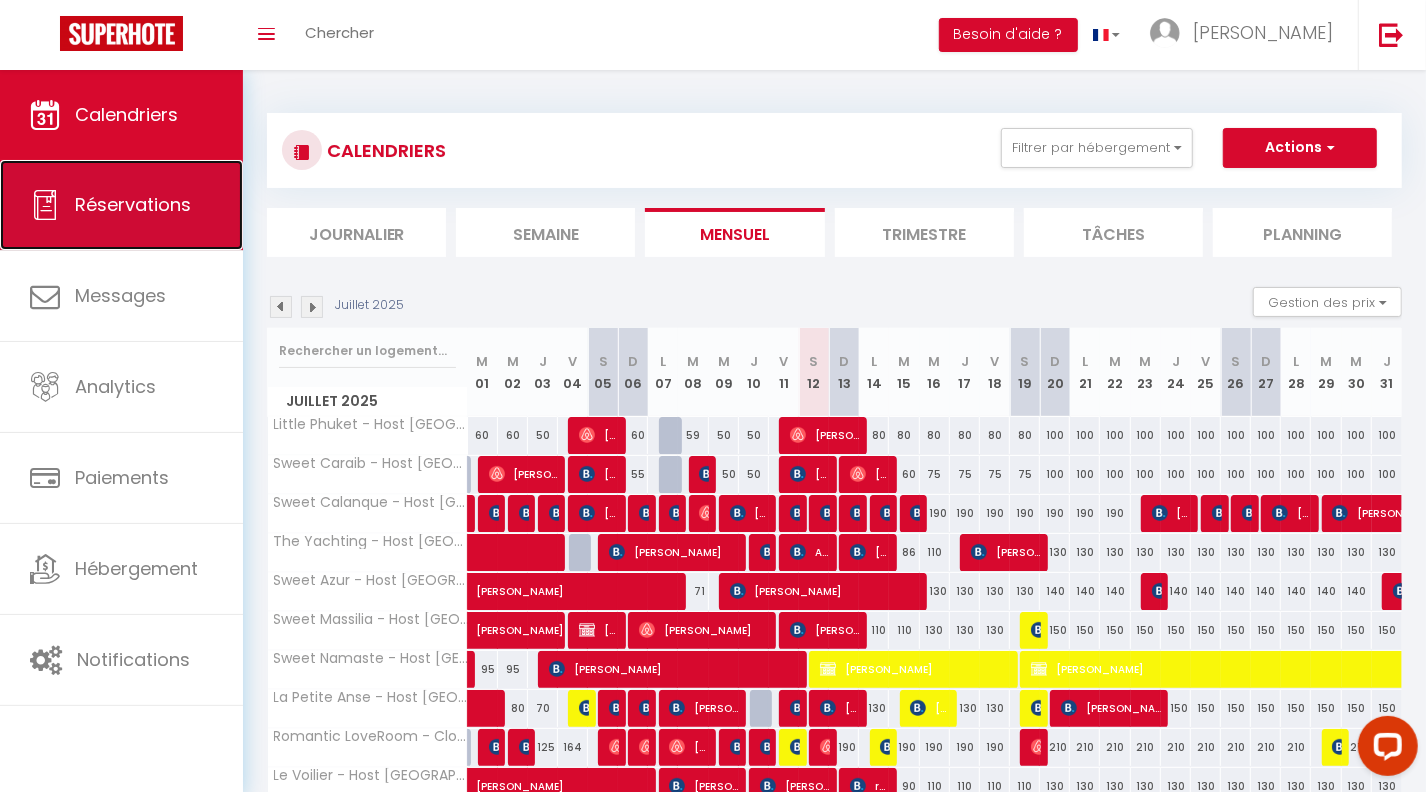 click on "Réservations" at bounding box center [133, 204] 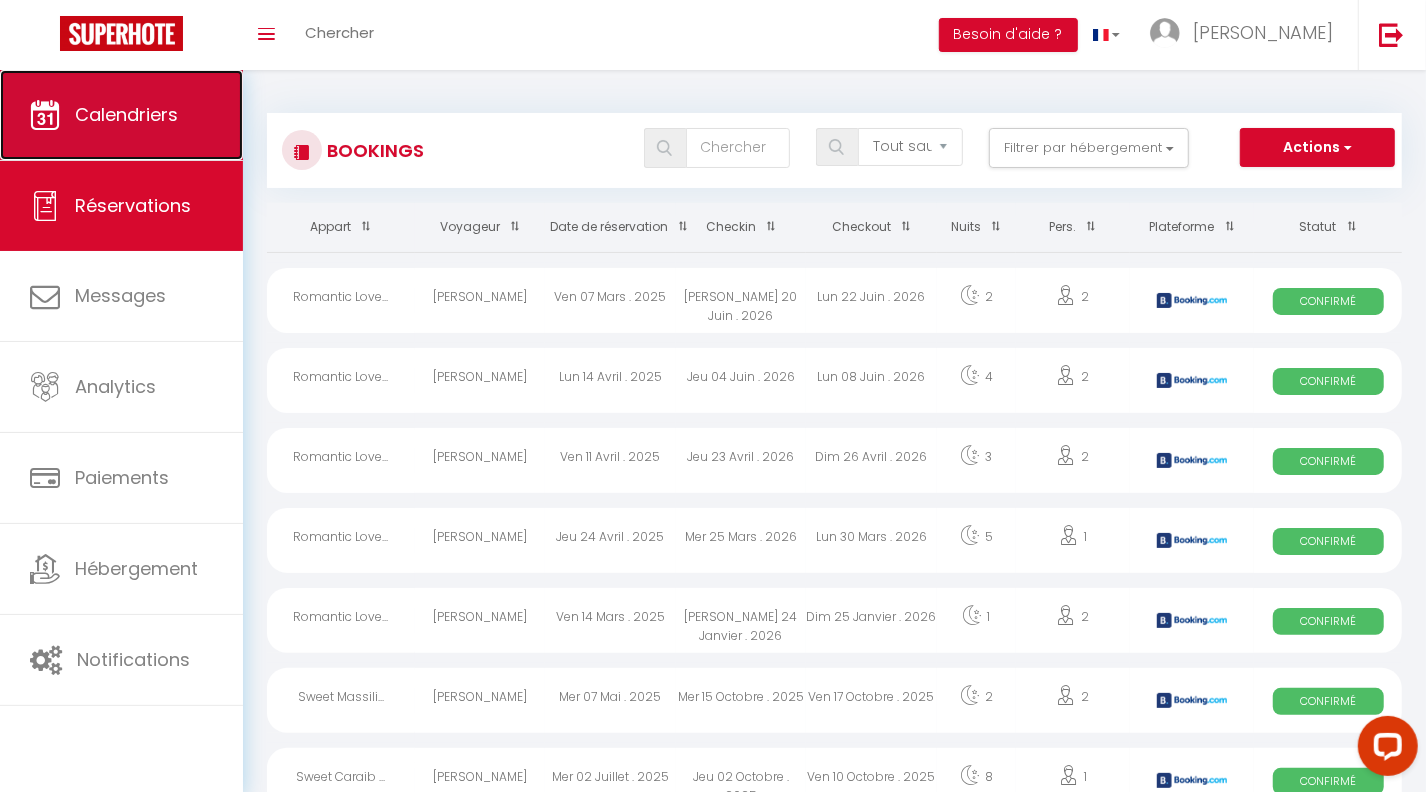 click on "Calendriers" at bounding box center [121, 115] 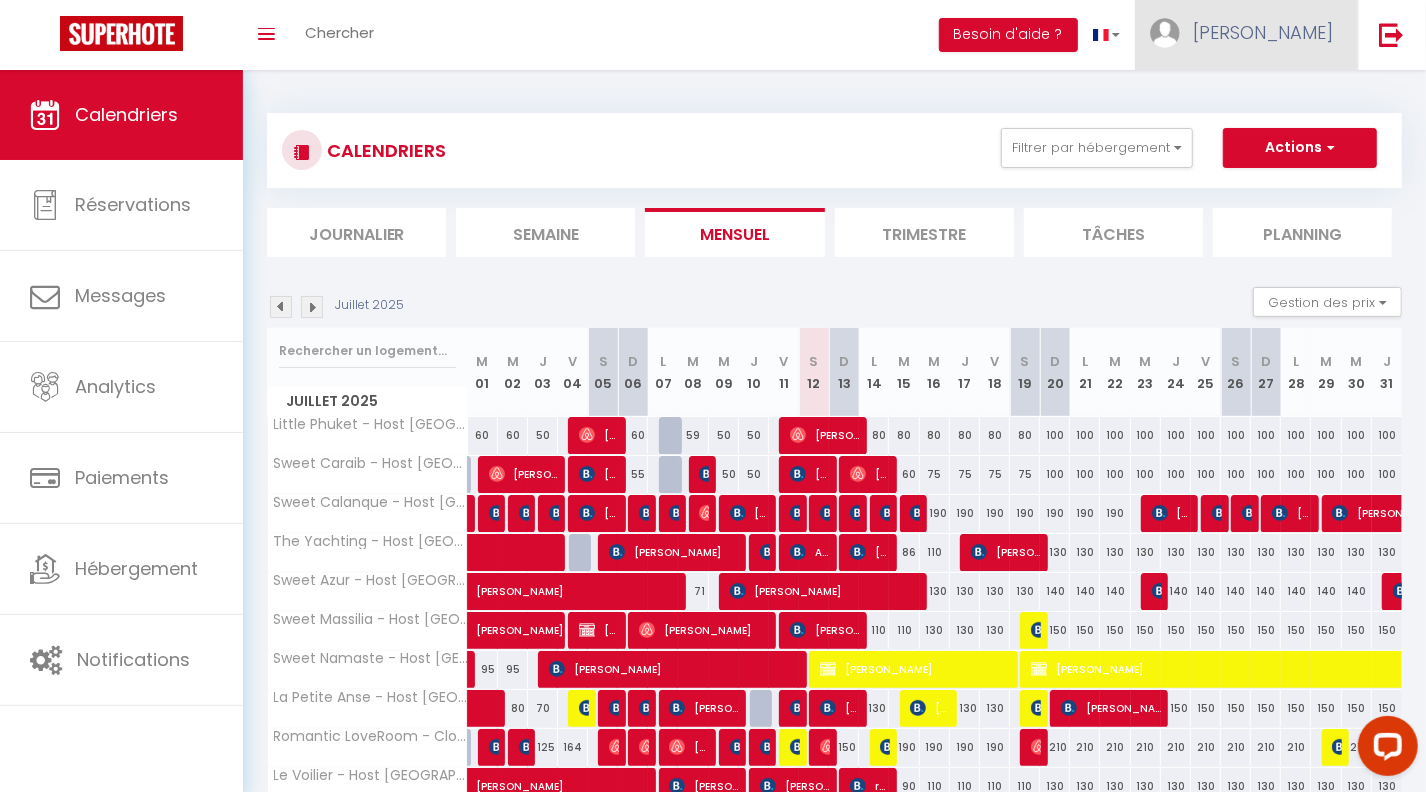 click on "mathias" at bounding box center (1246, 35) 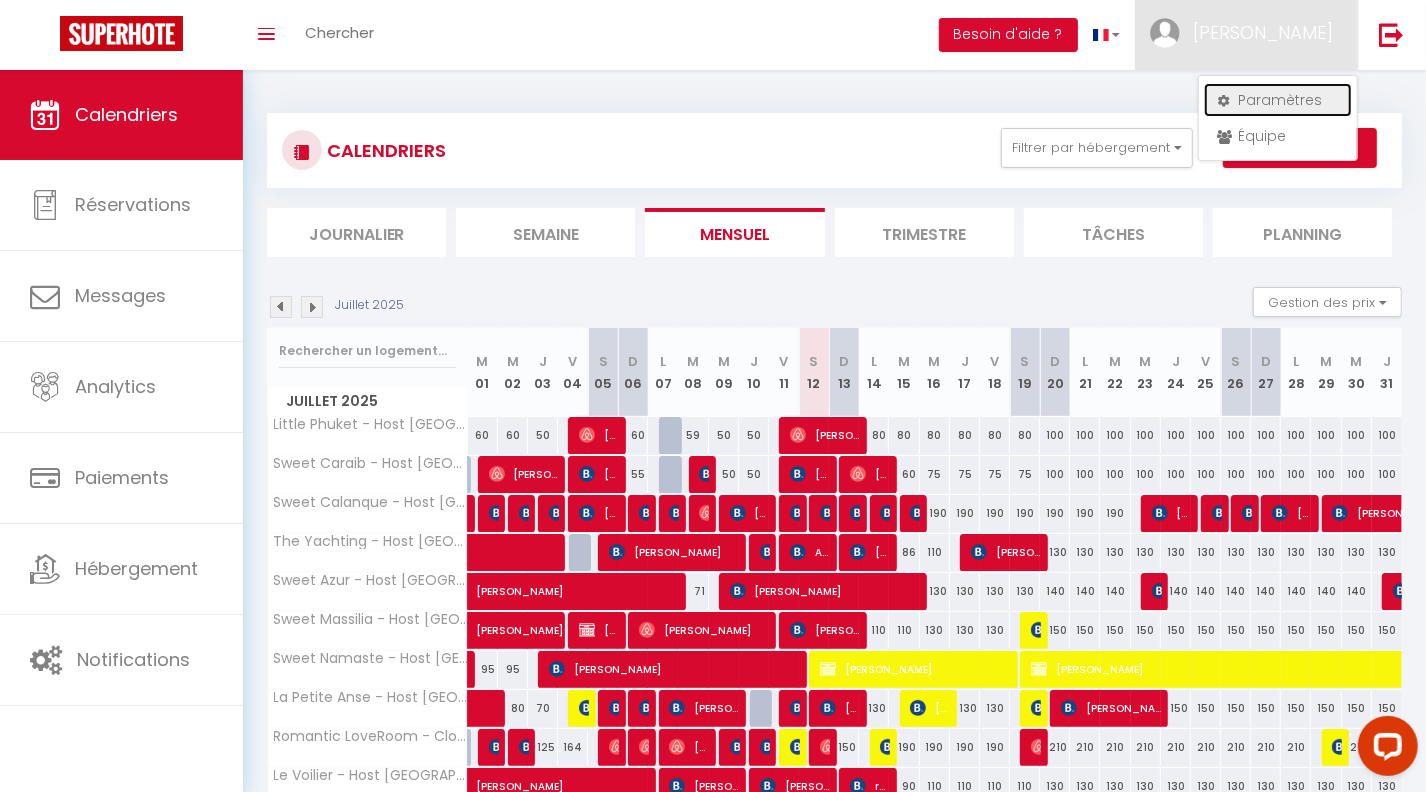 click on "Paramètres" at bounding box center [1278, 100] 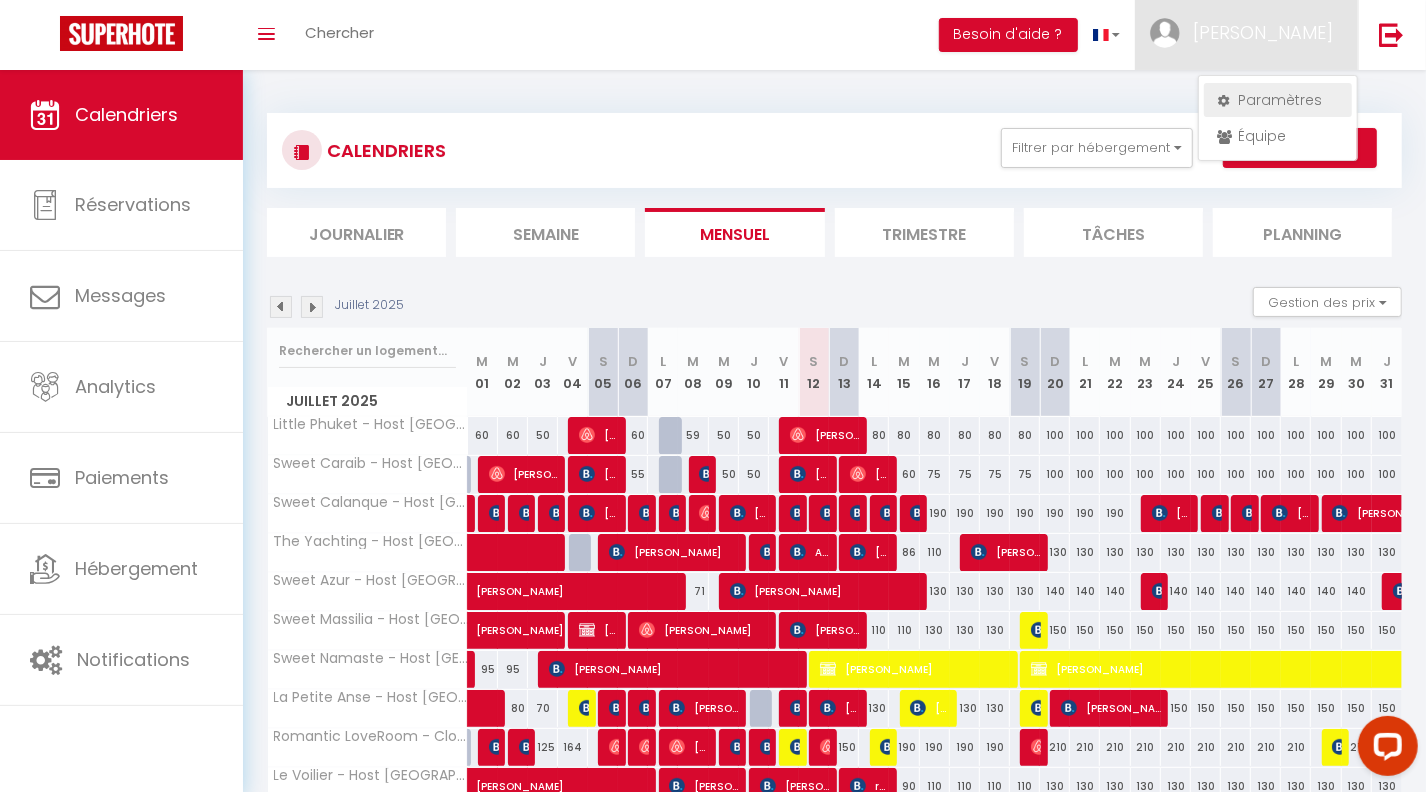 select on "fr" 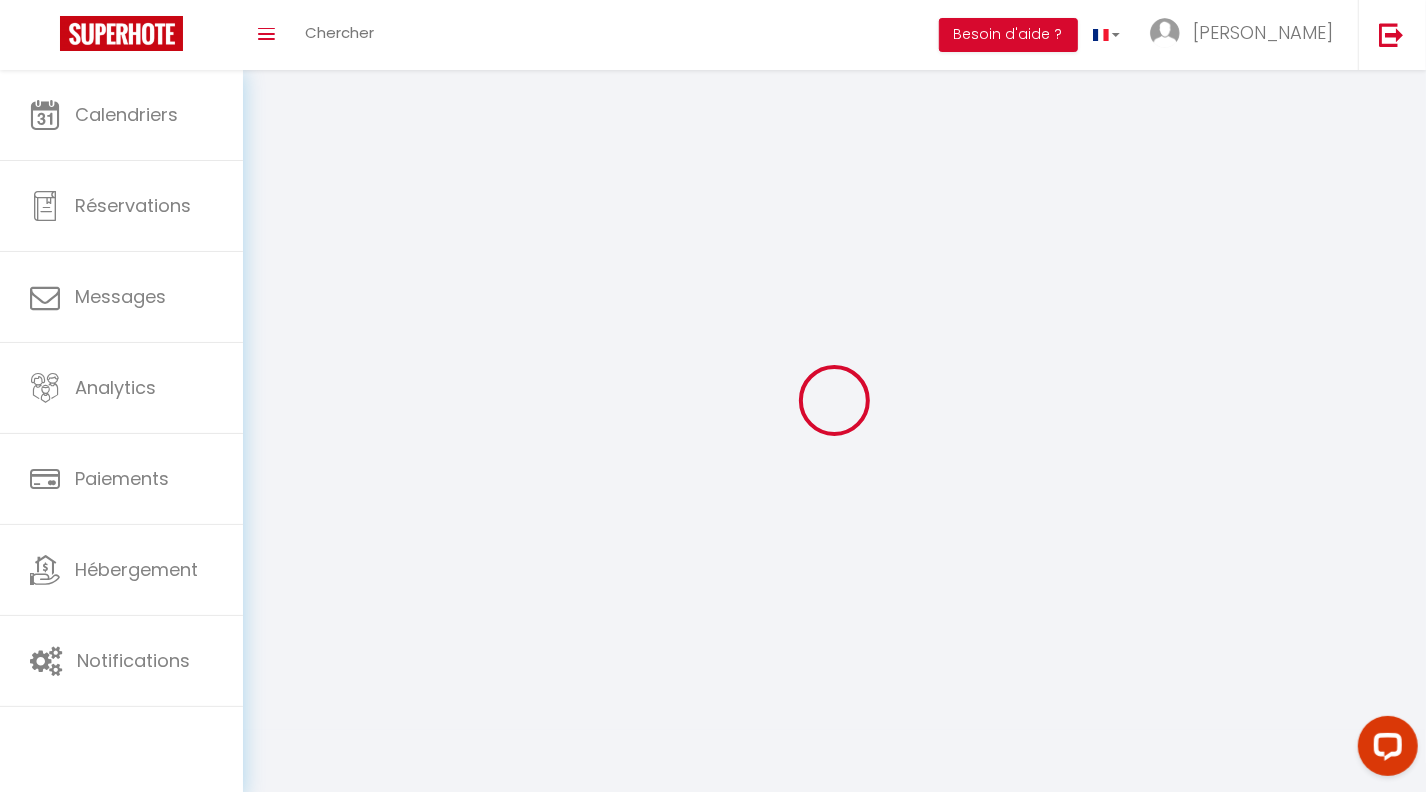 type on "mathias" 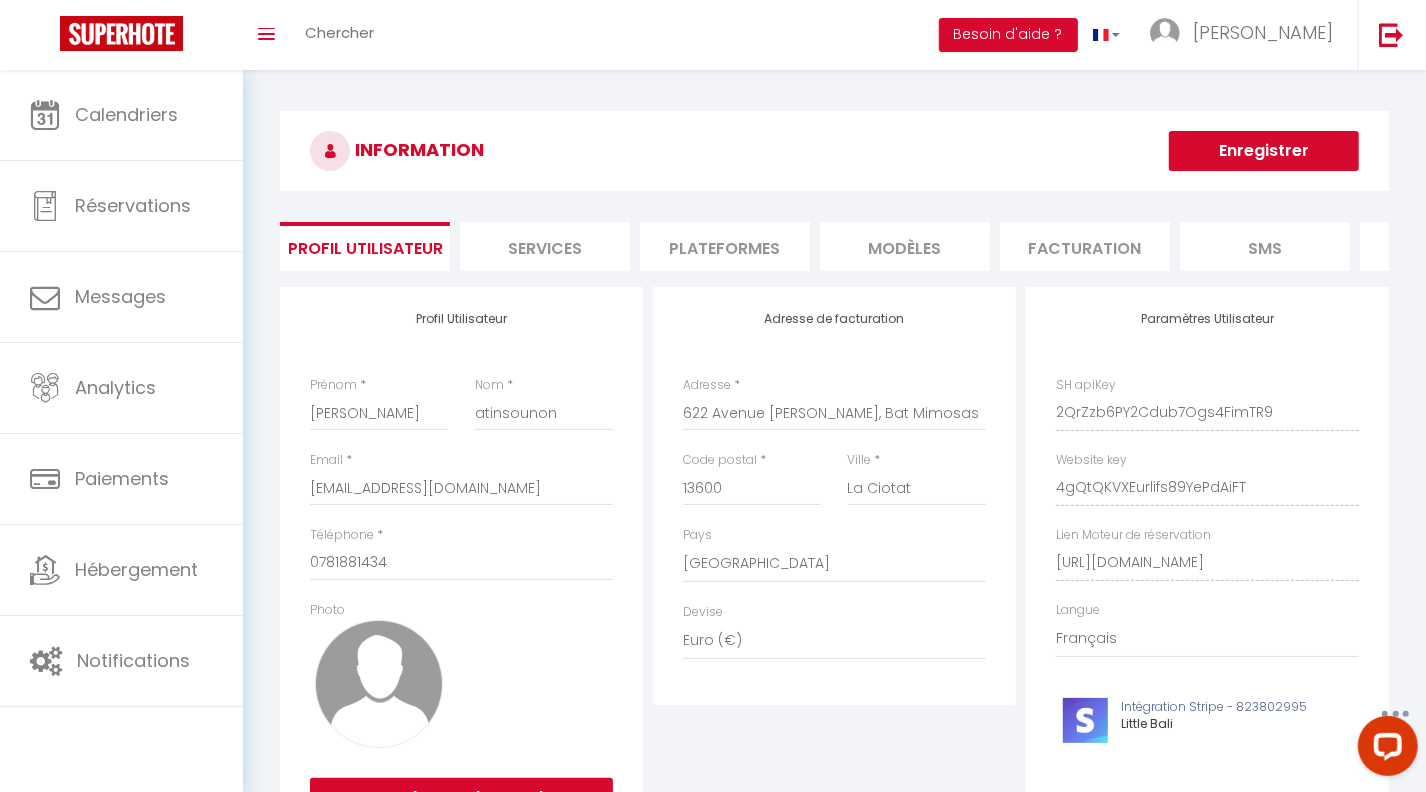 click on "Plateformes" at bounding box center [725, 246] 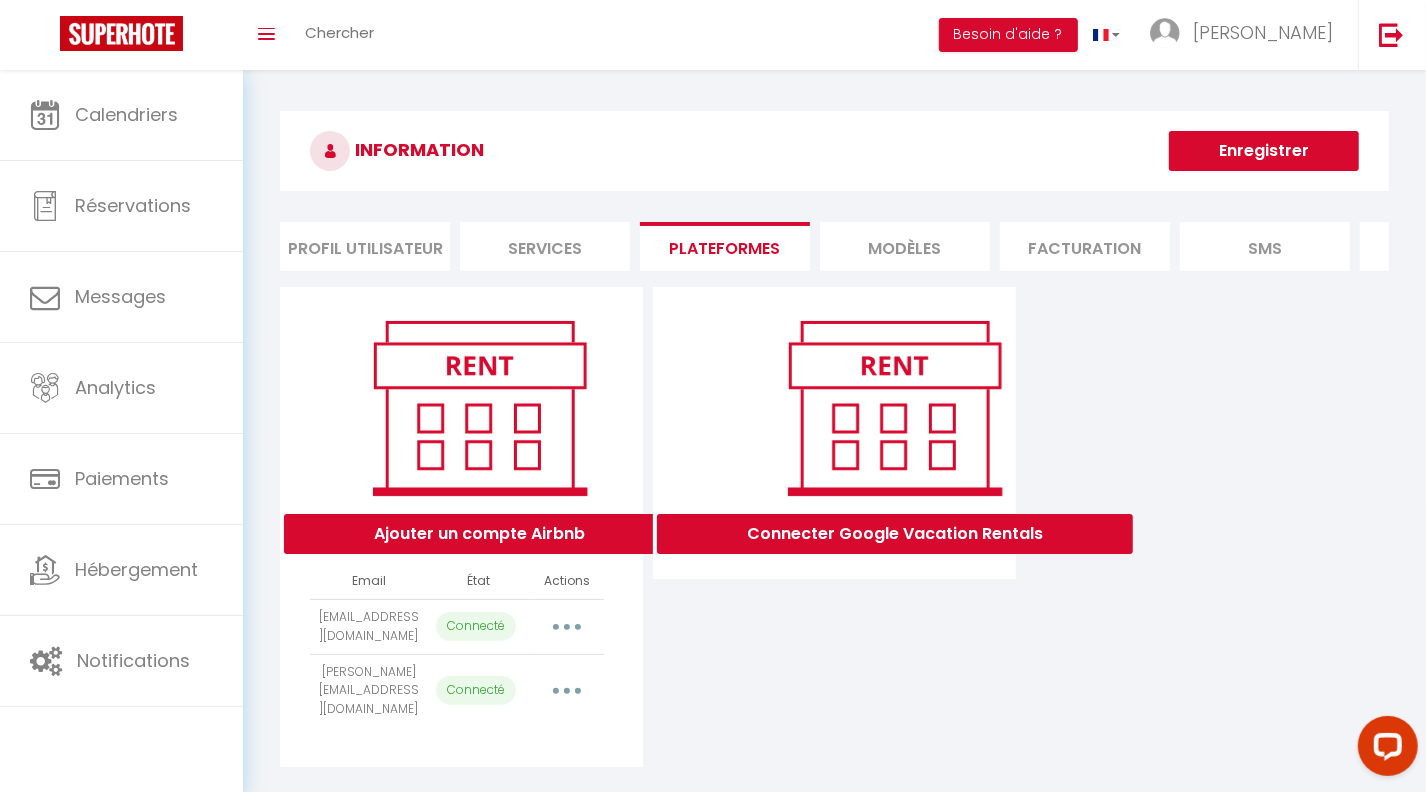 scroll, scrollTop: 70, scrollLeft: 0, axis: vertical 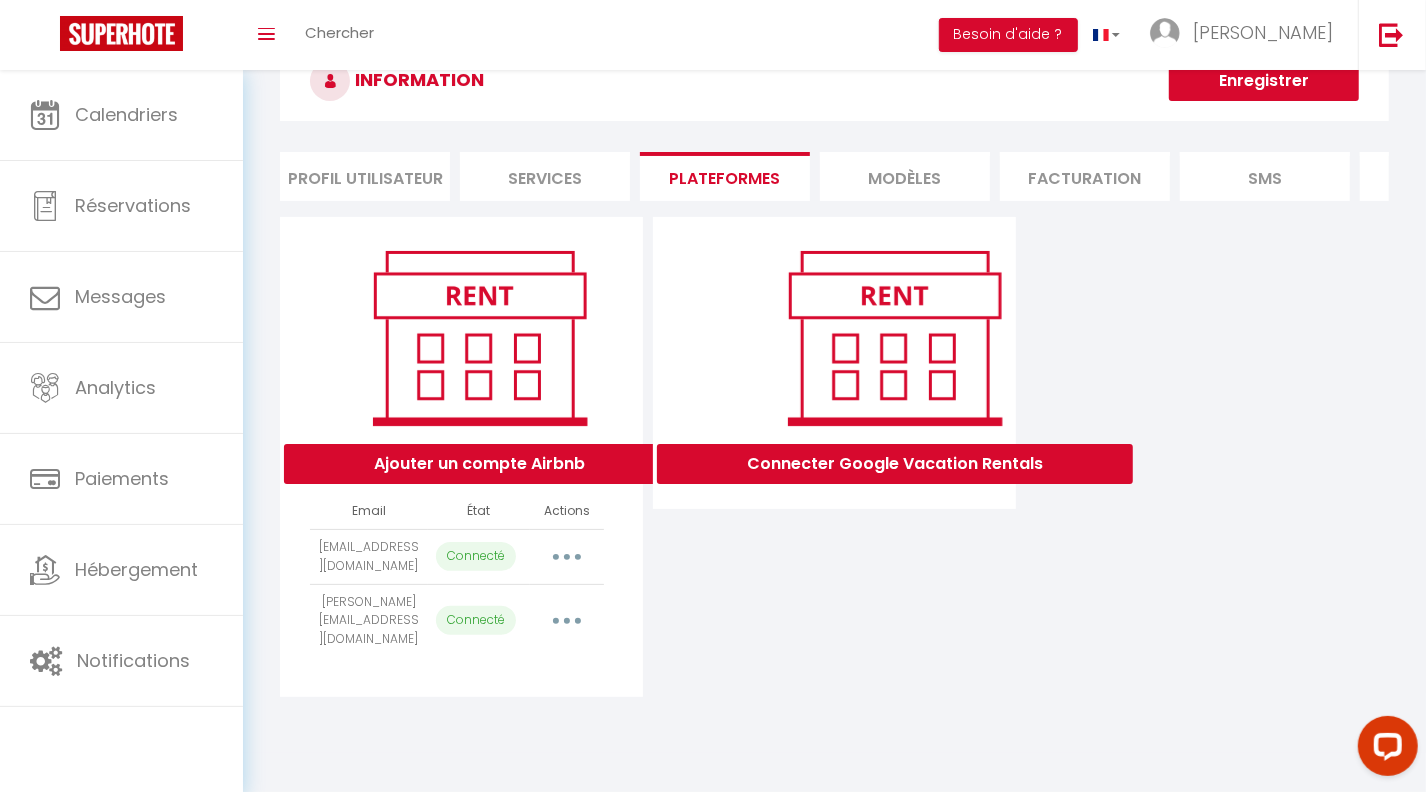 click on "Services" at bounding box center [545, 176] 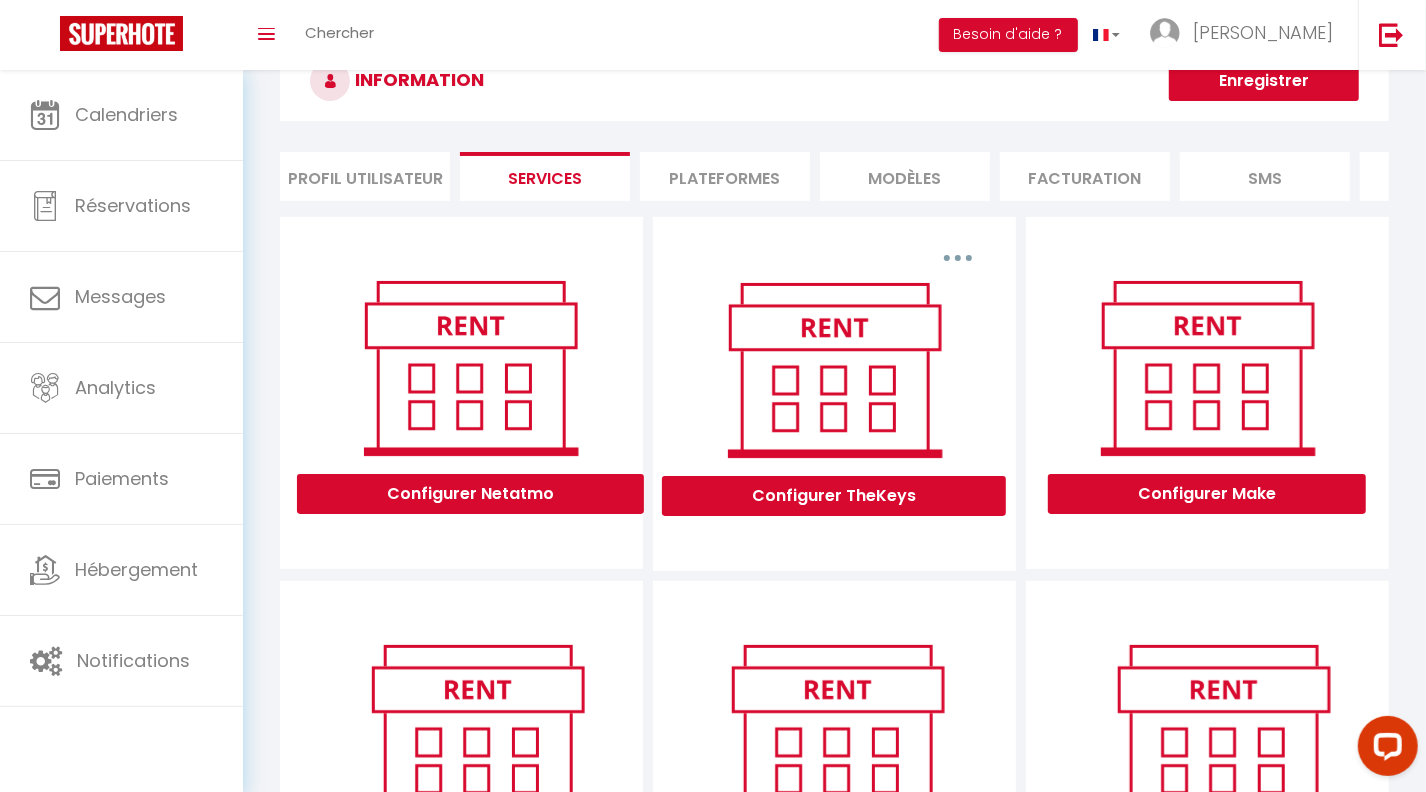 click on "Facturation" at bounding box center (1085, 176) 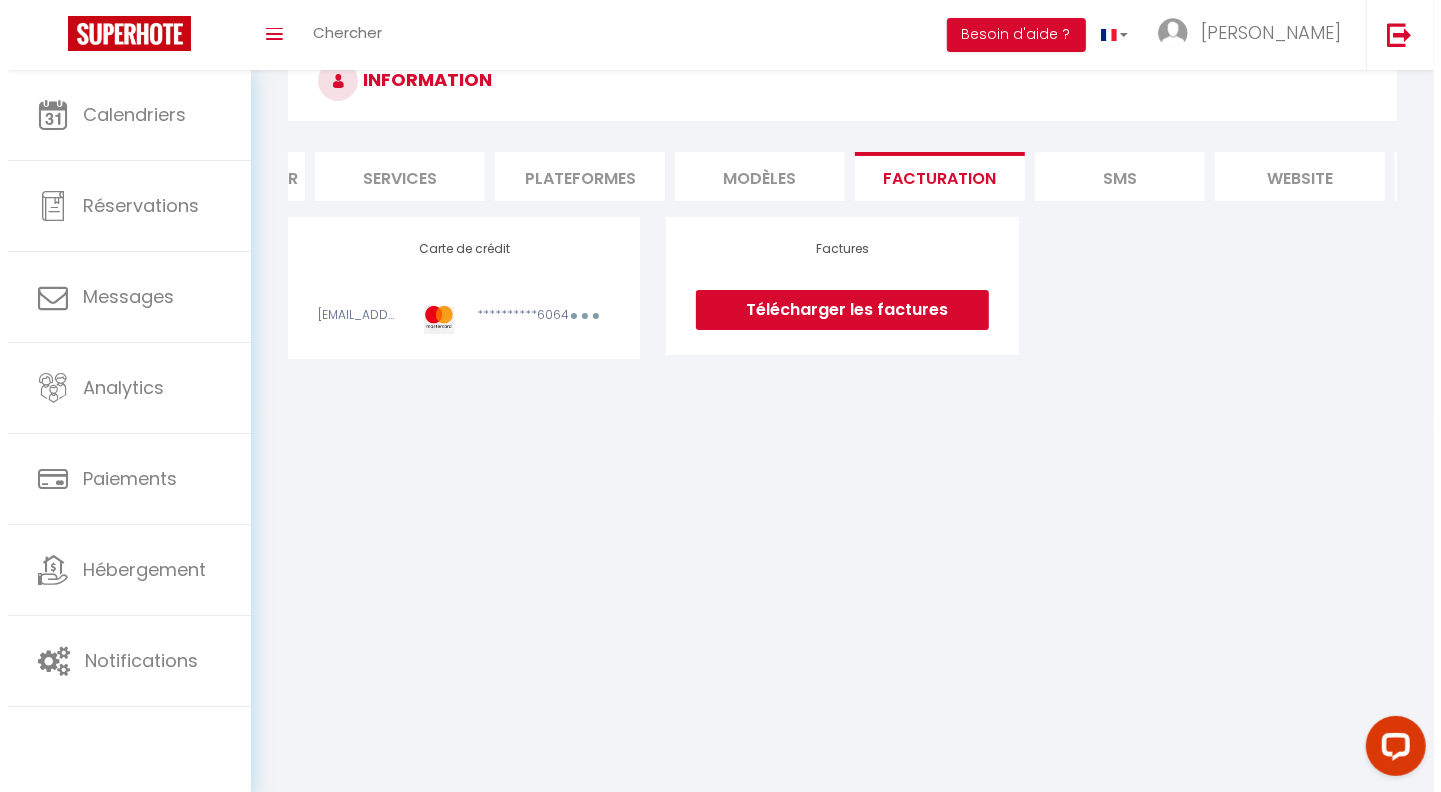 scroll, scrollTop: 0, scrollLeft: 0, axis: both 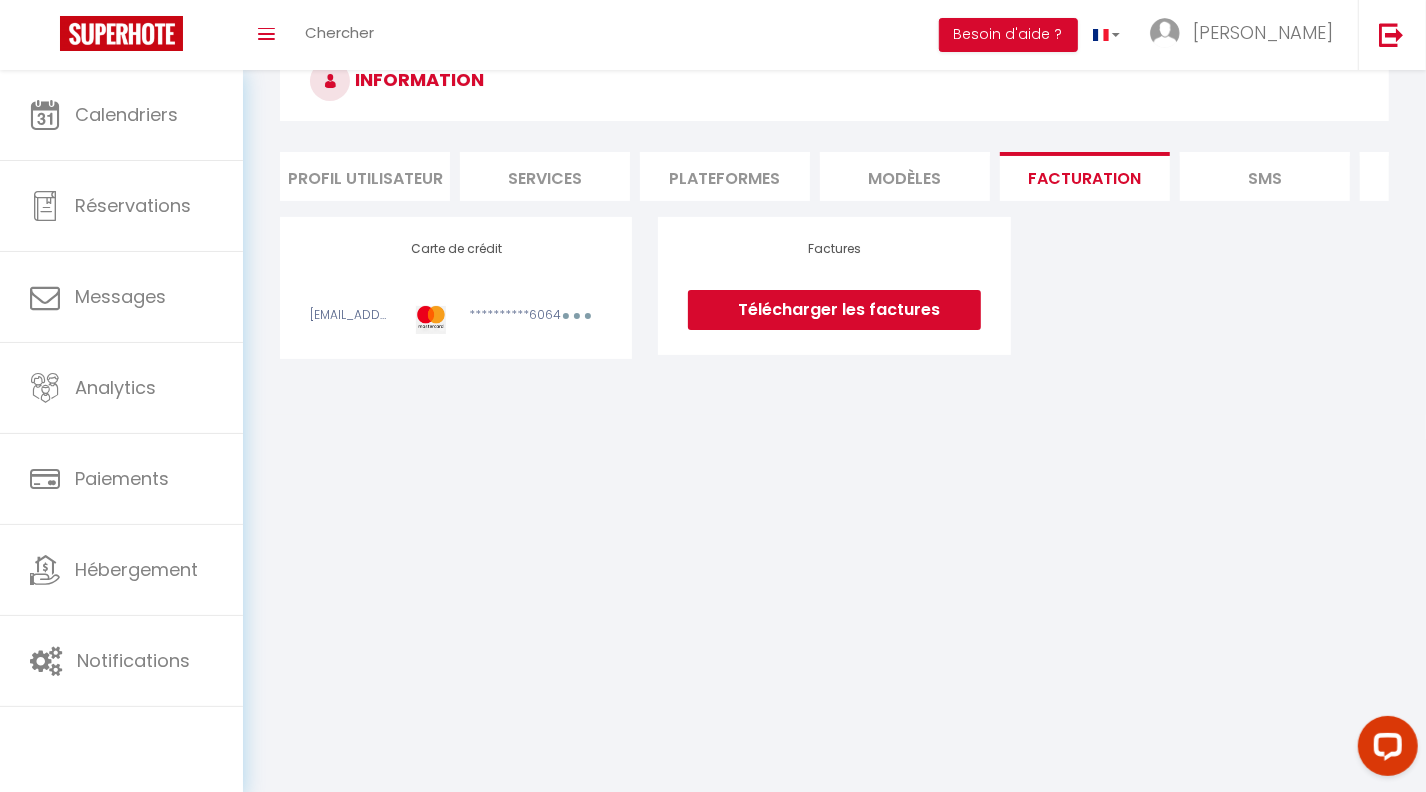 click on "Plateformes" at bounding box center (725, 176) 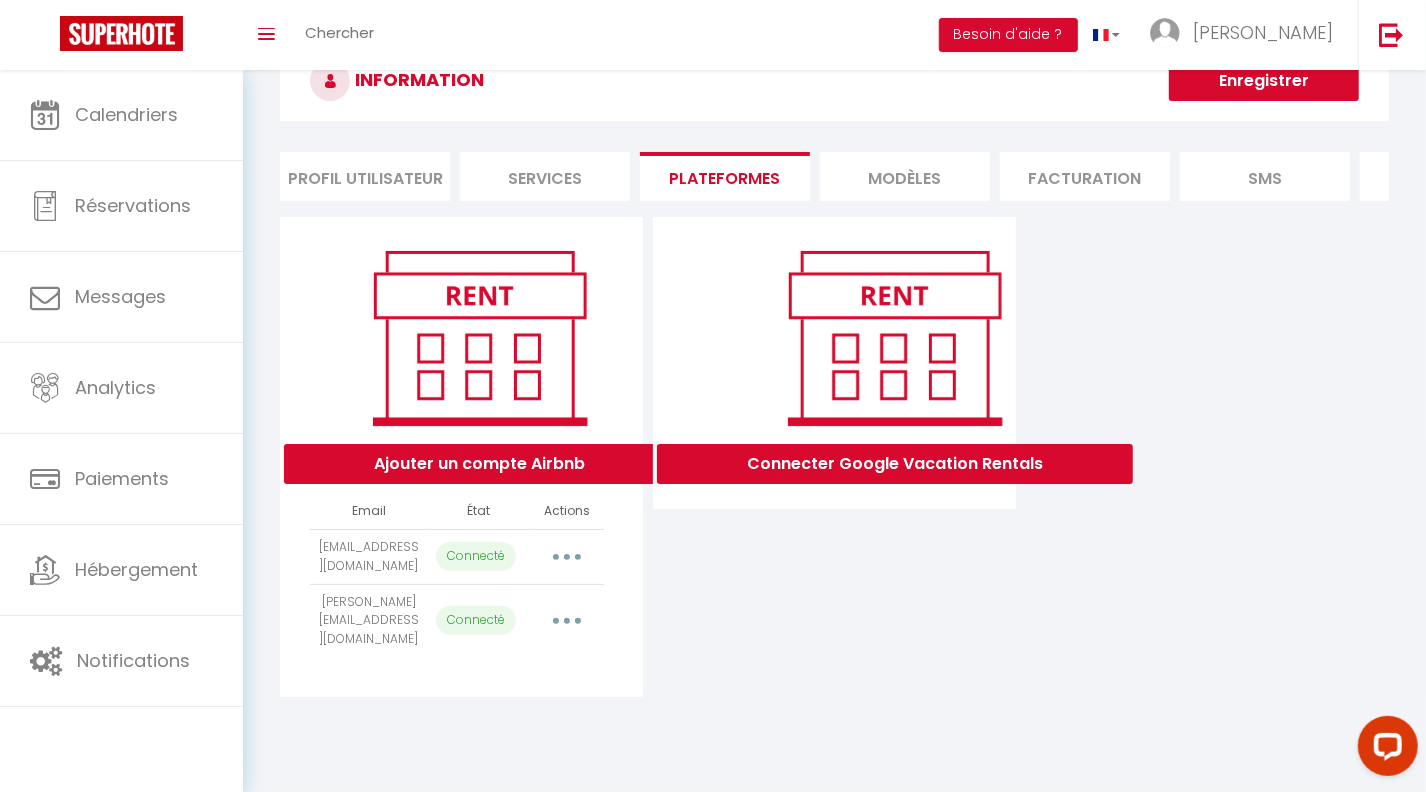 click at bounding box center [567, 557] 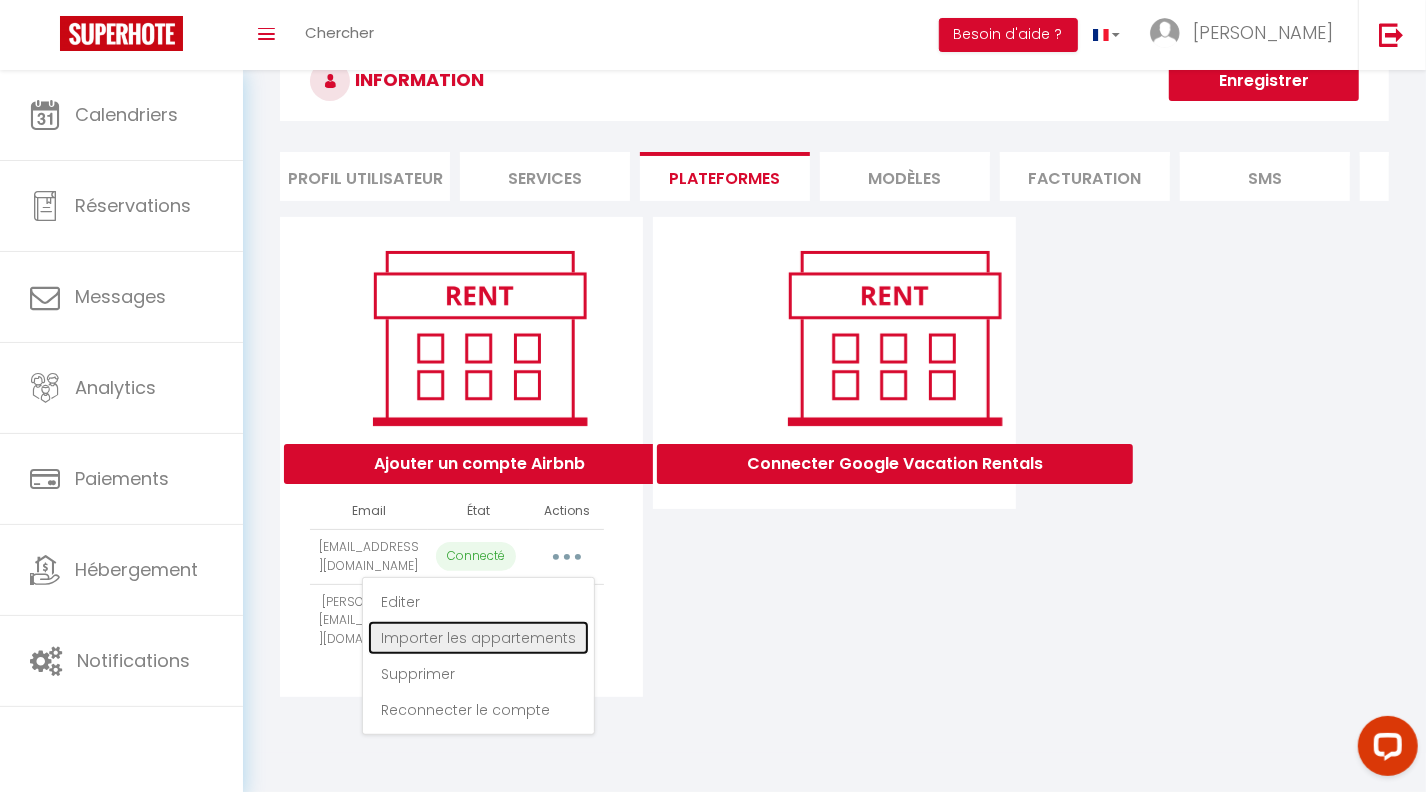 click on "Importer les appartements" at bounding box center [478, 638] 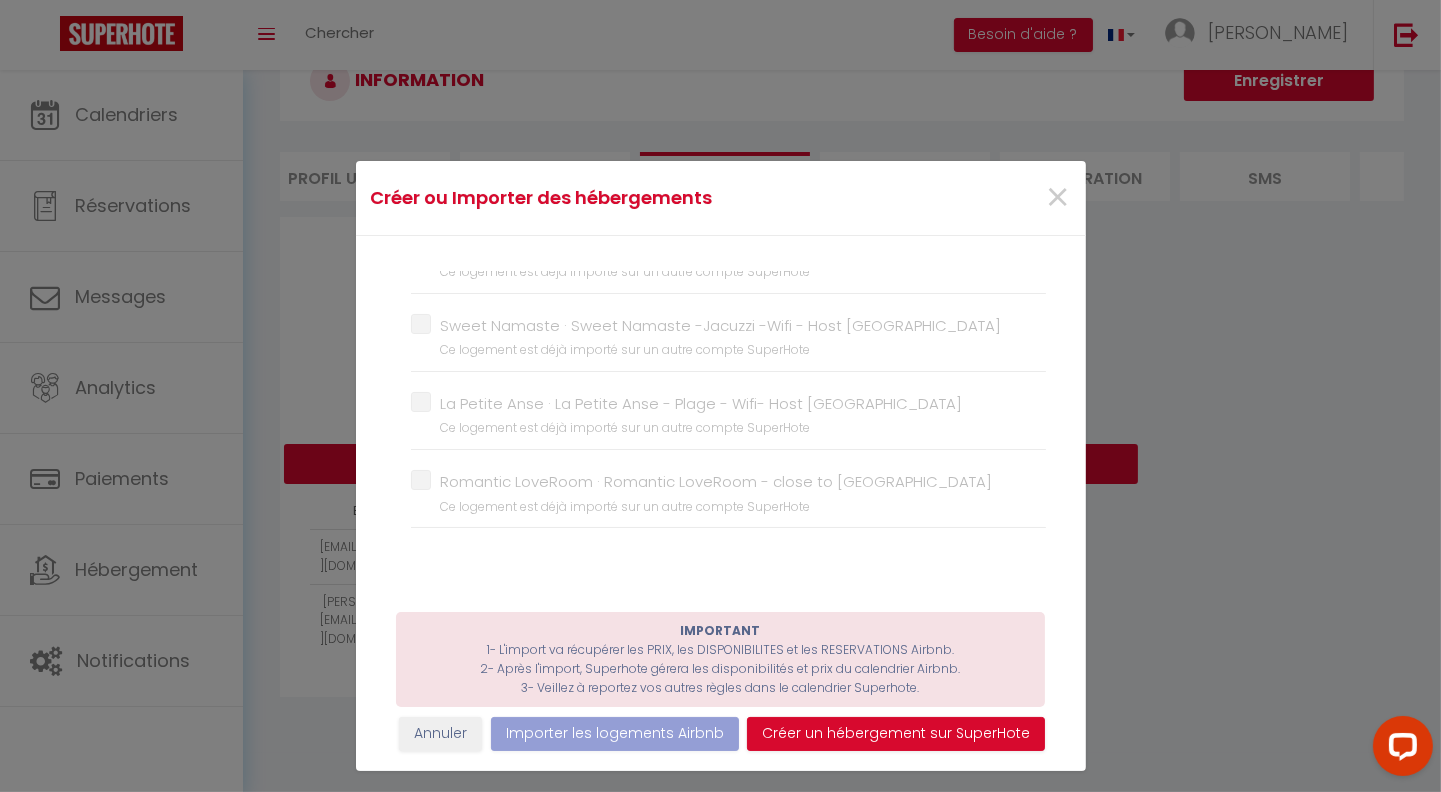 scroll, scrollTop: 790, scrollLeft: 0, axis: vertical 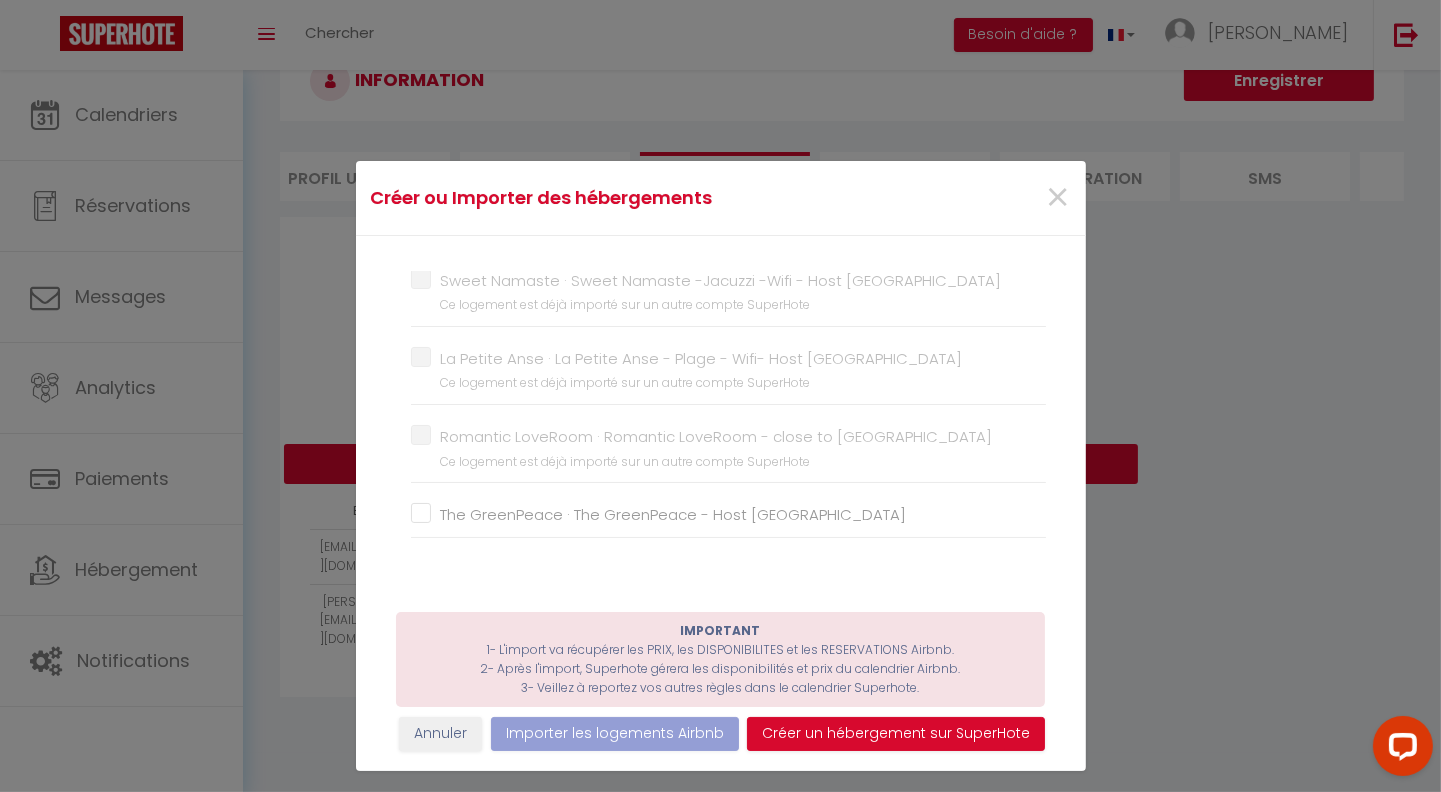 click on "The GreenPeace · The GreenPeace - Host Provence" at bounding box center (728, 515) 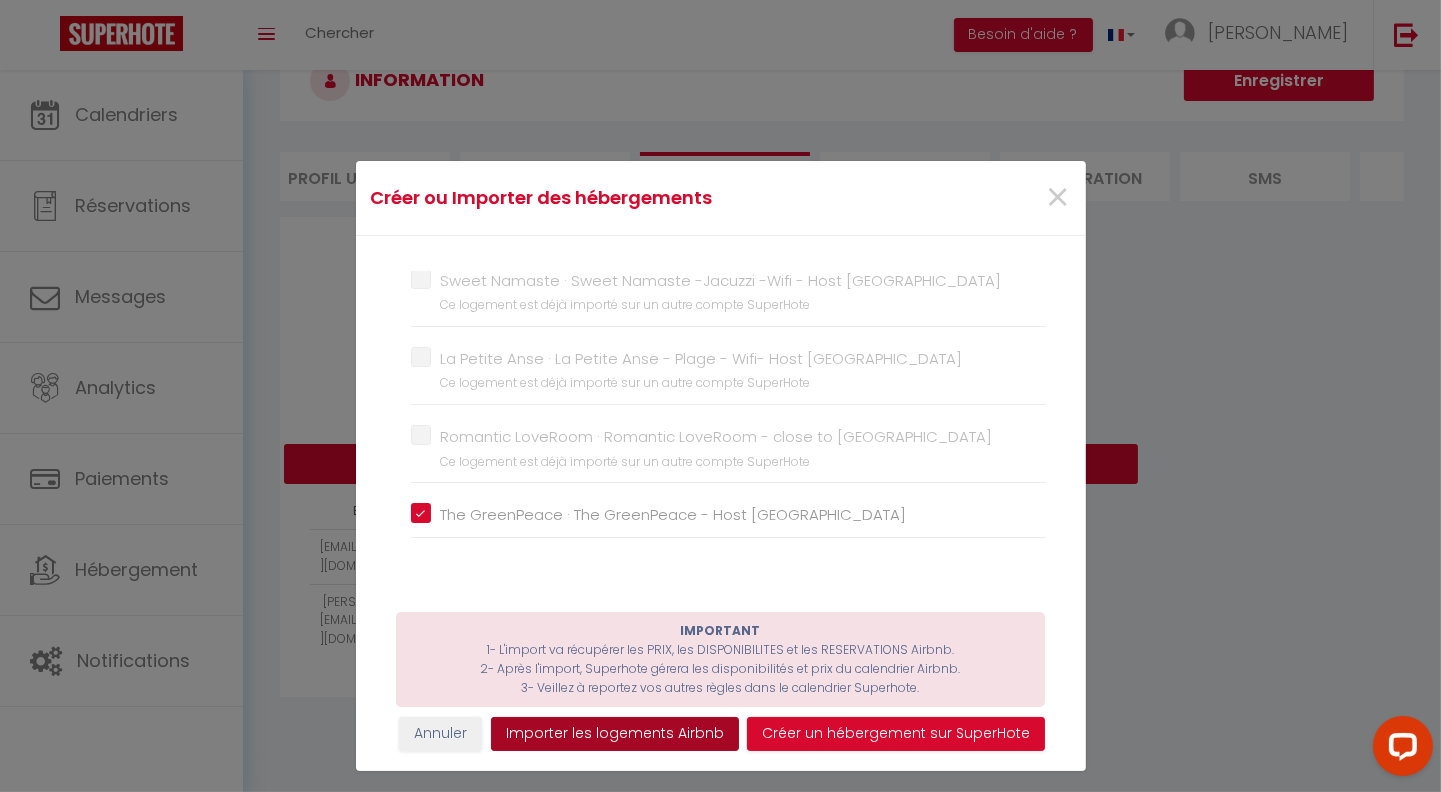 click on "Importer les logements Airbnb" at bounding box center [615, 734] 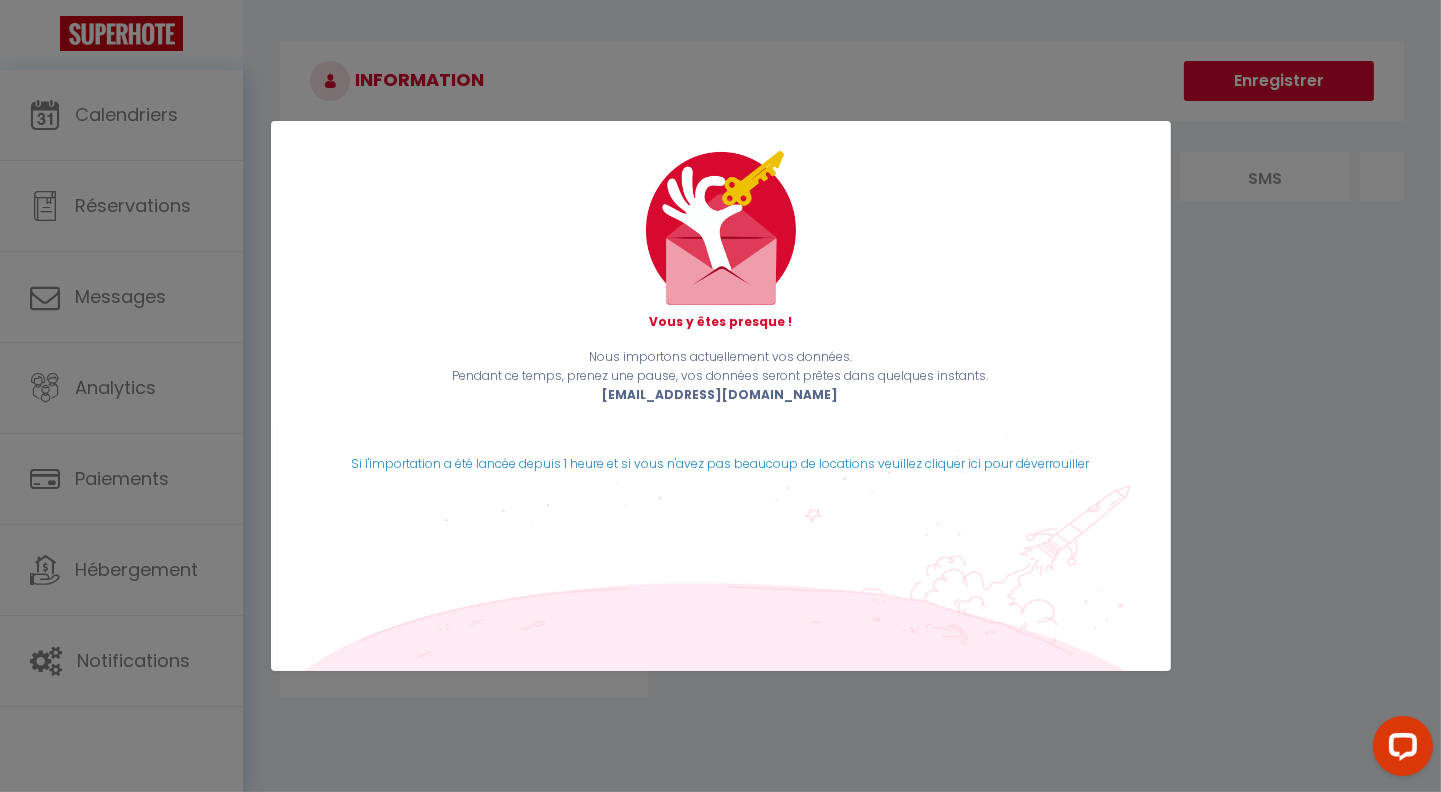 click on "Vous y êtes presque !     Nous importons actuellement vos données.   Pendant ce temps, prenez une pause, vos données seront prêtes dans quelques instants.   mat@host-provence.com   Si l'importation a été lancée depuis 1 heure et si vous n'avez pas beaucoup de locations veuillez cliquer ici pour déverrouiller" at bounding box center [720, 396] 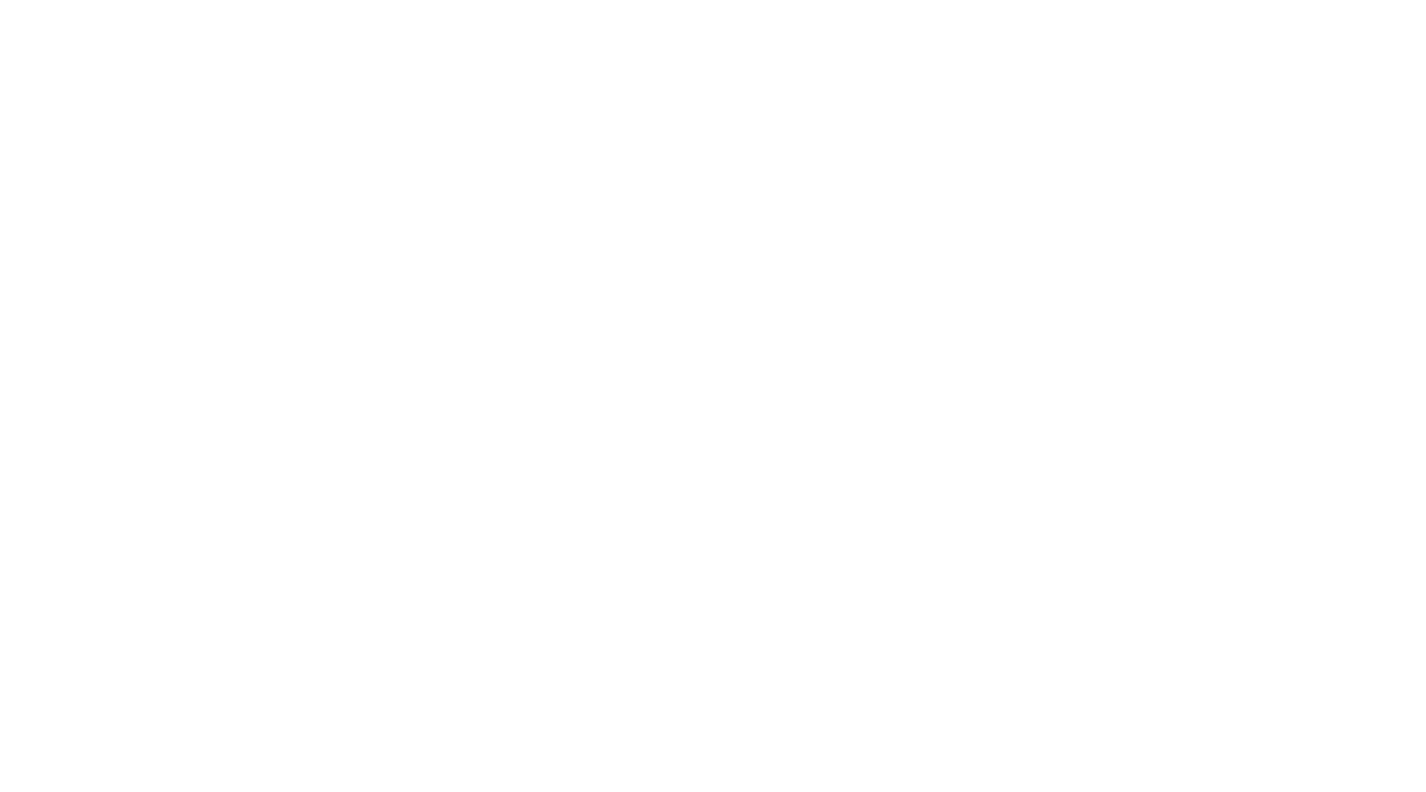 scroll, scrollTop: 0, scrollLeft: 0, axis: both 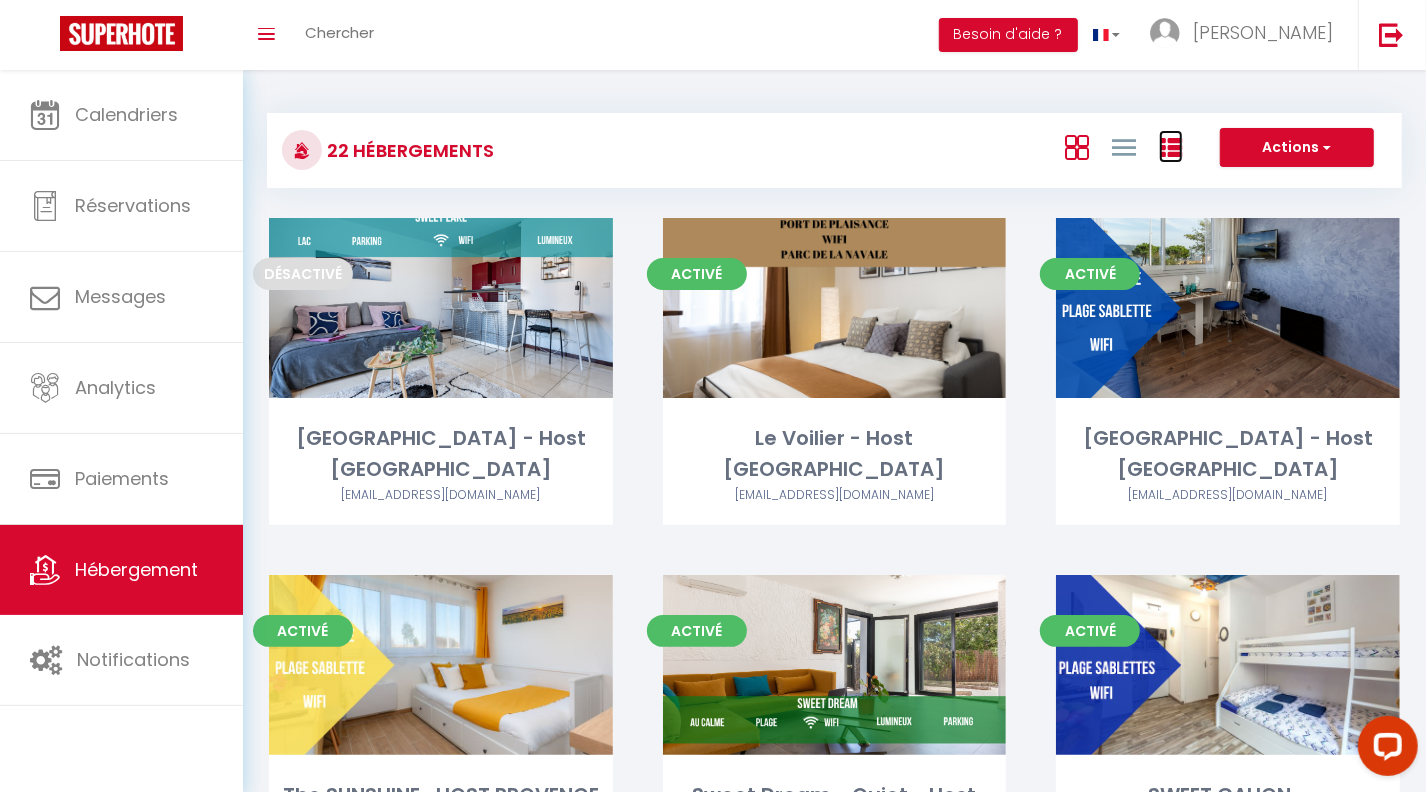 click at bounding box center [1171, 148] 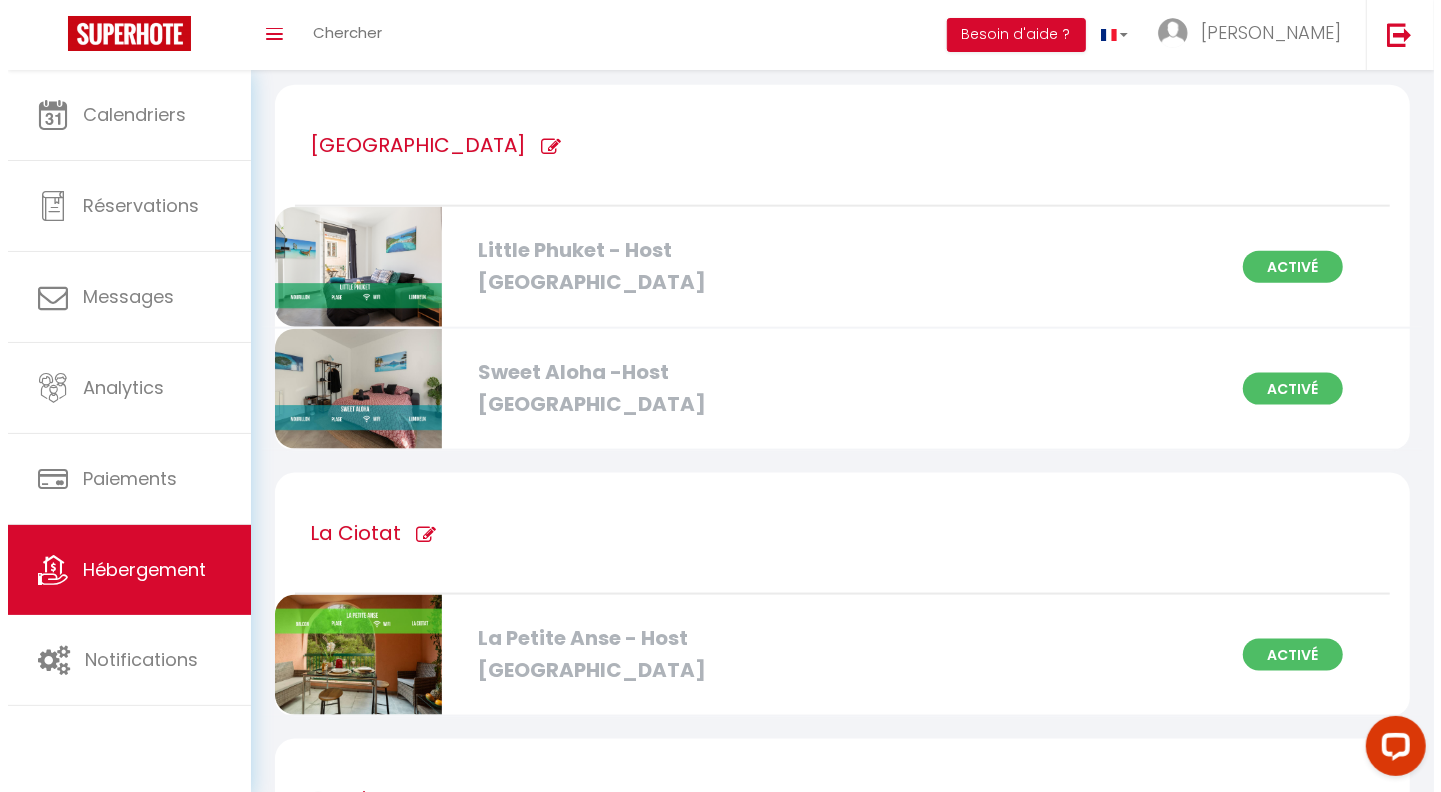 scroll, scrollTop: 1445, scrollLeft: 0, axis: vertical 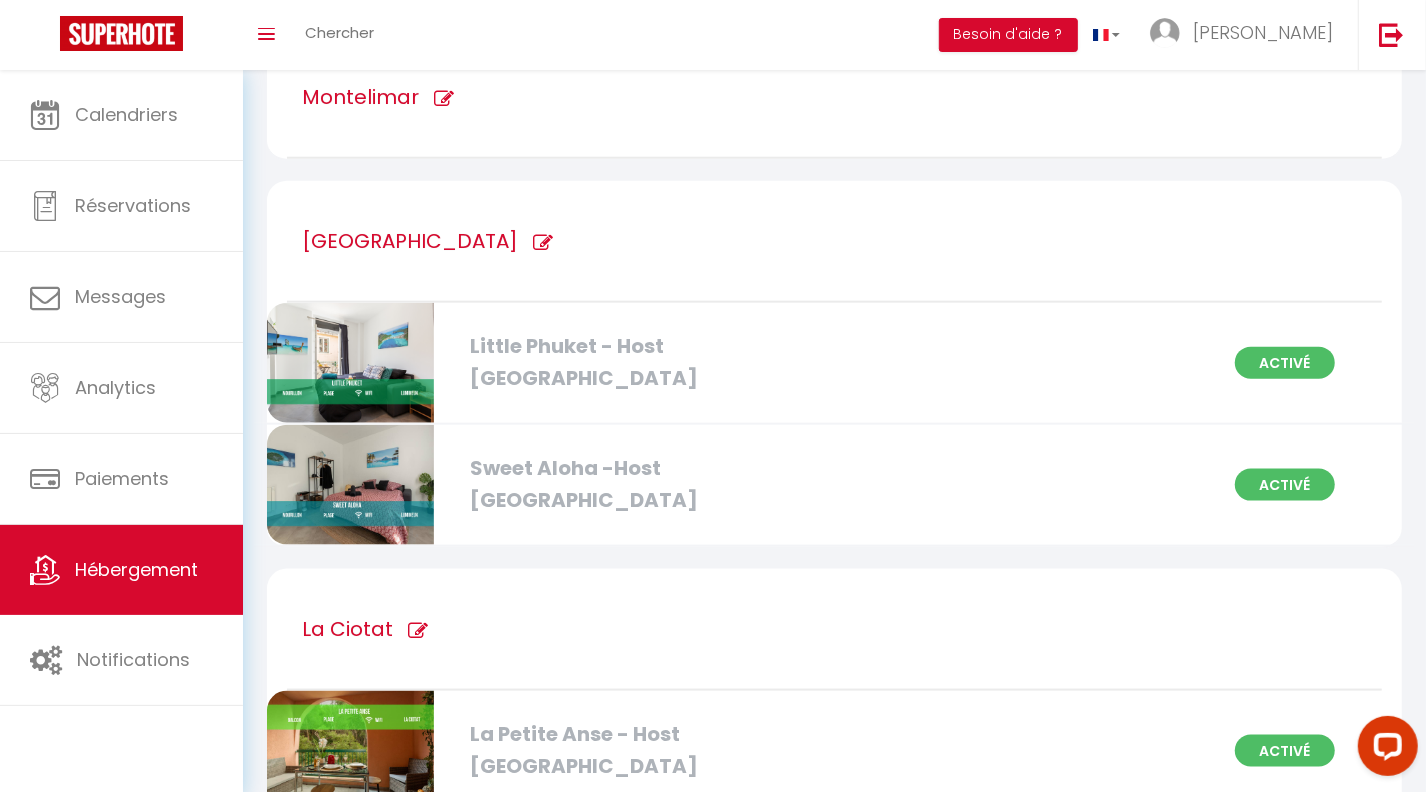 click at bounding box center [543, 243] 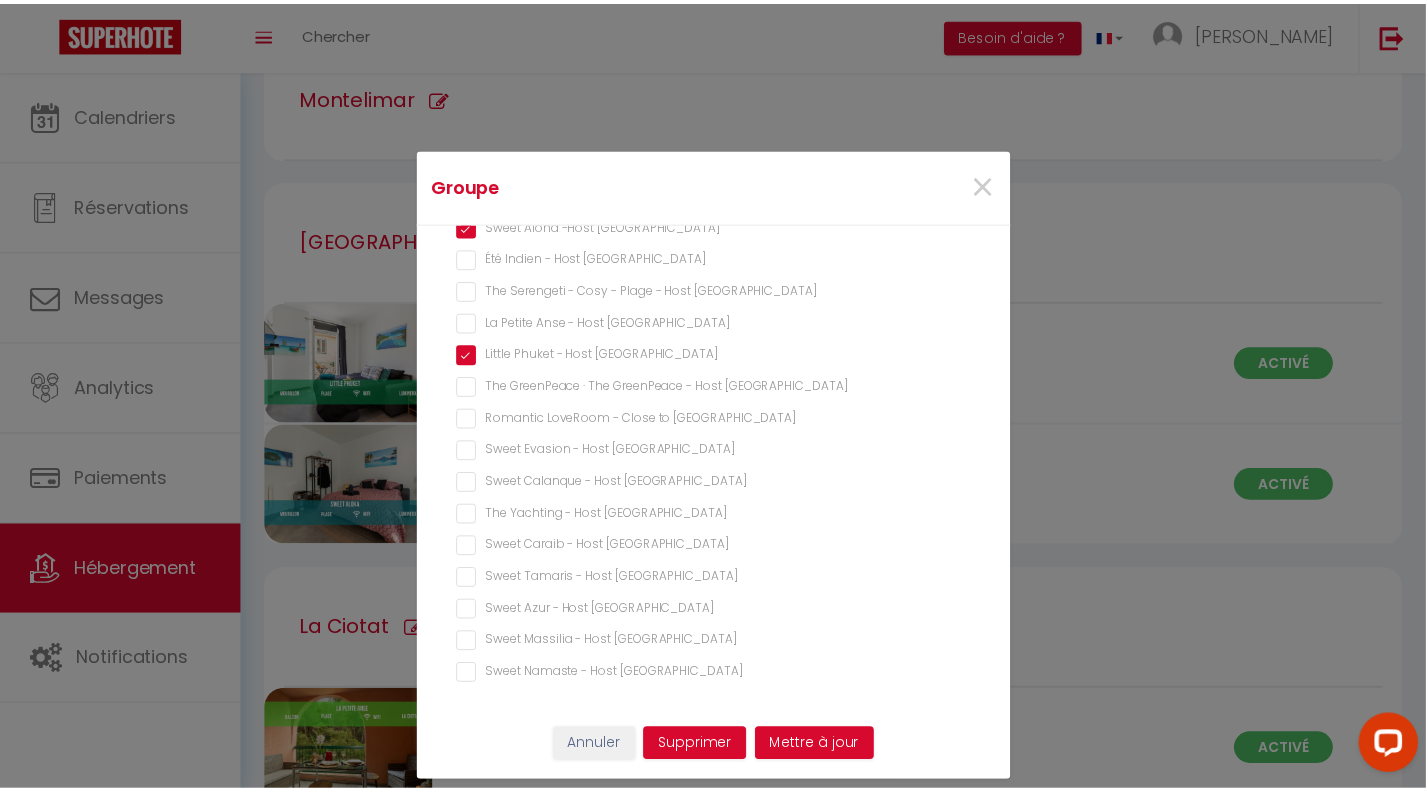 scroll, scrollTop: 357, scrollLeft: 0, axis: vertical 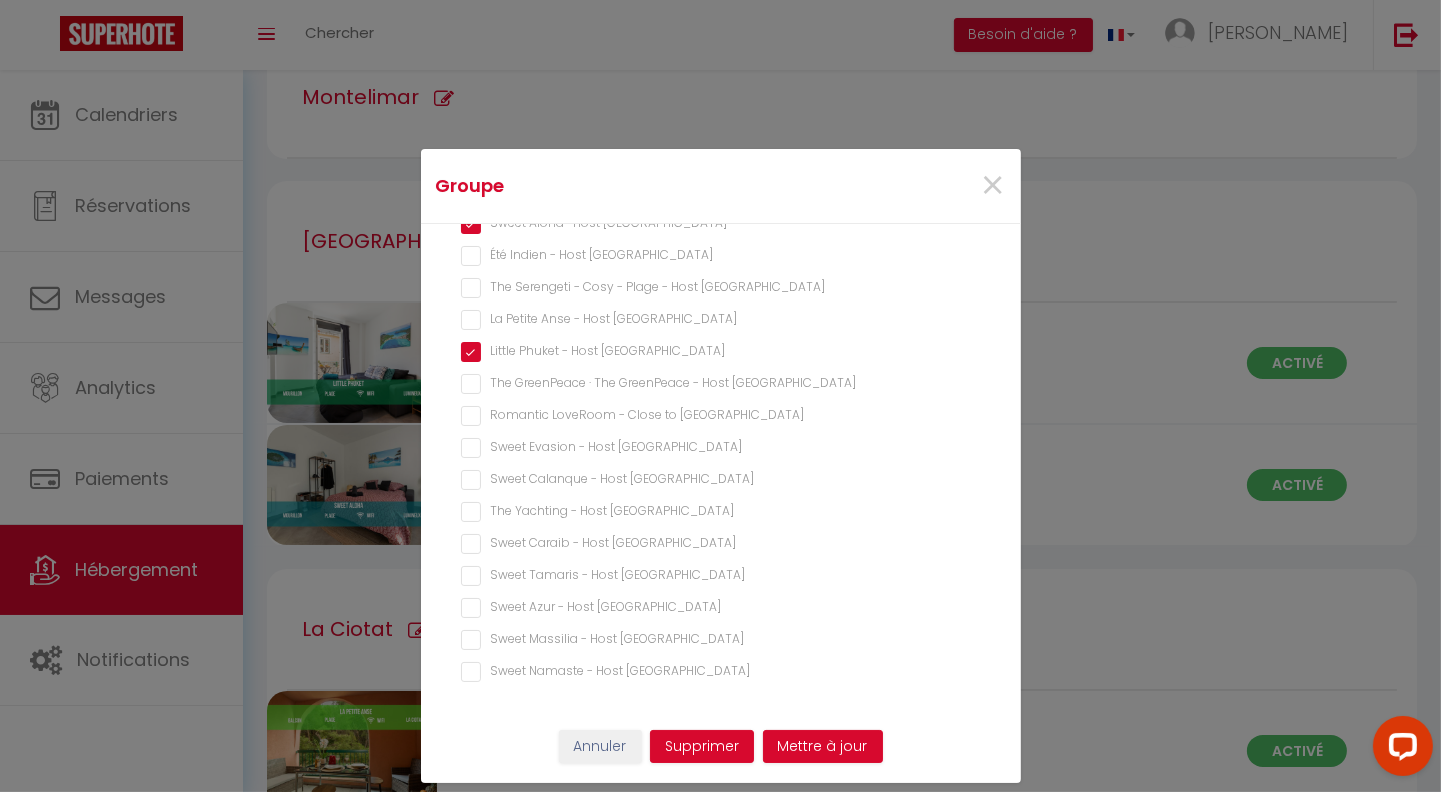 click on "The GreenPeace · The GreenPeace - Host Provence" at bounding box center (721, 384) 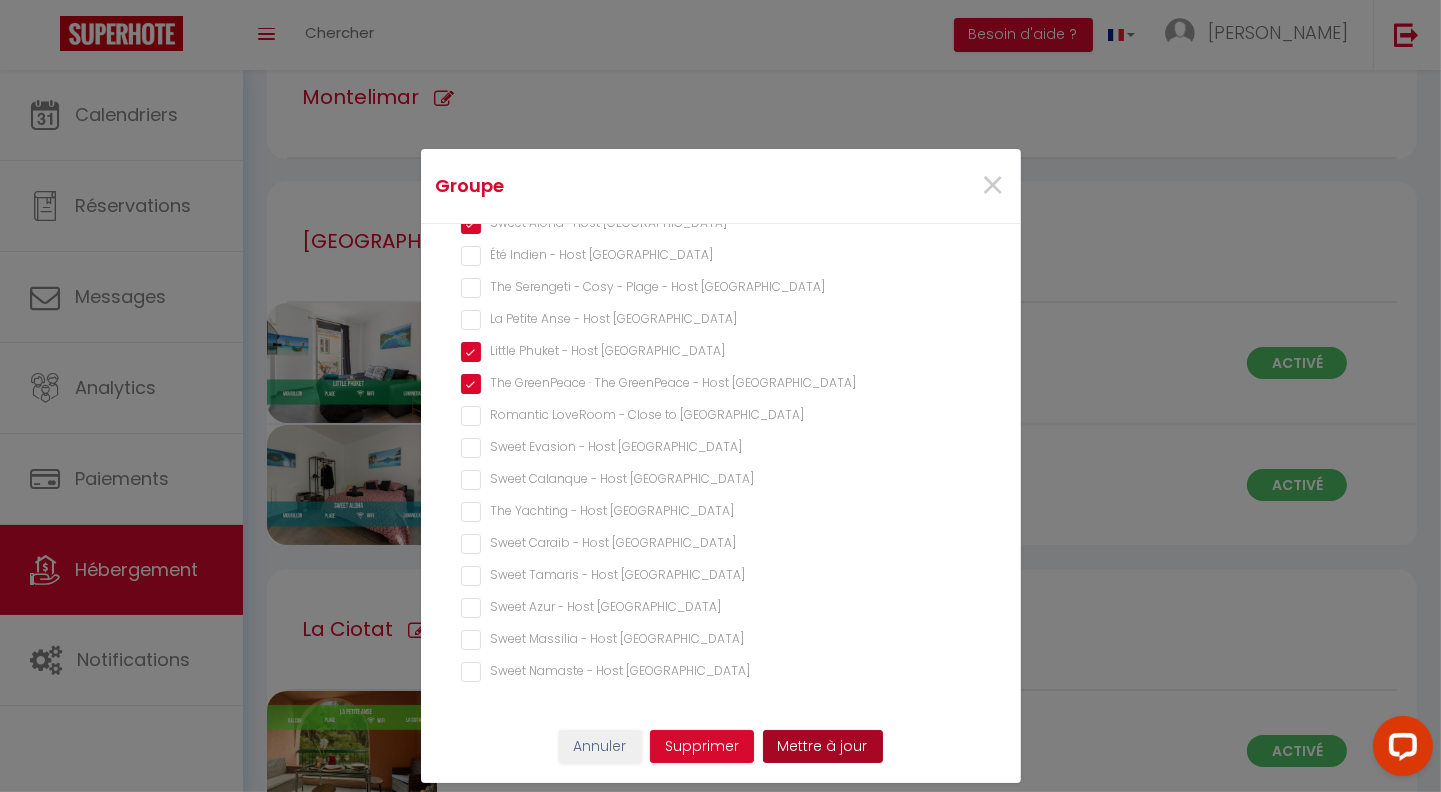 click on "Mettre à jour" at bounding box center (823, 747) 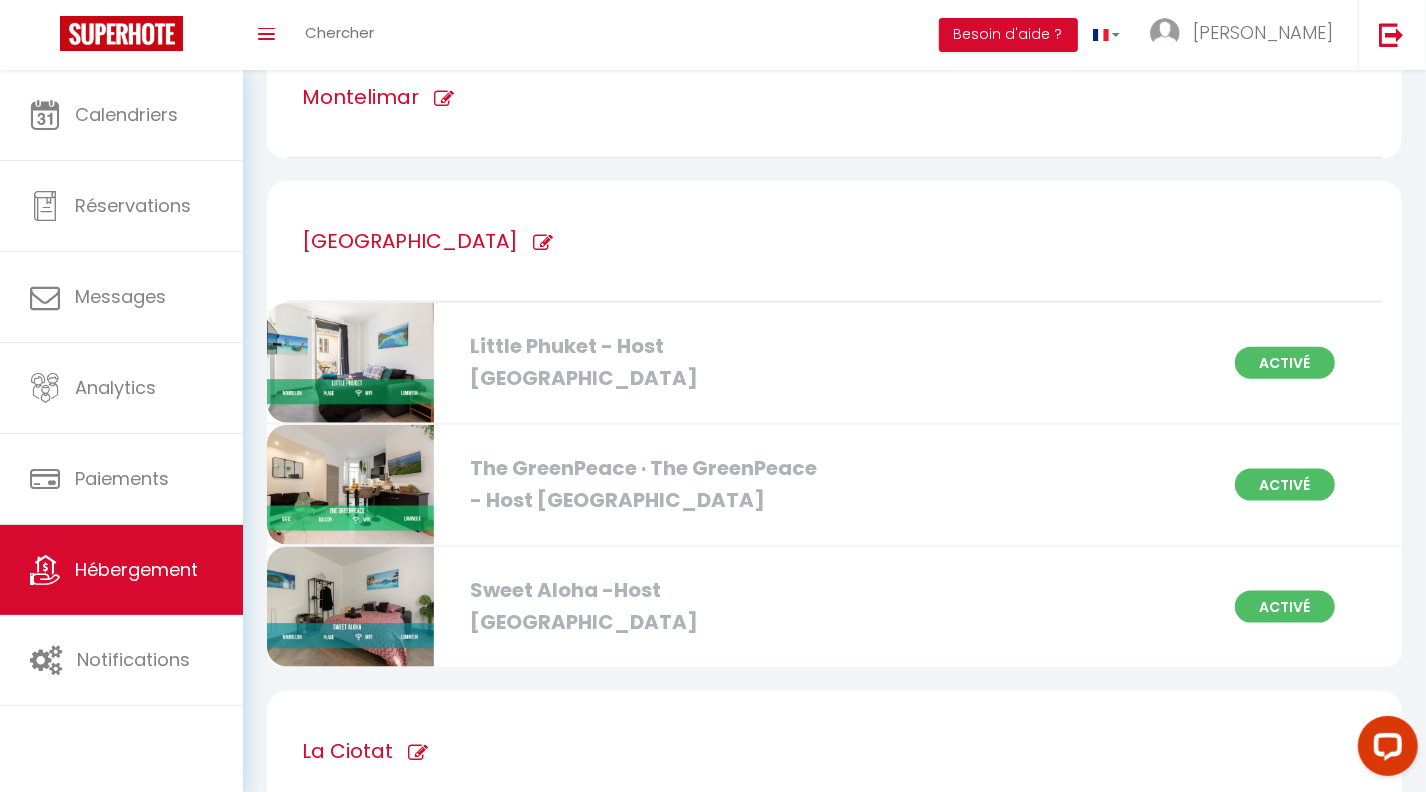 click on "The GreenPeace · The GreenPeace - Host Provence" at bounding box center (641, 484) 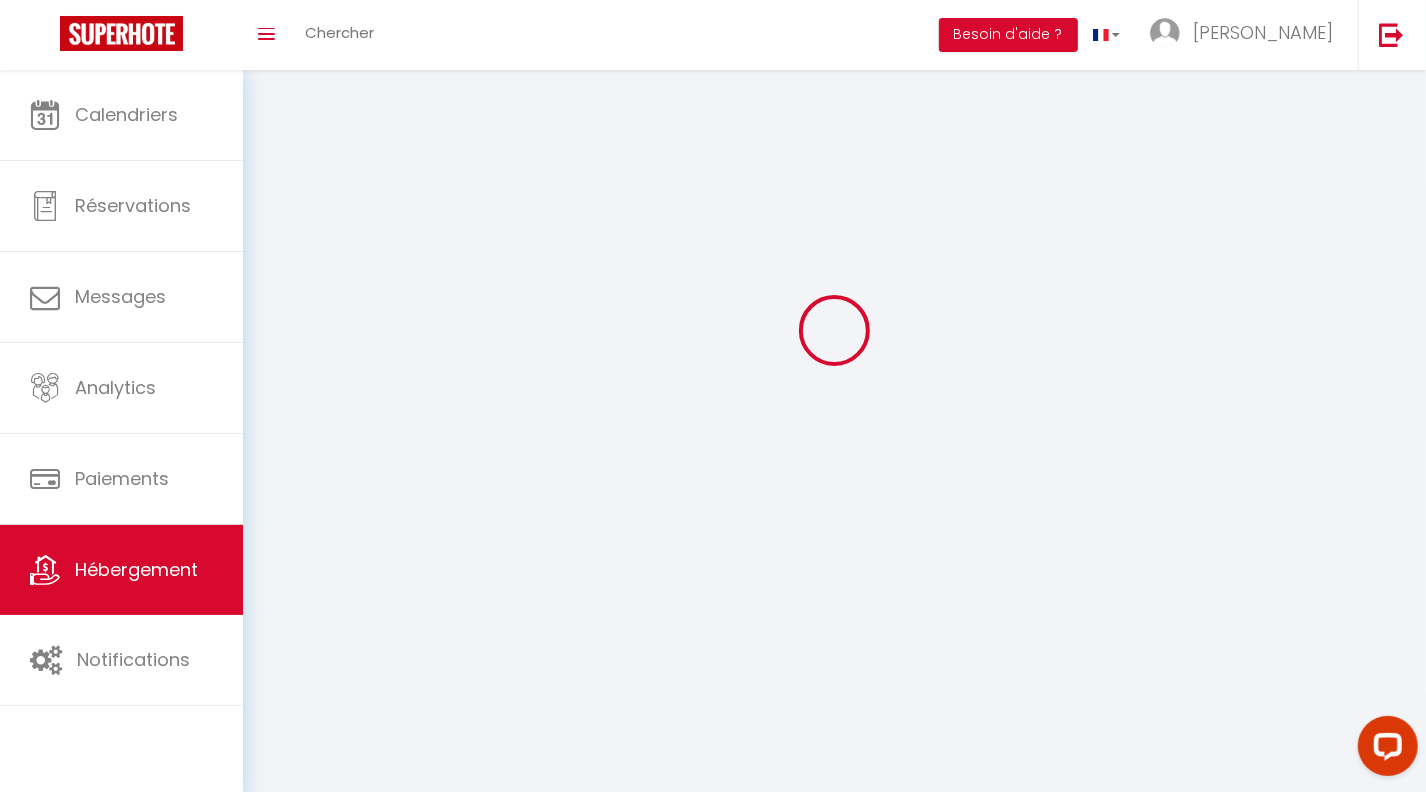 scroll, scrollTop: 0, scrollLeft: 0, axis: both 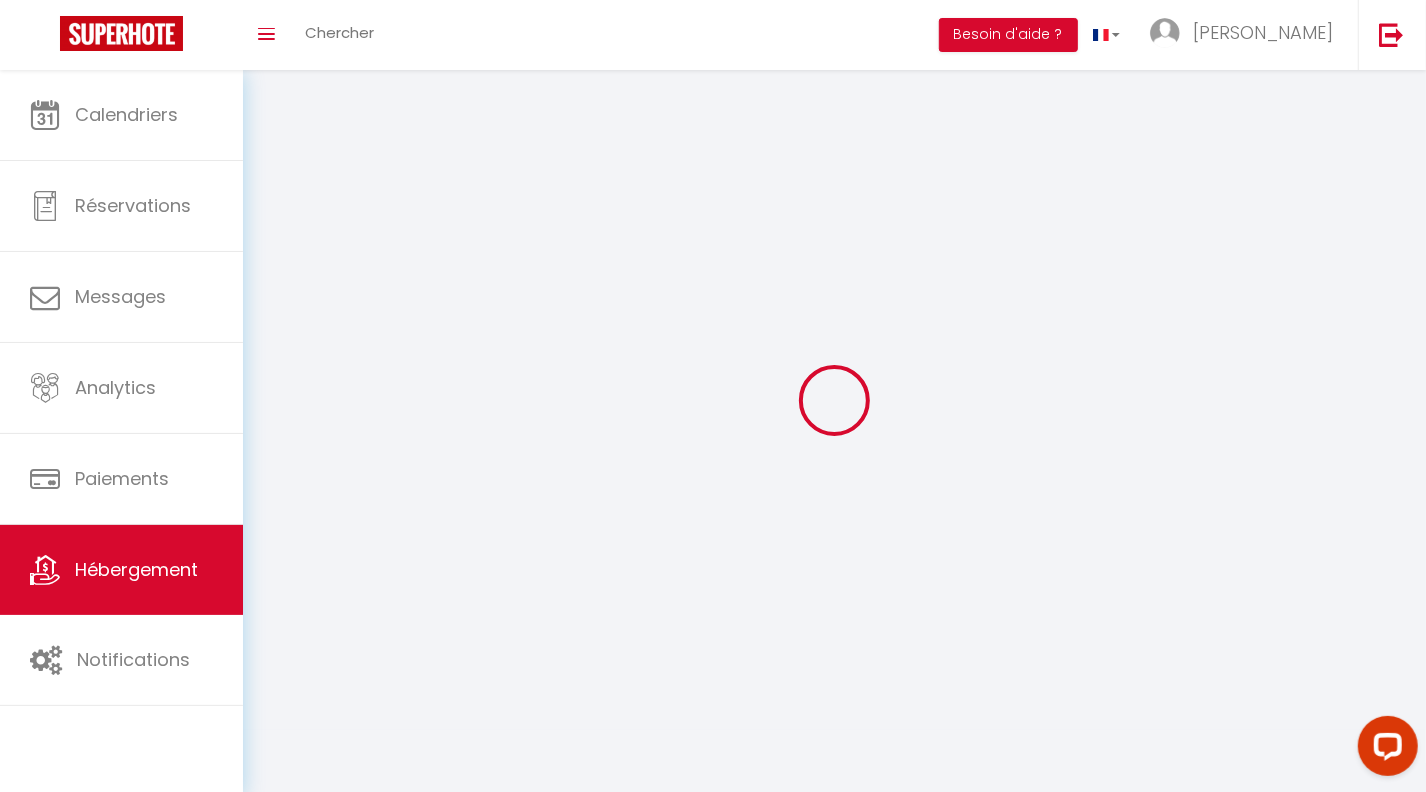 select 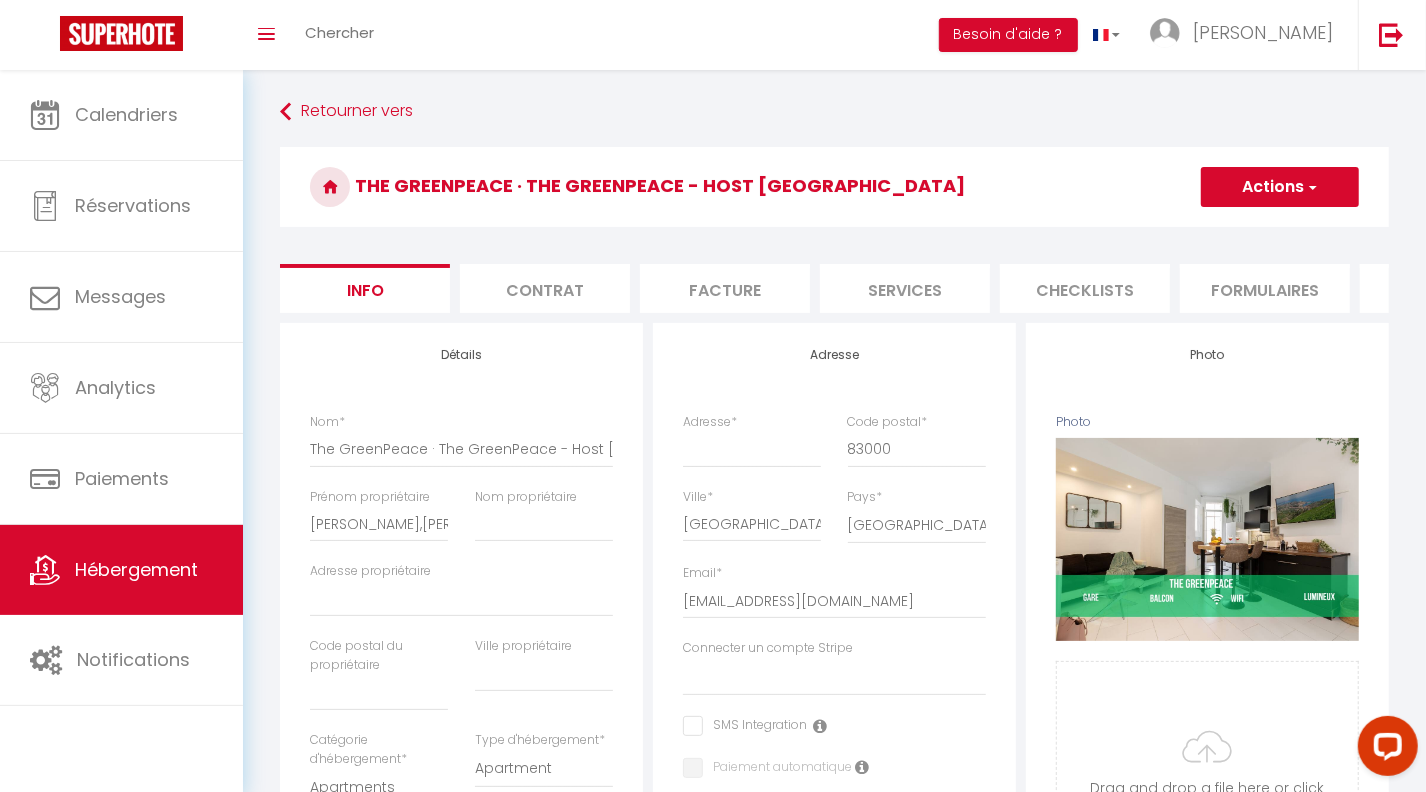 select 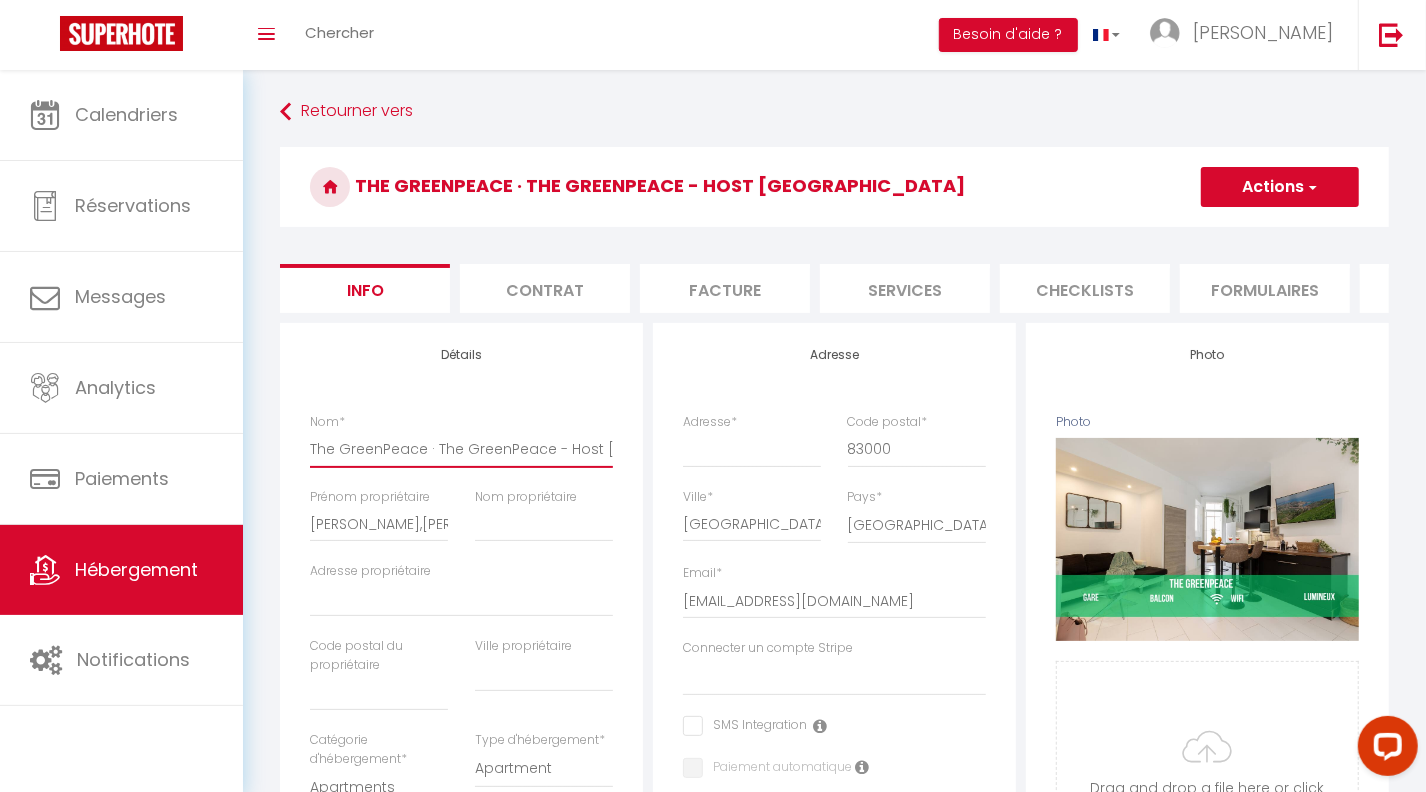 click on "The GreenPeace · The GreenPeace - Host Provence" at bounding box center [461, 449] 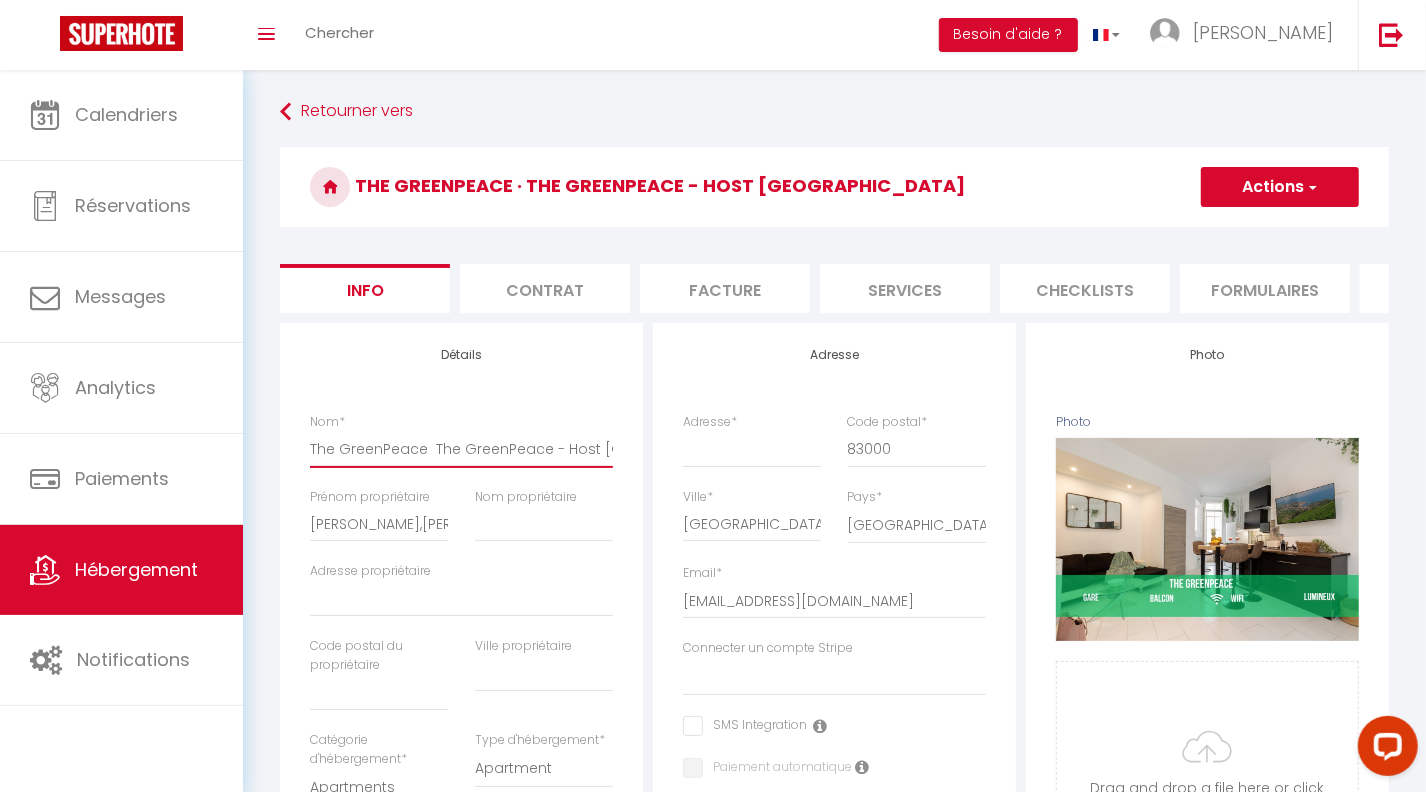 select 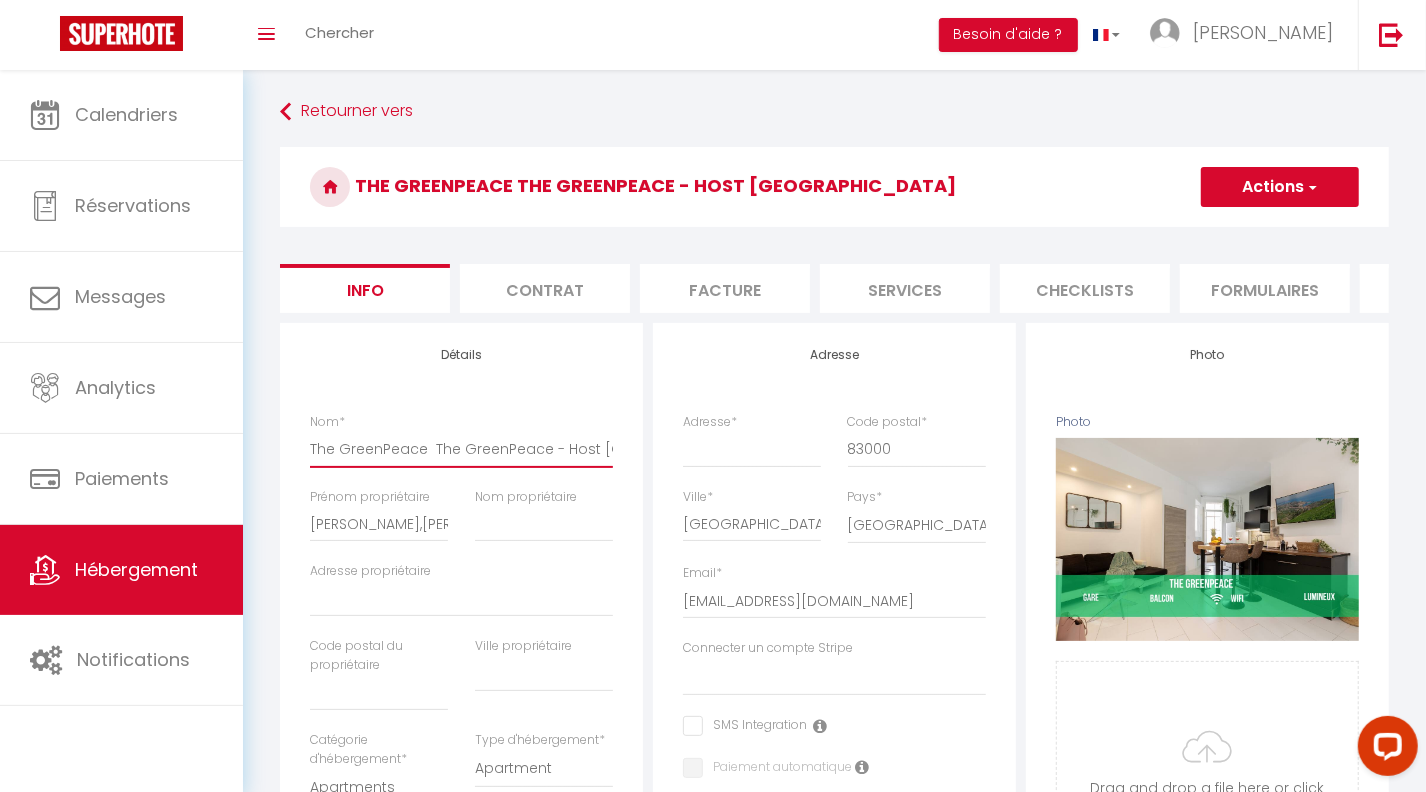 type on "The GreenPeace The GreenPeace - Host Provence" 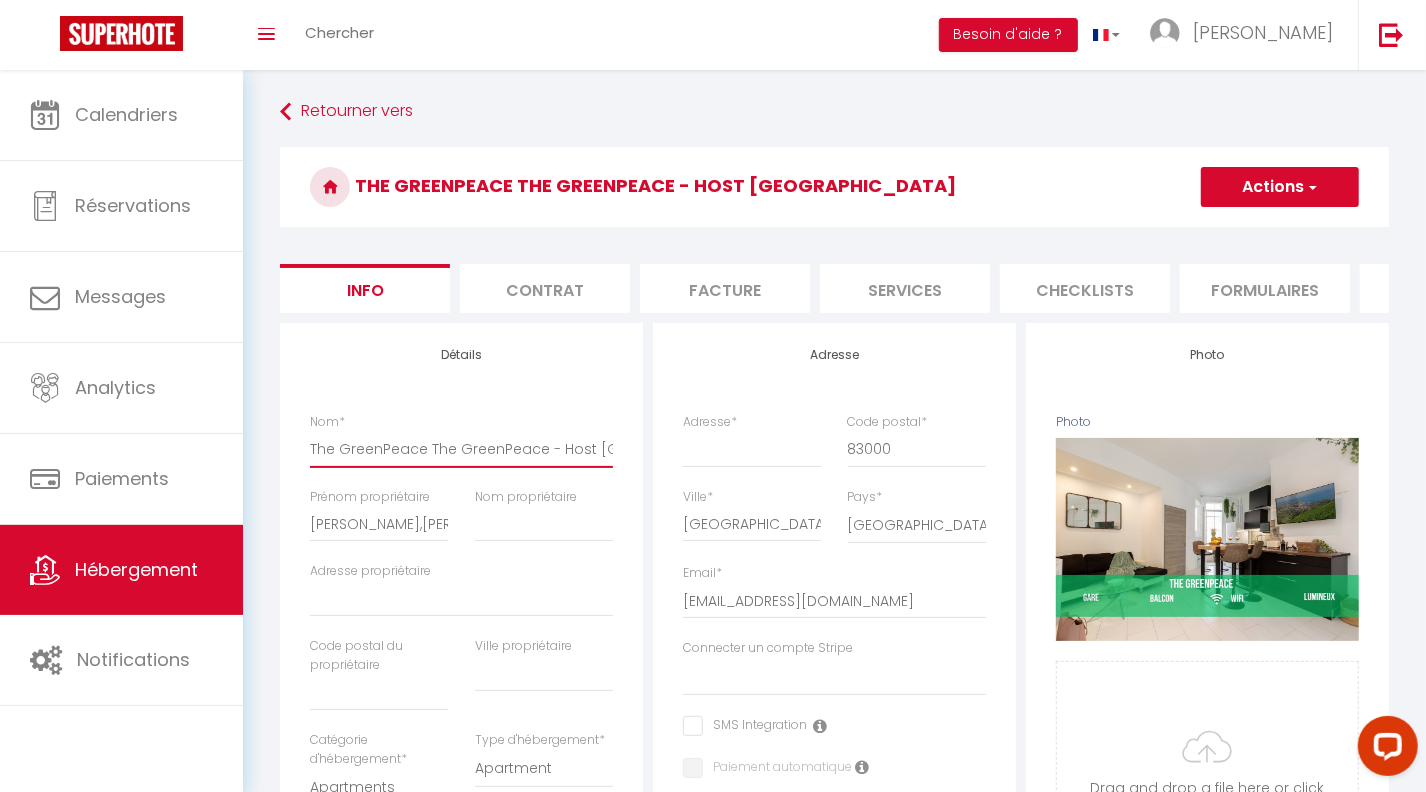 select 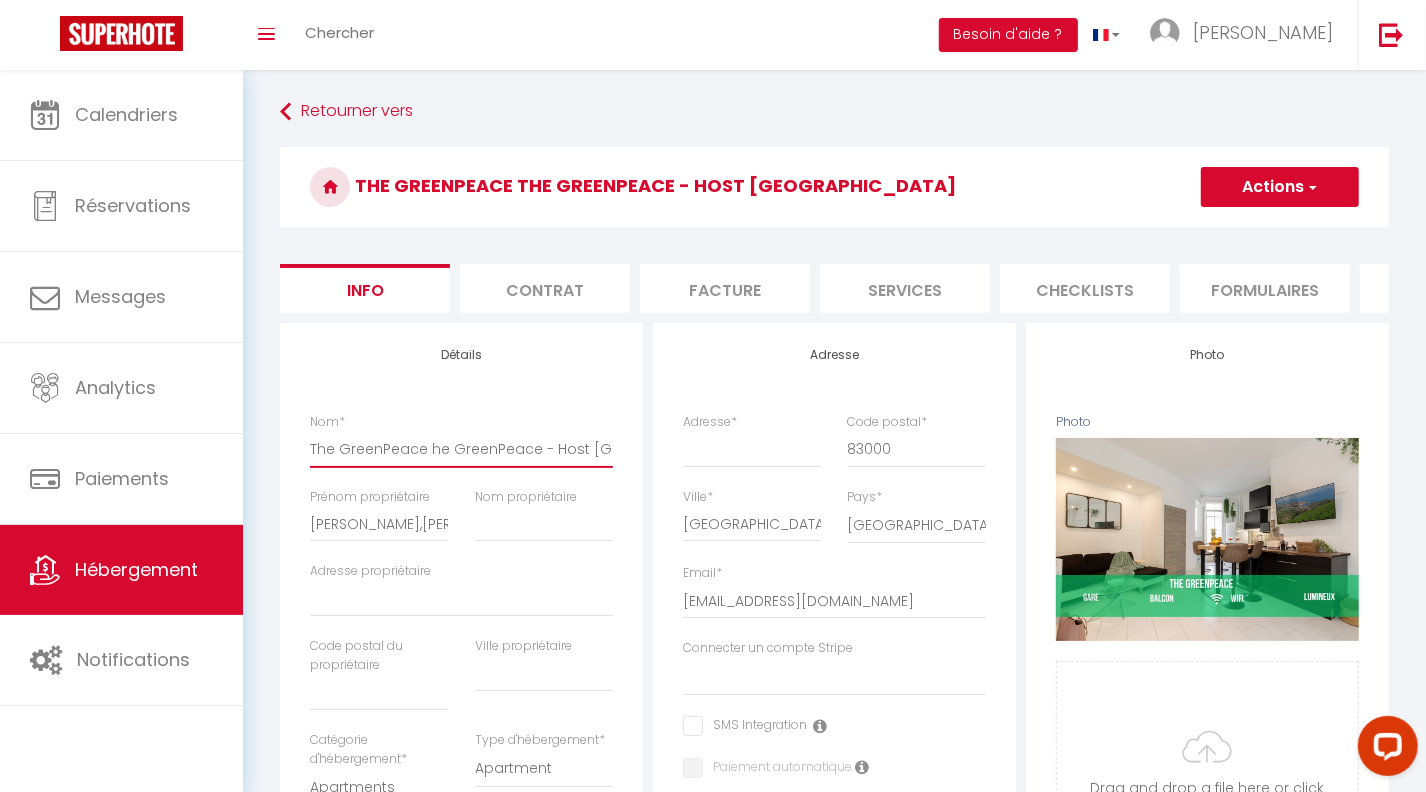 select 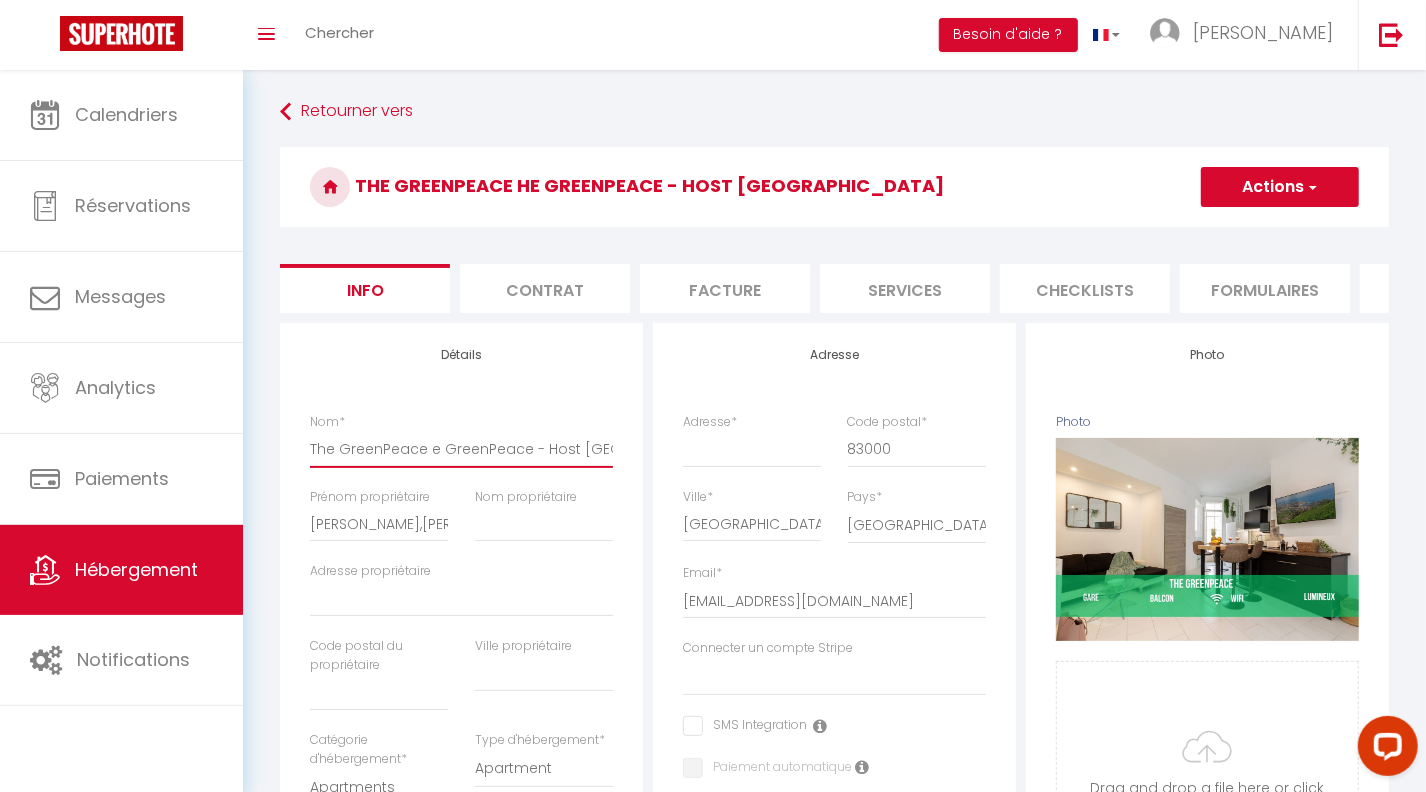 type on "The GreenPeace  GreenPeace - Host Provence" 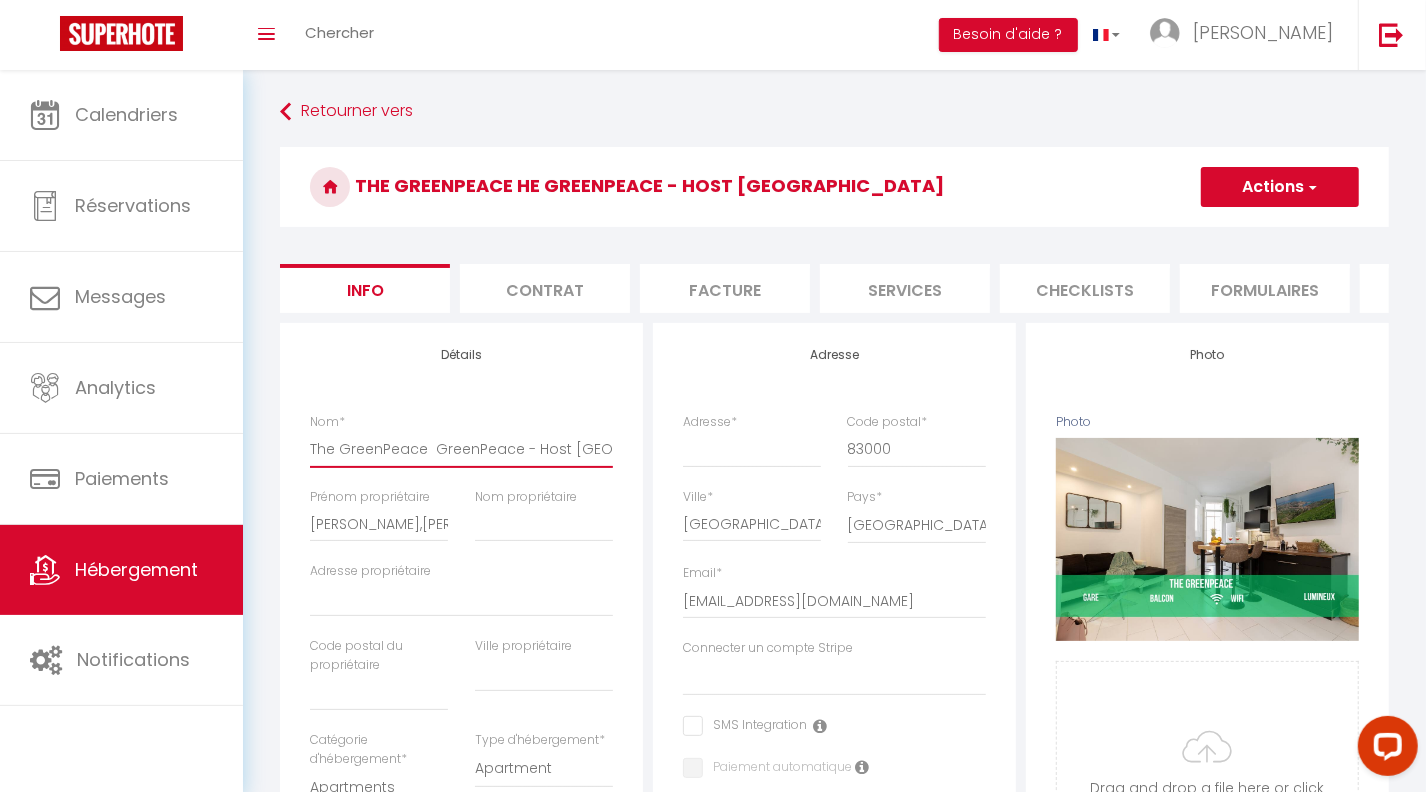 type on "The GreenPeace GreenPeace - Host Provence" 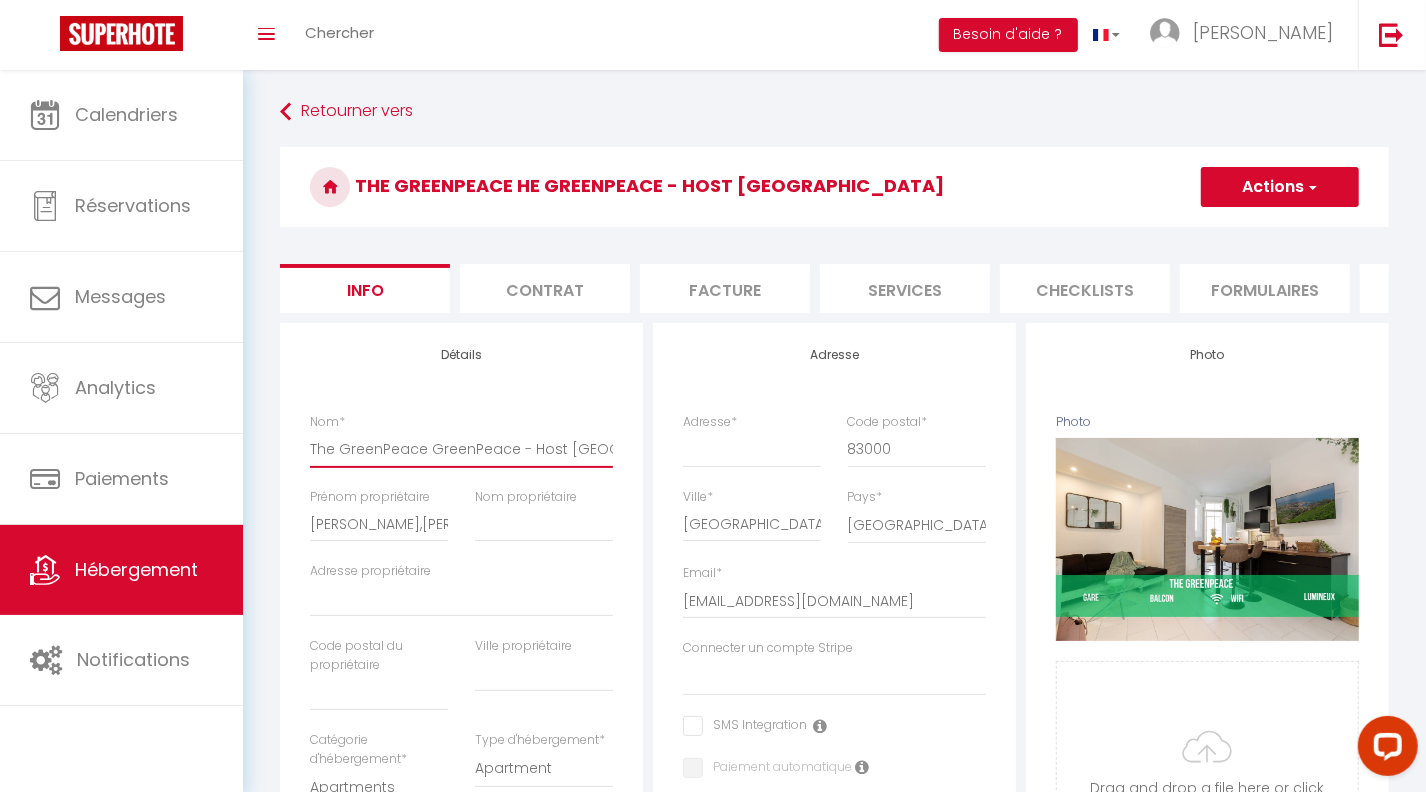 type on "The GreenPeace reenPeace - Host Provence" 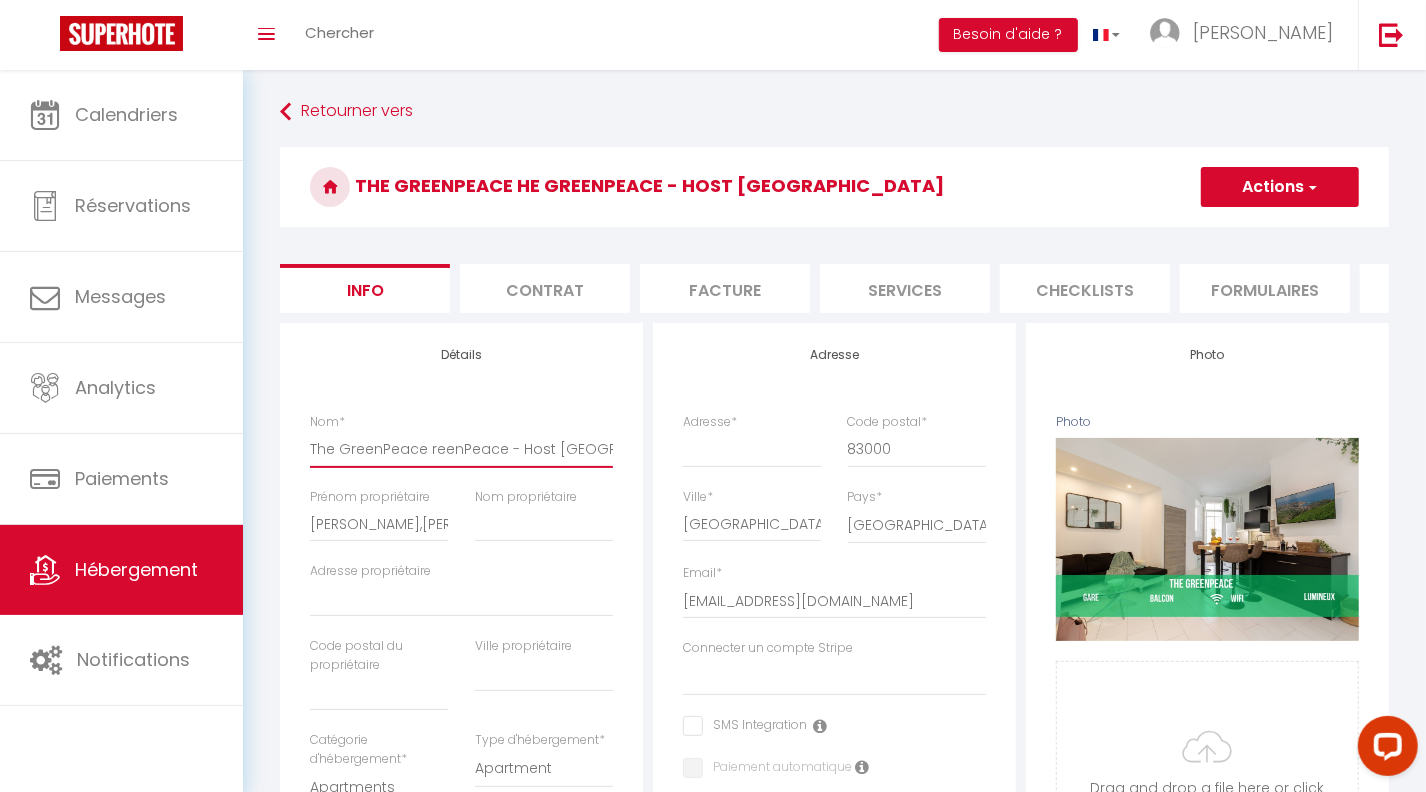 select 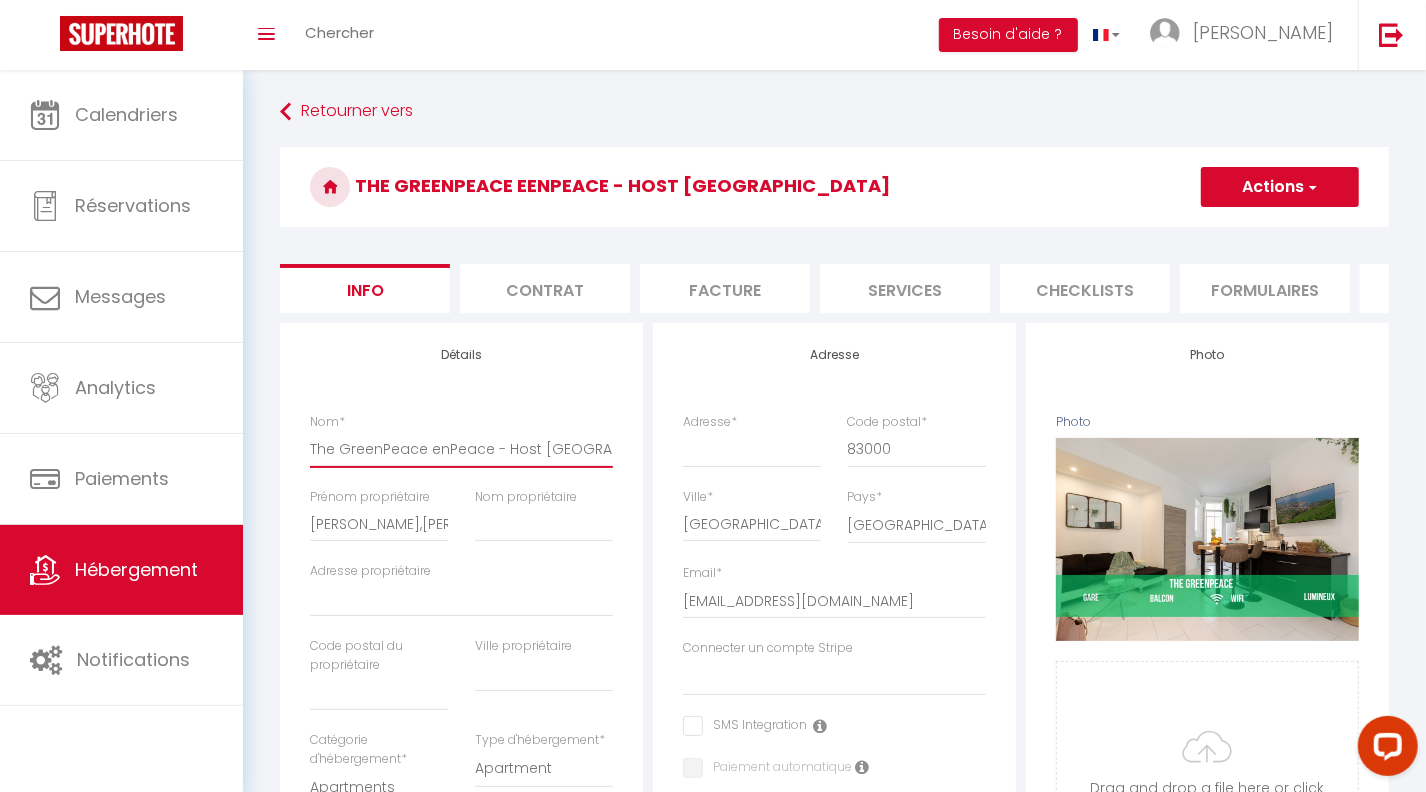 type on "The GreenPeace nPeace - Host Provence" 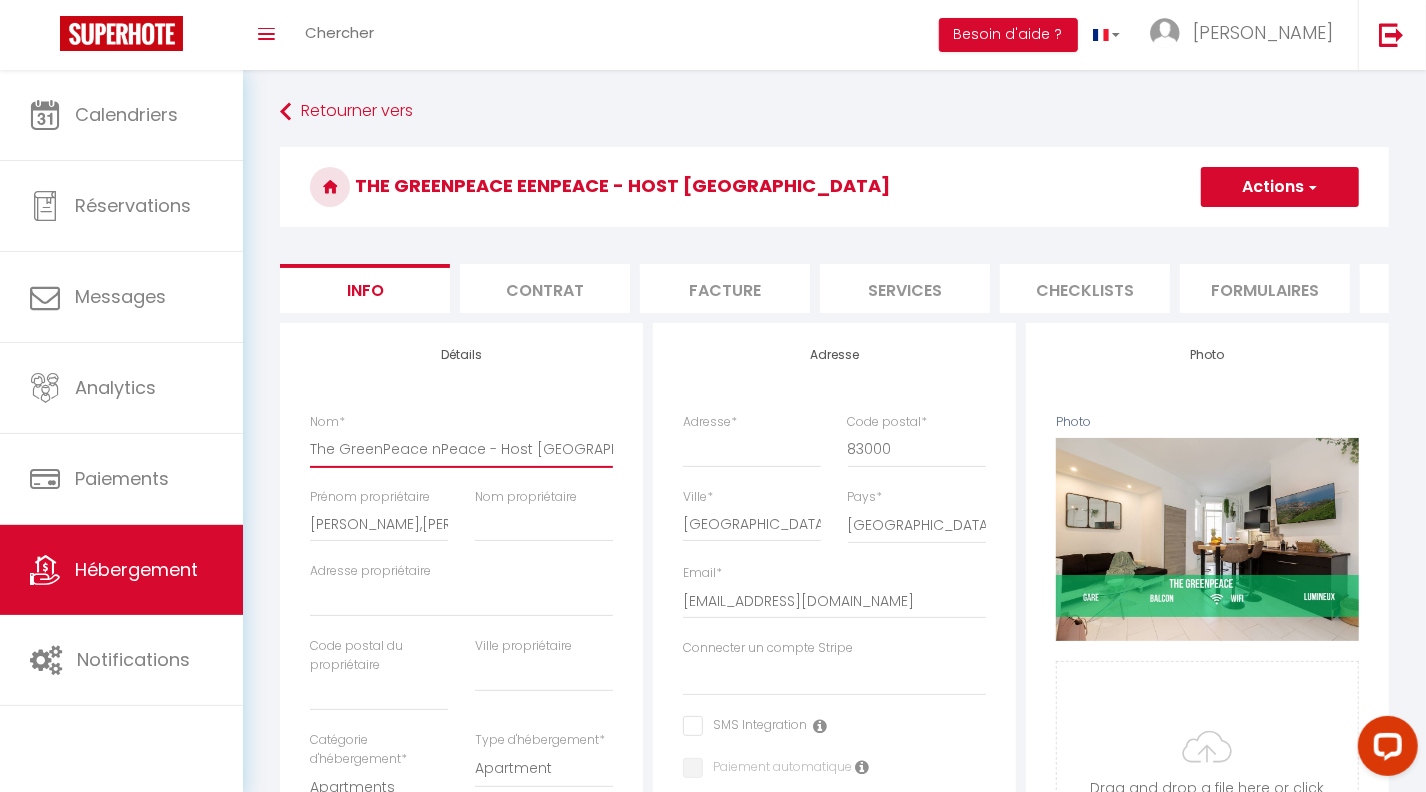 select 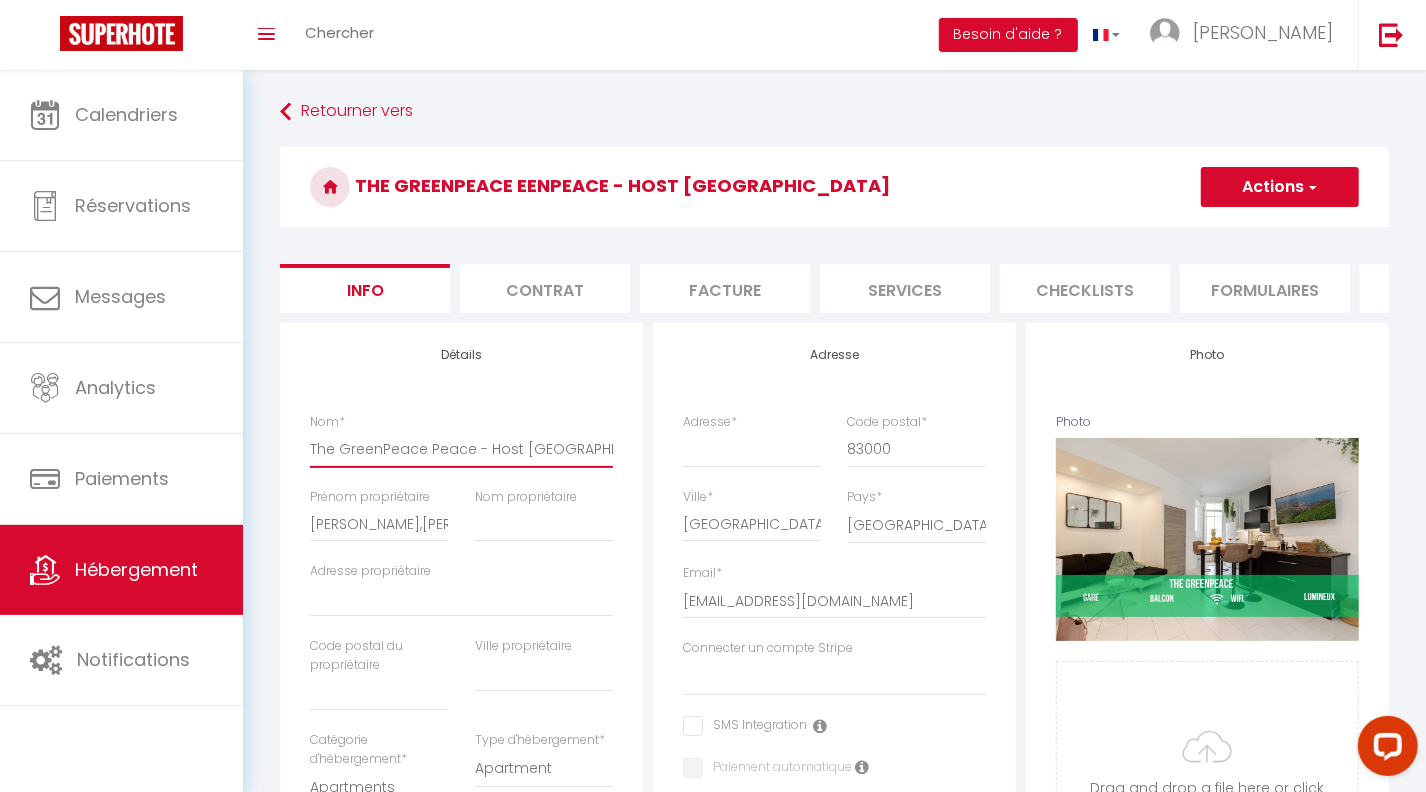 type on "The GreenPeace eace - Host Provence" 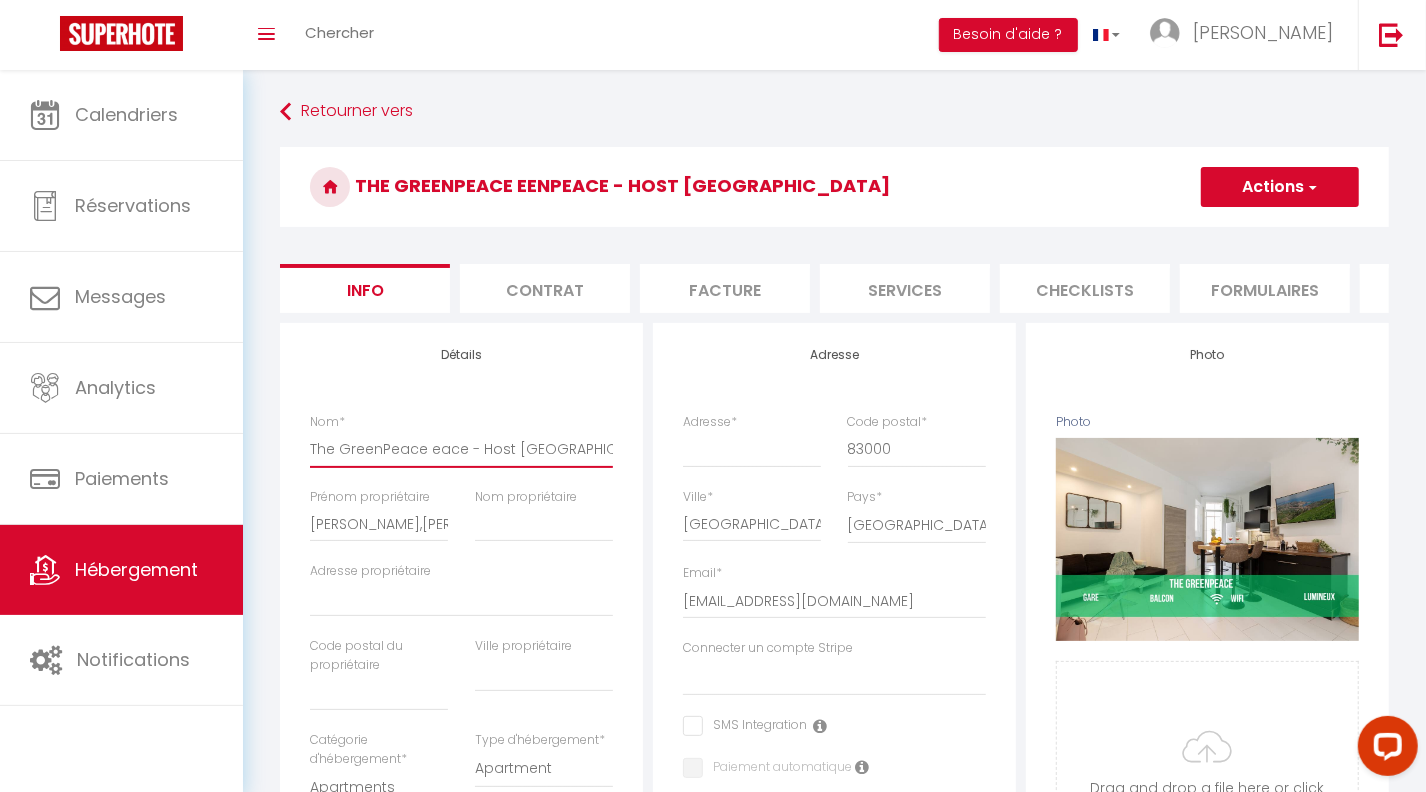 select 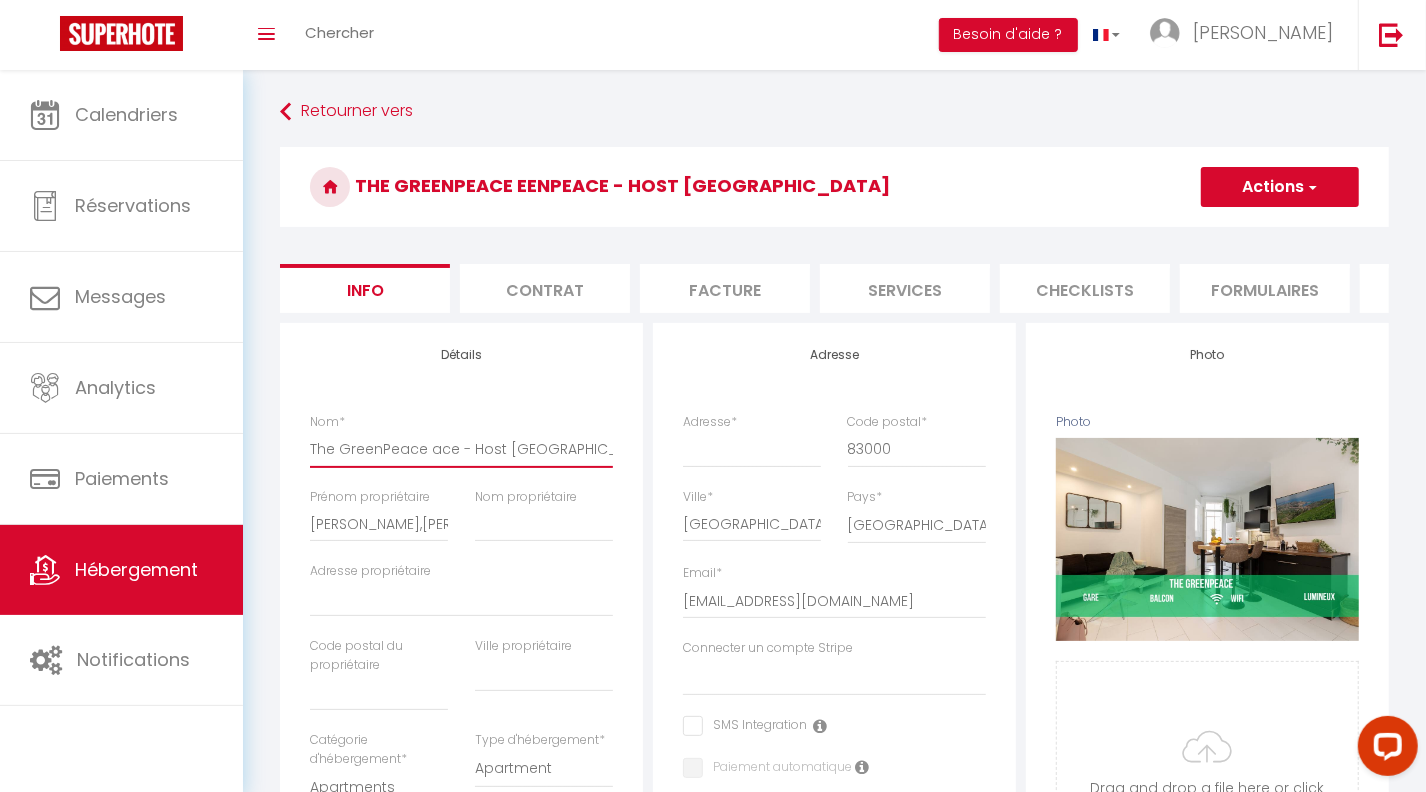 type on "The GreenPeace ce - Host Provence" 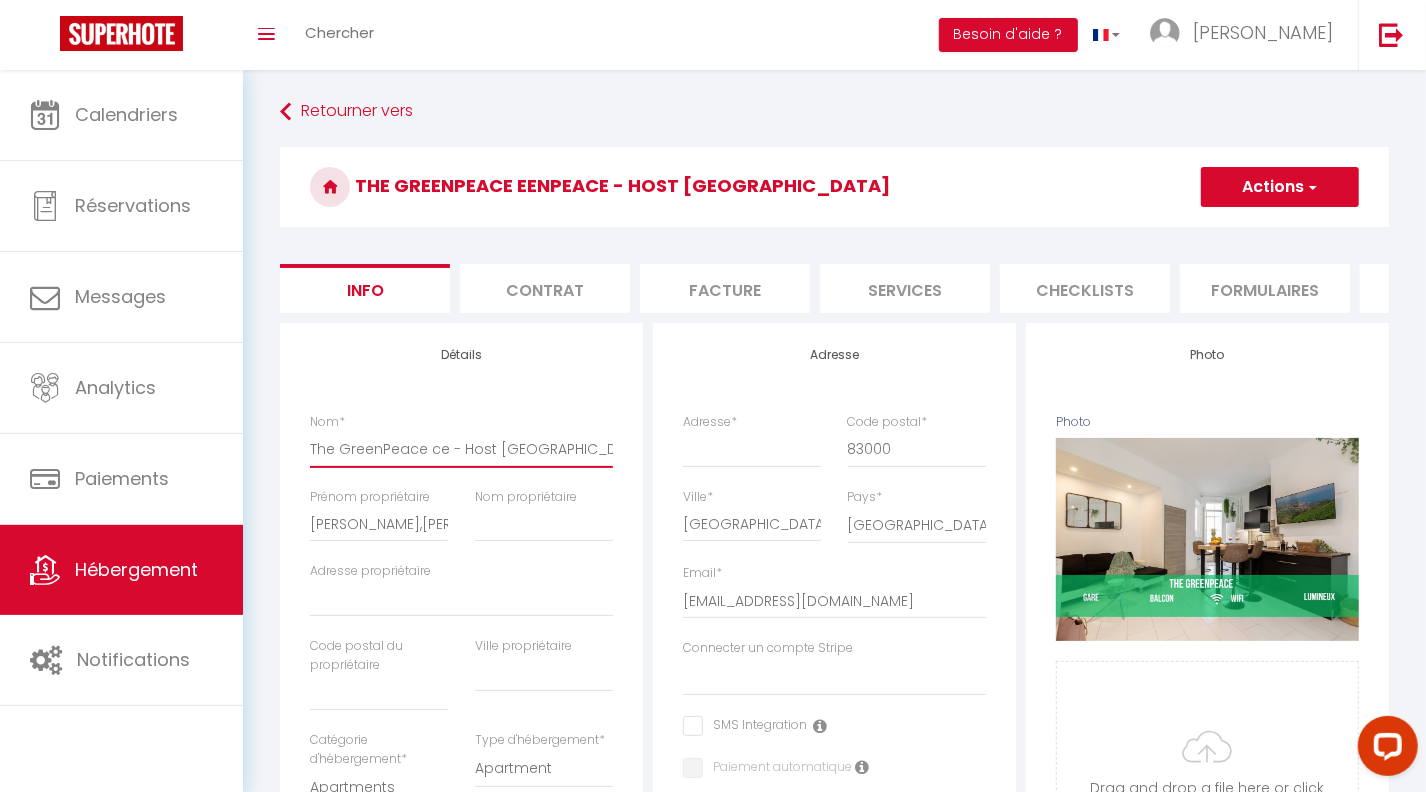 select 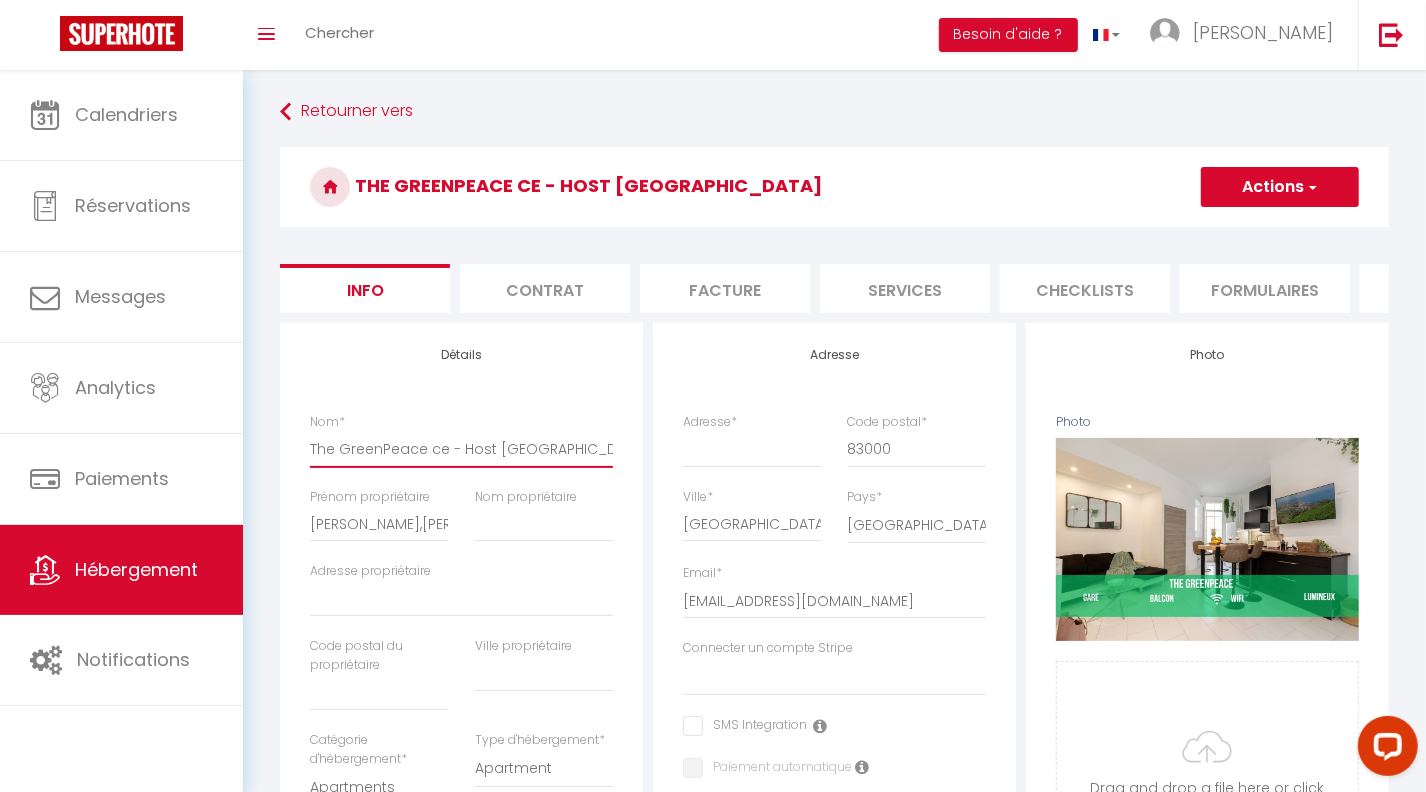 type on "The GreenPeace e - Host Provence" 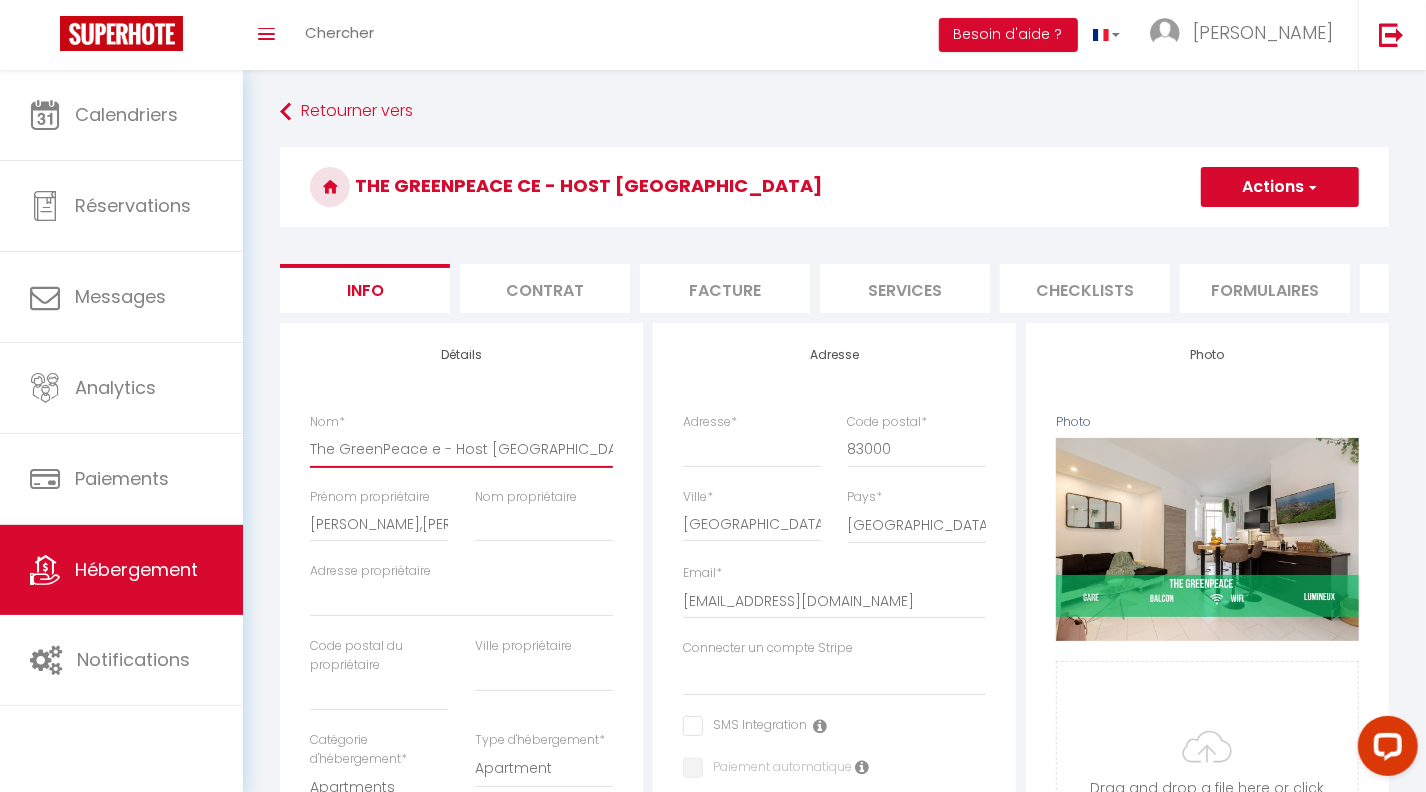 select 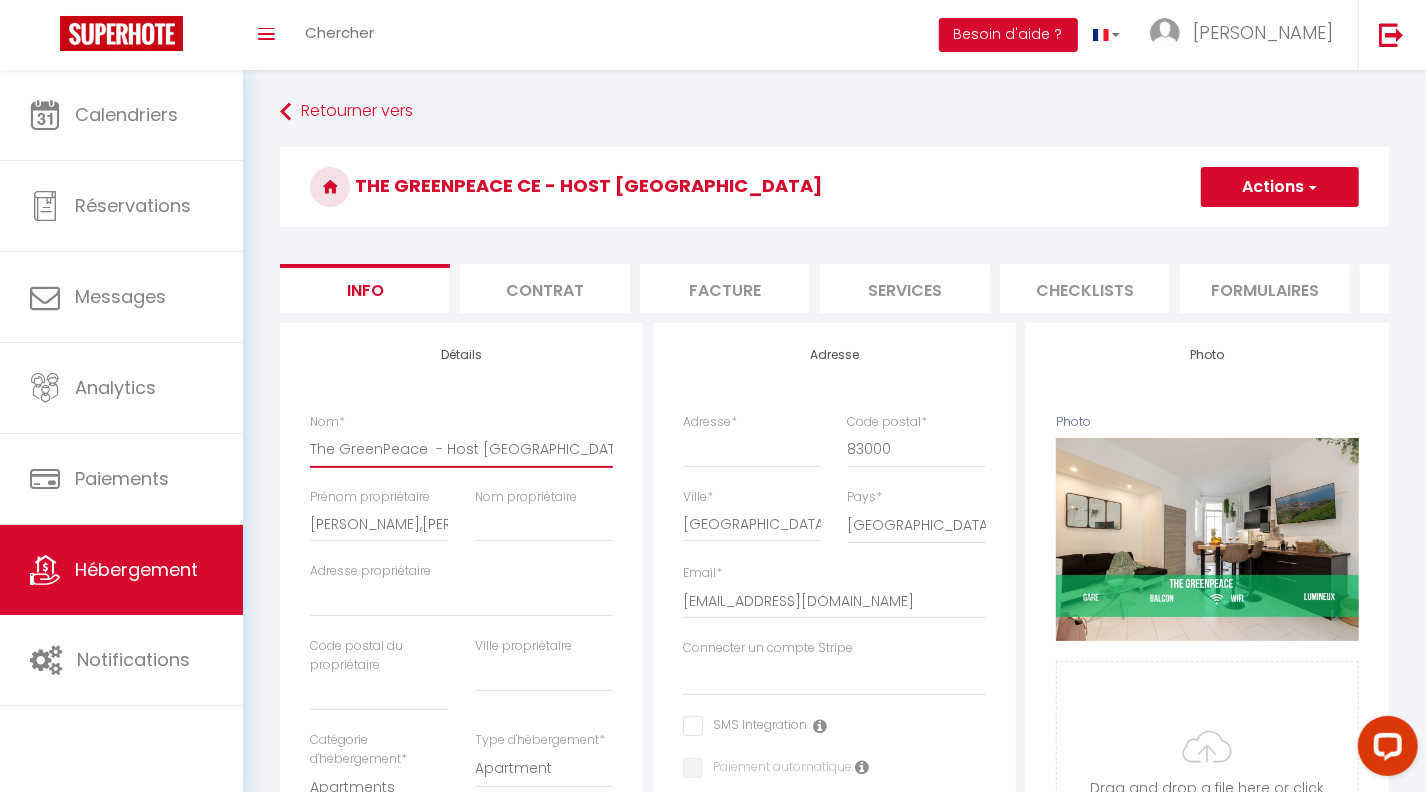 select 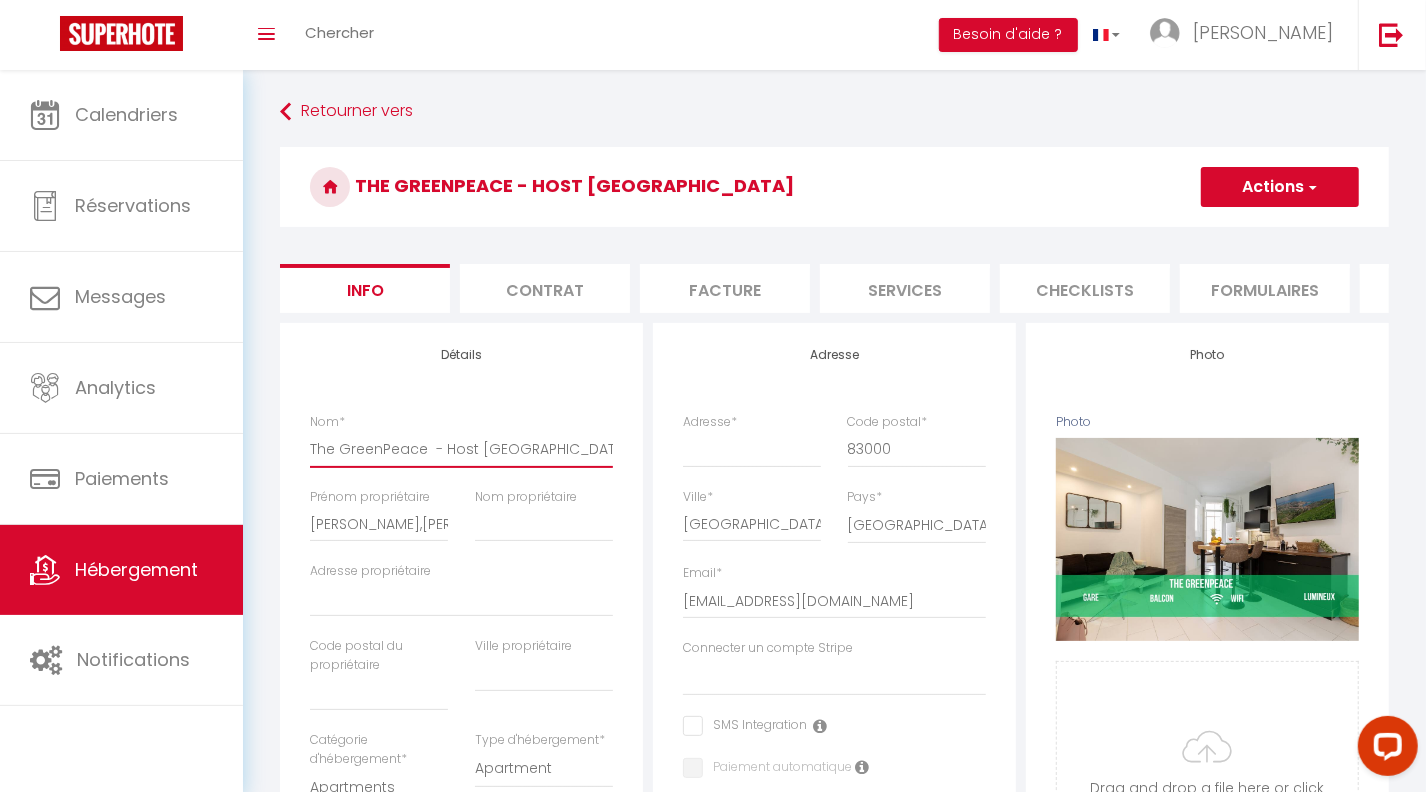 type on "The GreenPeace - Host [GEOGRAPHIC_DATA]" 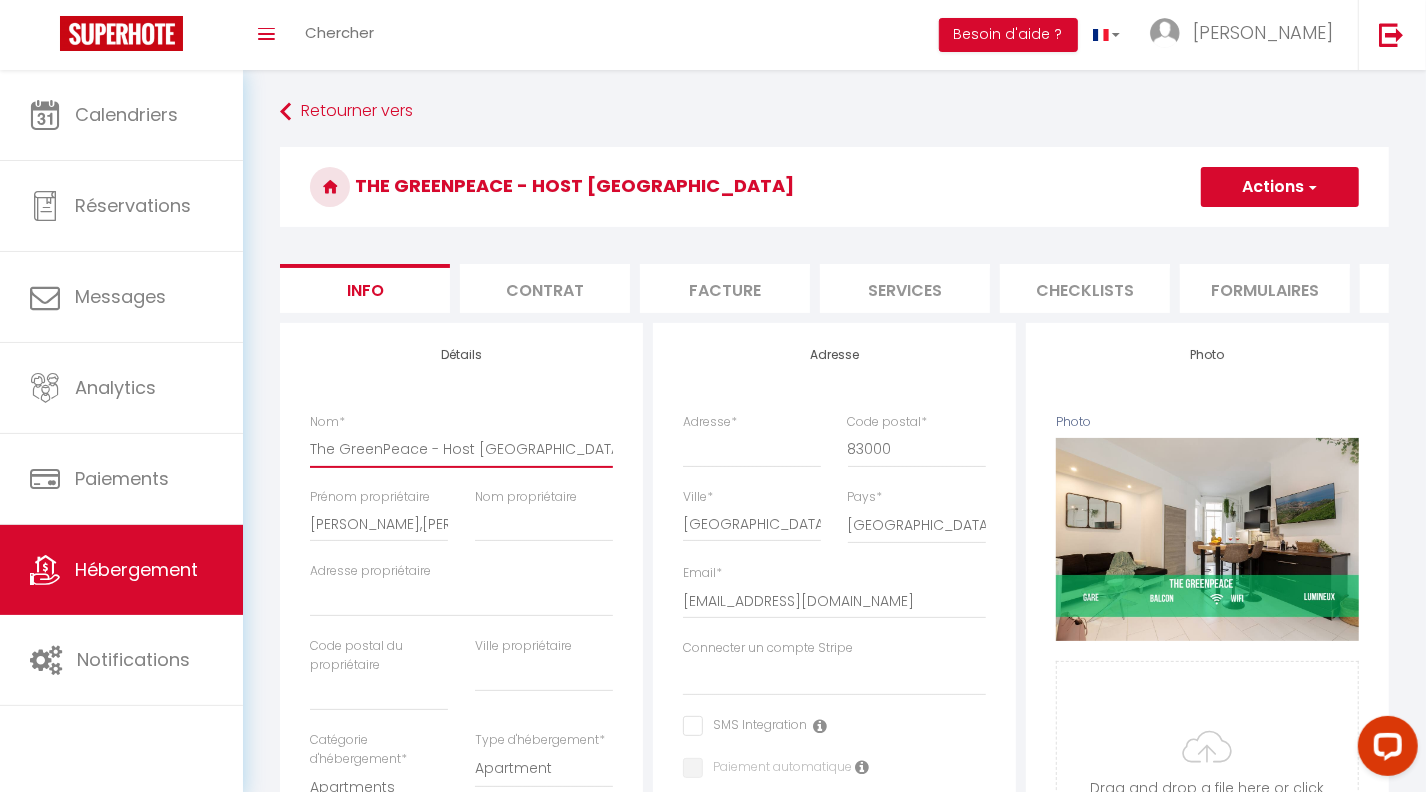 select 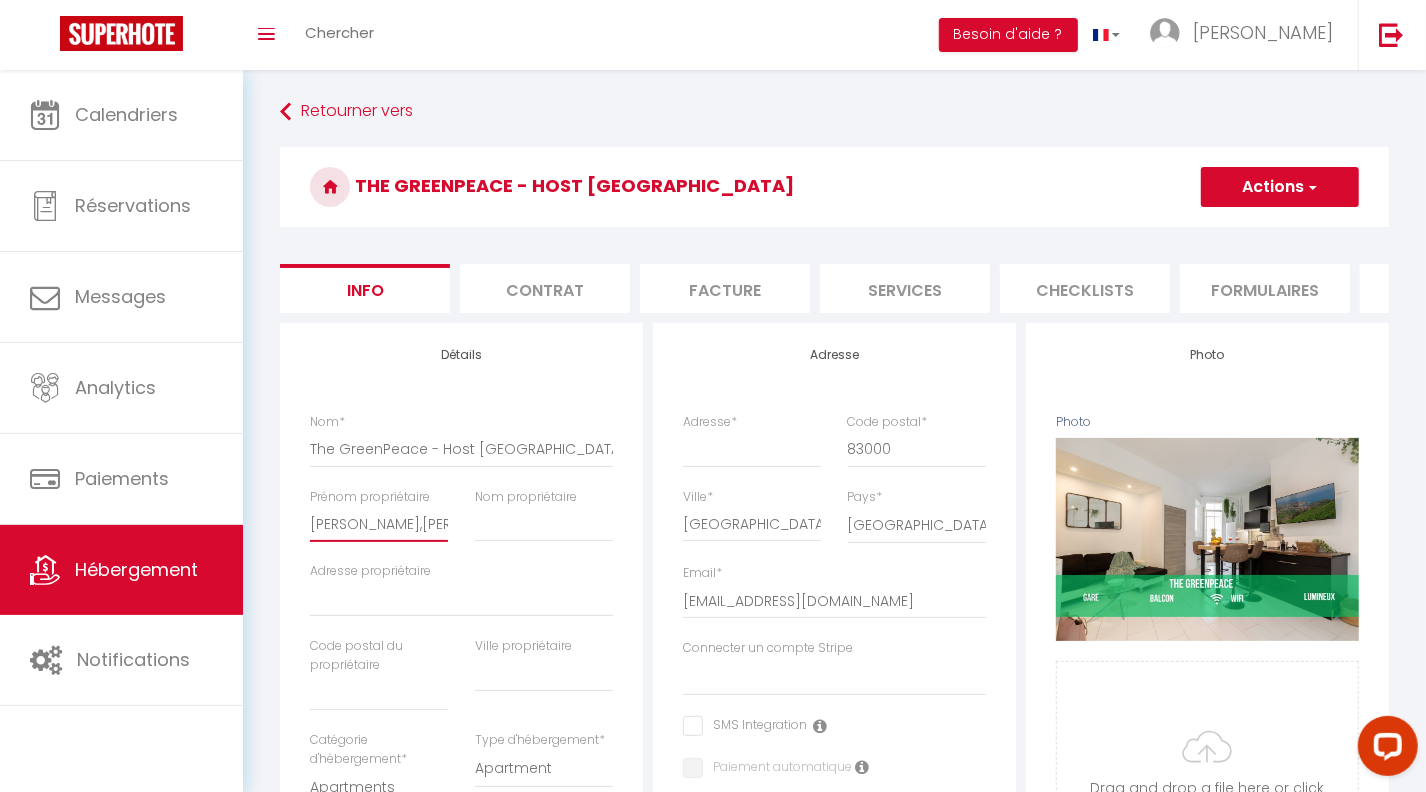 scroll, scrollTop: 0, scrollLeft: 14, axis: horizontal 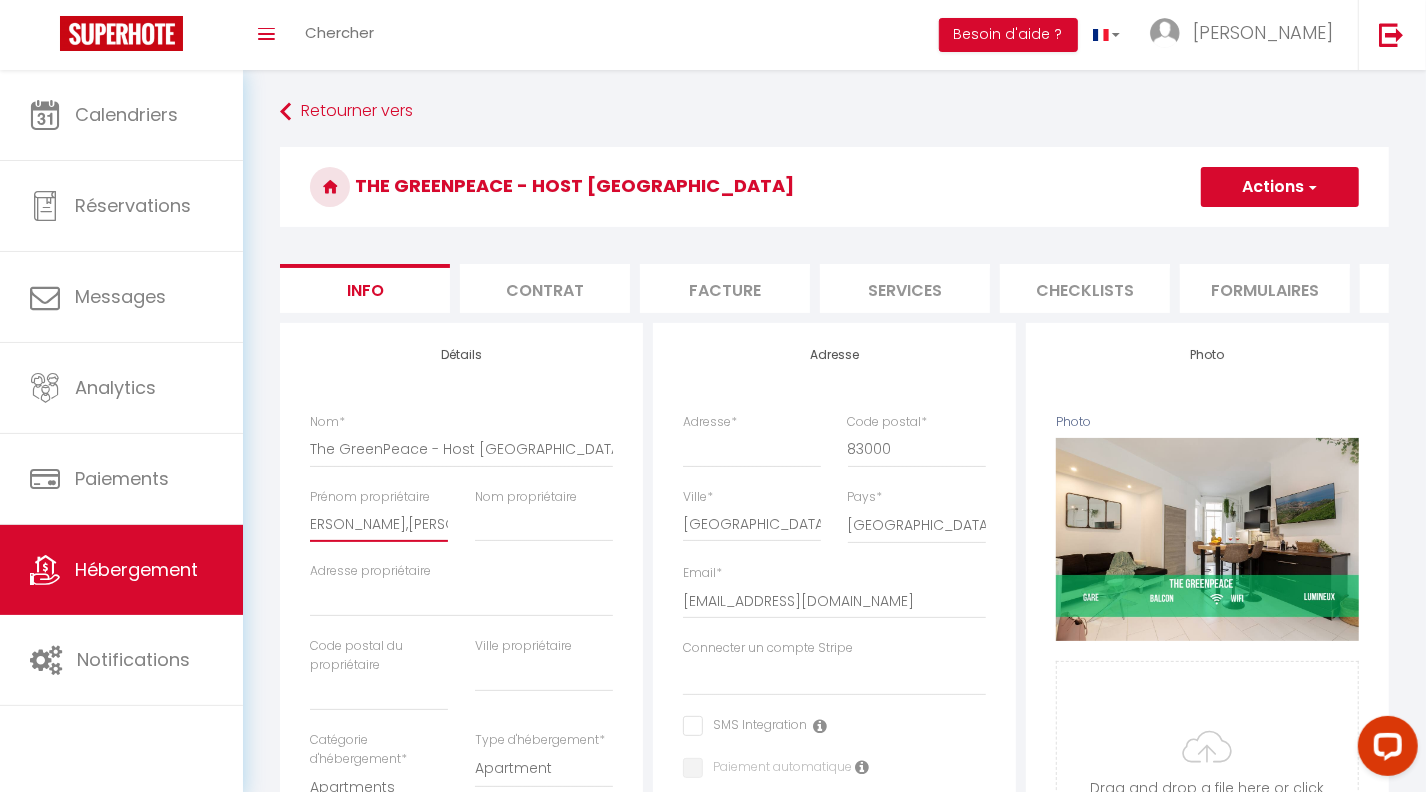 drag, startPoint x: 378, startPoint y: 539, endPoint x: 624, endPoint y: 552, distance: 246.34326 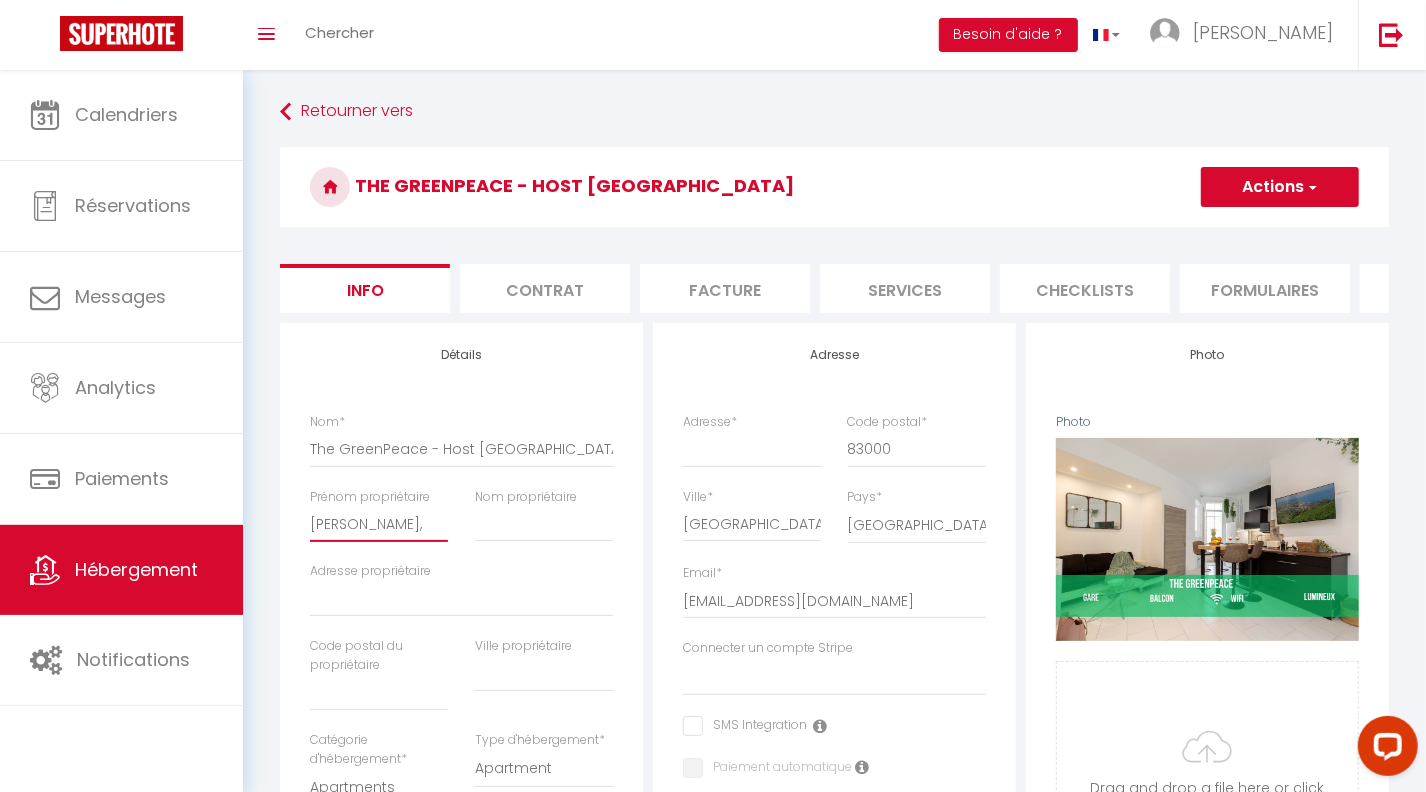 select 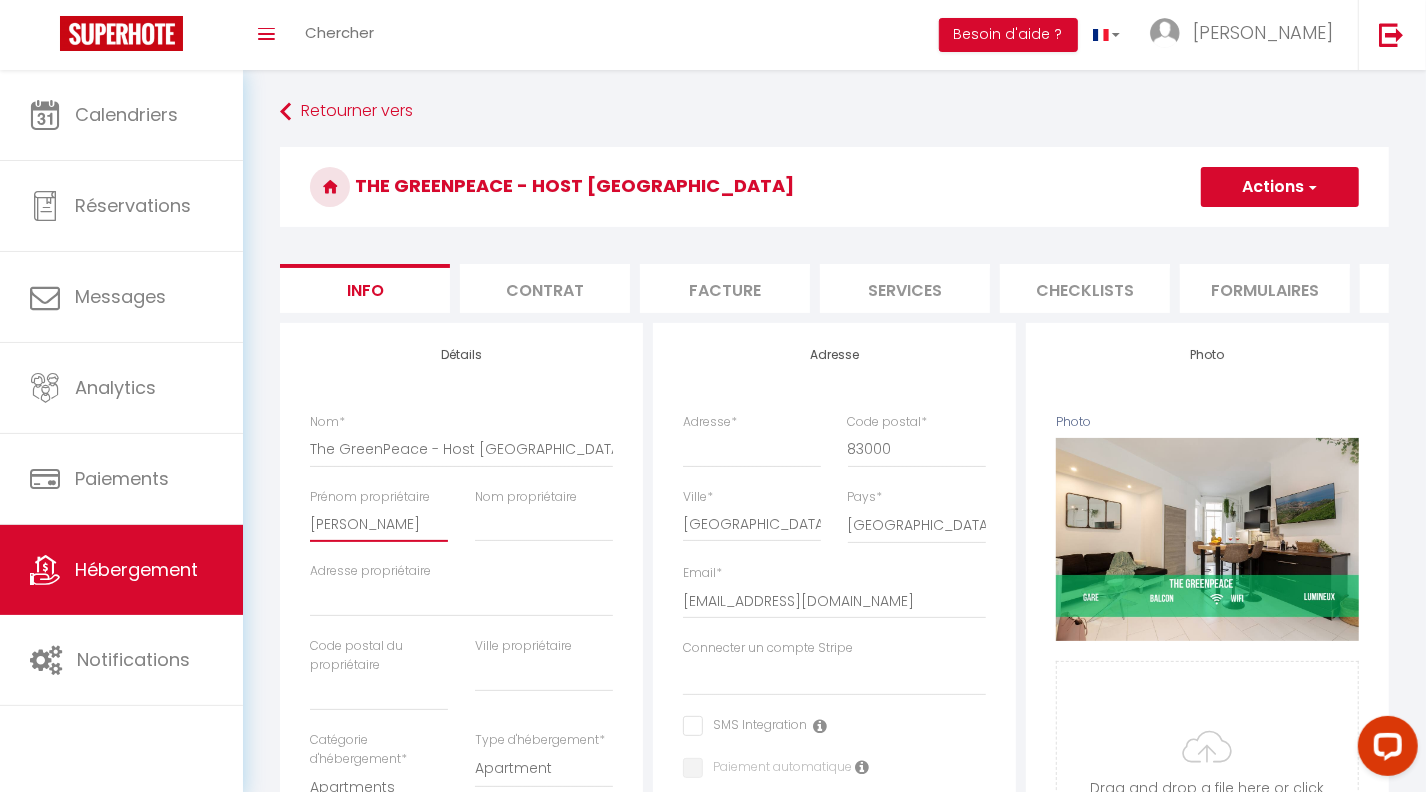 select 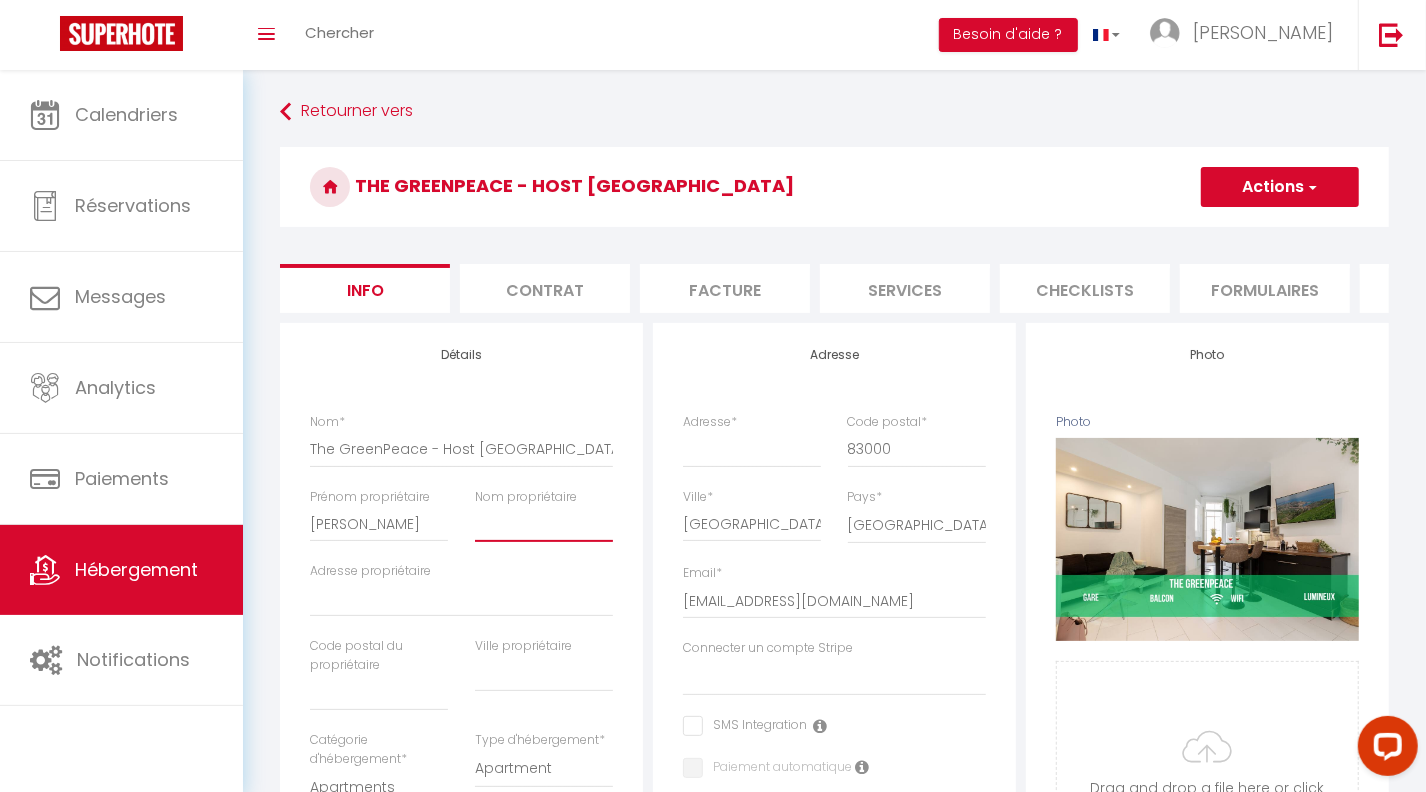 click on "Nom propriétaire" at bounding box center (544, 524) 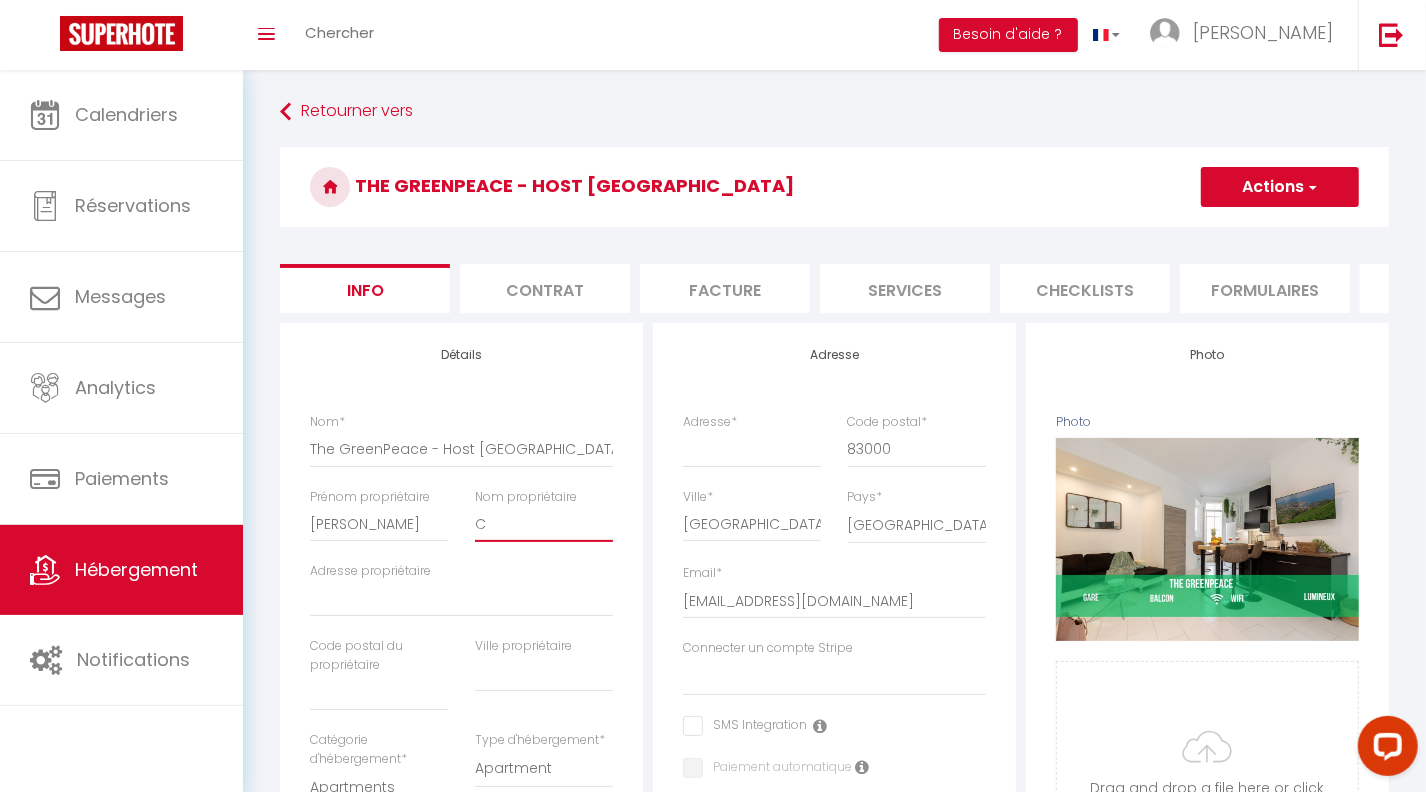 select 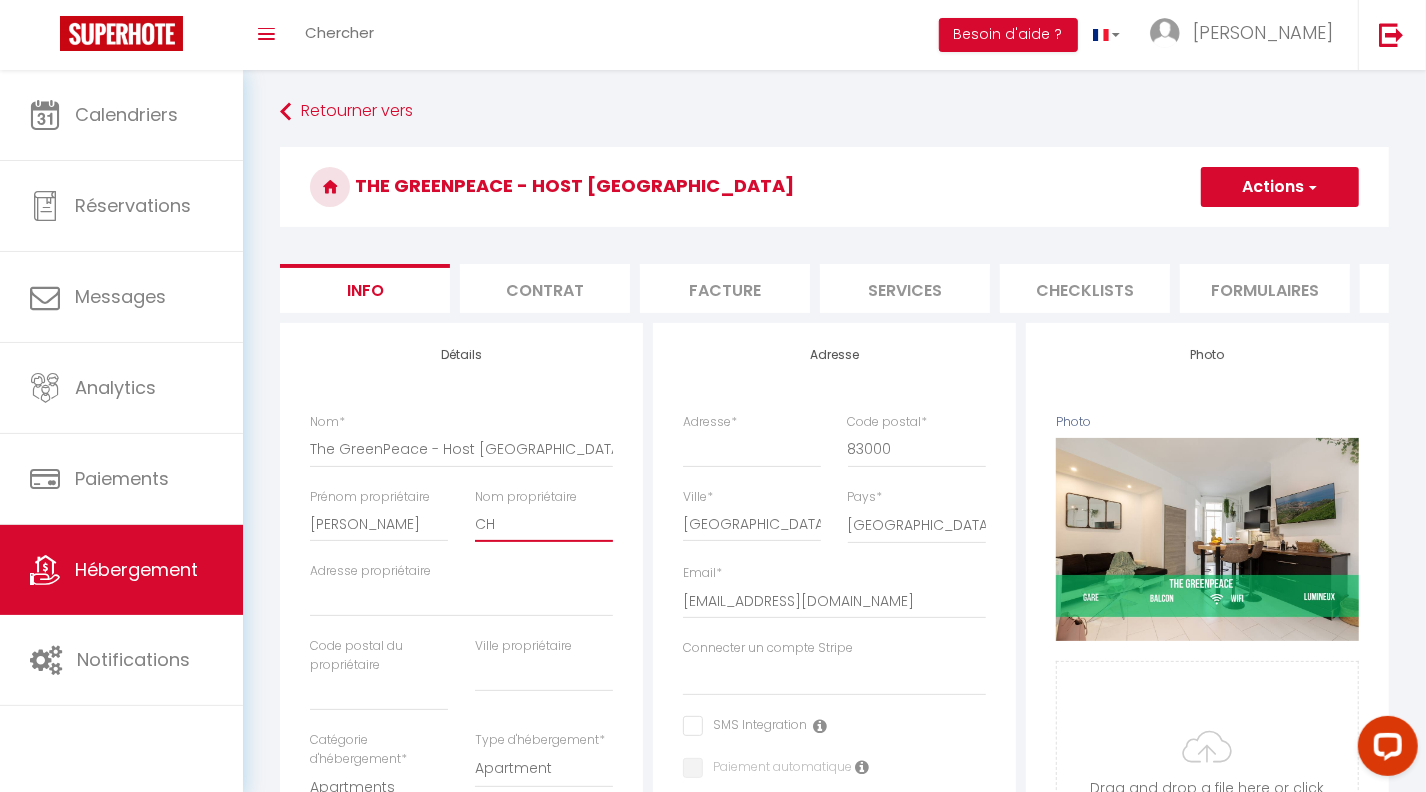 select 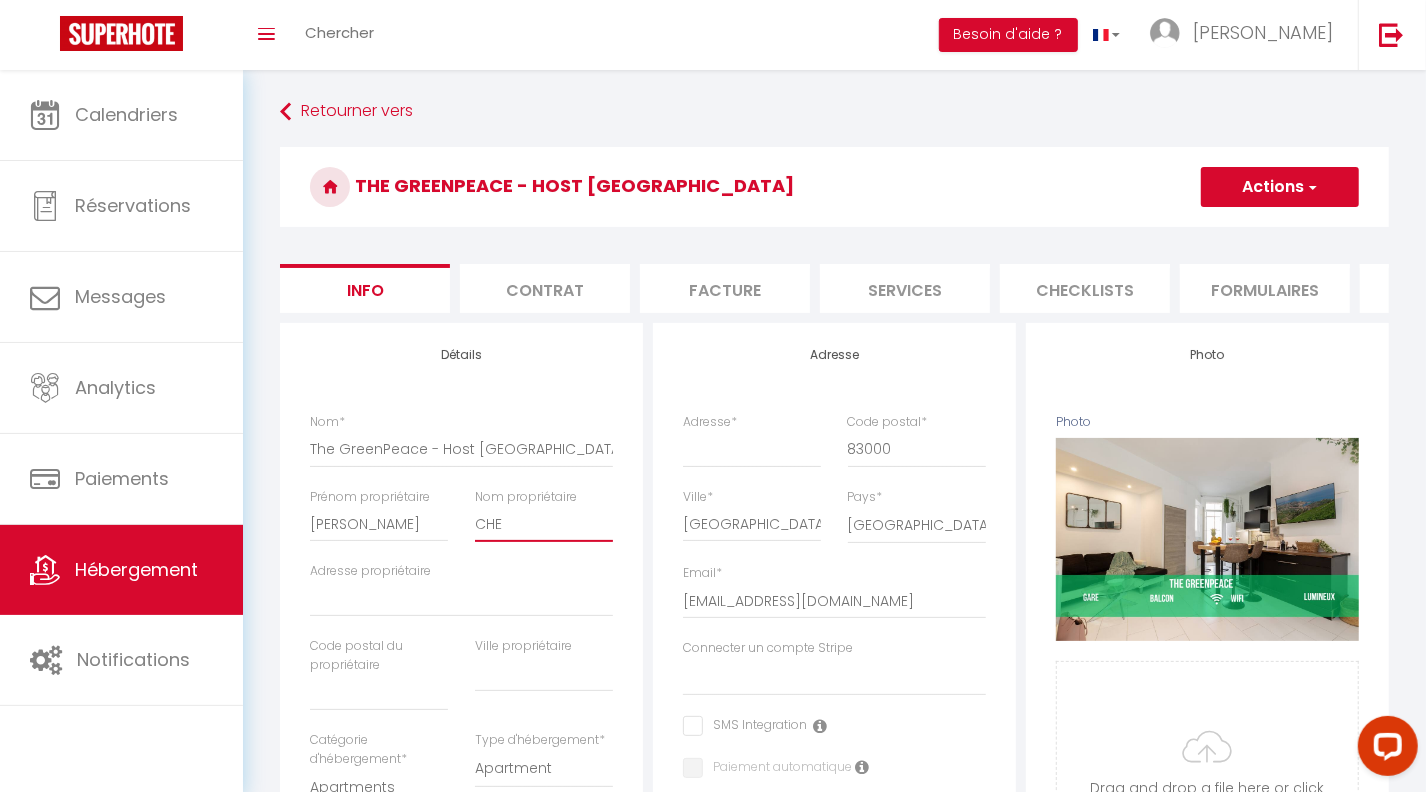 select 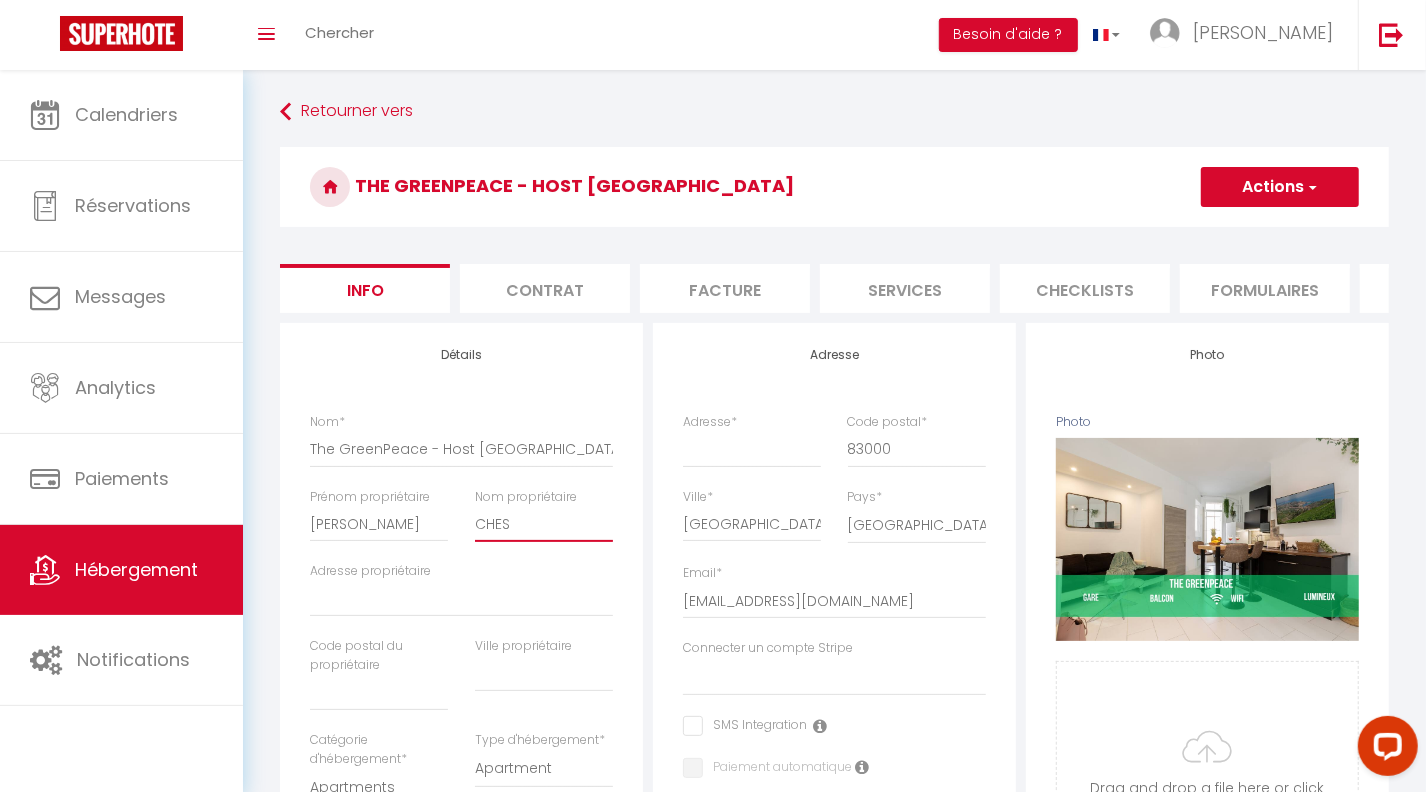 select 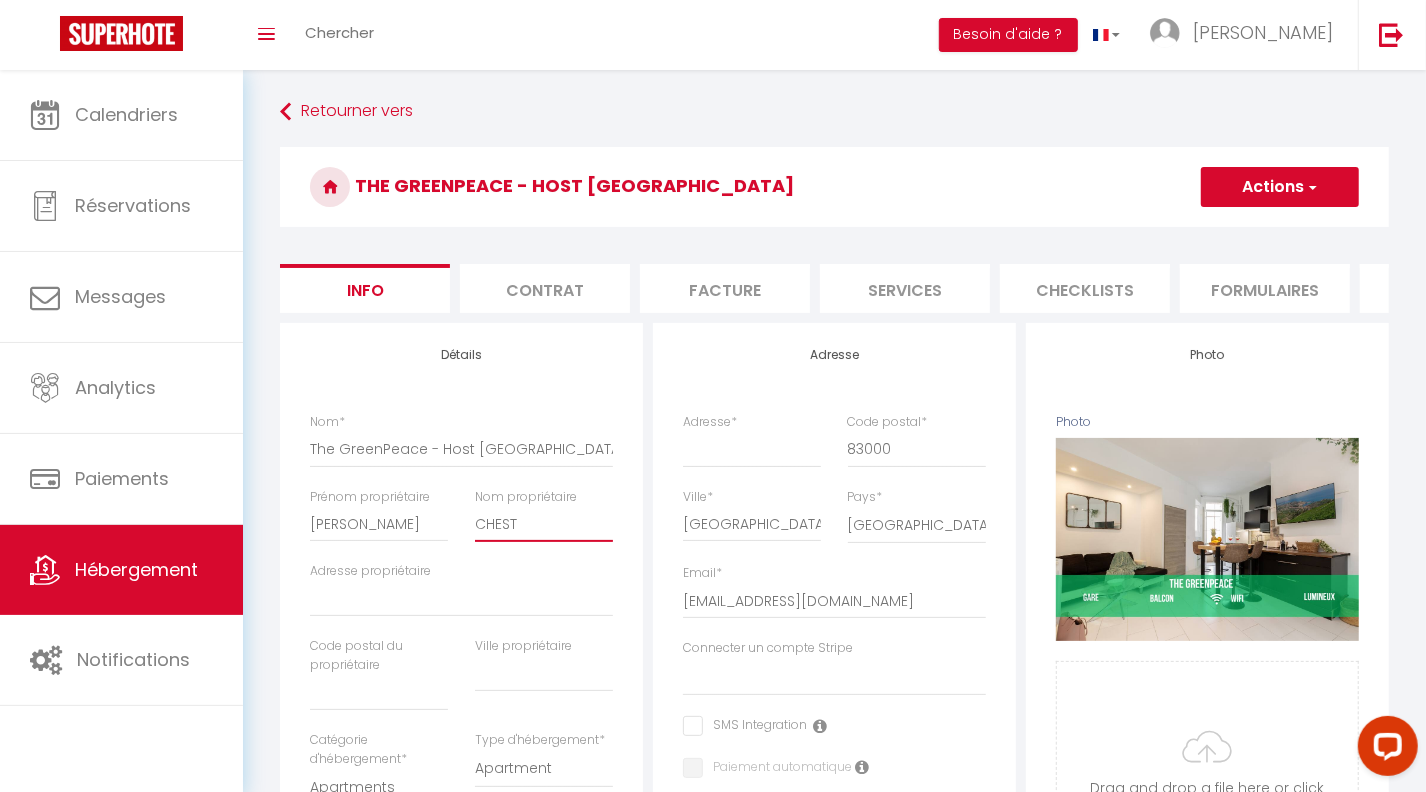 select 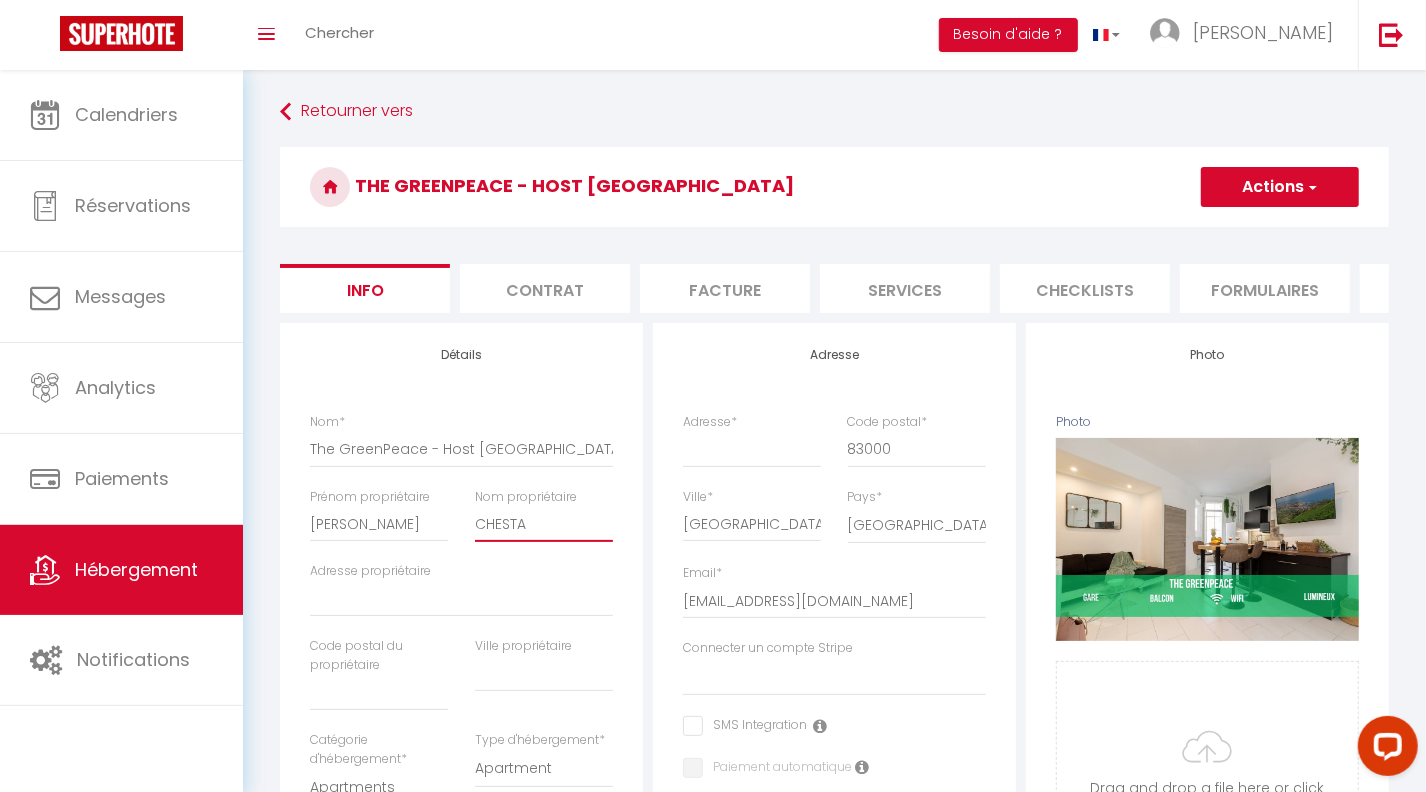 select 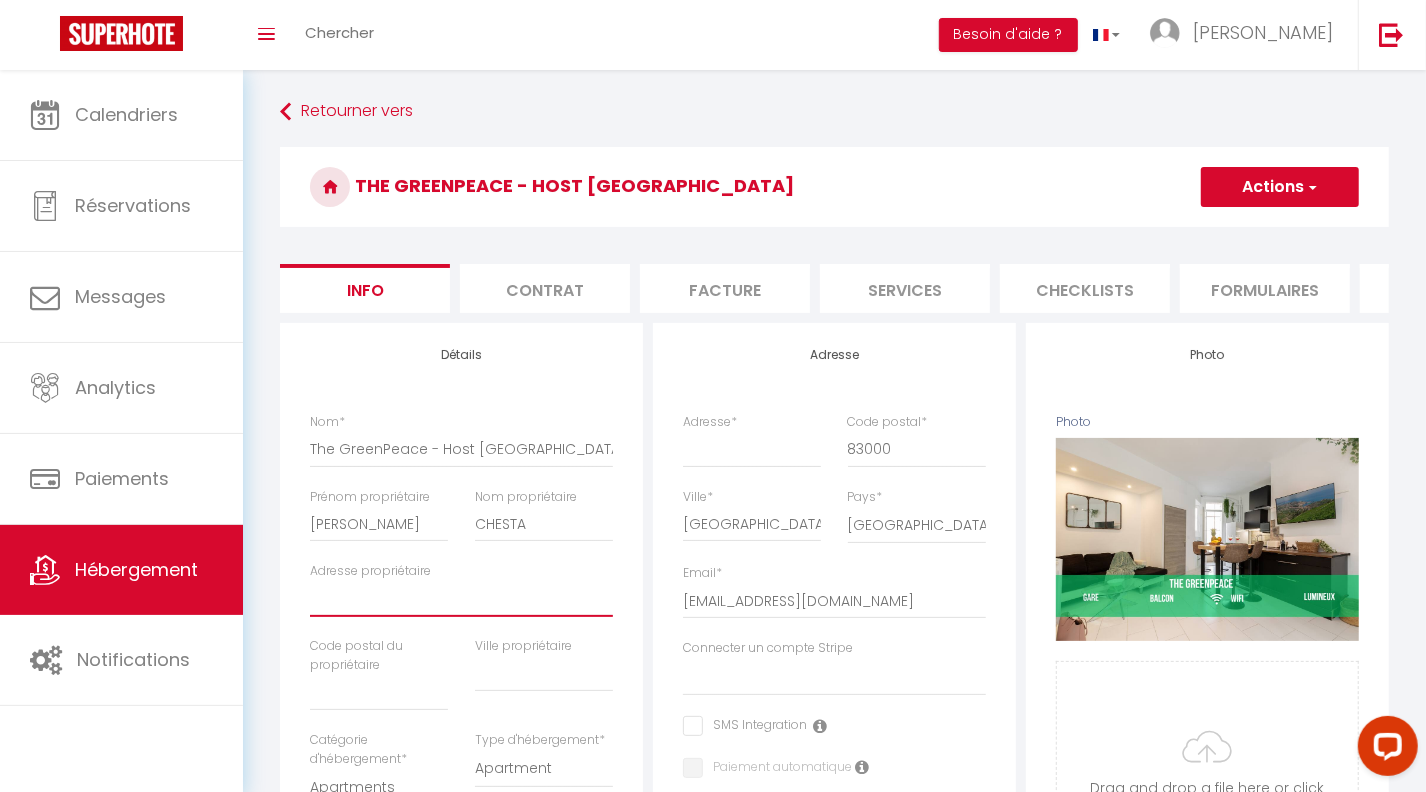 click on "Adresse propriétaire" at bounding box center [461, 599] 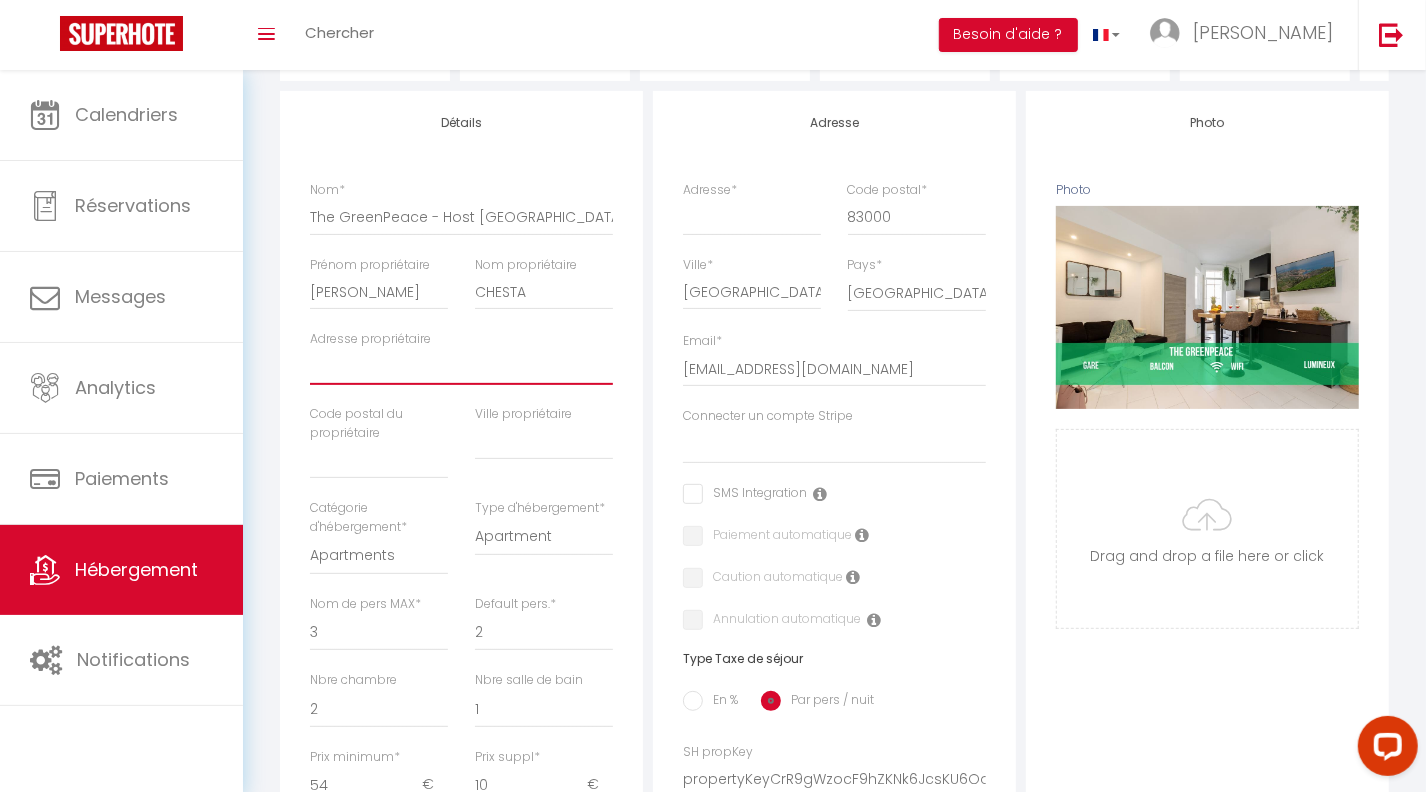 scroll, scrollTop: 238, scrollLeft: 0, axis: vertical 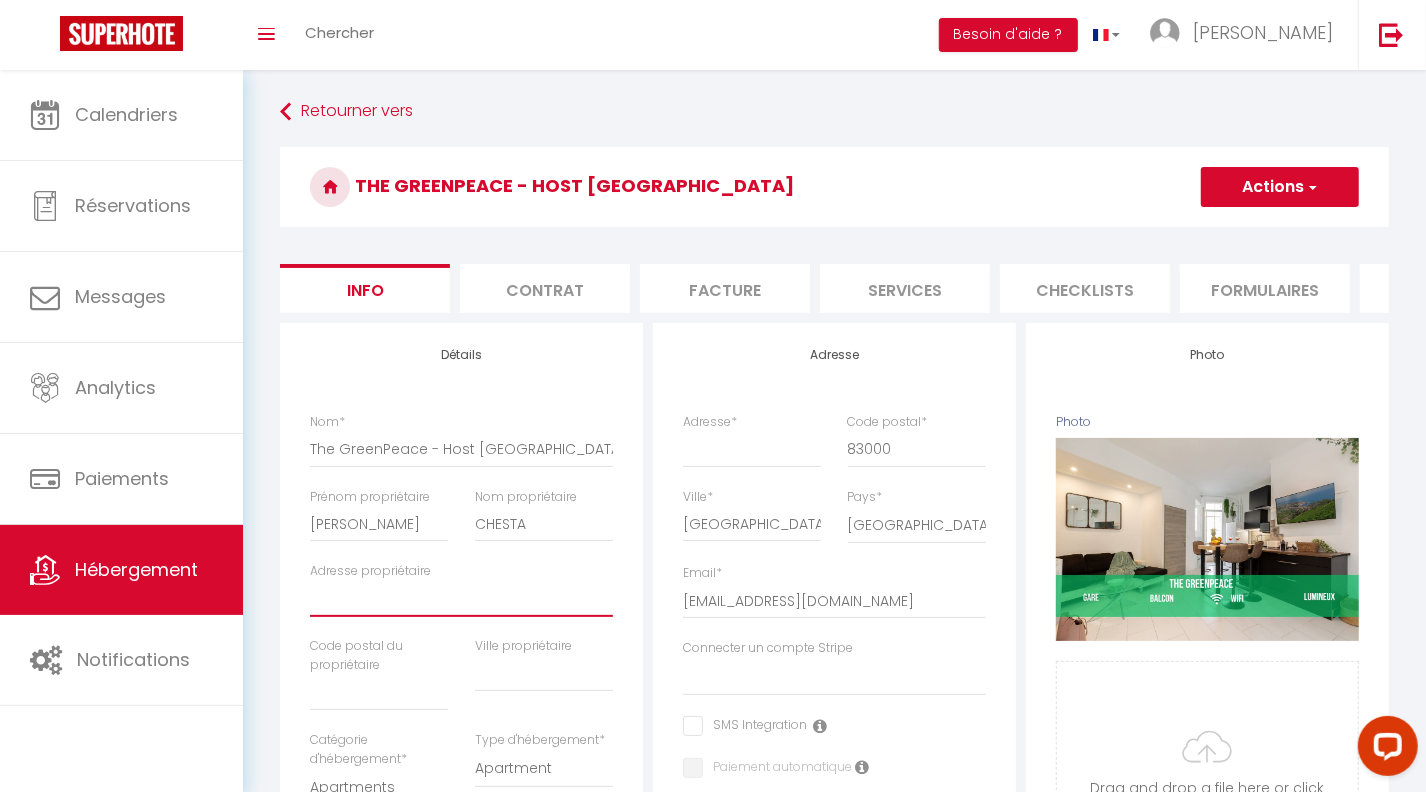 type 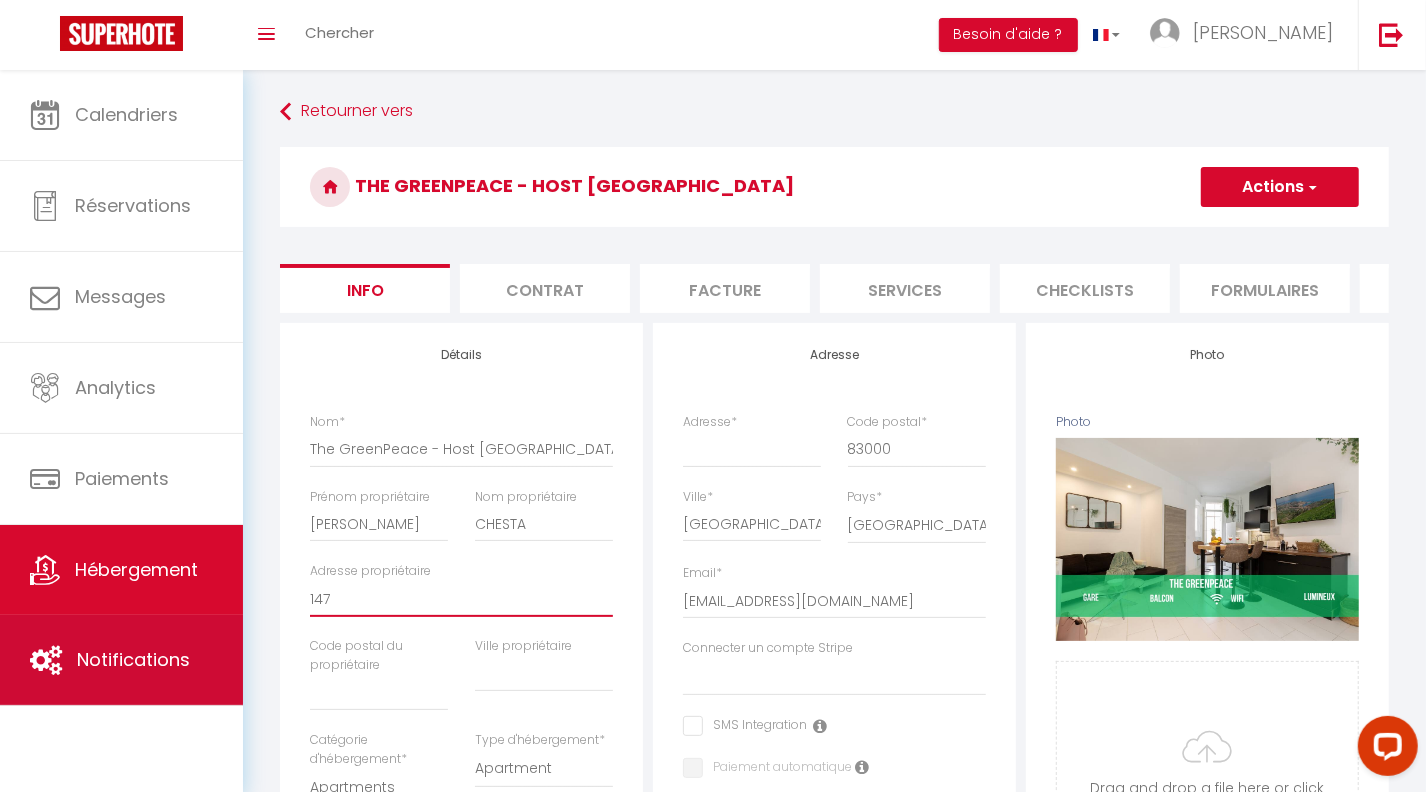 drag, startPoint x: 344, startPoint y: 608, endPoint x: 230, endPoint y: 616, distance: 114.28036 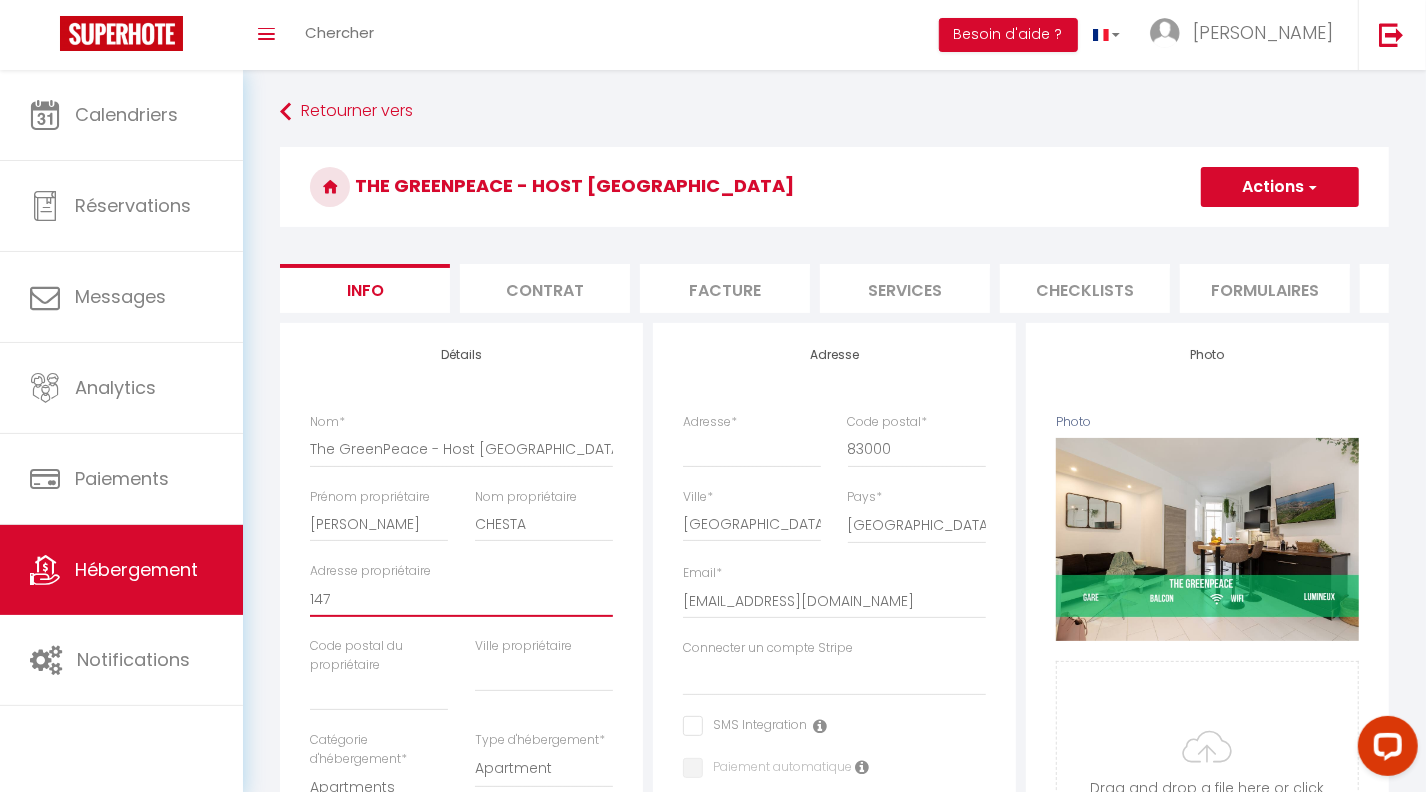 paste on "Boulevard Dr Charles Barnier" 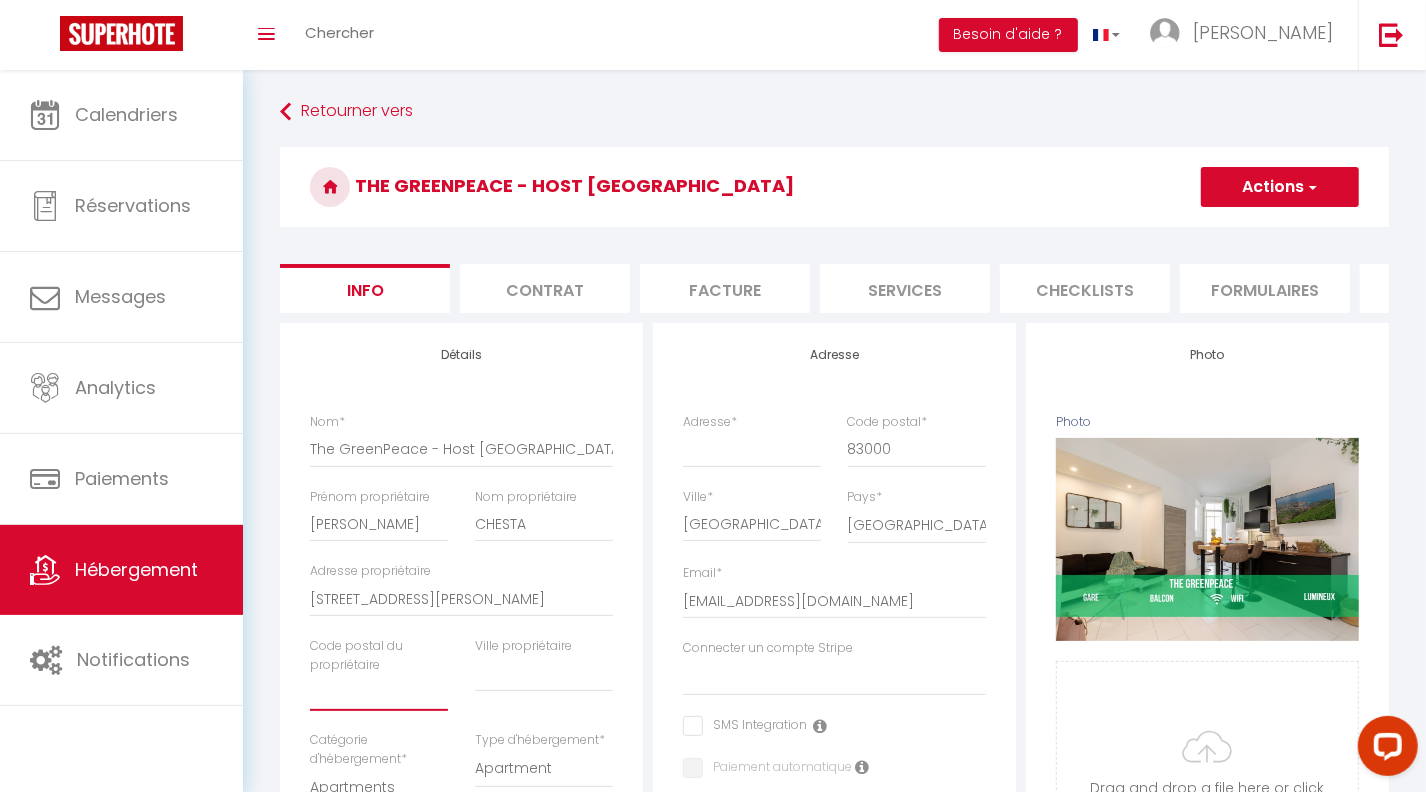 click at bounding box center (379, 693) 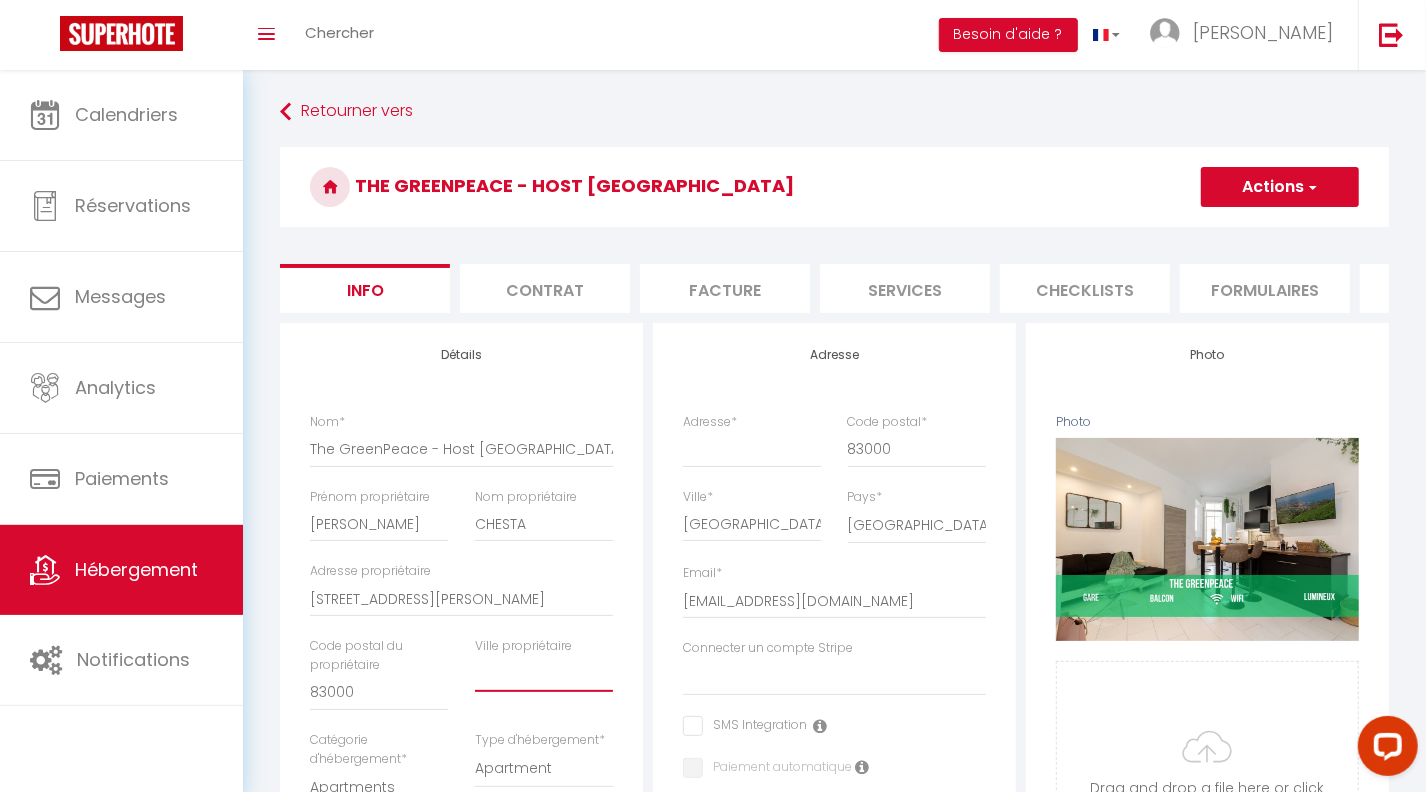 click at bounding box center (544, 674) 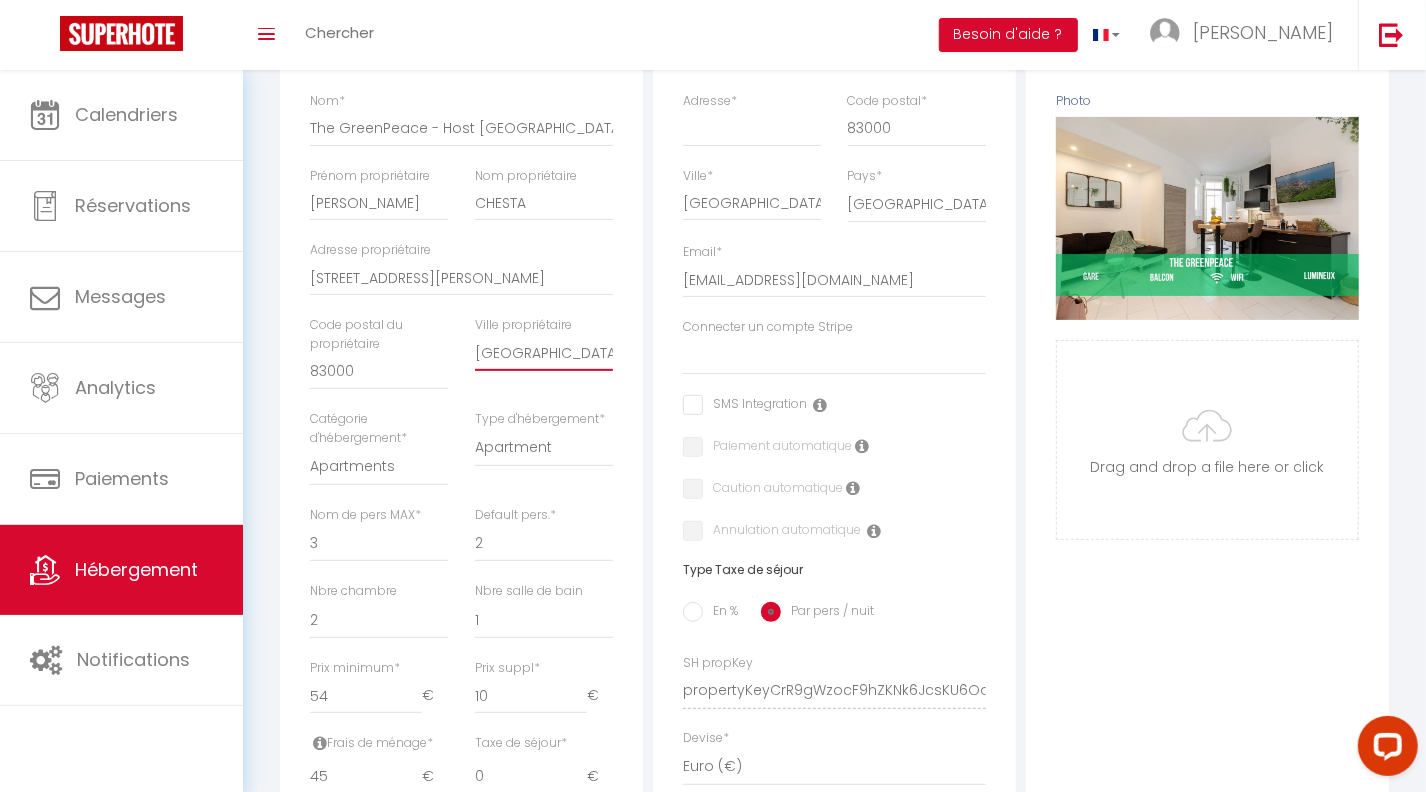 scroll, scrollTop: 322, scrollLeft: 0, axis: vertical 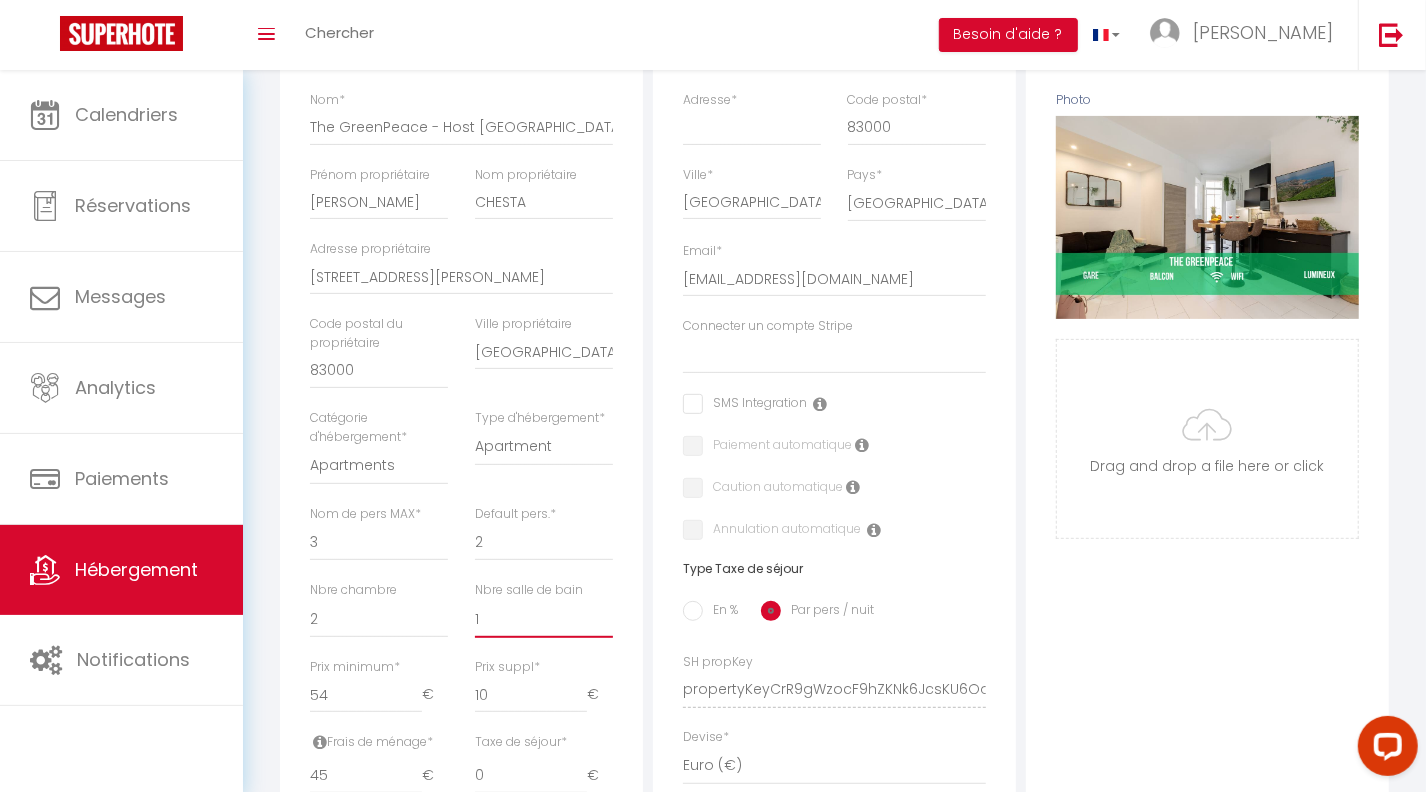 click on "0
1
2
3
4
5
6
7
8
9
10
11
12
13" at bounding box center (544, 619) 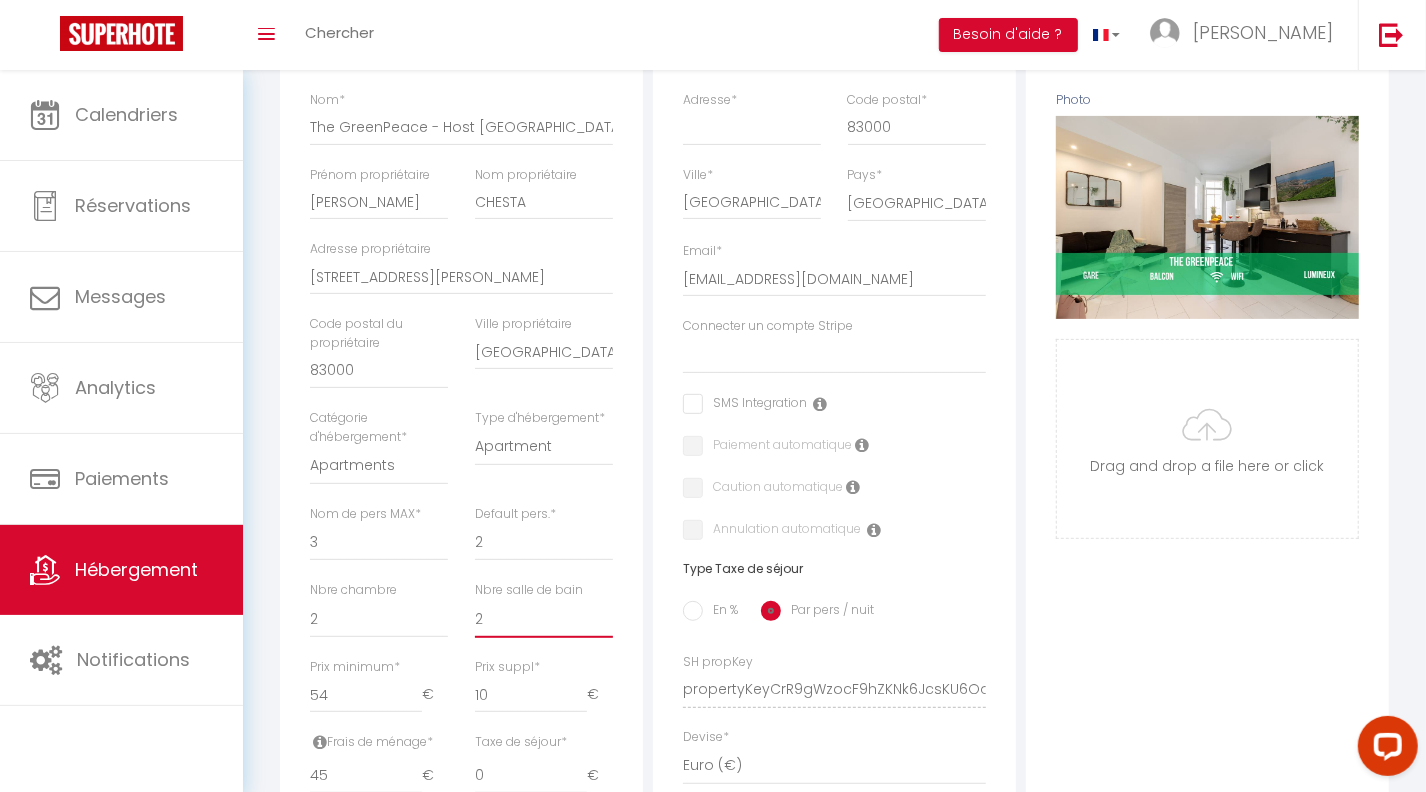 click on "0
1
2
3
4
5
6
7
8
9
10
11
12
13" at bounding box center (544, 619) 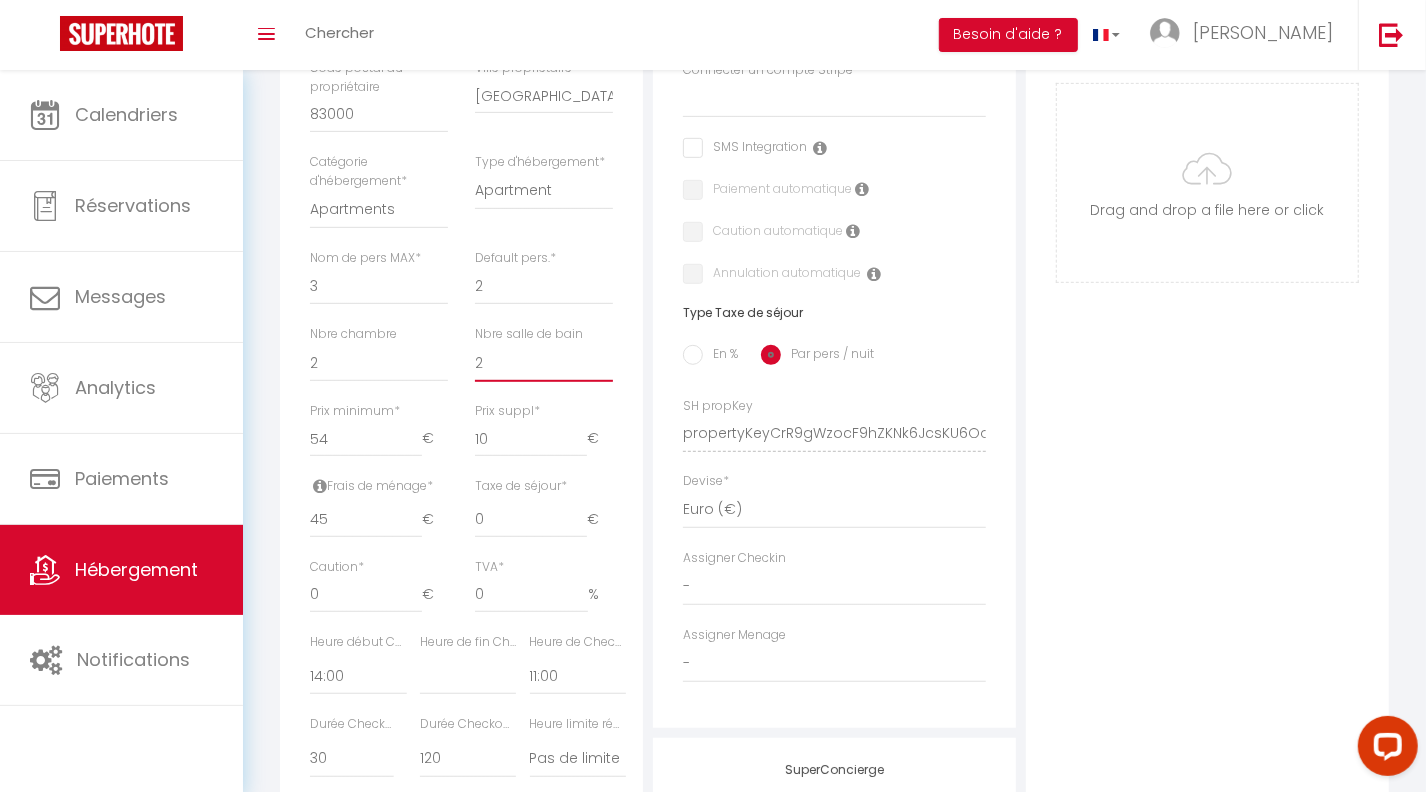 scroll, scrollTop: 593, scrollLeft: 0, axis: vertical 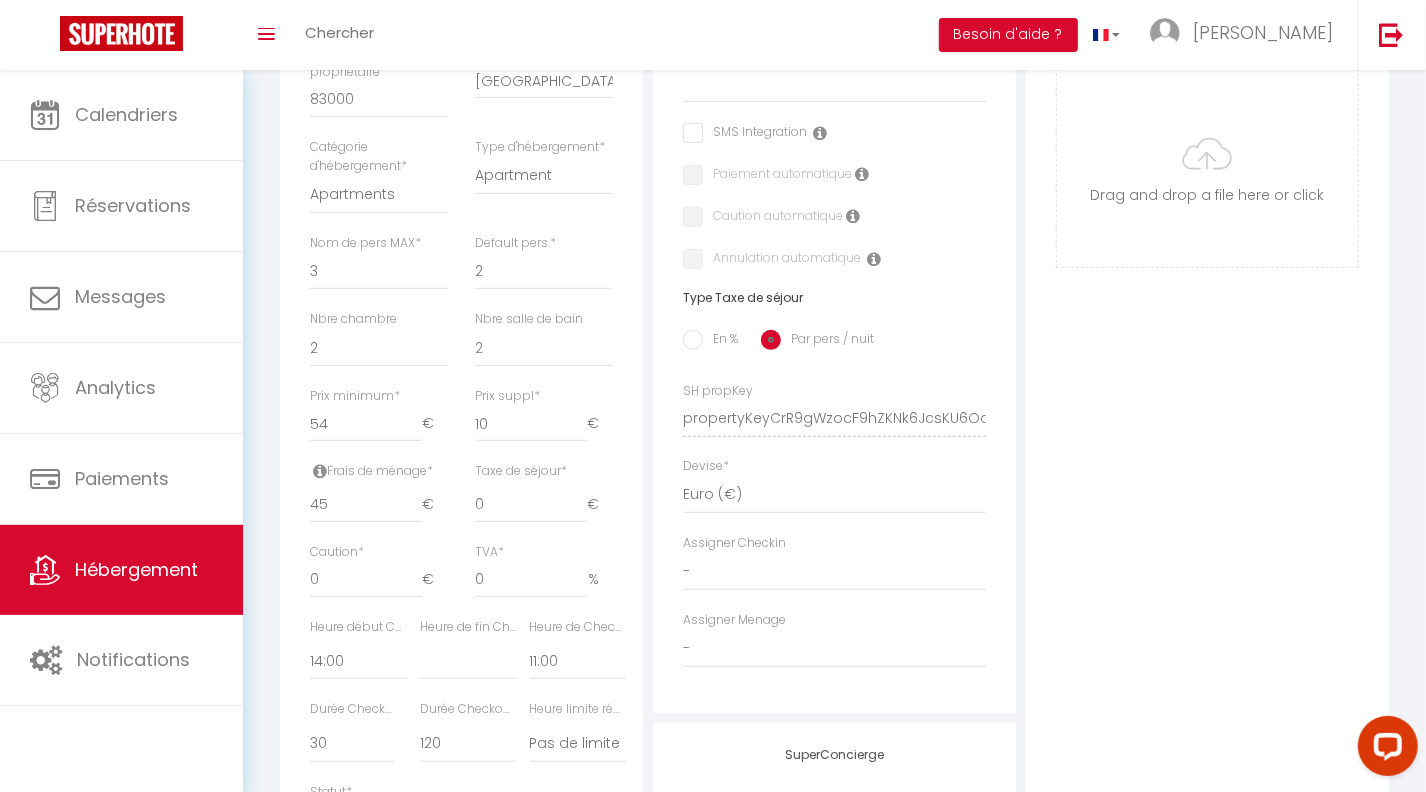 click on "En %" at bounding box center [693, 340] 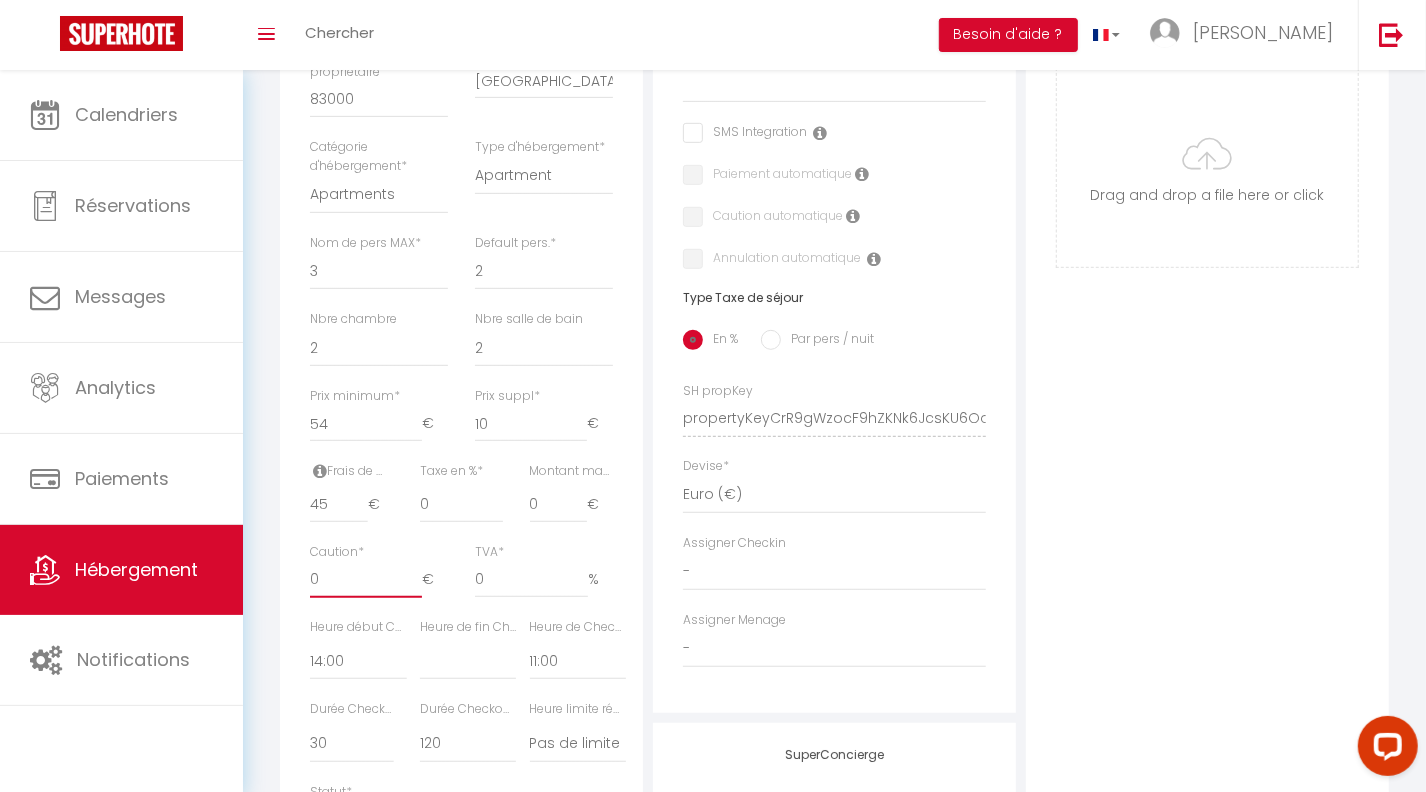 click on "0" at bounding box center (366, 580) 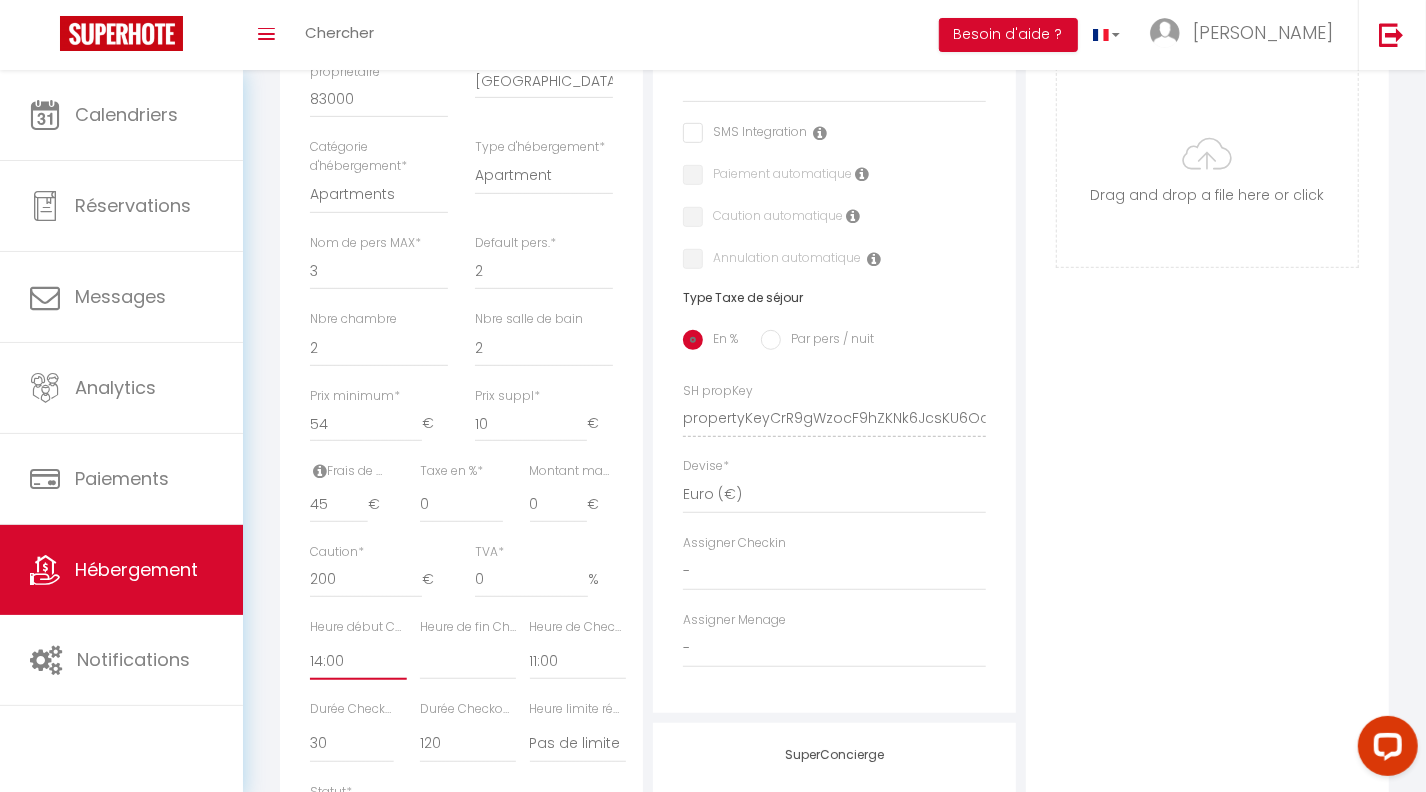 click on "00:00
00:15
00:30
00:45
01:00
01:15
01:30
01:45
02:00
02:15
02:30
02:45
03:00" at bounding box center (358, 661) 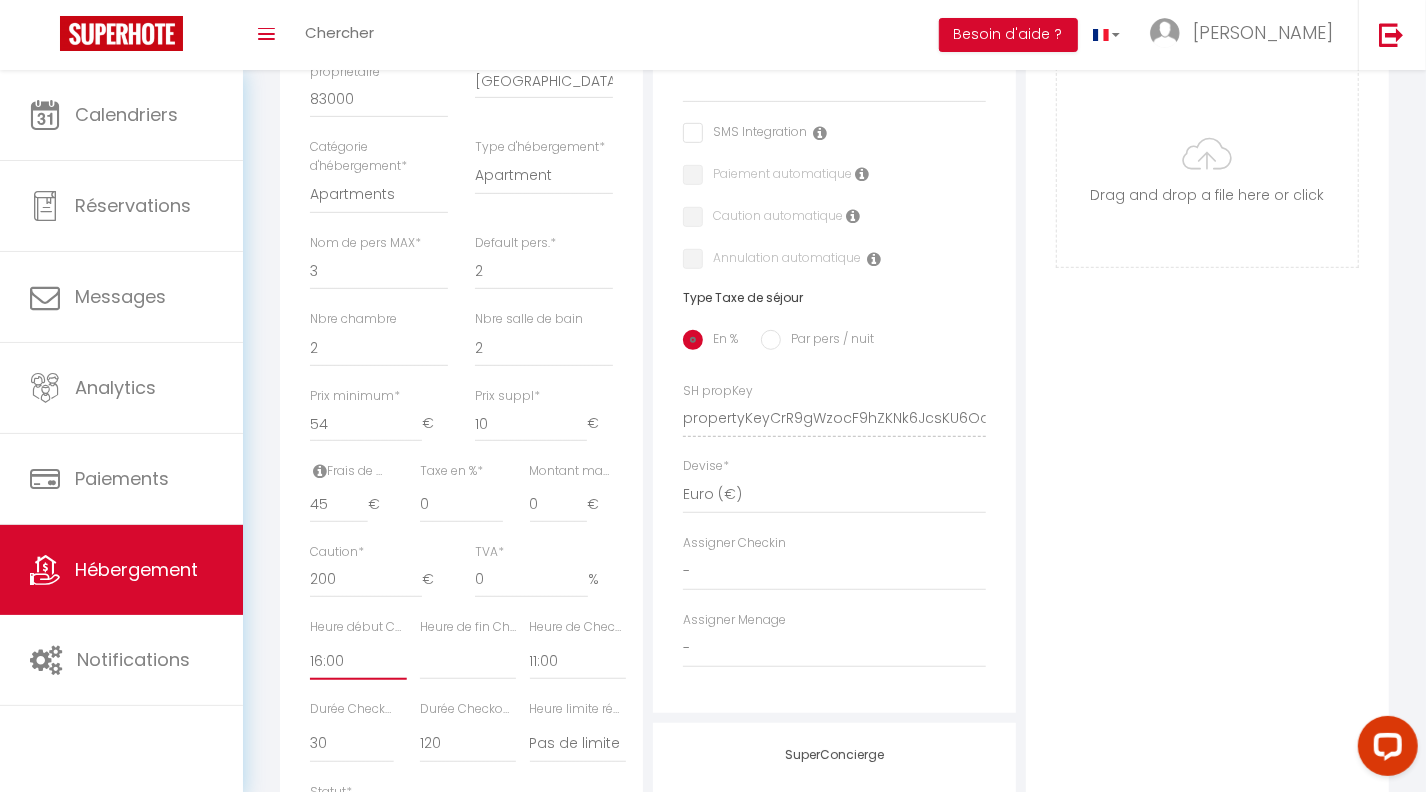 click on "00:00
00:15
00:30
00:45
01:00
01:15
01:30
01:45
02:00
02:15
02:30
02:45
03:00" at bounding box center (358, 661) 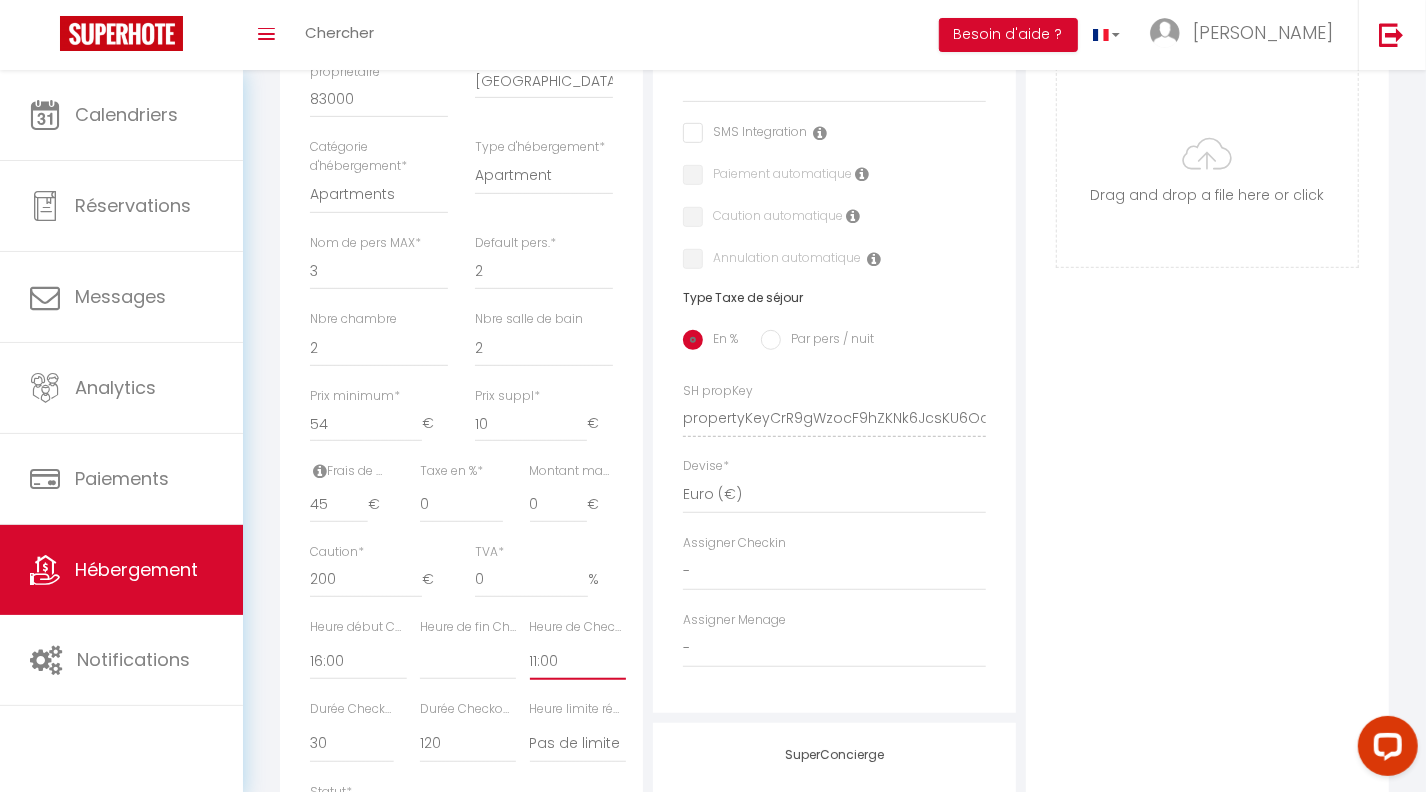 click on "00:00
00:15
00:30
00:45
01:00
01:15
01:30
01:45
02:00
02:15
02:30
02:45
03:00" at bounding box center [578, 661] 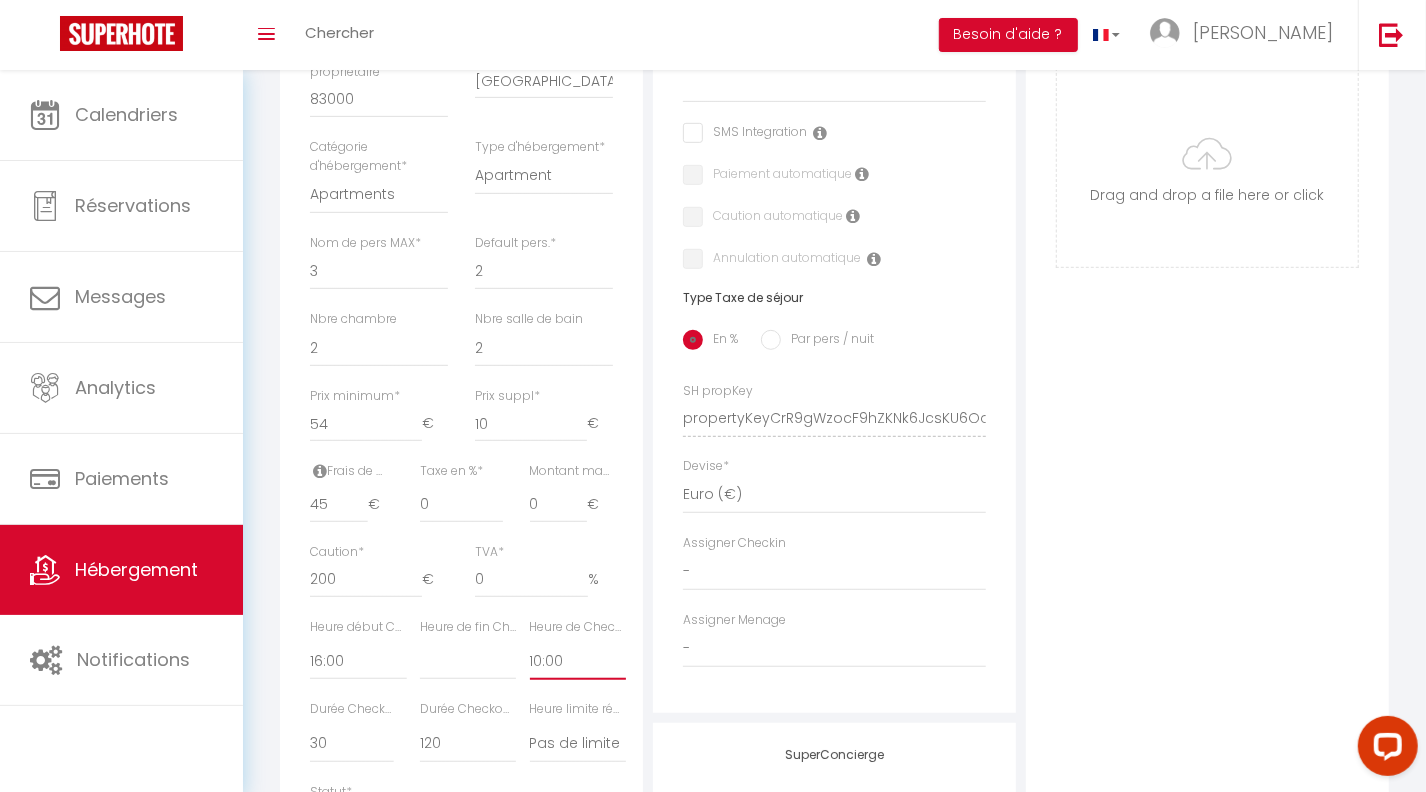 click on "00:00
00:15
00:30
00:45
01:00
01:15
01:30
01:45
02:00
02:15
02:30
02:45
03:00" at bounding box center (578, 661) 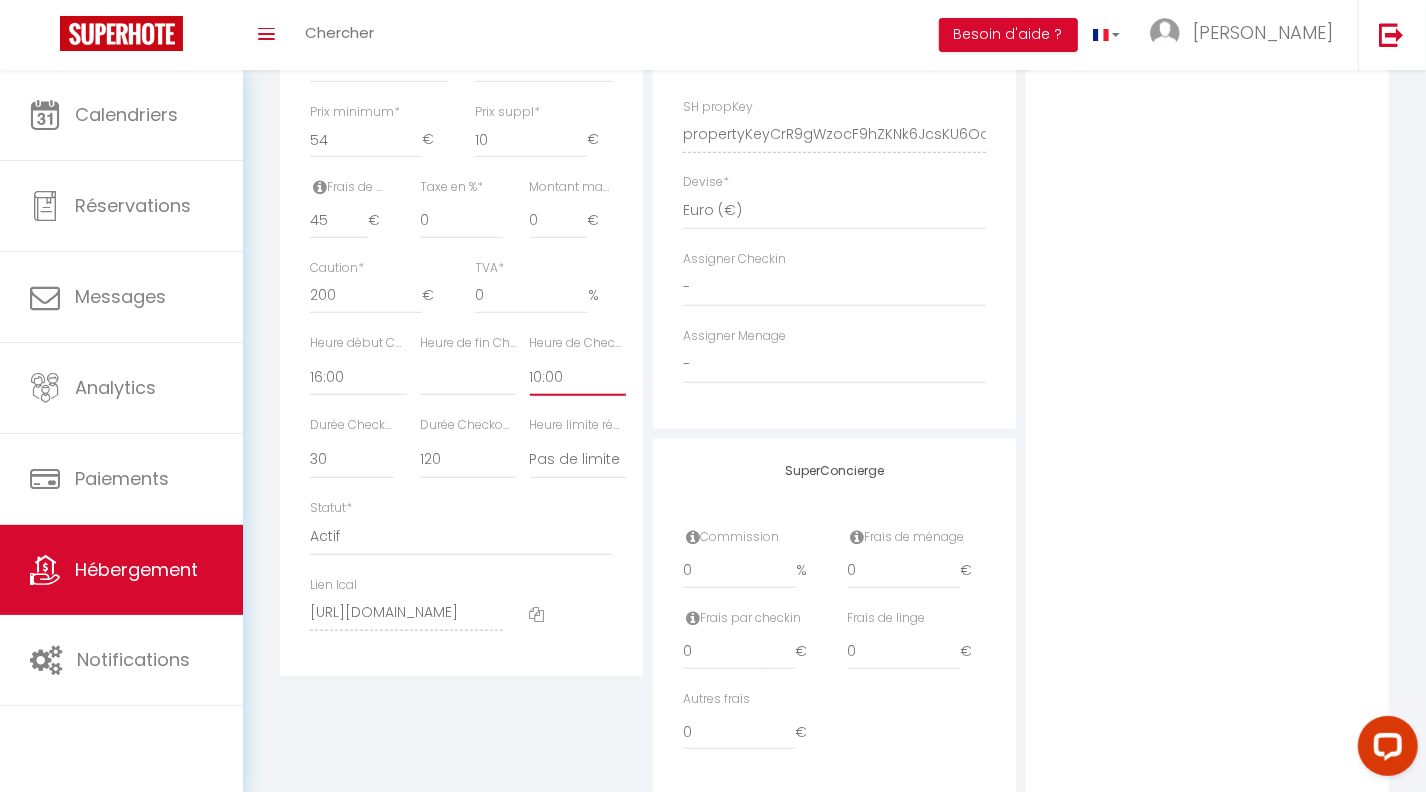 scroll, scrollTop: 883, scrollLeft: 0, axis: vertical 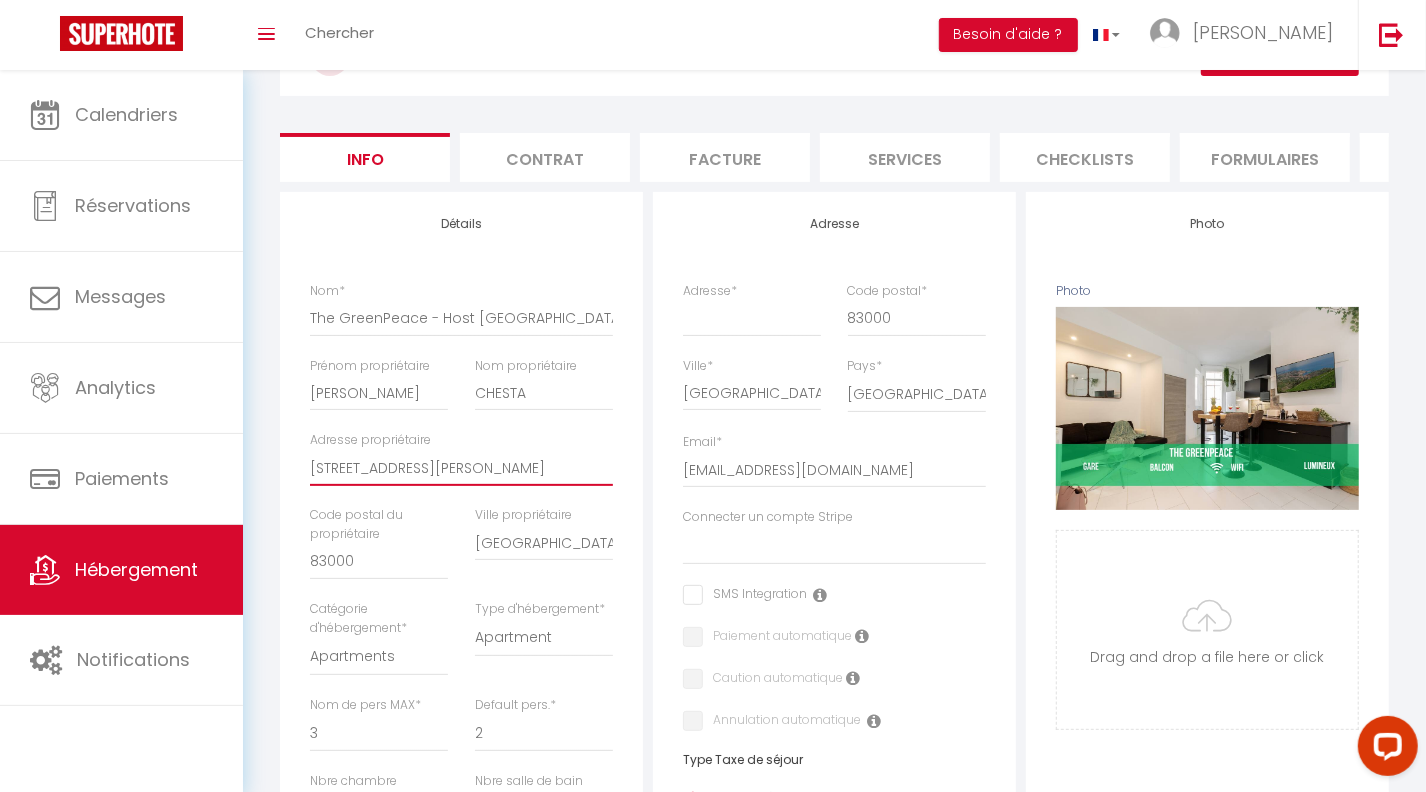 click on "147 Boulevard Dr Charles Barnier" at bounding box center [461, 468] 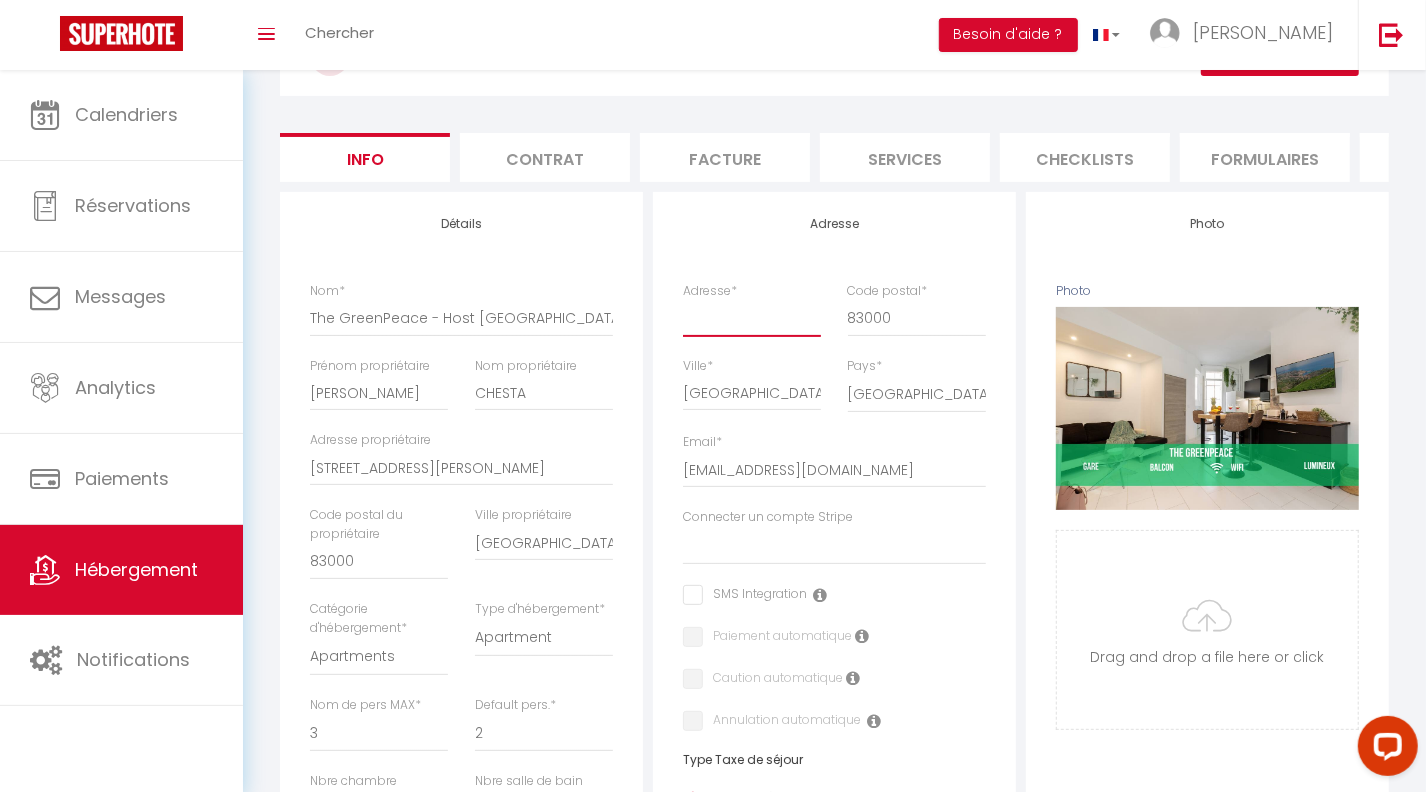 click on "Adresse
*" at bounding box center (752, 318) 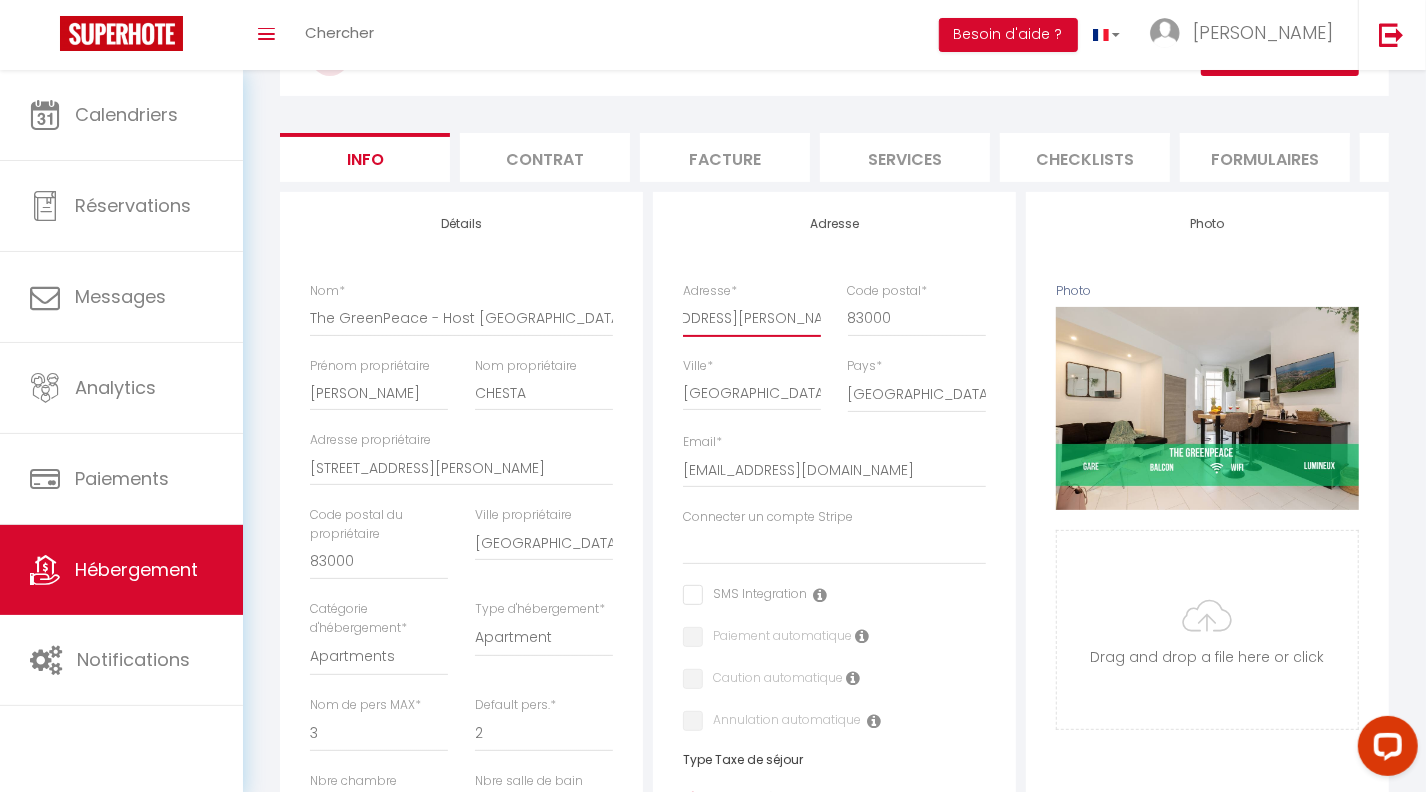 scroll, scrollTop: 0, scrollLeft: 83, axis: horizontal 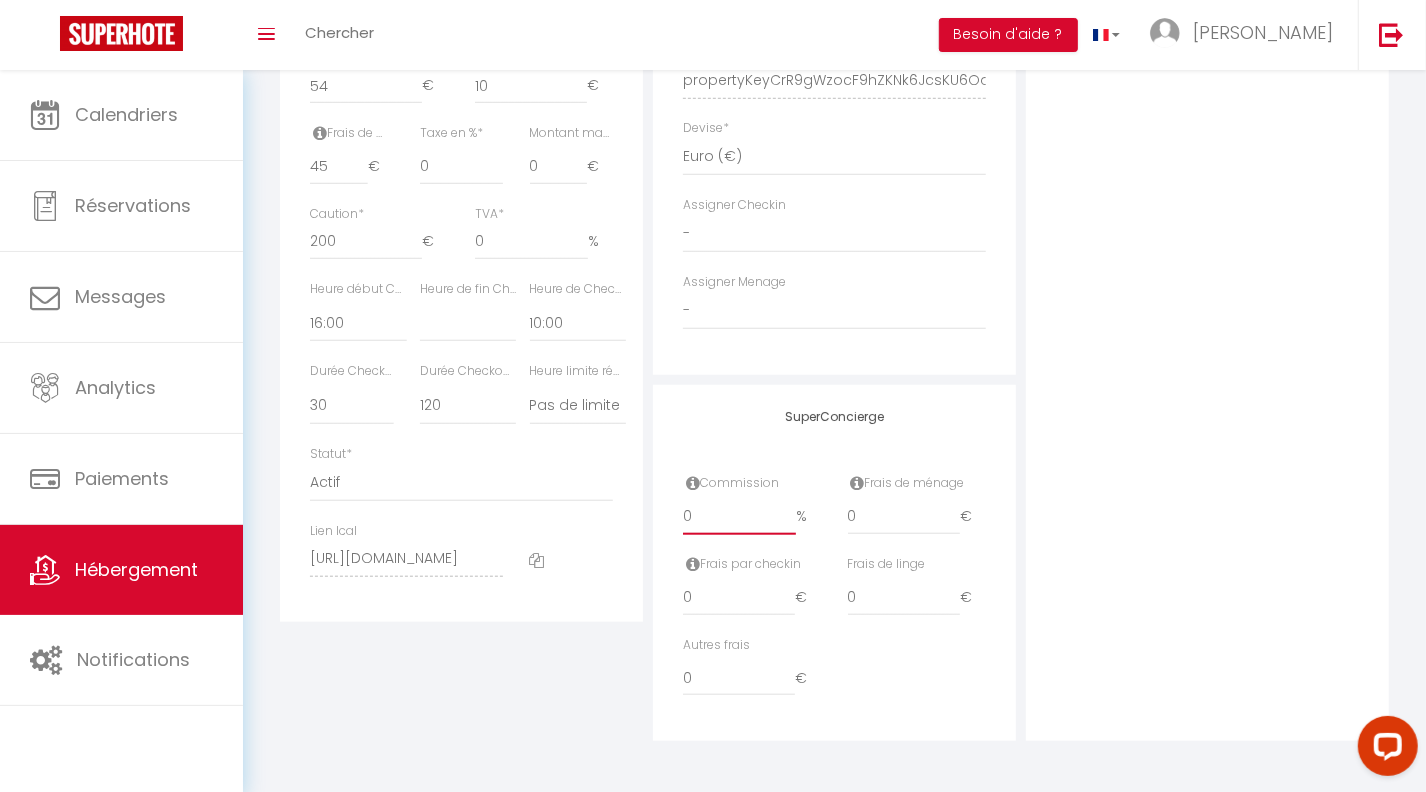 click on "0" at bounding box center (739, 517) 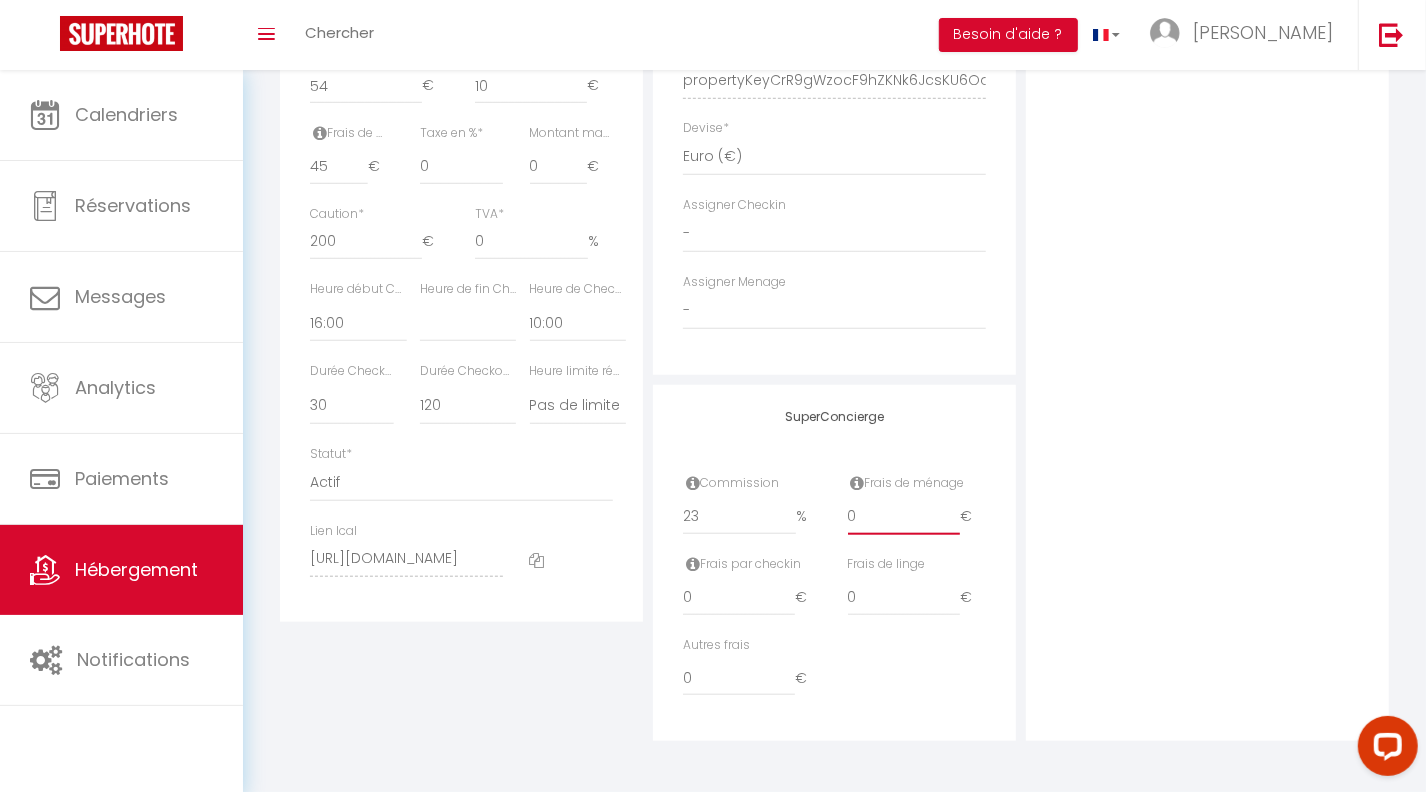 click on "0" at bounding box center [904, 517] 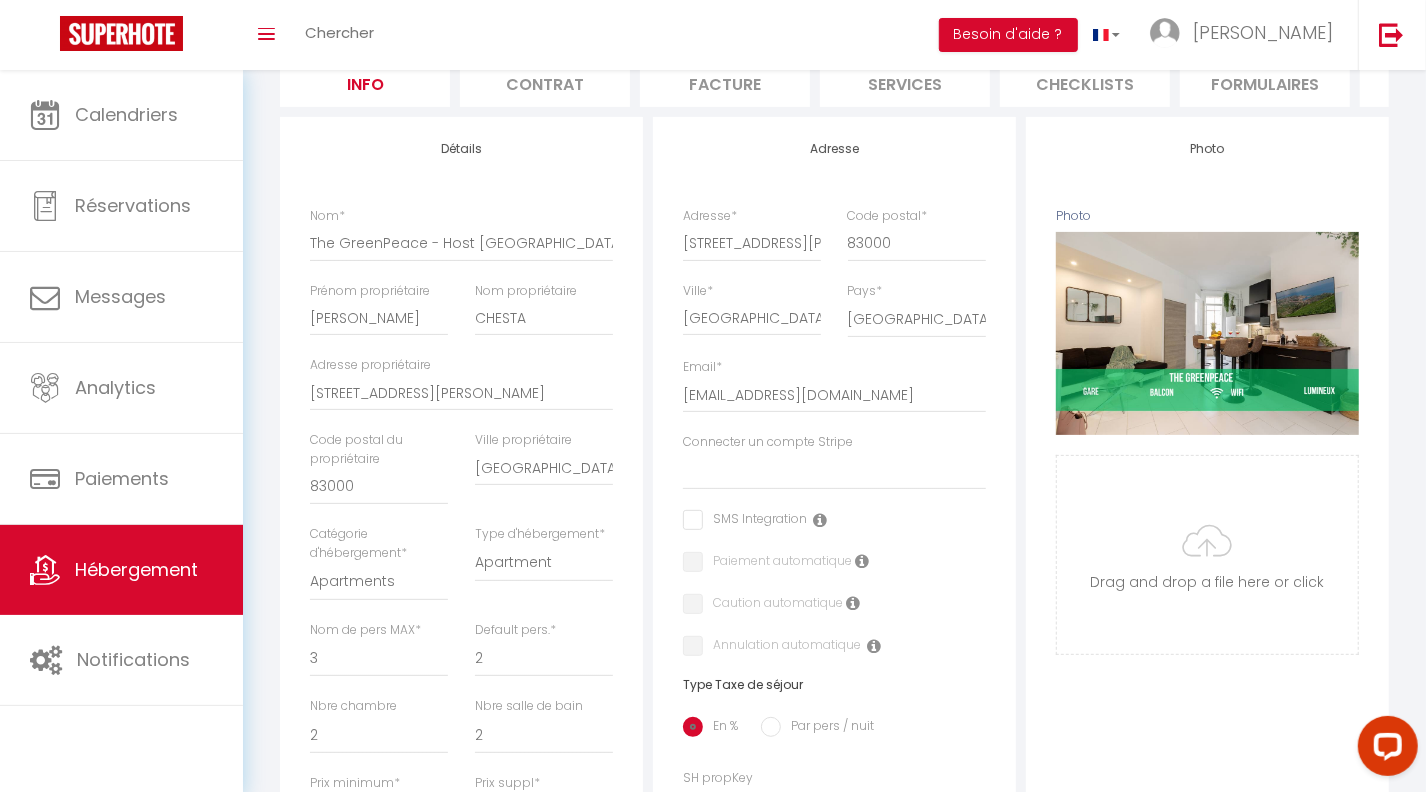 scroll, scrollTop: 0, scrollLeft: 0, axis: both 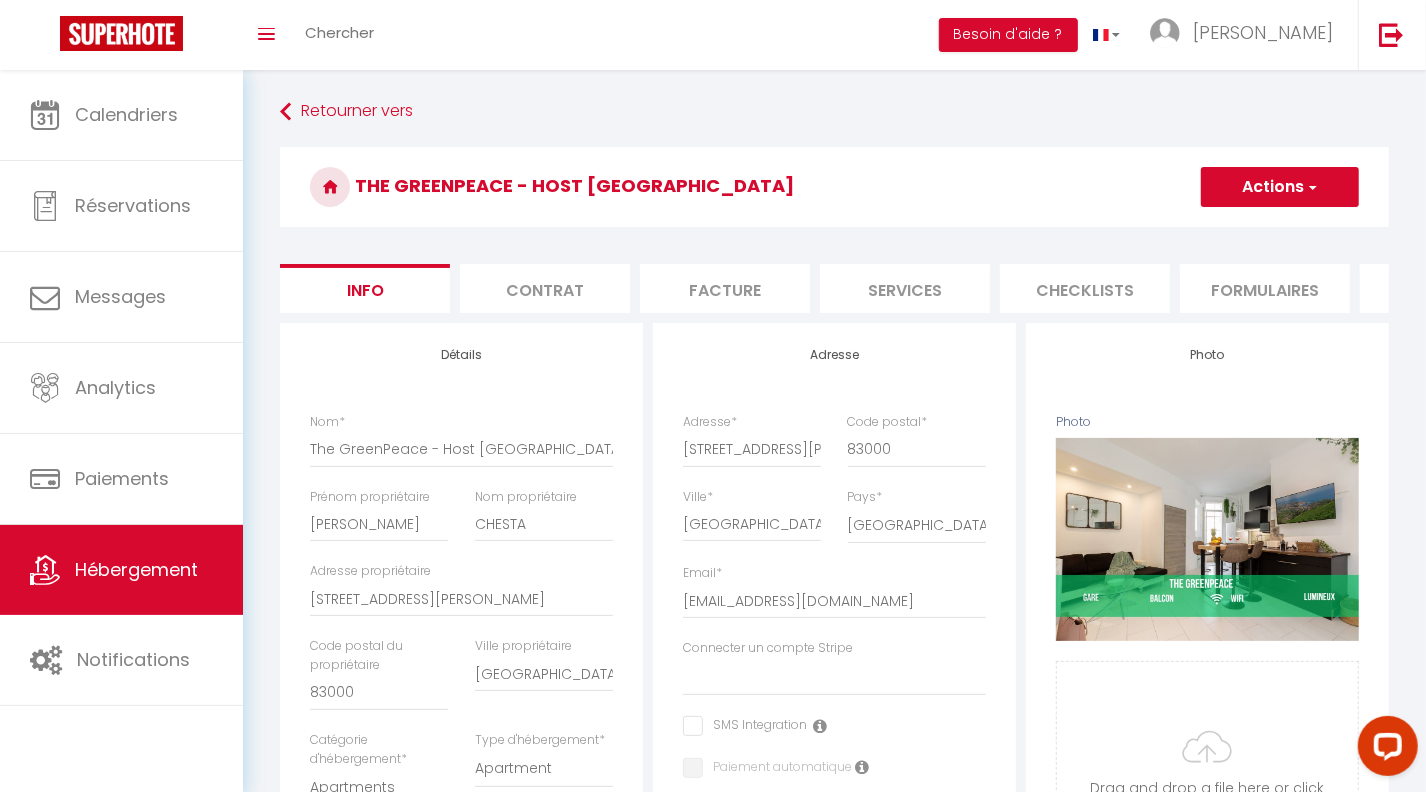 click on "Actions" at bounding box center [1280, 187] 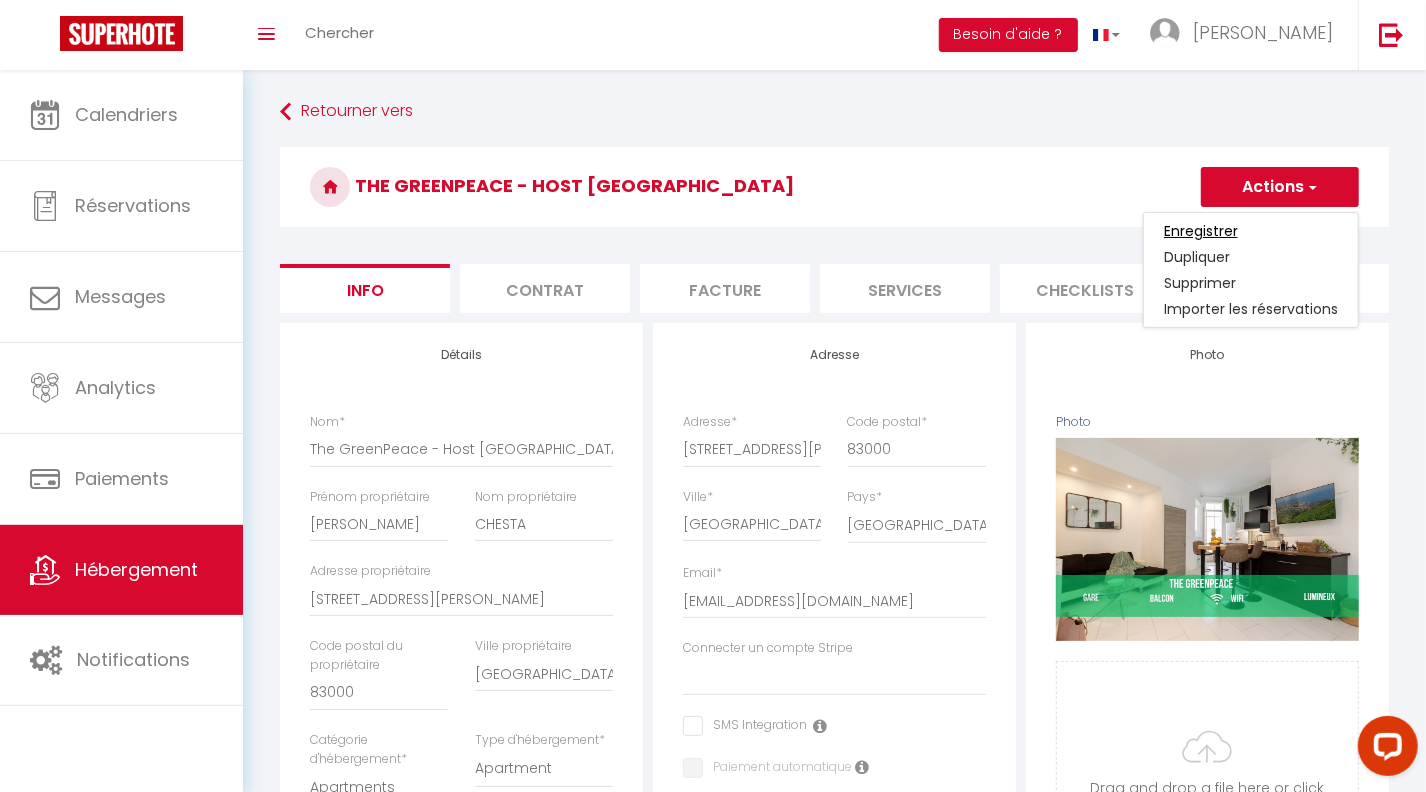 click on "Enregistrer" at bounding box center (1201, 231) 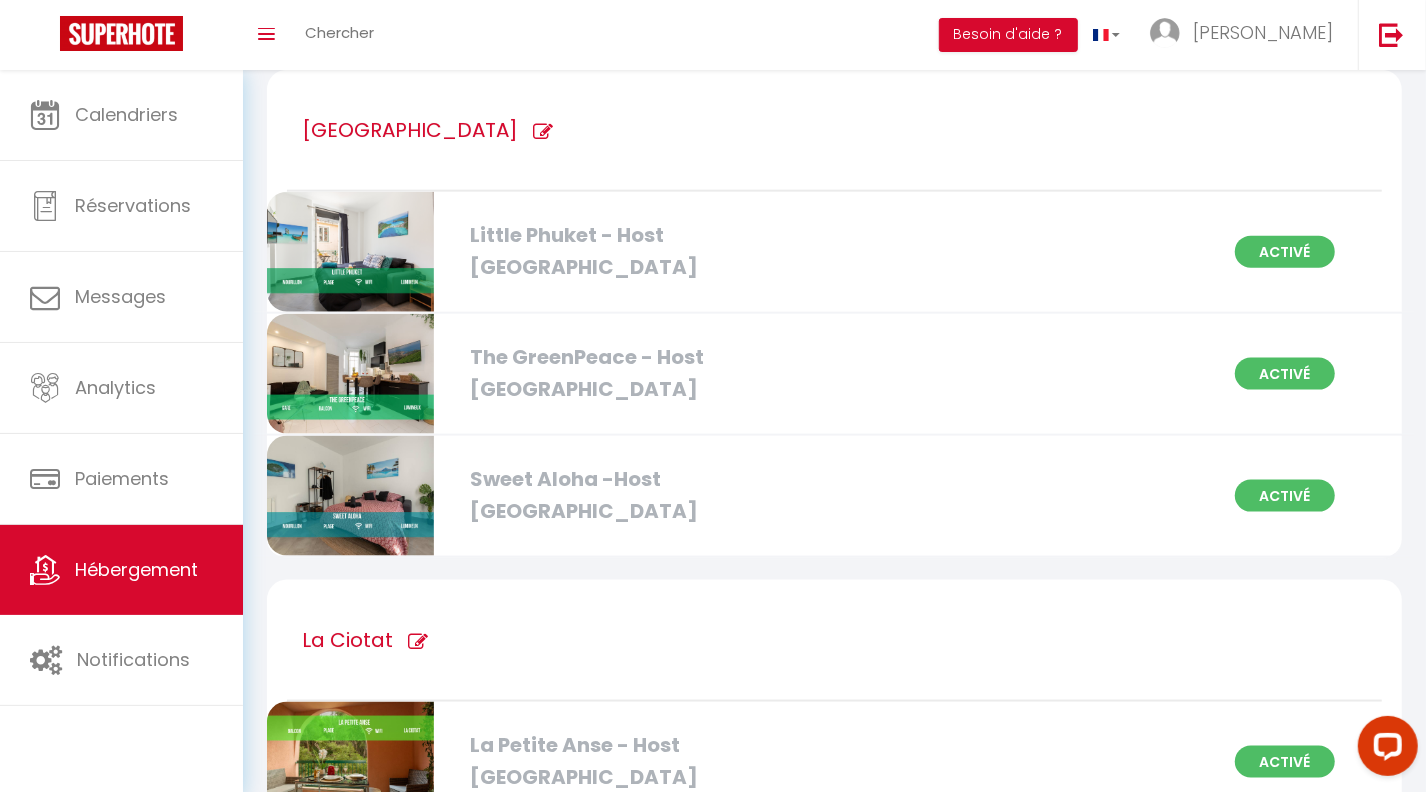 scroll, scrollTop: 1569, scrollLeft: 0, axis: vertical 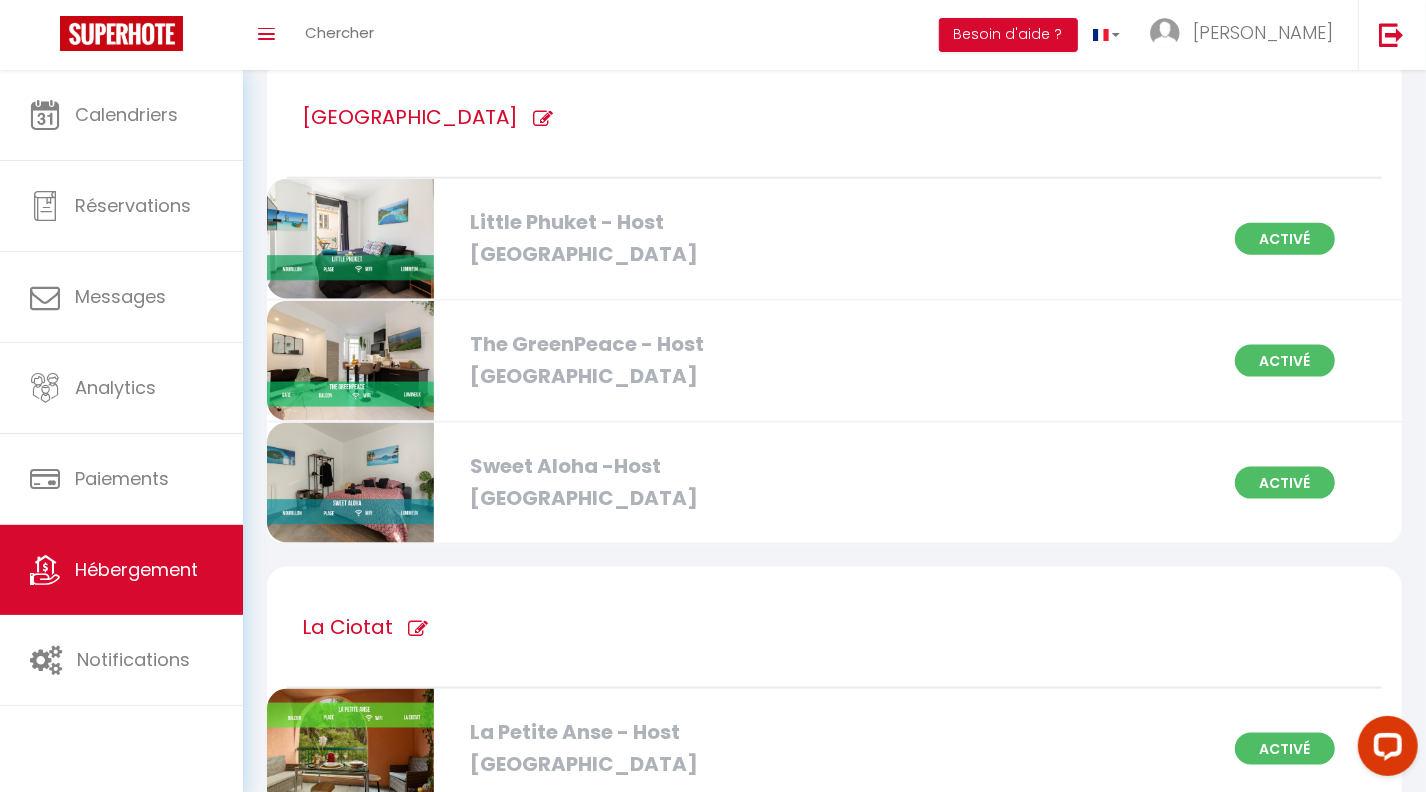 click on "The GreenPeace - Host Provence" at bounding box center [641, 360] 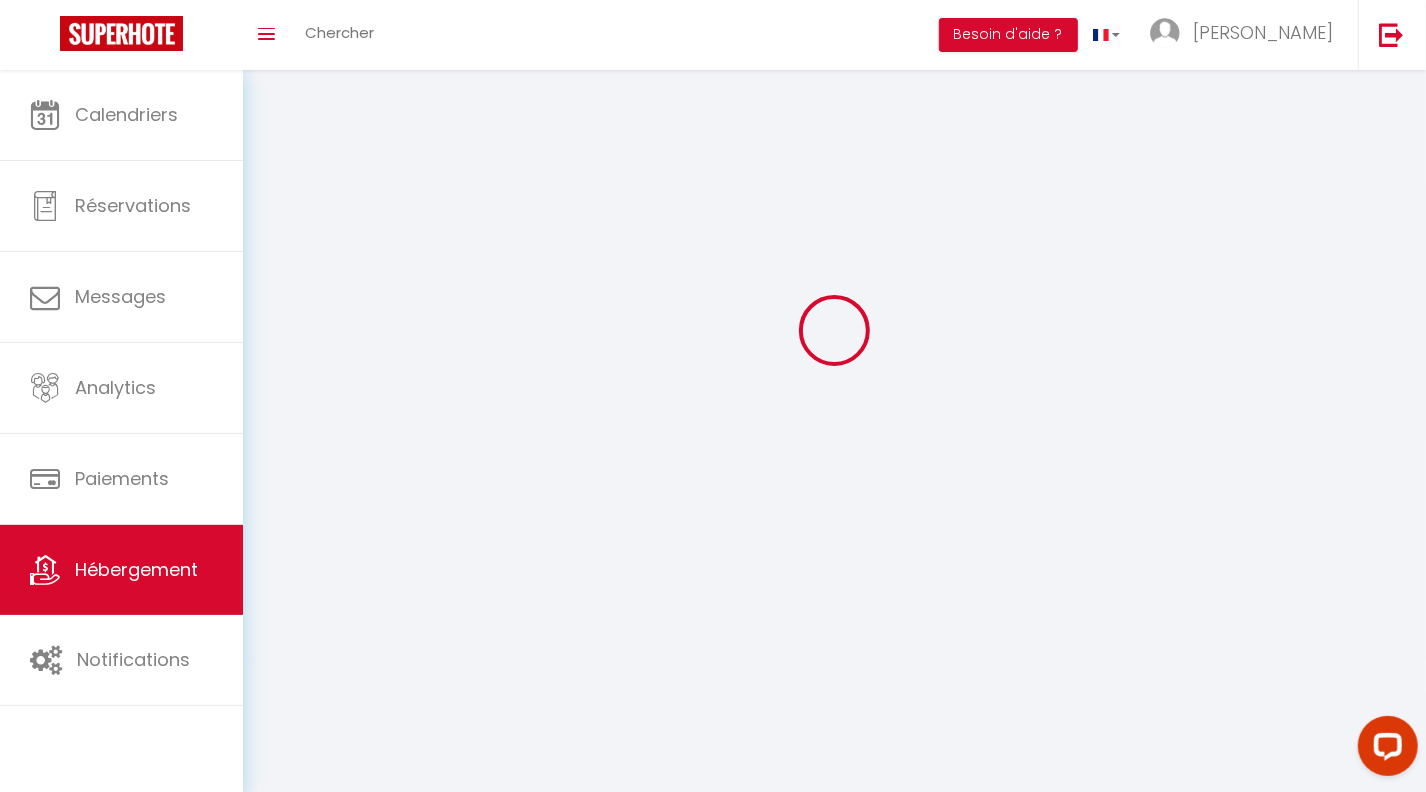 scroll, scrollTop: 0, scrollLeft: 0, axis: both 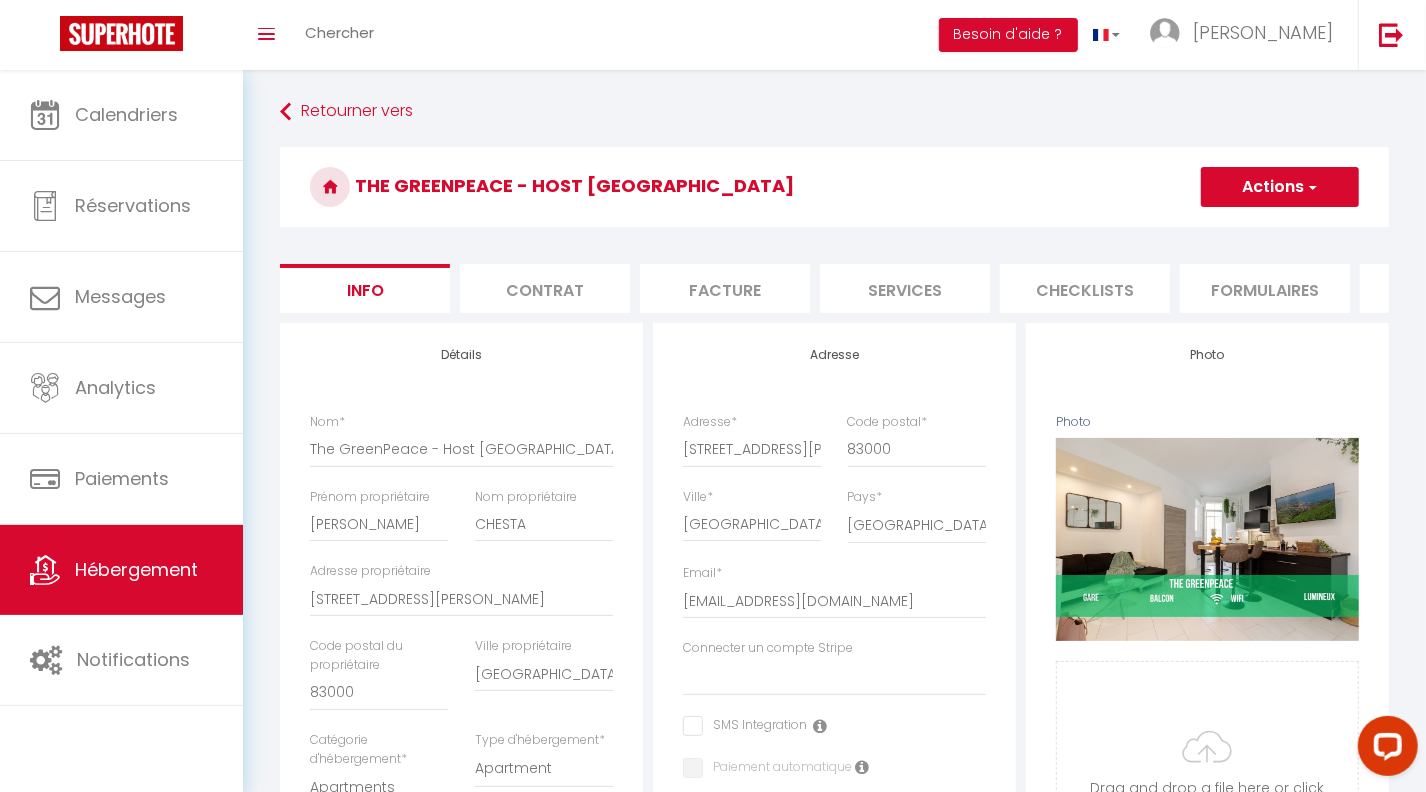 click on "Contrat" at bounding box center (545, 288) 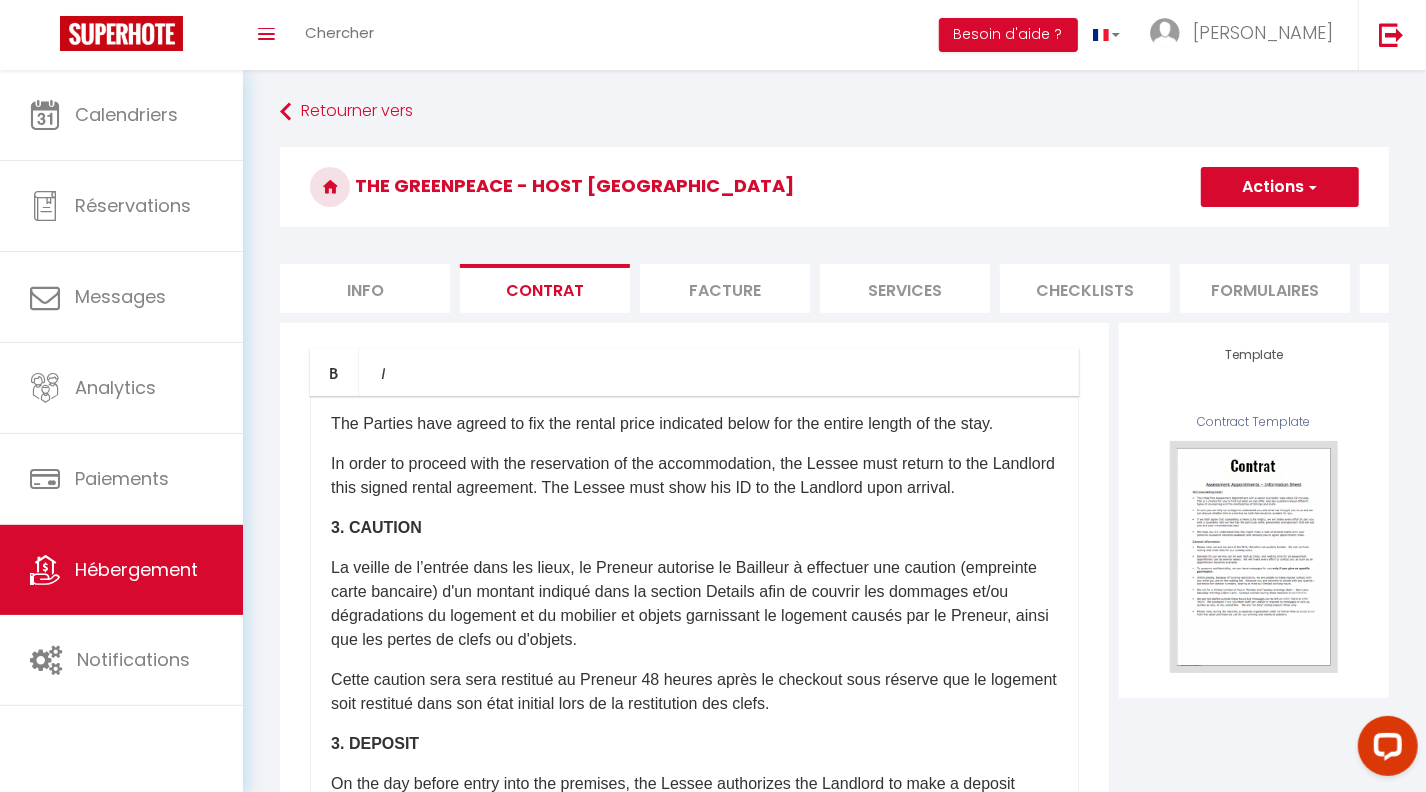 scroll, scrollTop: 1032, scrollLeft: 0, axis: vertical 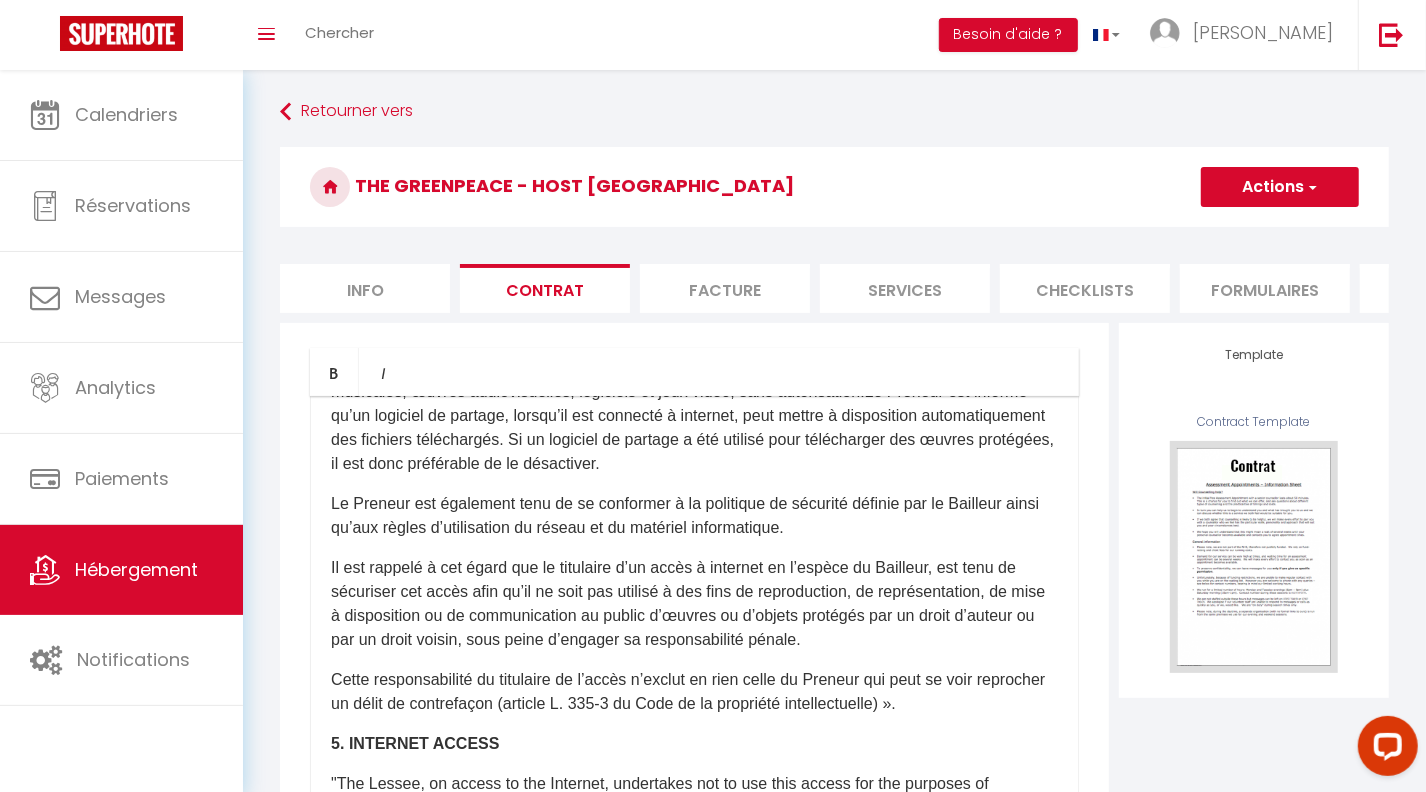 click on "Facture" at bounding box center [725, 288] 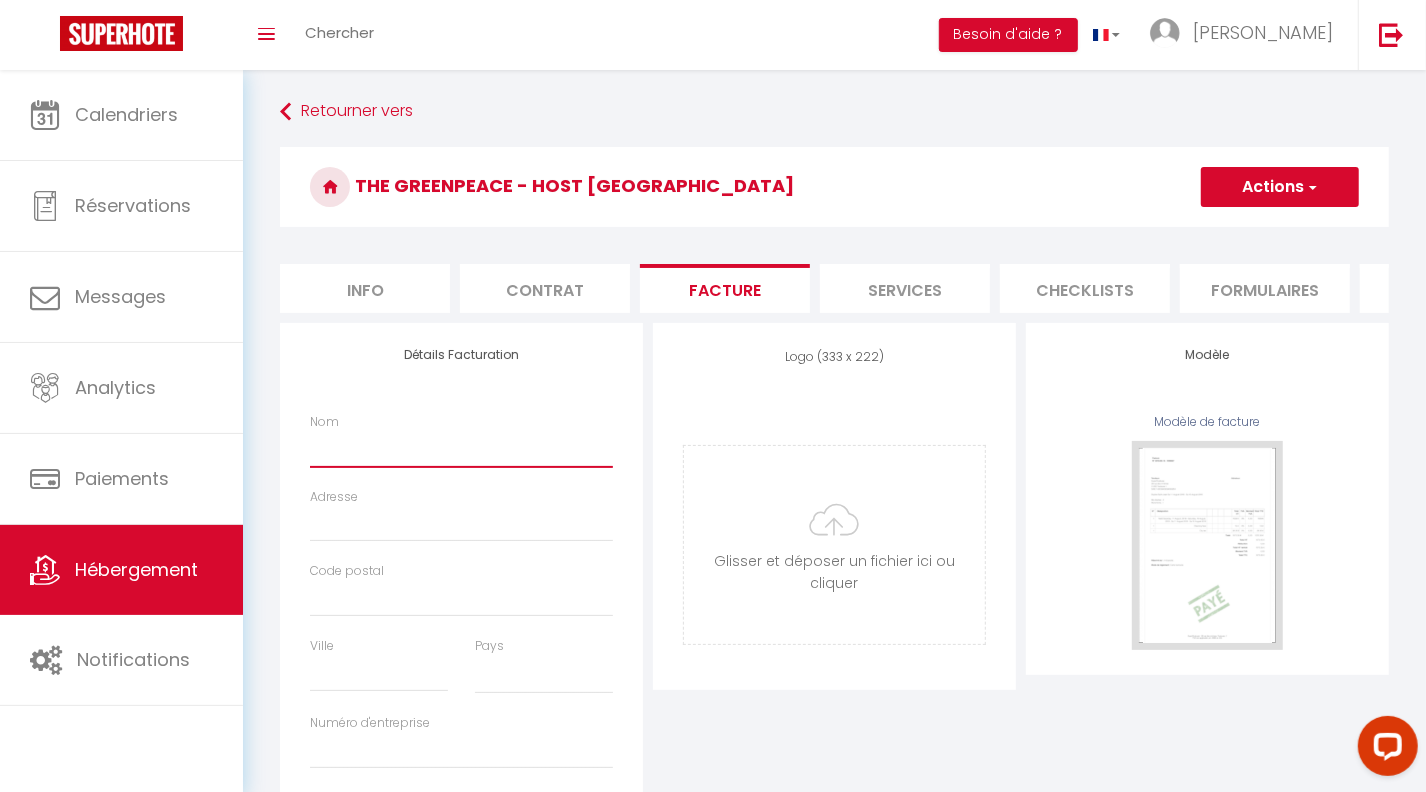 click on "Nom" at bounding box center (461, 449) 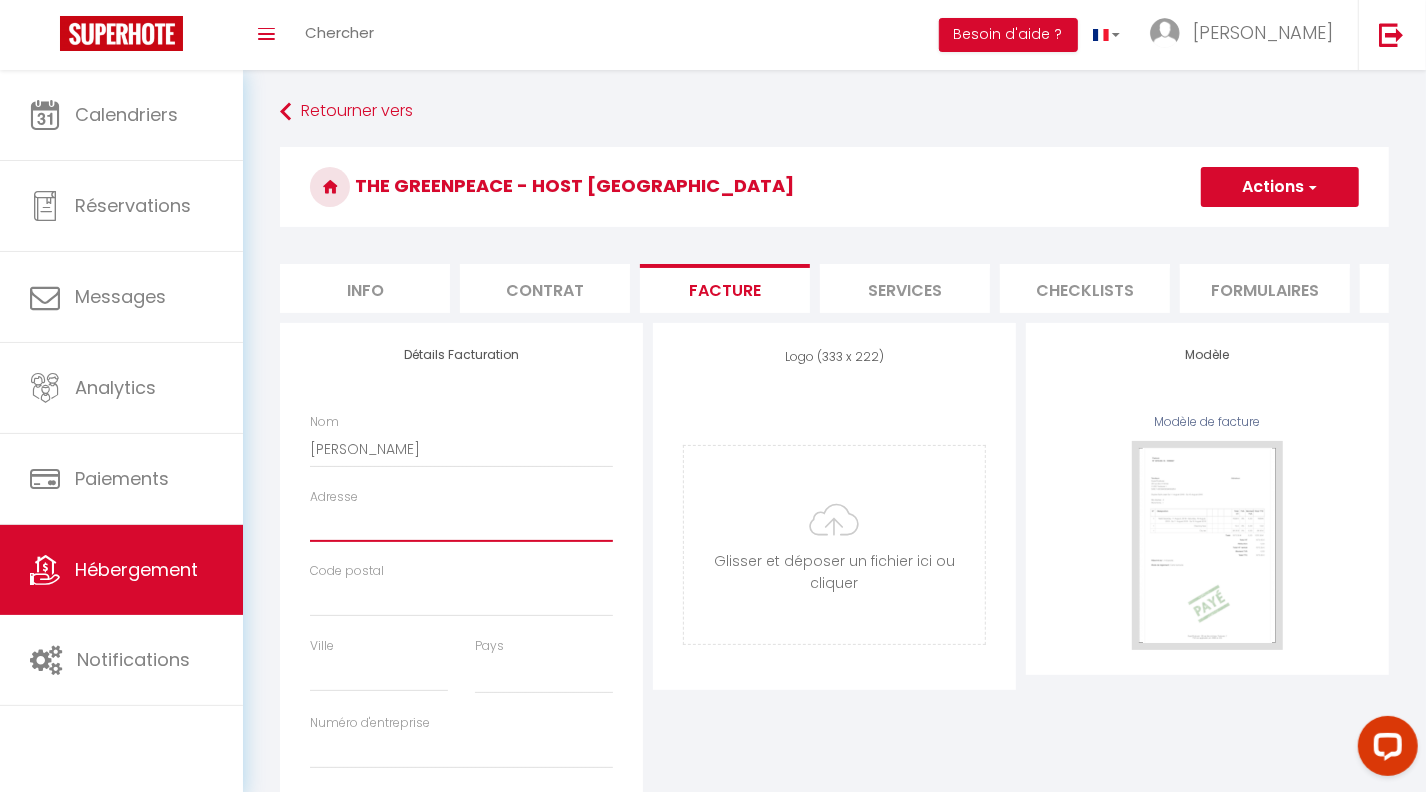 click on "Adresse" at bounding box center (461, 524) 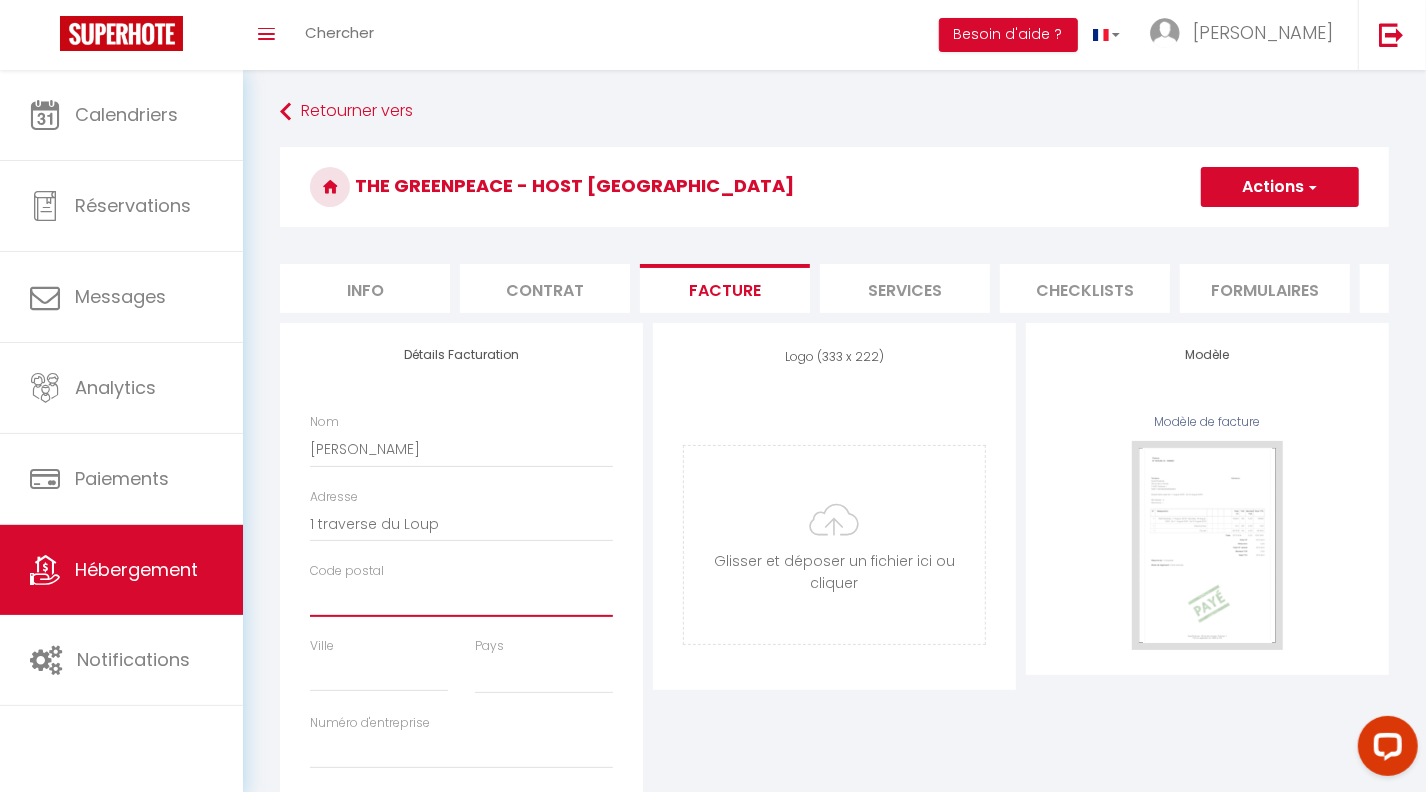 click on "Code postal" at bounding box center [461, 599] 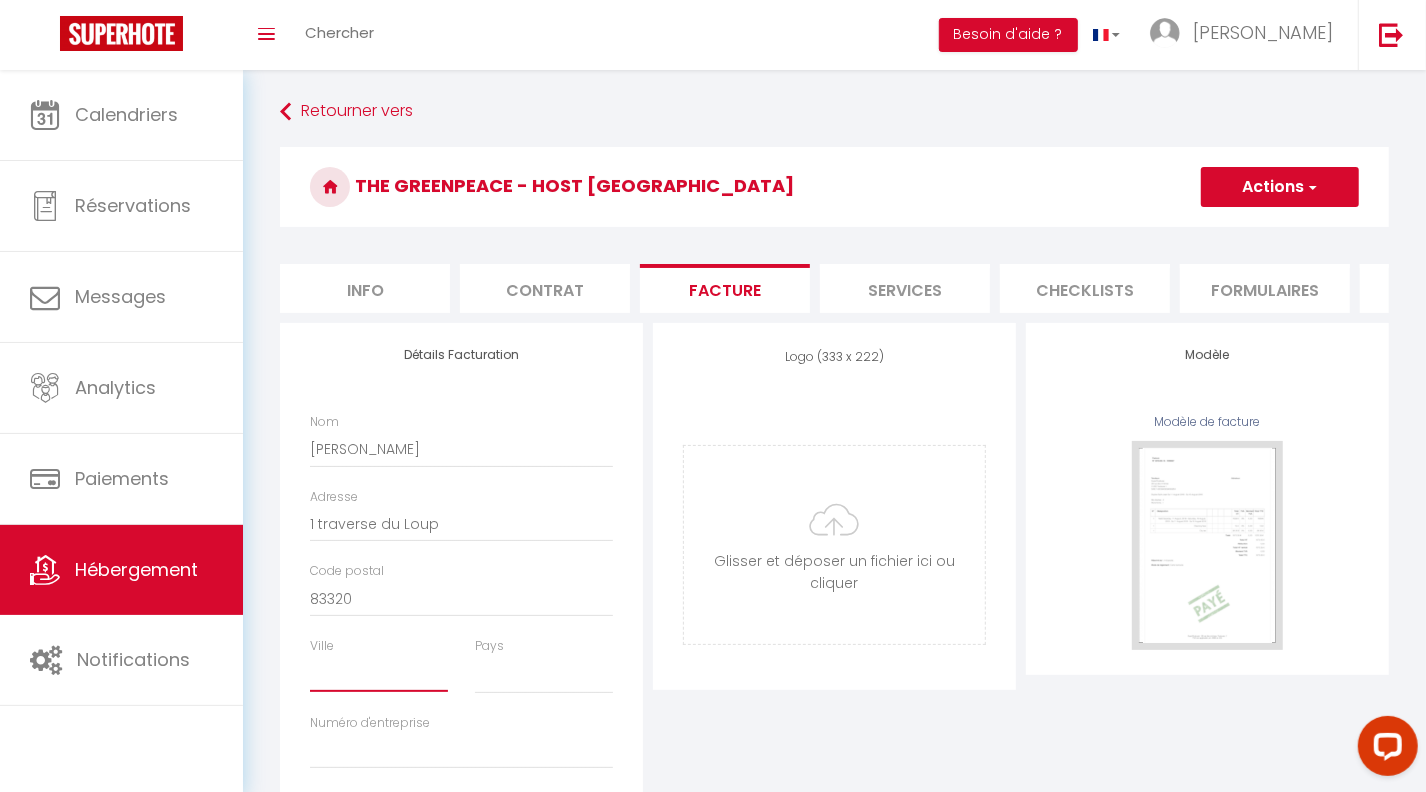 click on "Ville" at bounding box center [379, 674] 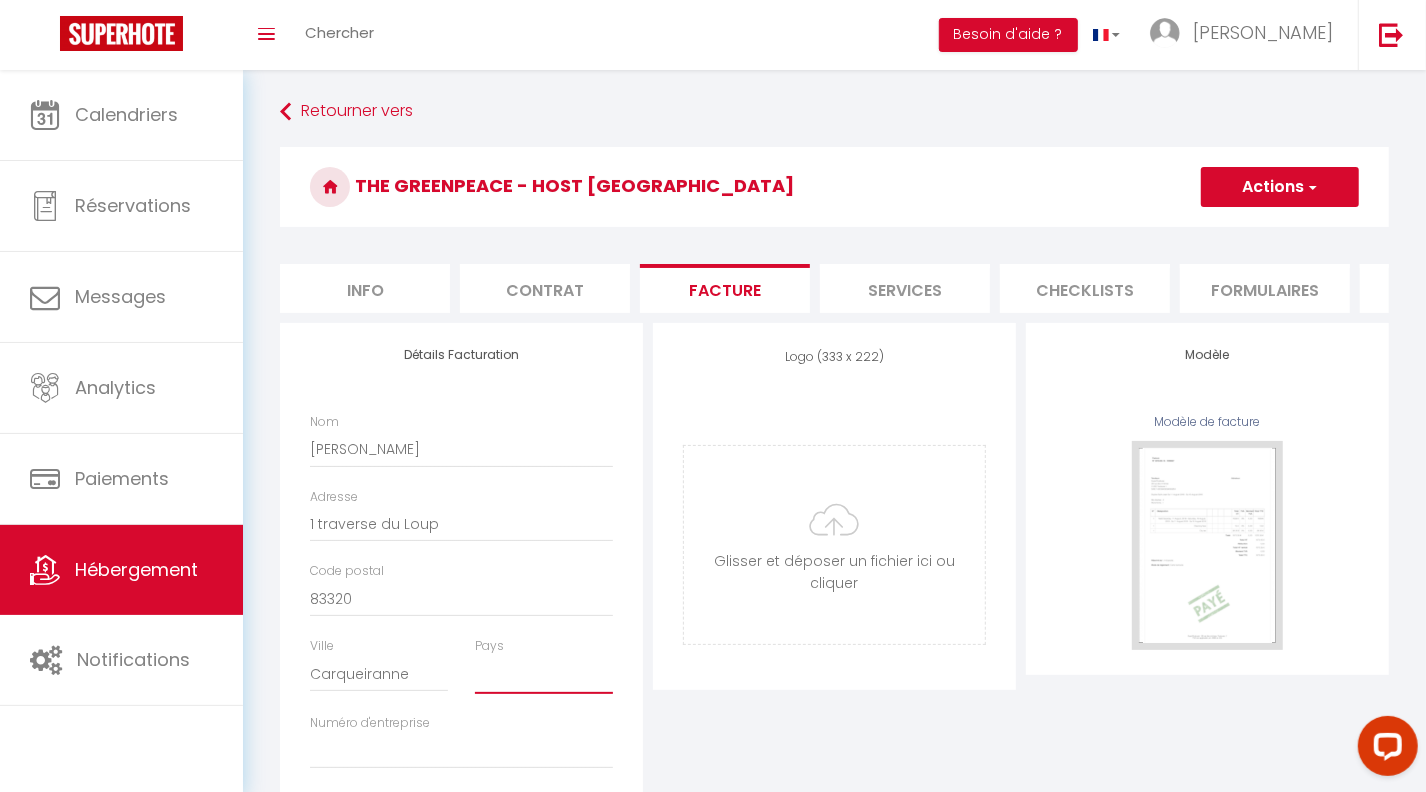 click on "France
Portugal
Afghanistan
Albania
Algeria
American Samoa
Andorra
Angola
Anguilla
Antarctica
Antigua and Barbuda
Argentina
Armenia" at bounding box center [544, 675] 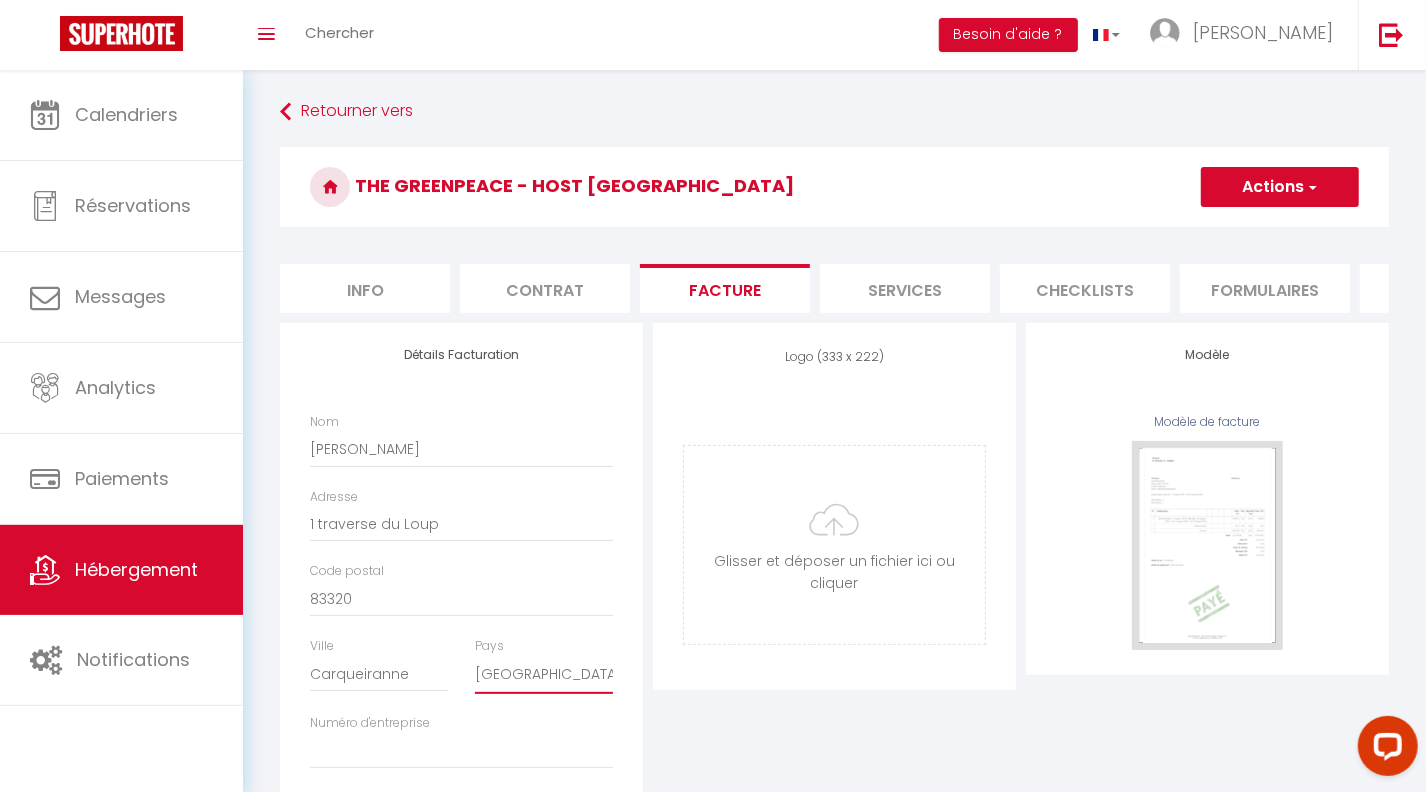 click on "France
Portugal
Afghanistan
Albania
Algeria
American Samoa
Andorra
Angola
Anguilla
Antarctica
Antigua and Barbuda
Argentina
Armenia" at bounding box center (544, 675) 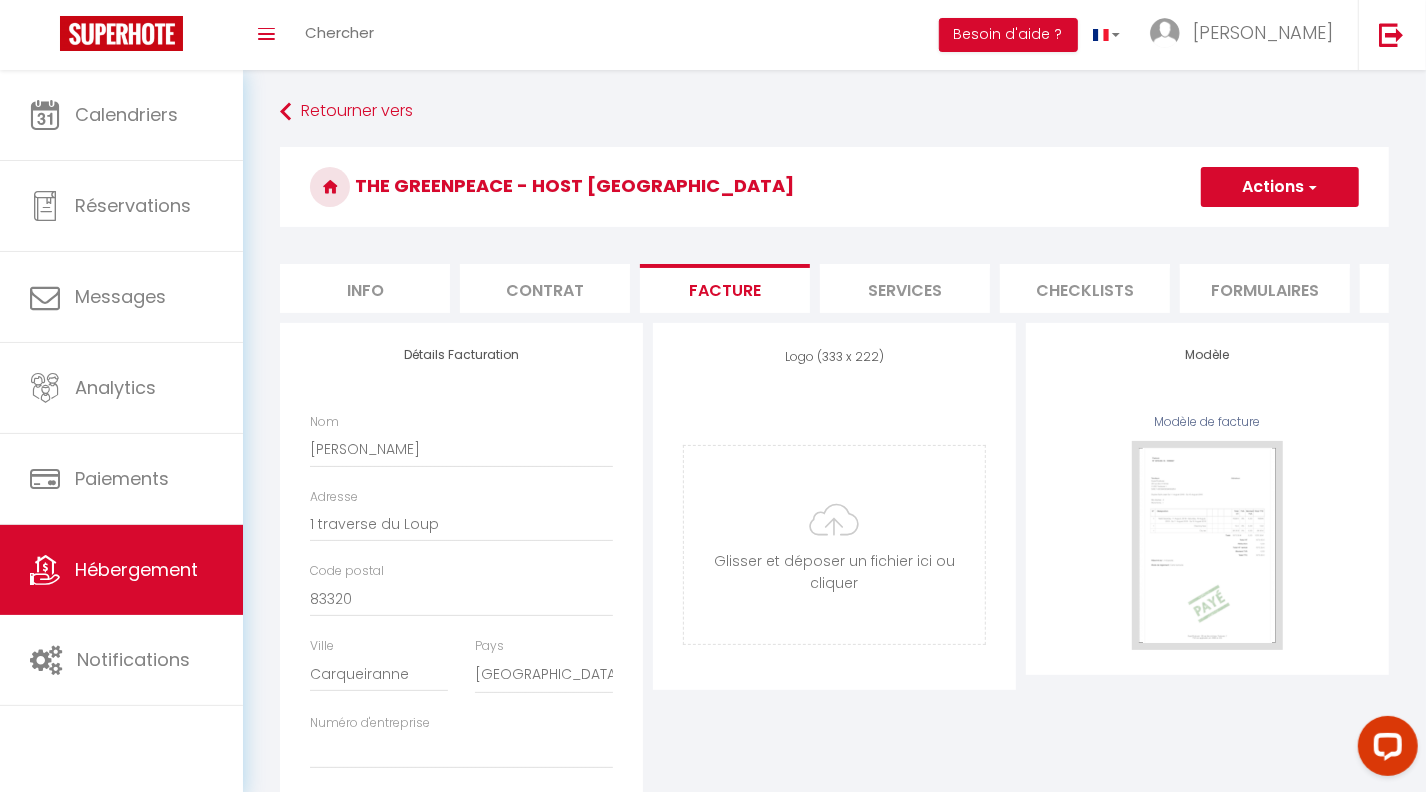 click on "Actions" at bounding box center (1280, 187) 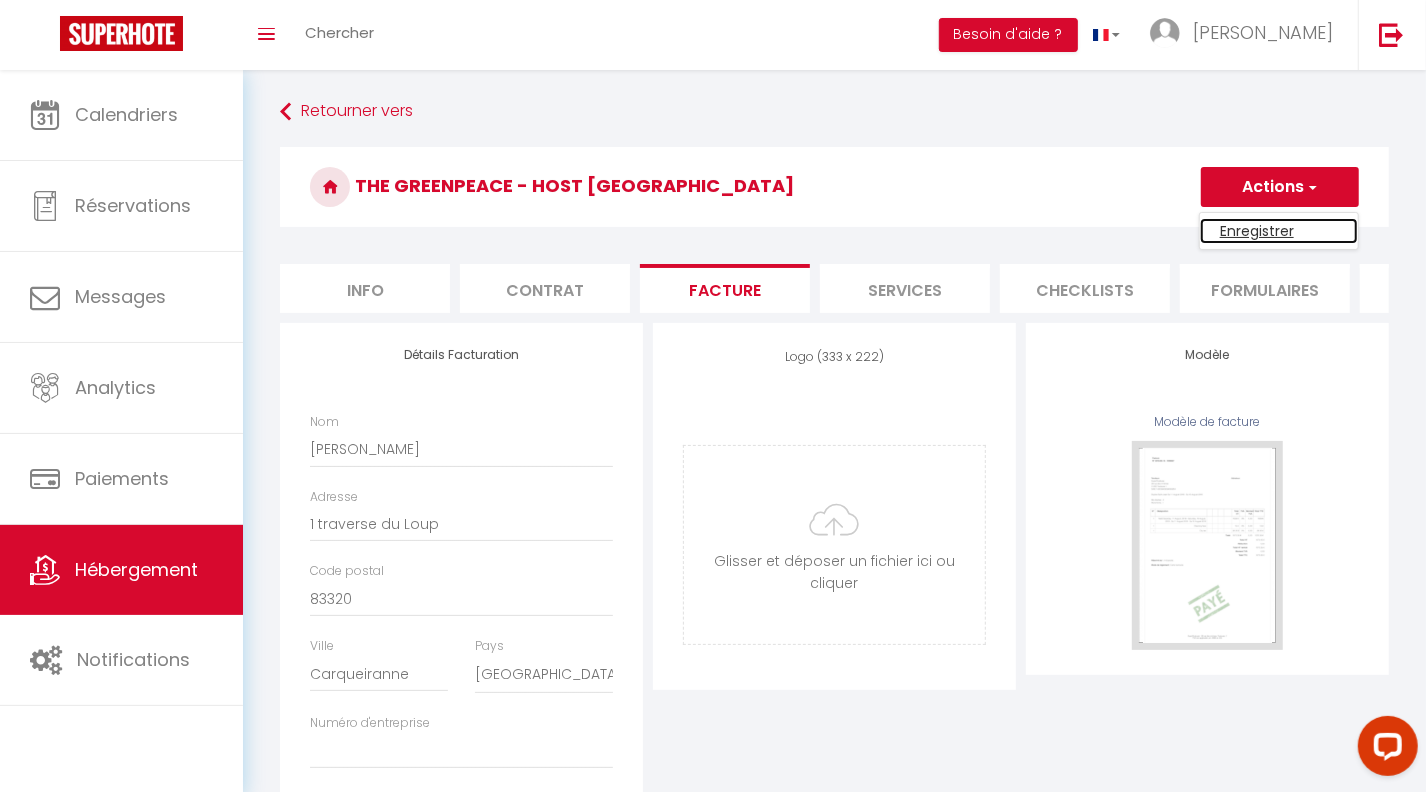 click on "Enregistrer" at bounding box center (1279, 231) 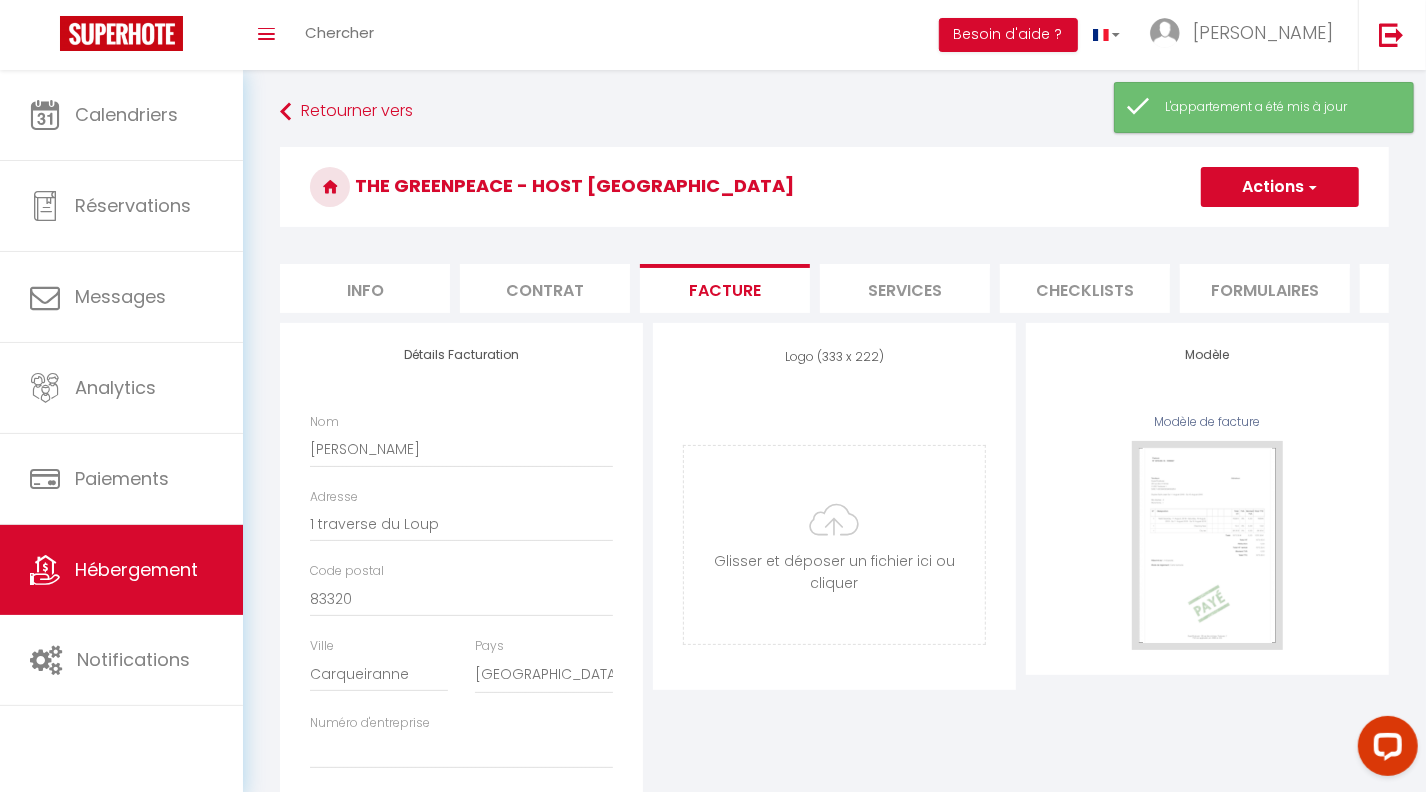 click on "Services" at bounding box center [905, 288] 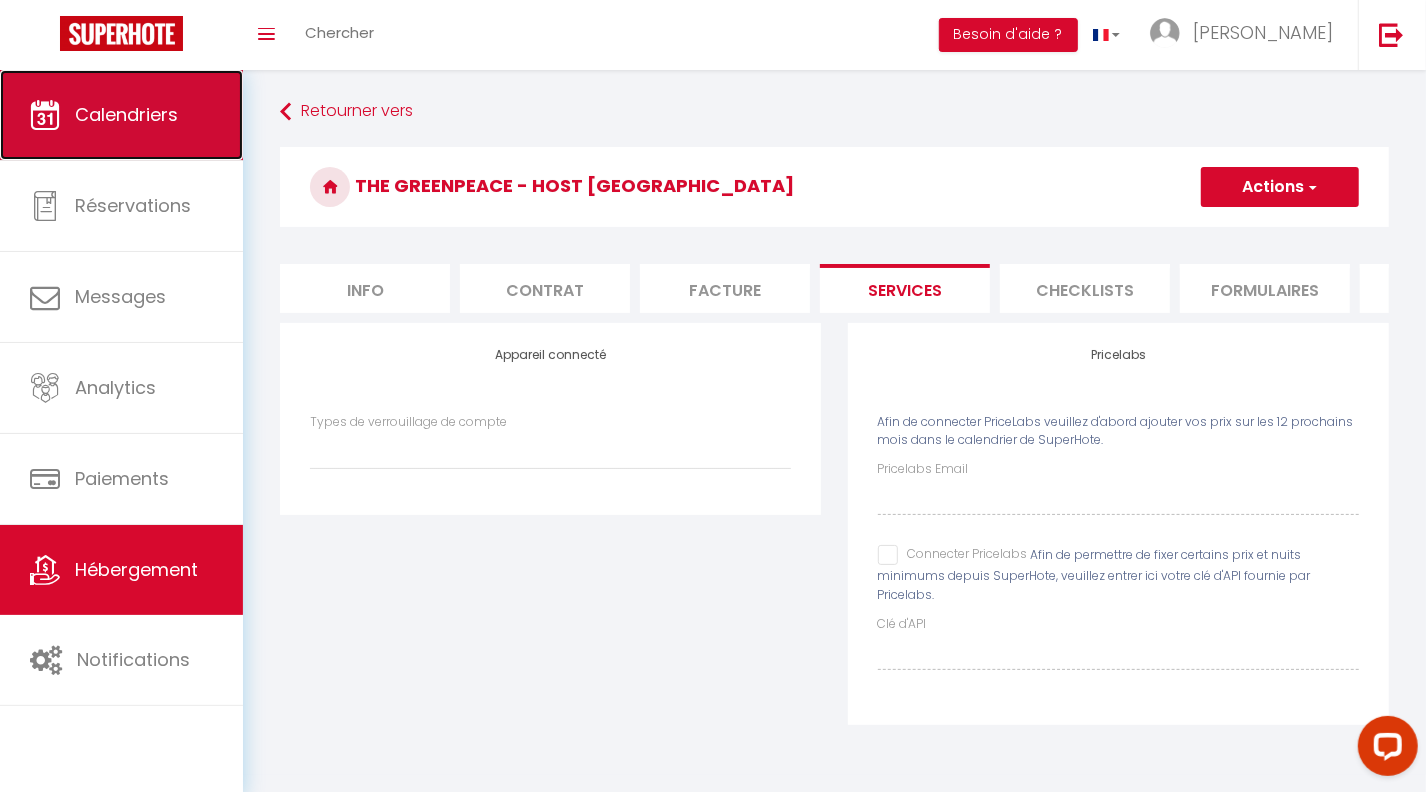 click on "Calendriers" at bounding box center (121, 115) 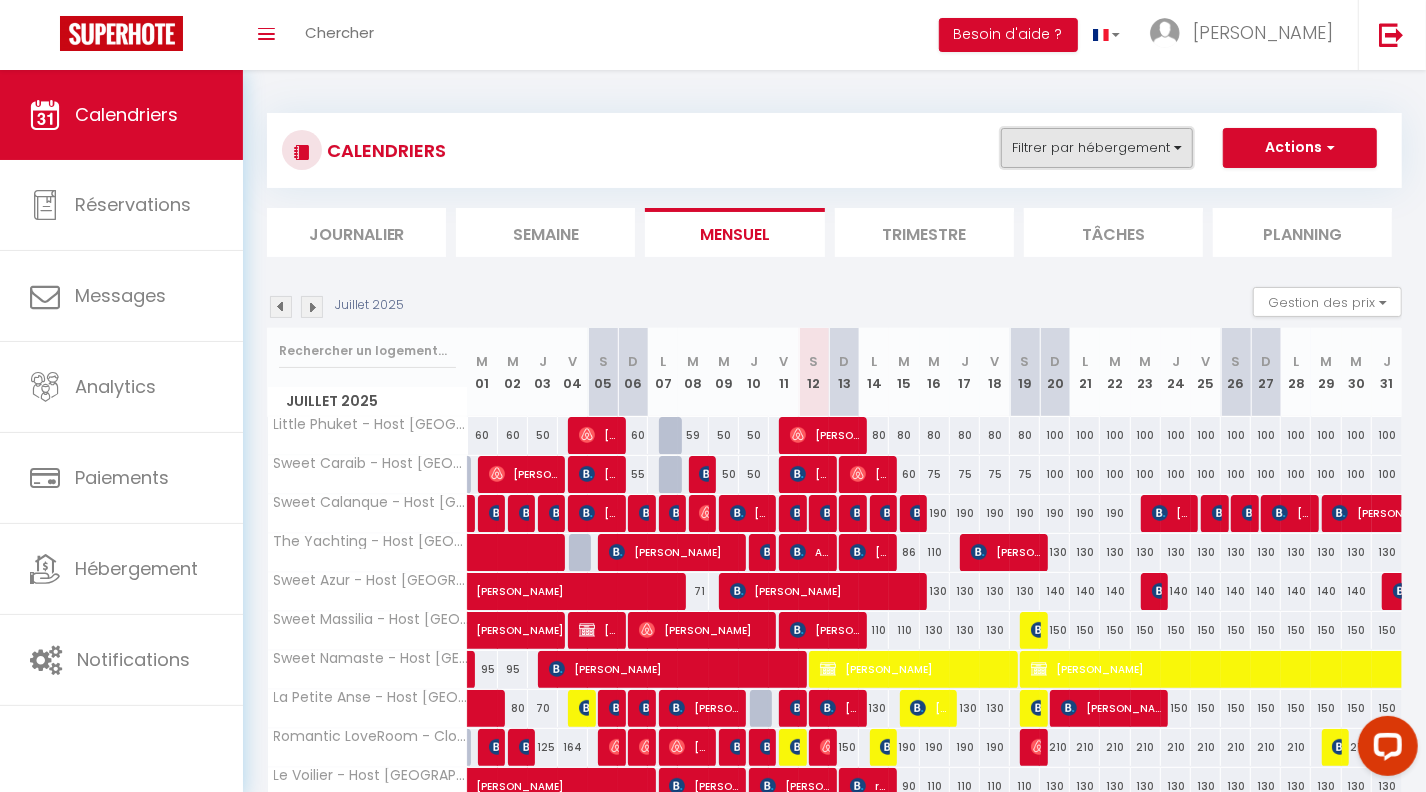 click on "Filtrer par hébergement" at bounding box center [1097, 148] 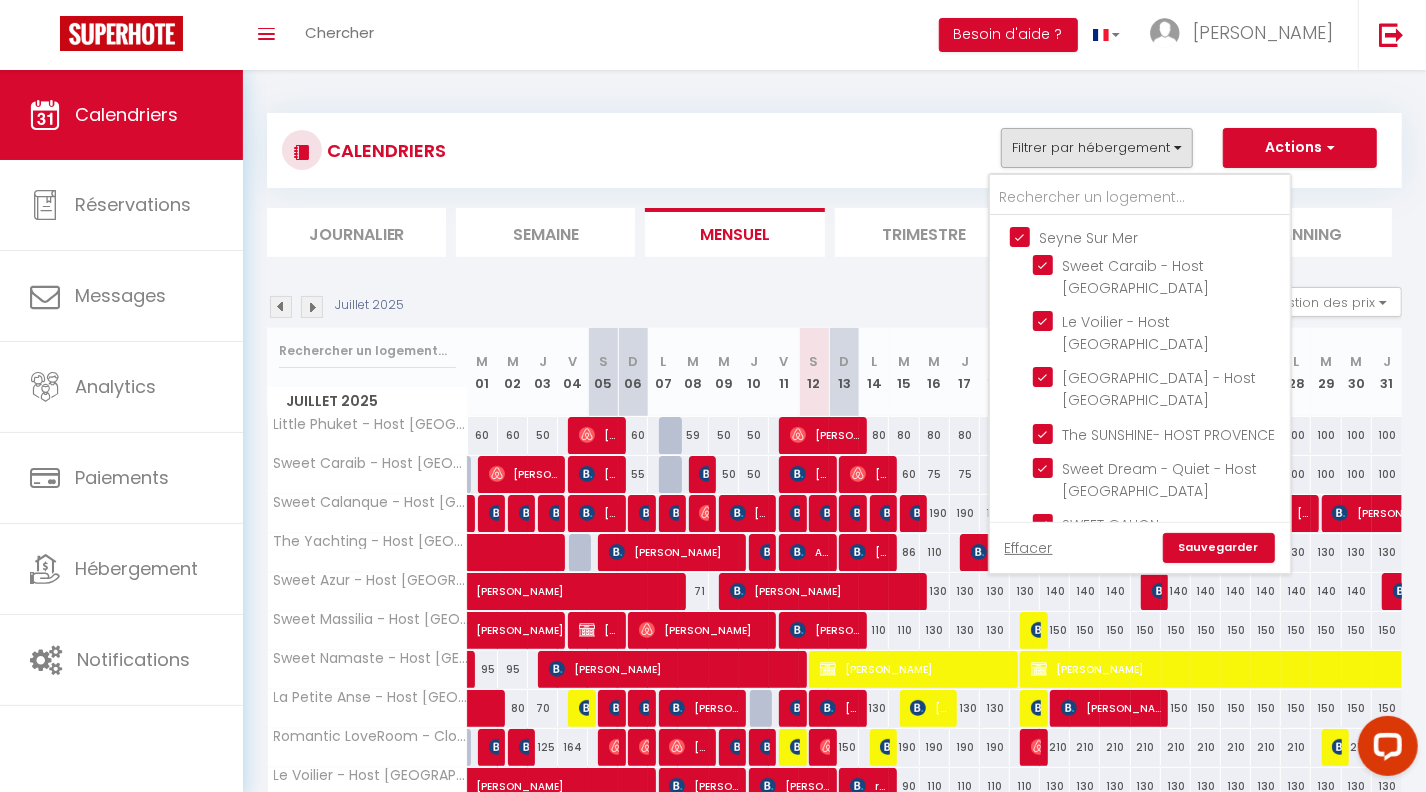 click on "Seyne Sur Mer" at bounding box center [1160, 236] 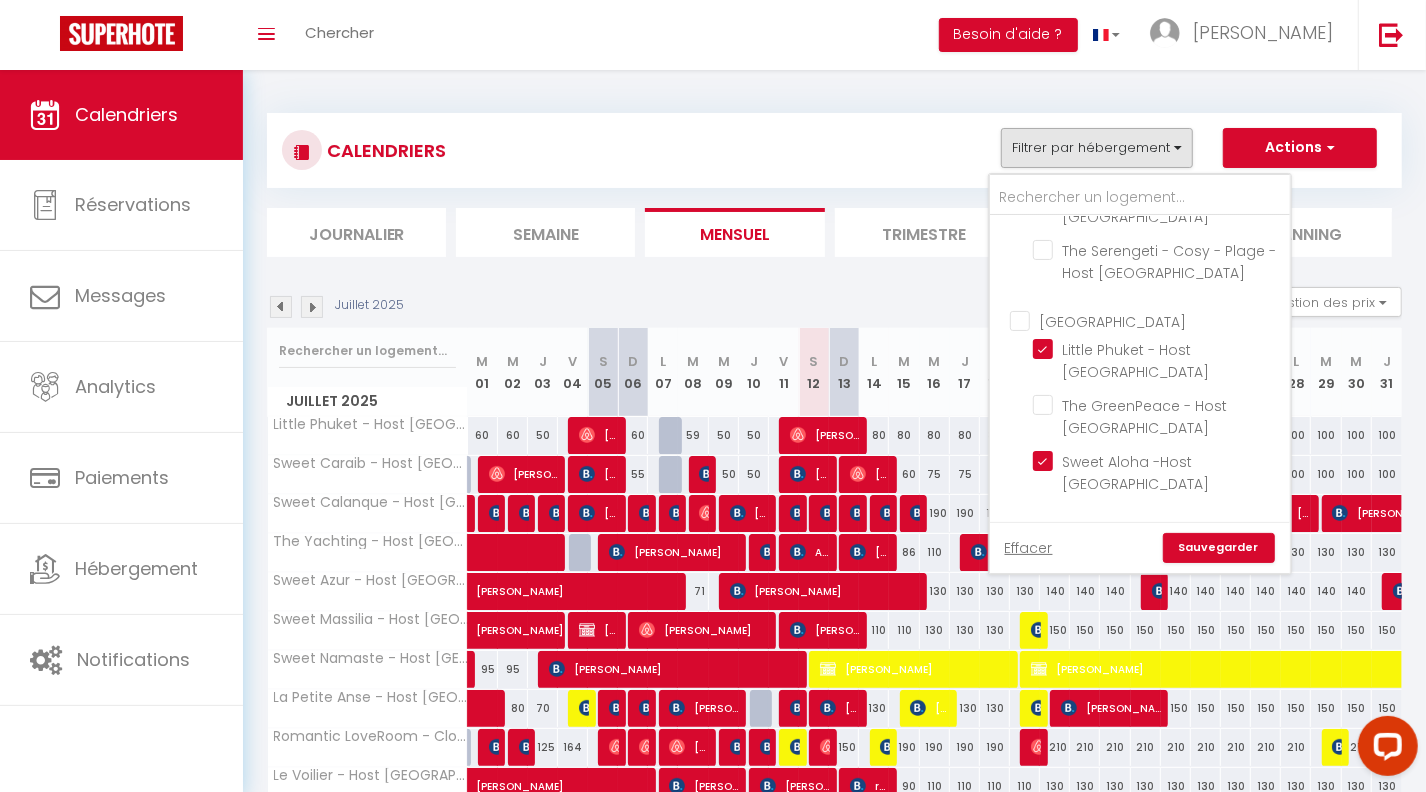 scroll, scrollTop: 379, scrollLeft: 0, axis: vertical 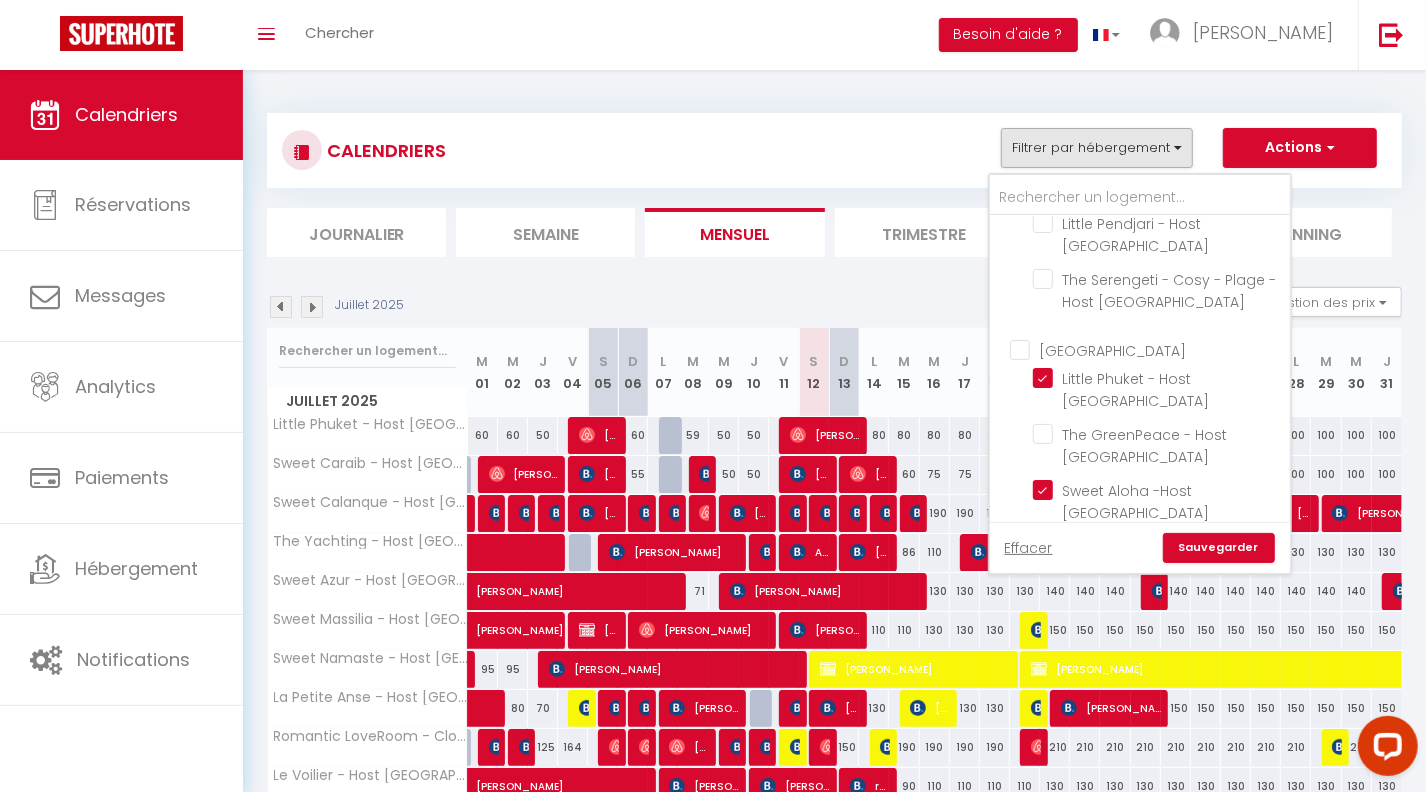 click on "Toulon" at bounding box center (1160, 349) 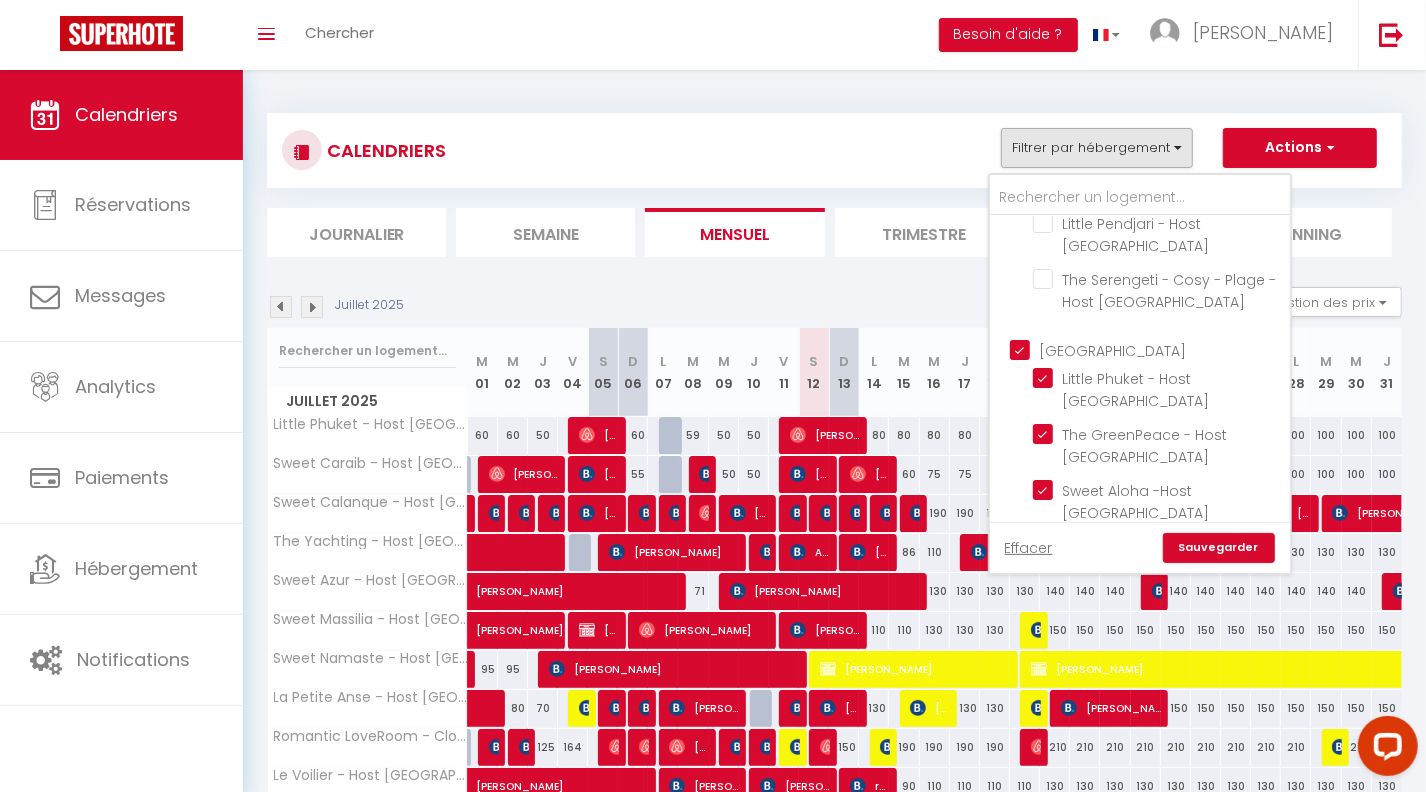 click on "Toulon" at bounding box center (1160, 349) 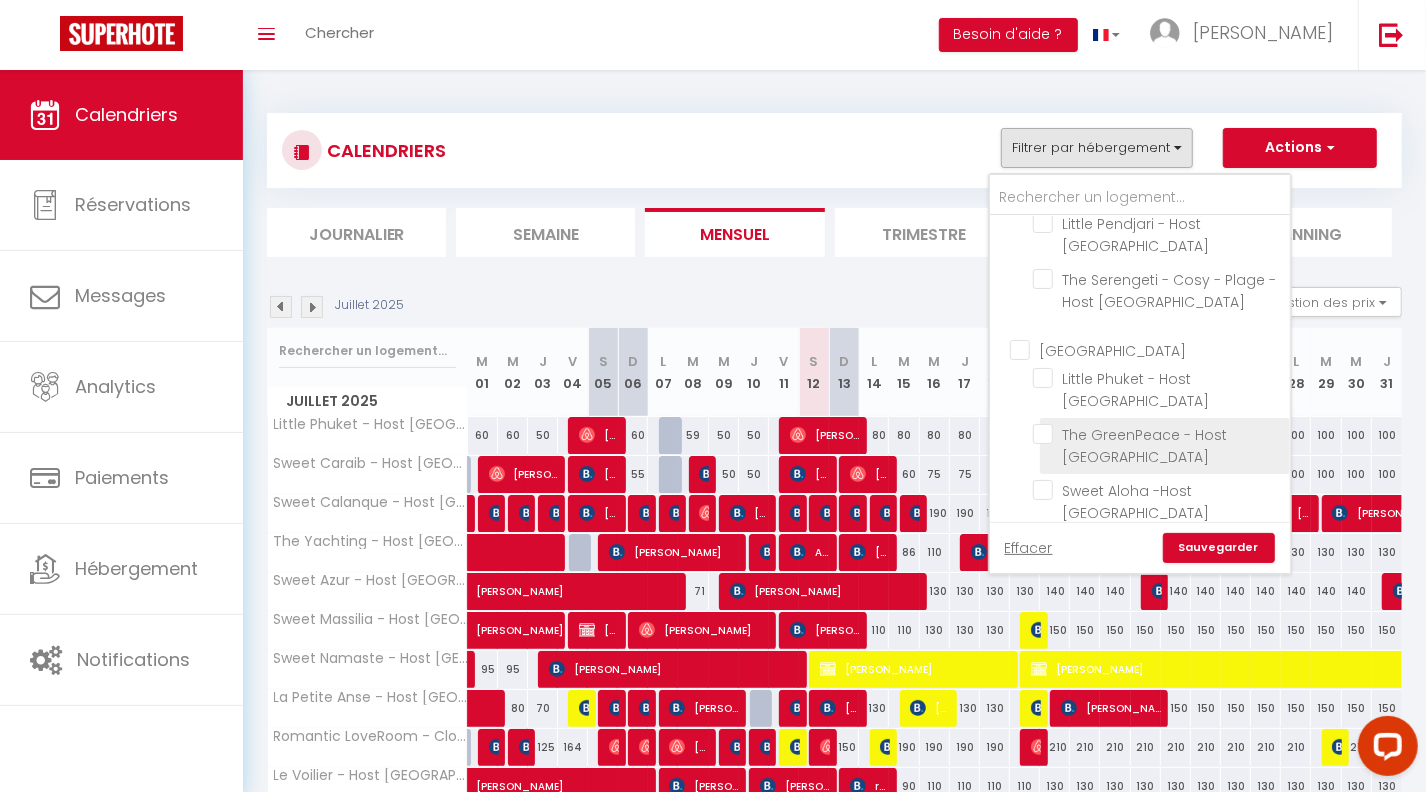 click on "The GreenPeace - Host Provence" at bounding box center (1158, 434) 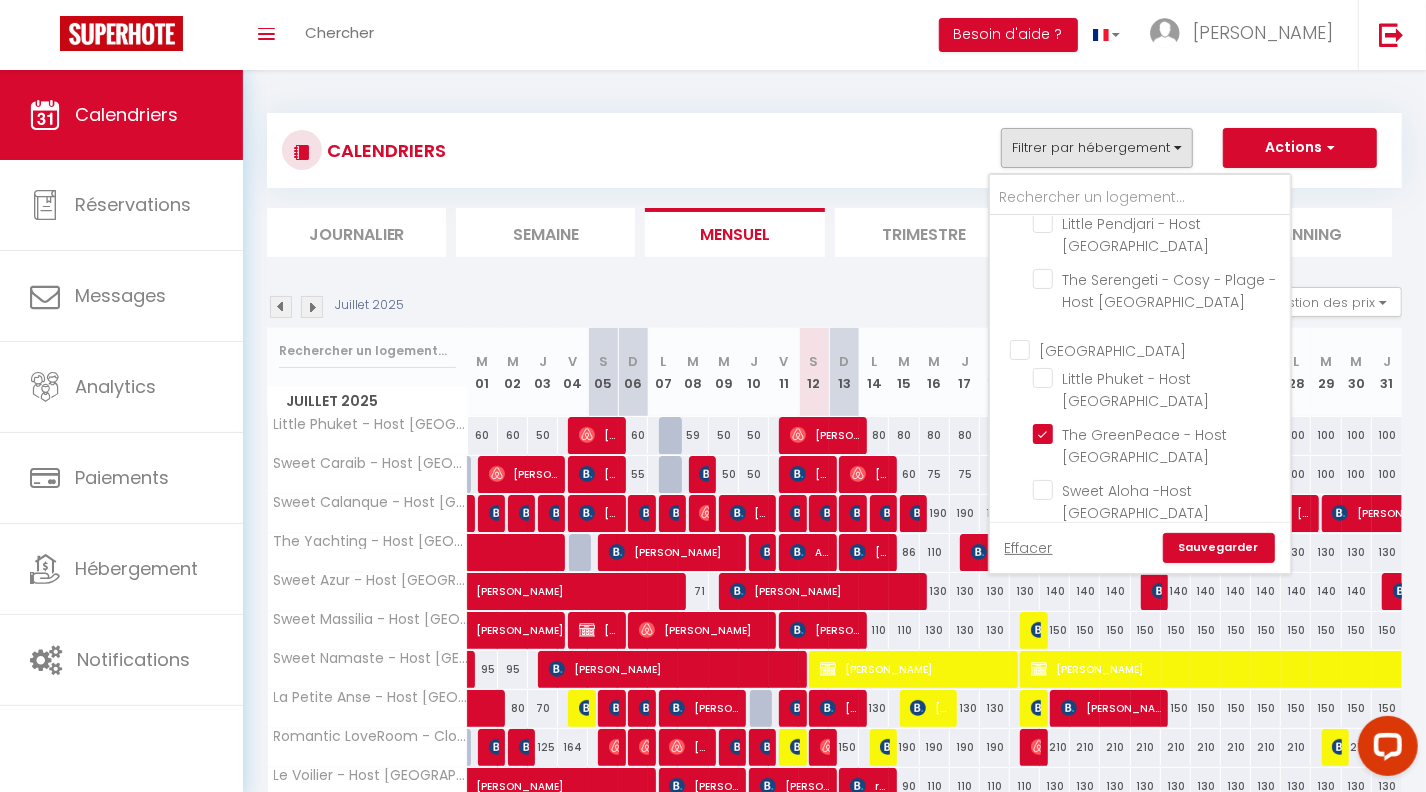 click on "La Ciotat" at bounding box center (1160, 560) 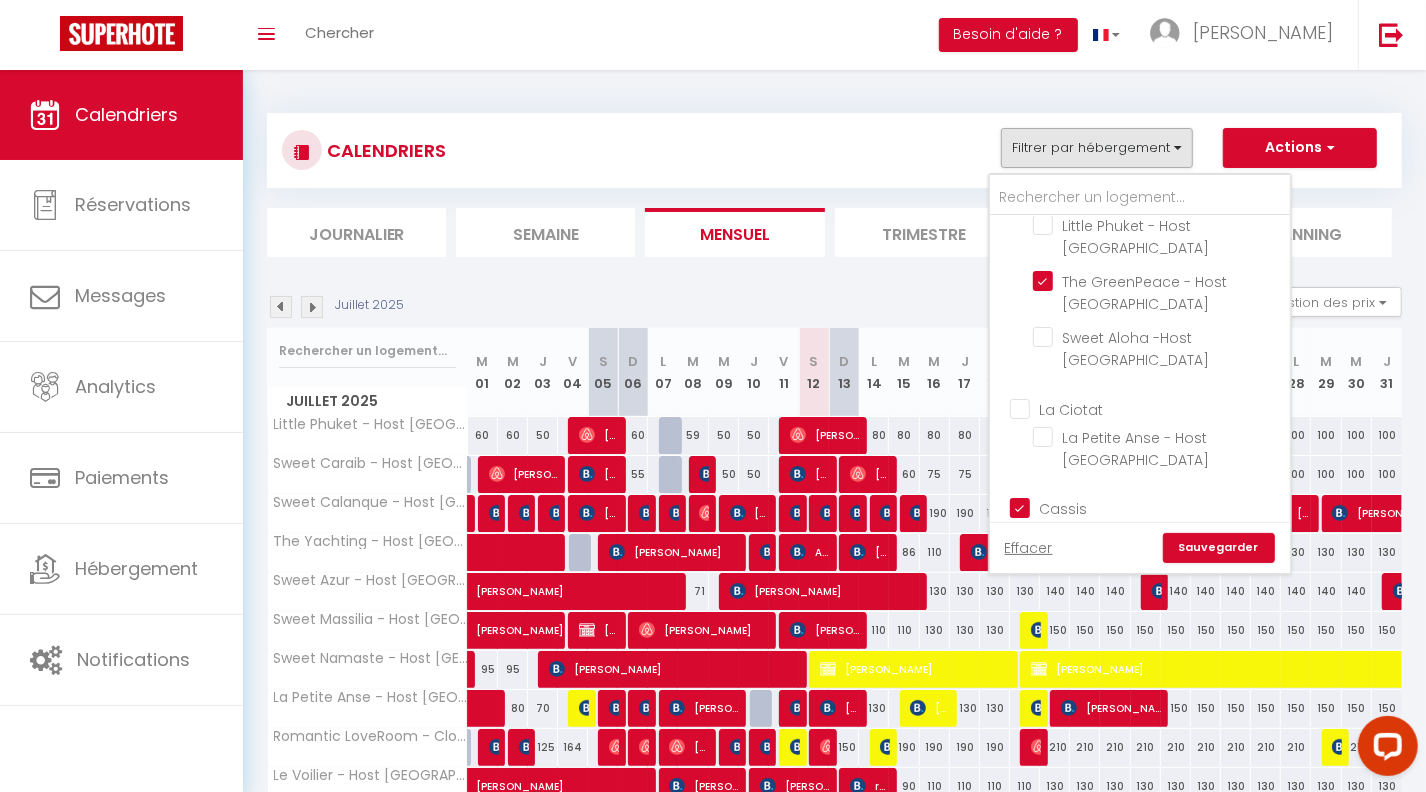 scroll, scrollTop: 634, scrollLeft: 0, axis: vertical 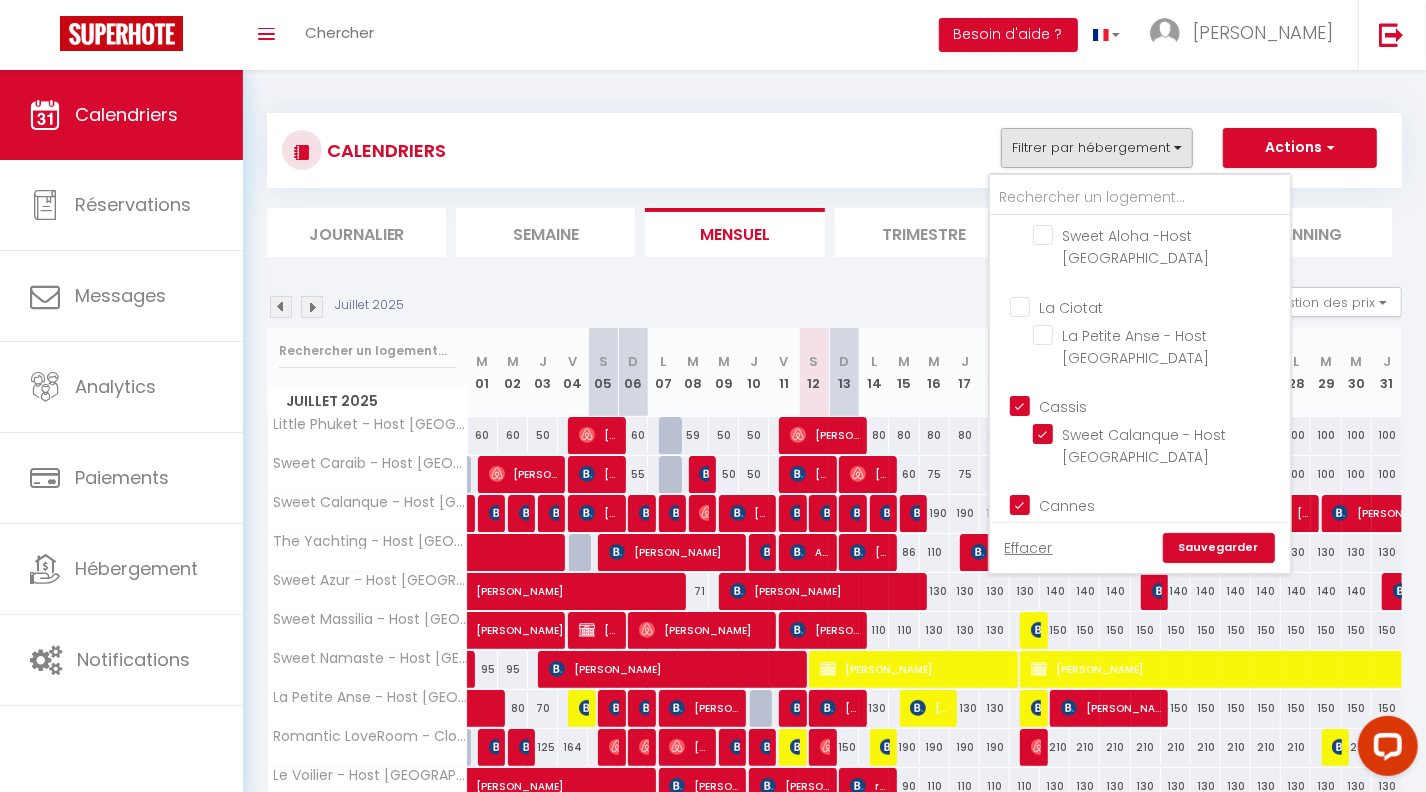 click on "Cassis" at bounding box center (1160, 405) 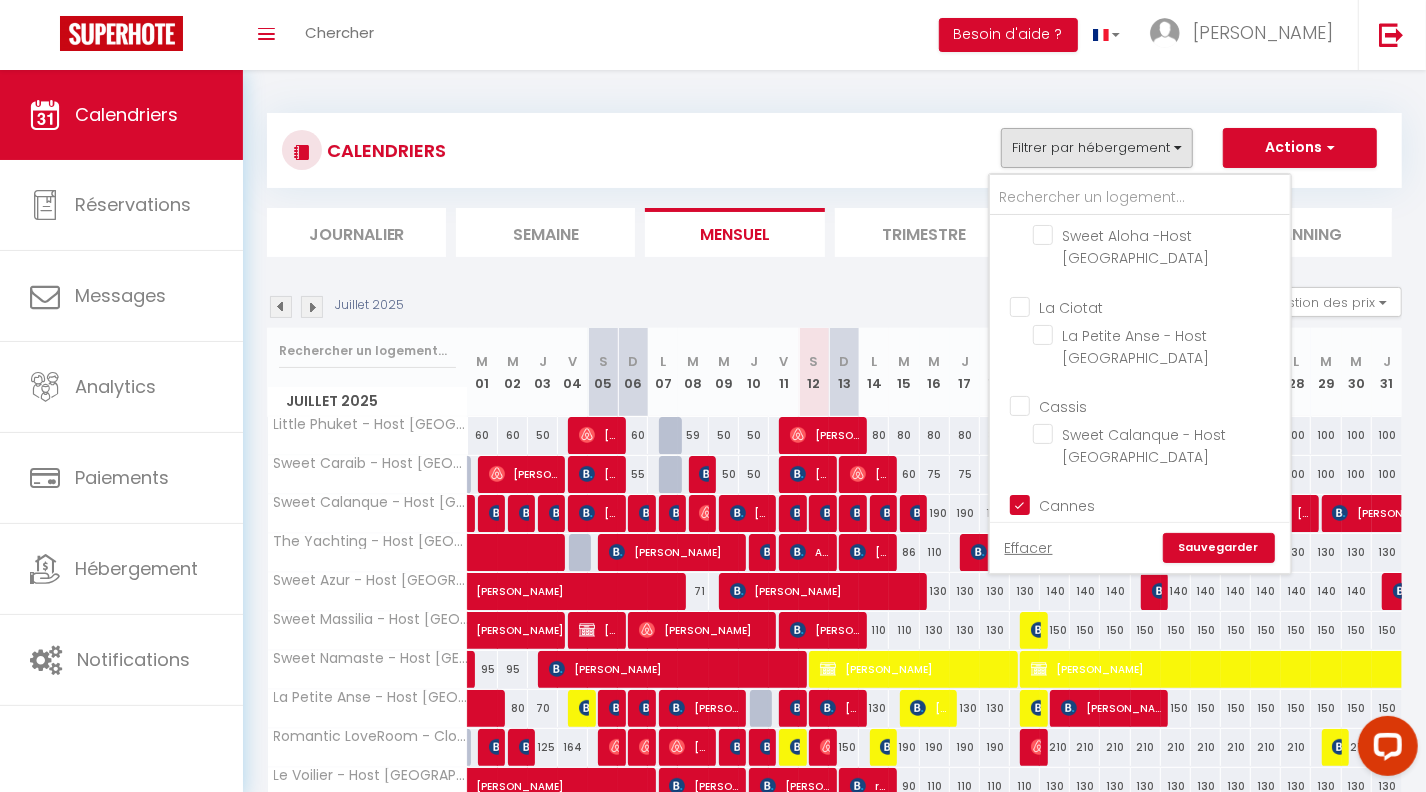 click on "Cannes" at bounding box center (1160, 504) 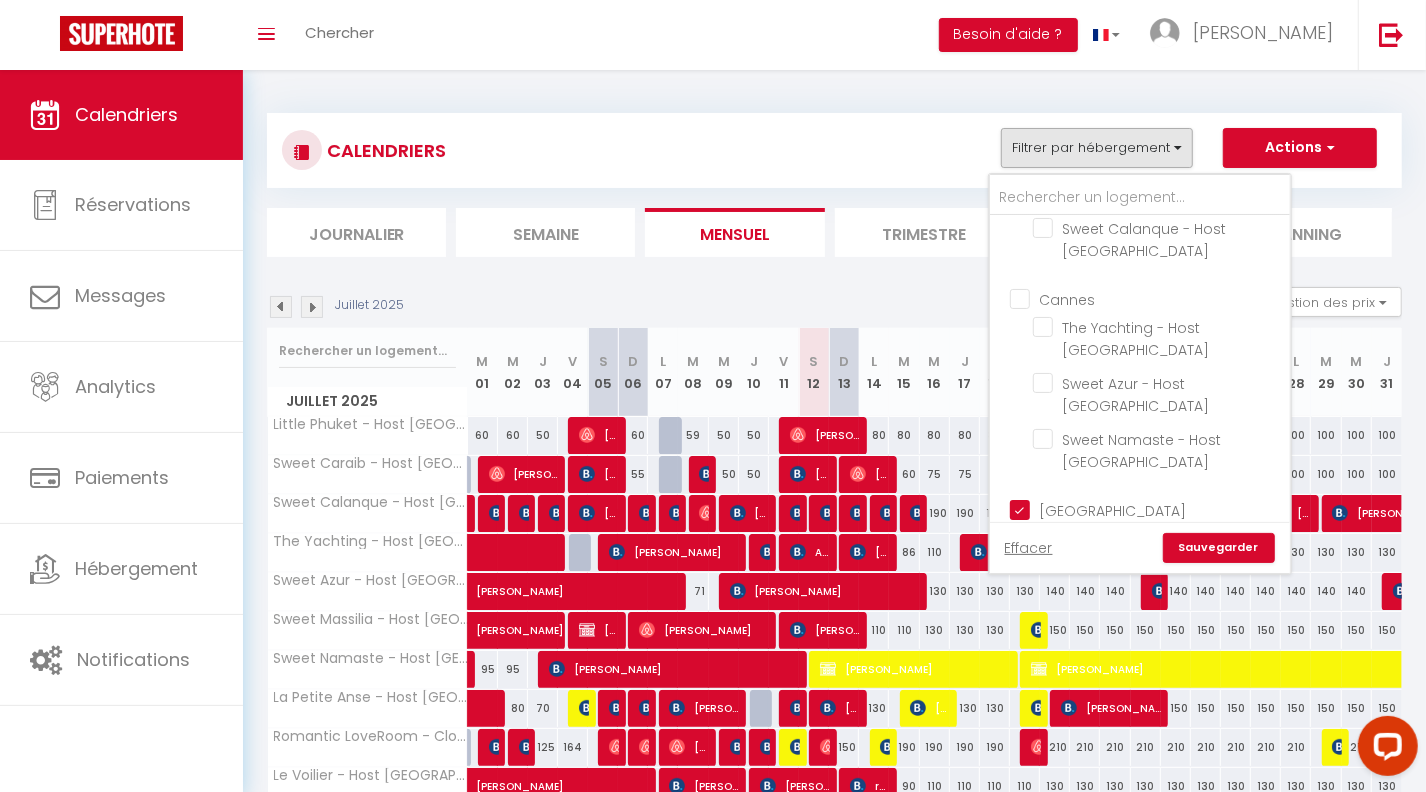 scroll, scrollTop: 884, scrollLeft: 0, axis: vertical 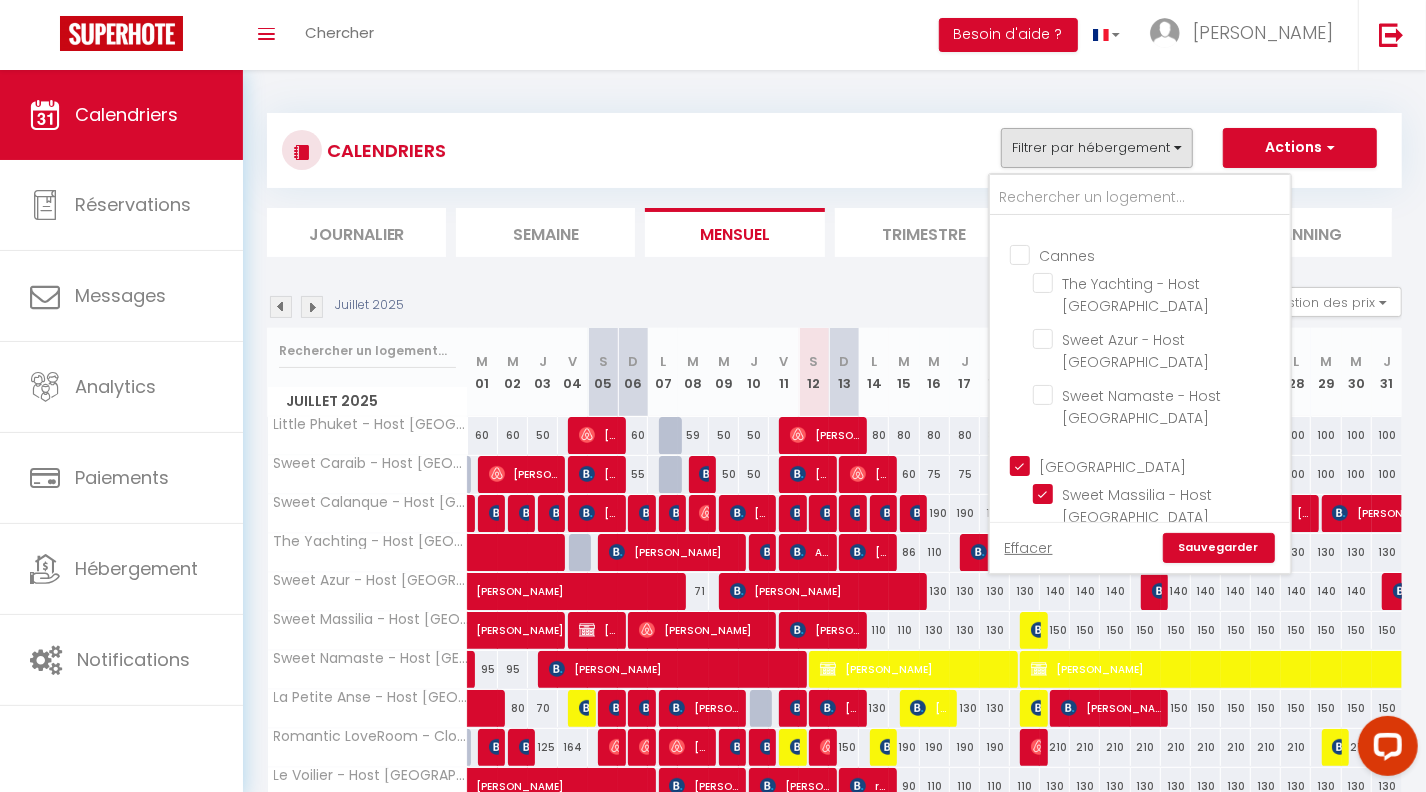 click on "Marseille" at bounding box center [1160, 465] 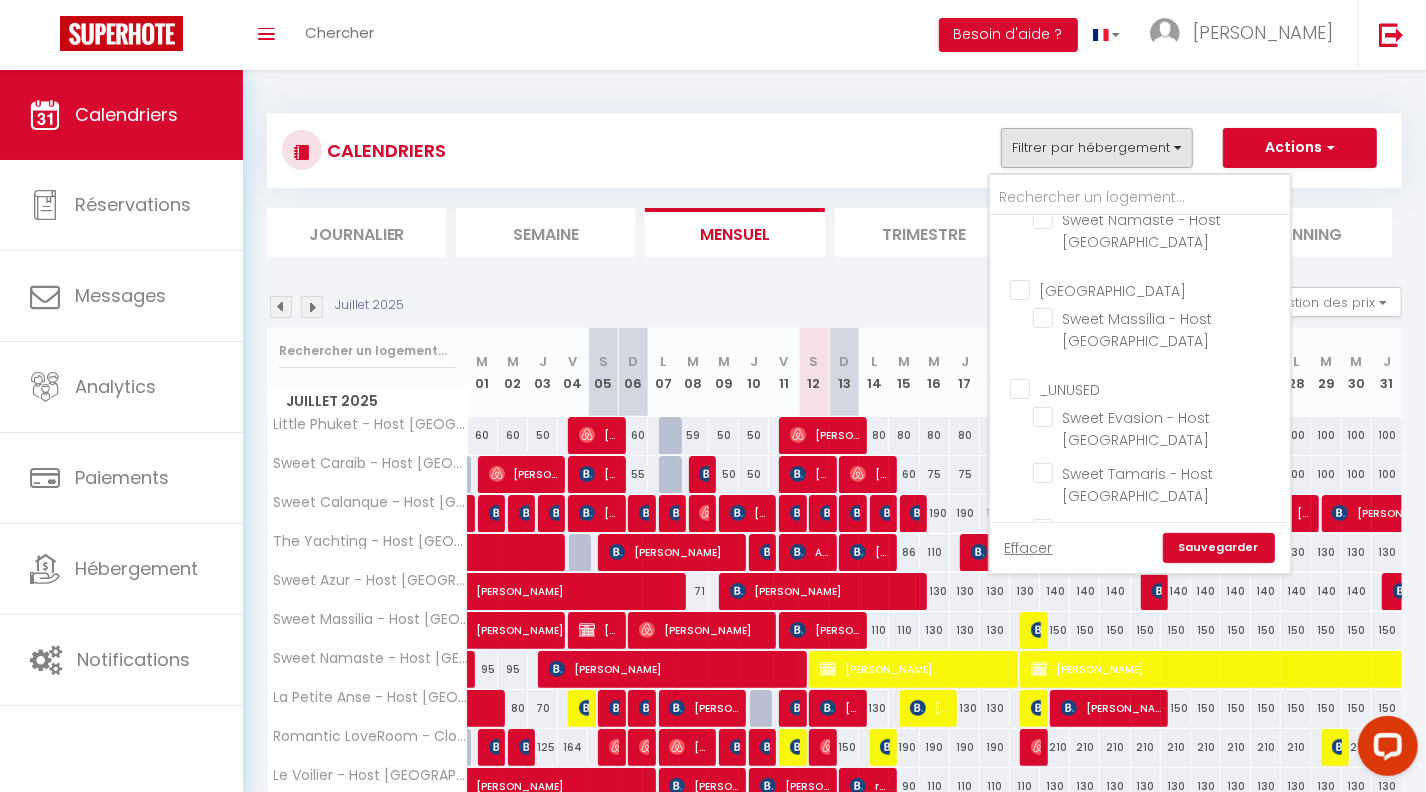 scroll, scrollTop: 1093, scrollLeft: 0, axis: vertical 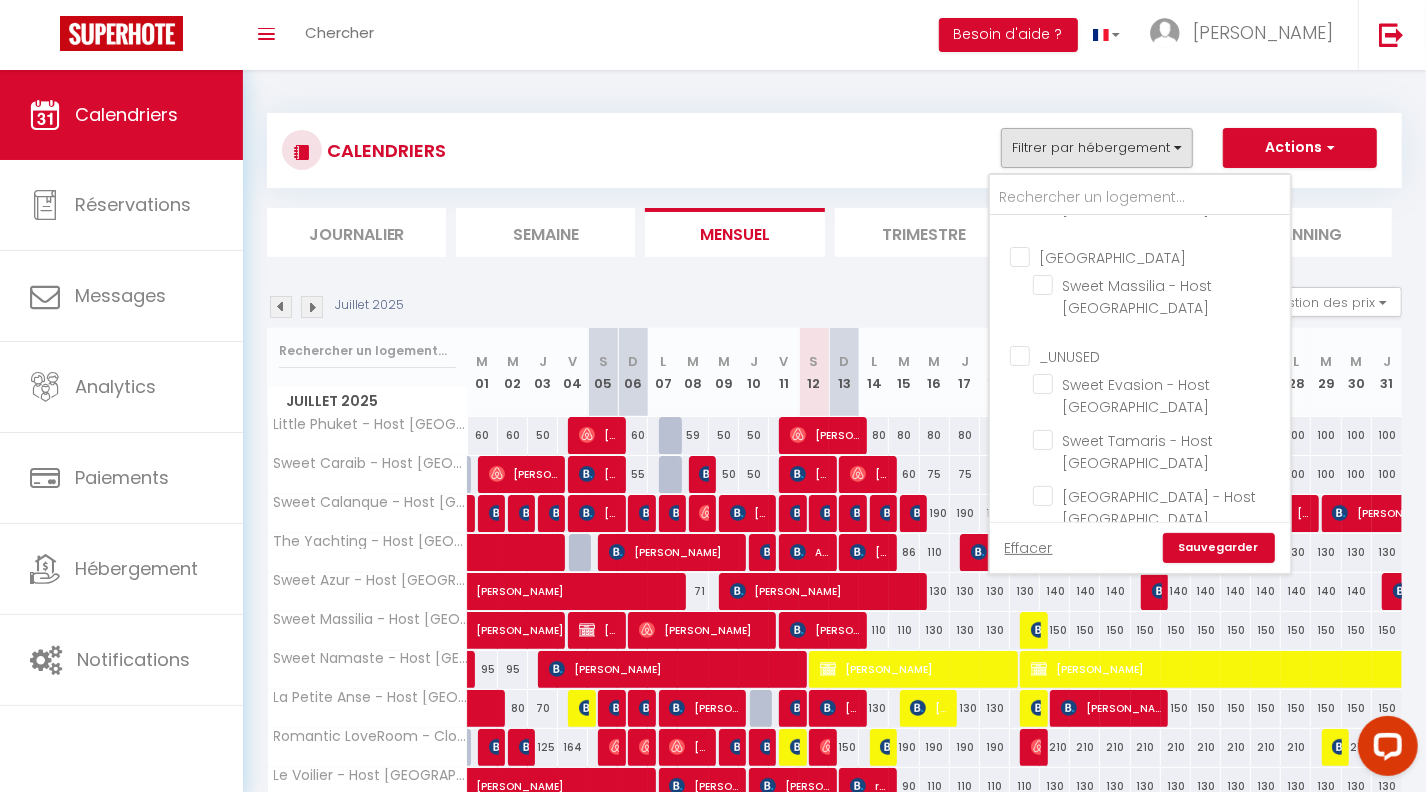 click on "Monaco/Beausoleil" at bounding box center (1160, 622) 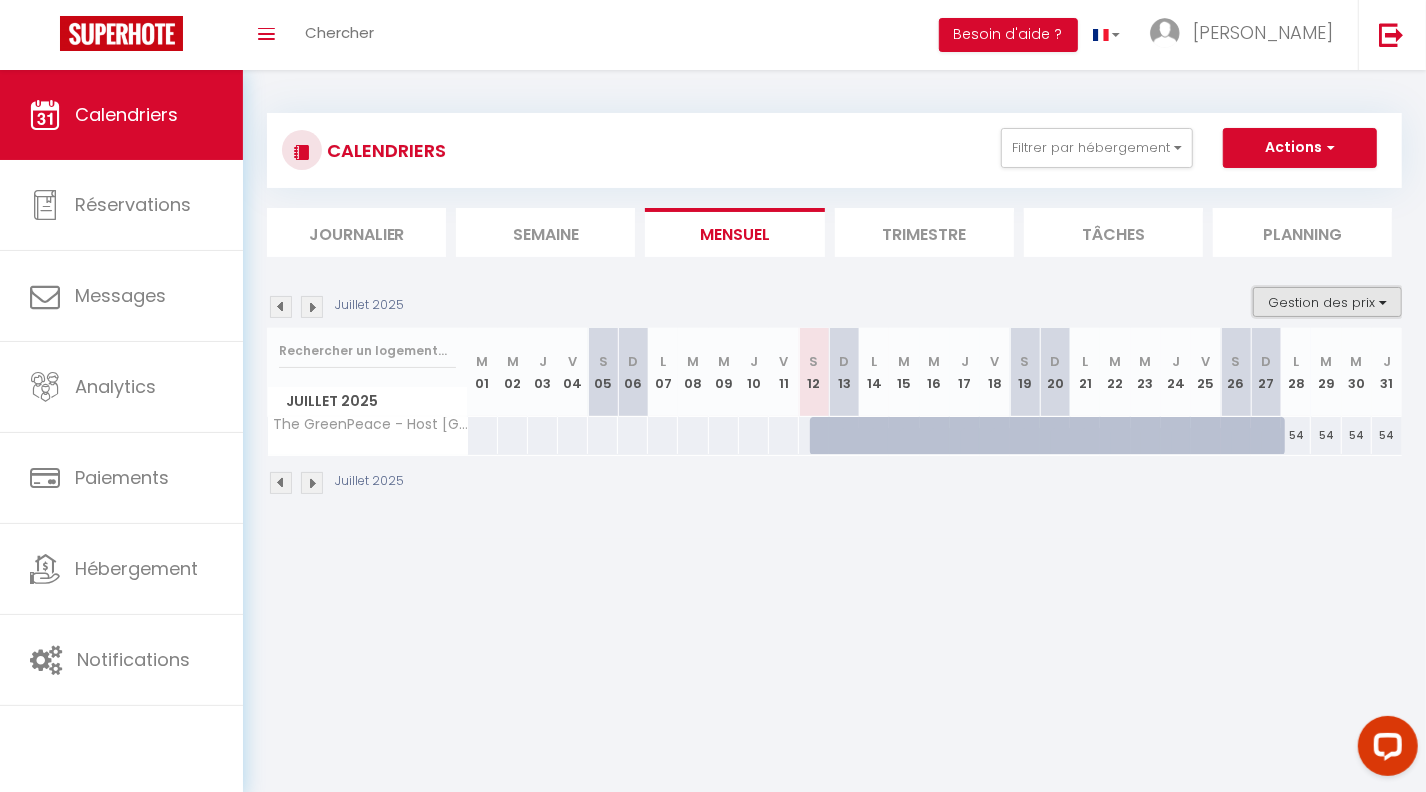 click on "Gestion des prix" at bounding box center (1327, 302) 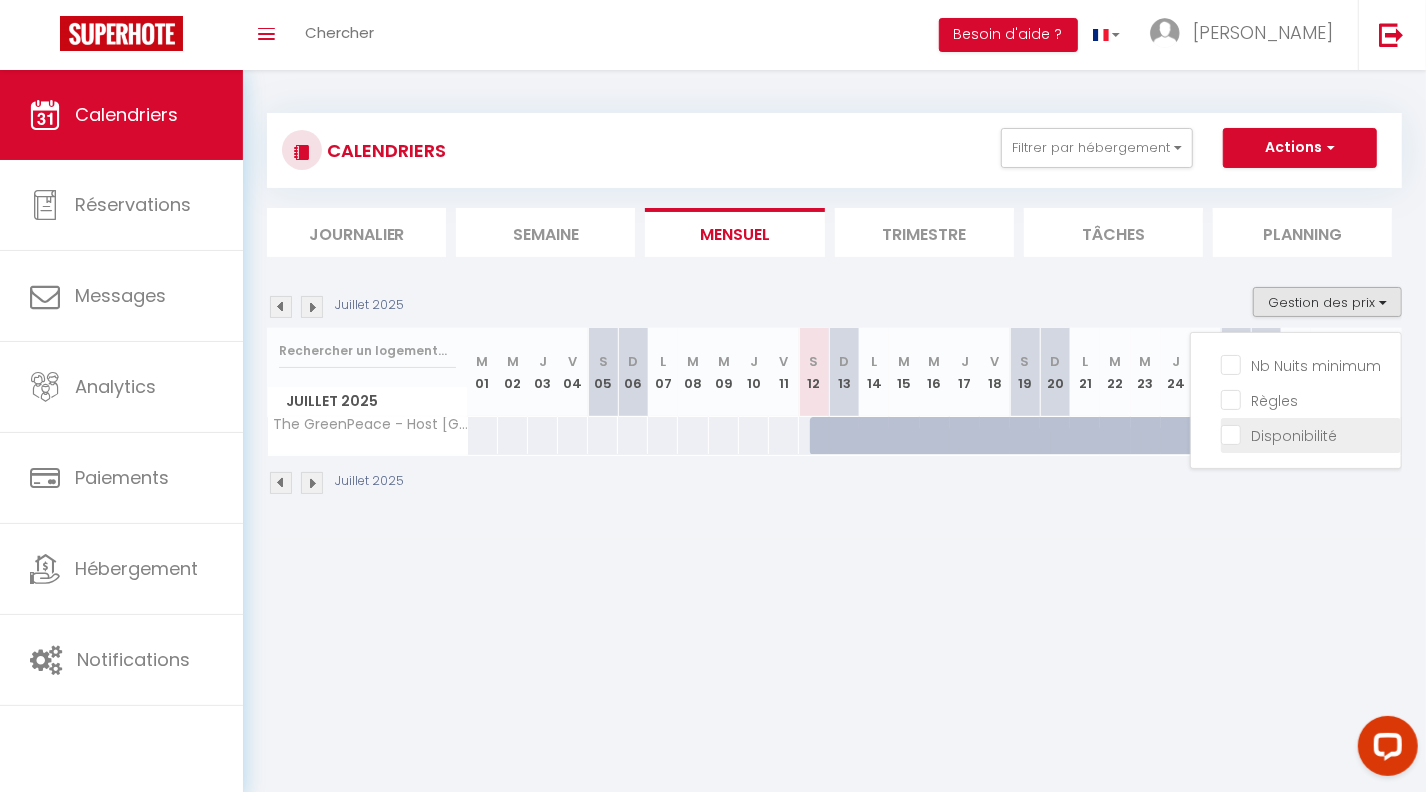 click on "Disponibilité" at bounding box center (1311, 434) 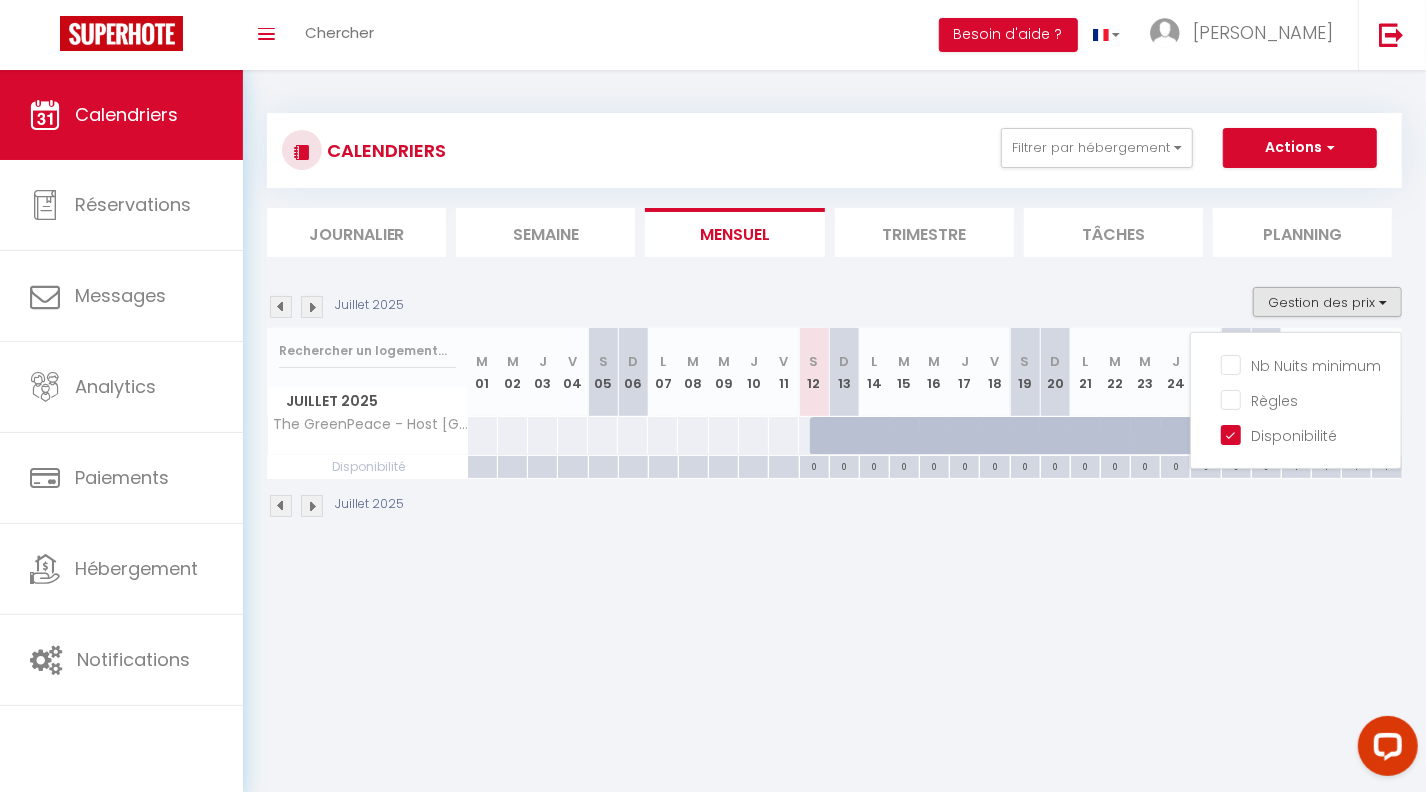 click on "Coaching SuperHote ce soir à 18h00, pour participer:  https://us02web.zoom.us/j/4667554618?pwd=QUhUTnBqenhNTG1HazhBOFJXWjRYUT09   ×     Toggle navigation       Toggle Search     Toggle menubar     Chercher   BUTTON
Besoin d'aide ?
mathias   Paramètres        Équipe     Résultat de la recherche   Aucun résultat     Calendriers     Réservations     Messages     Analytics      Paiements     Hébergement     Notifications                 Résultat de la recherche   Id   Appart   Voyageur    Checkin   Checkout   Nuits   Pers.   Plateforme   Statut     Résultat de la recherche   Aucun résultat           CALENDRIERS
Filtrer par hébergement
Seyne Sur Mer       Sweet Caraib  - Host Provence     Le Voilier - Host Provence     Little Bali - Host Provence     The SUNSHINE- HOST PROVENCE     Sweet Dream - Quiet - Host Provence     SWEET GALION - COSY - PLAGE - HOST PROVENCE     Little Pendjari - Host Provence" at bounding box center (713, 466) 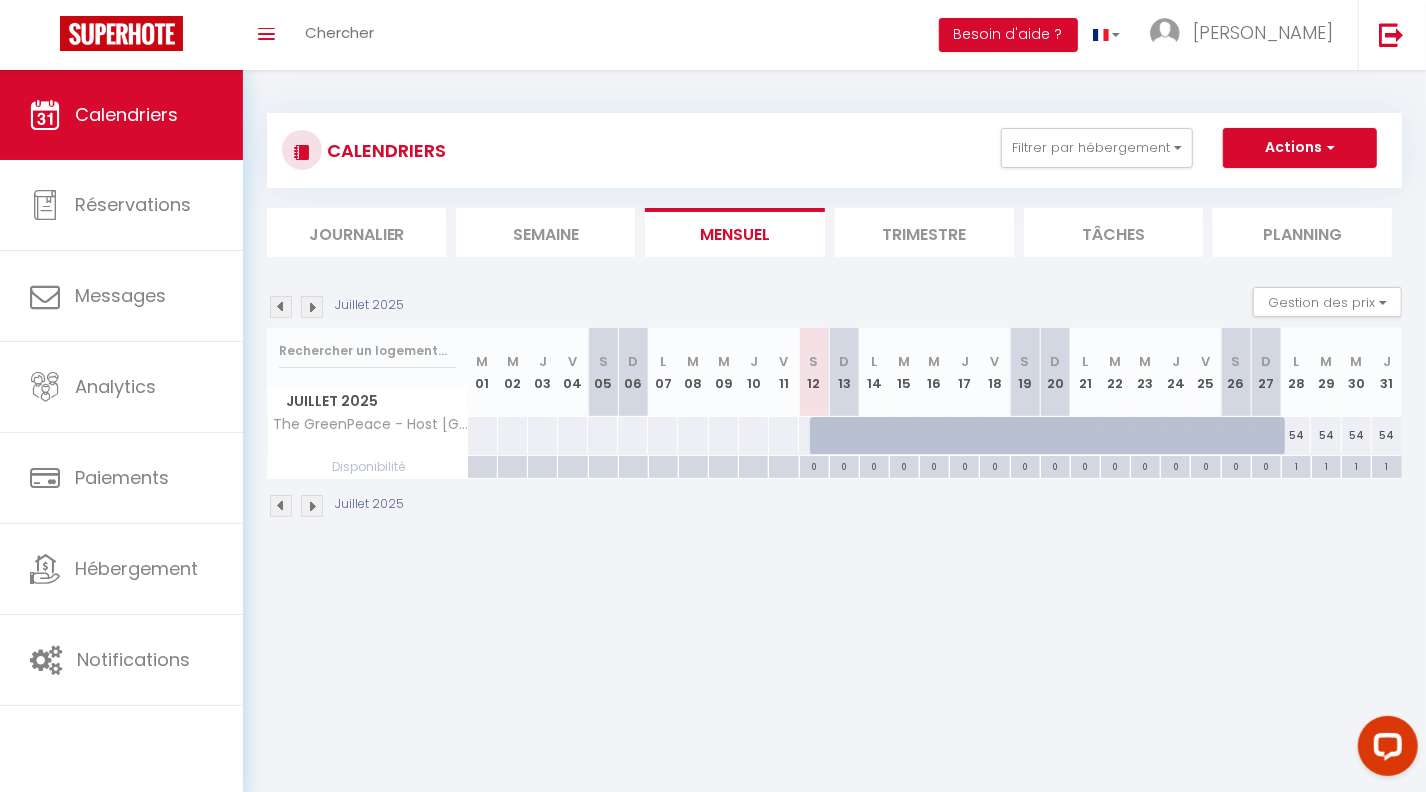 click on "0" at bounding box center [814, 465] 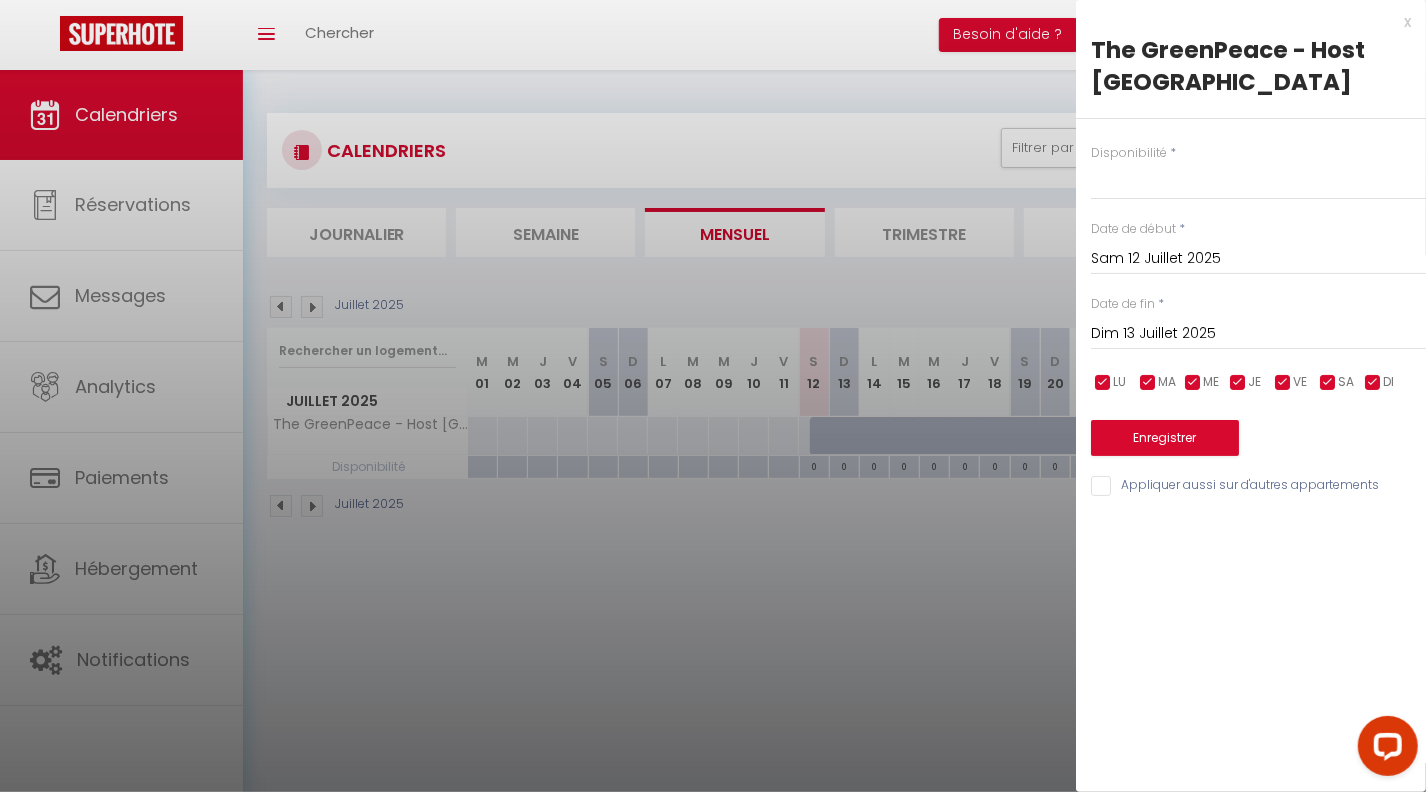 click on "Dim 13 Juillet 2025" at bounding box center (1258, 334) 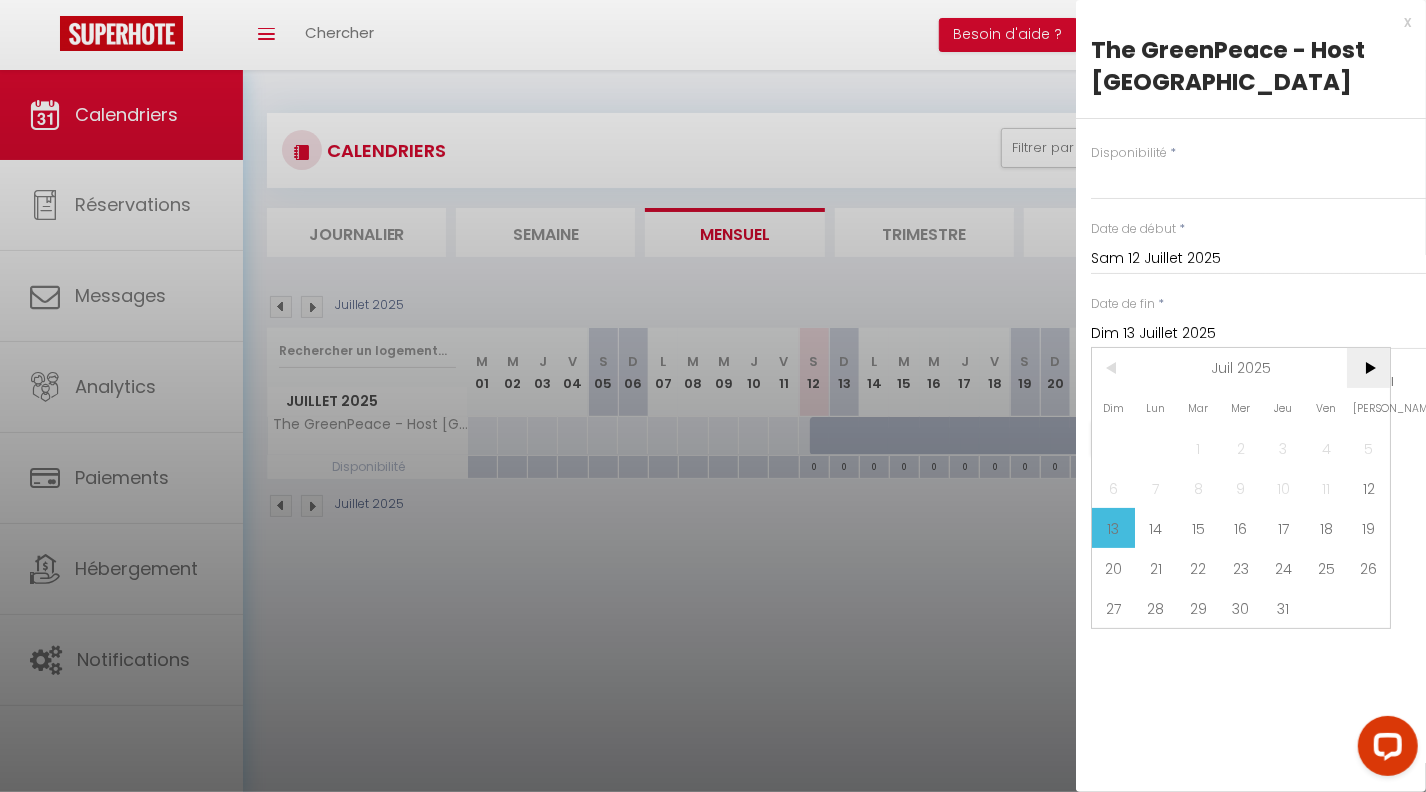 click on ">" at bounding box center [1368, 368] 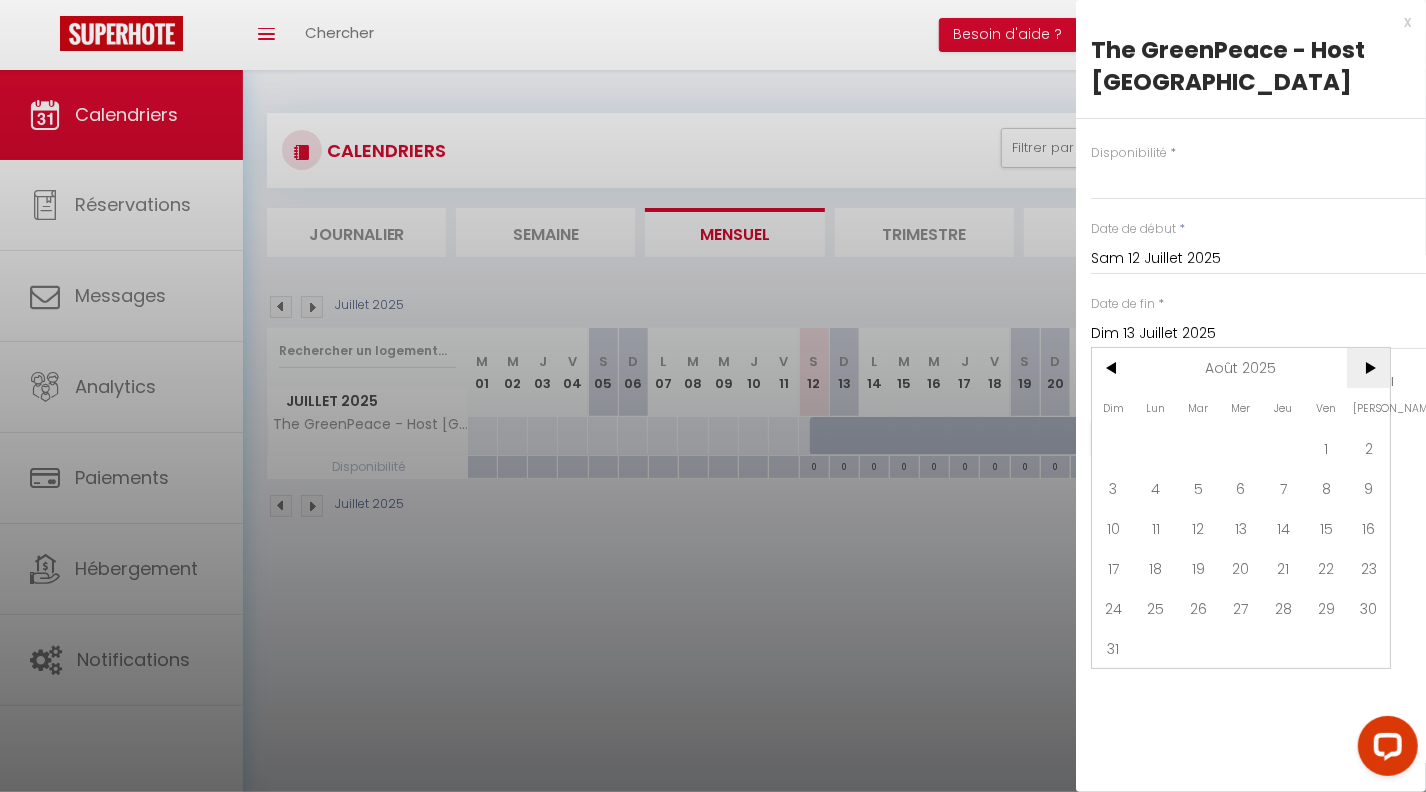 click on ">" at bounding box center (1368, 368) 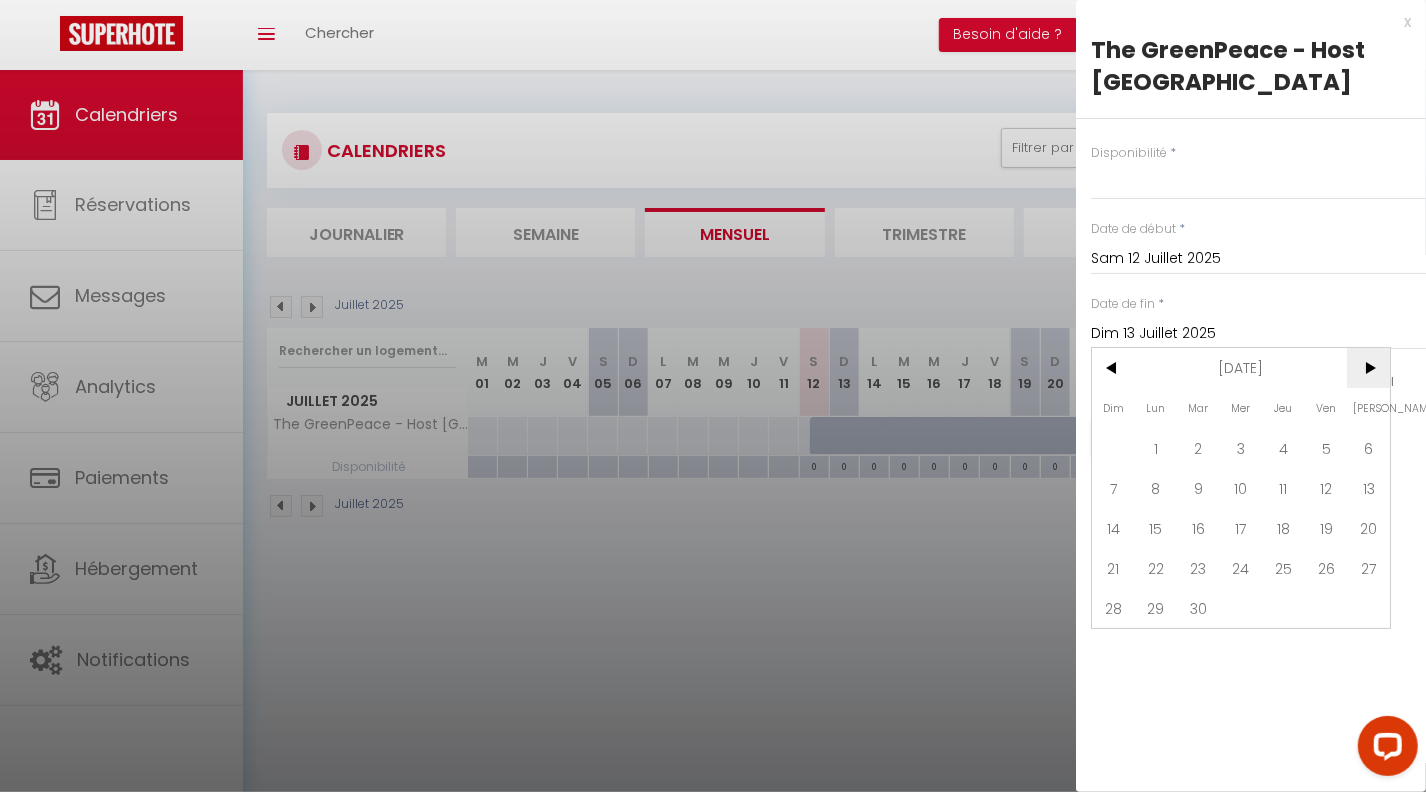 click on ">" at bounding box center (1368, 368) 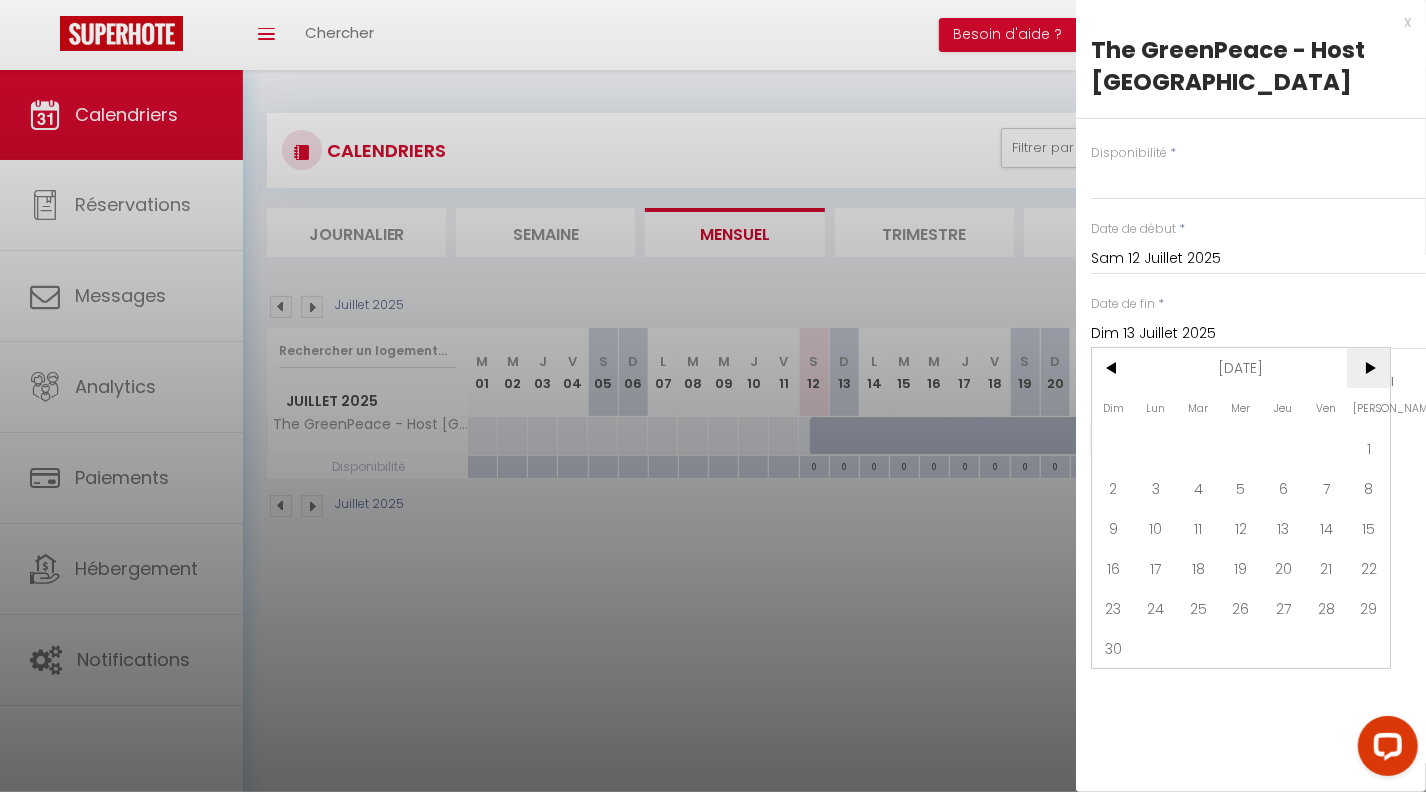 click on ">" at bounding box center (1368, 368) 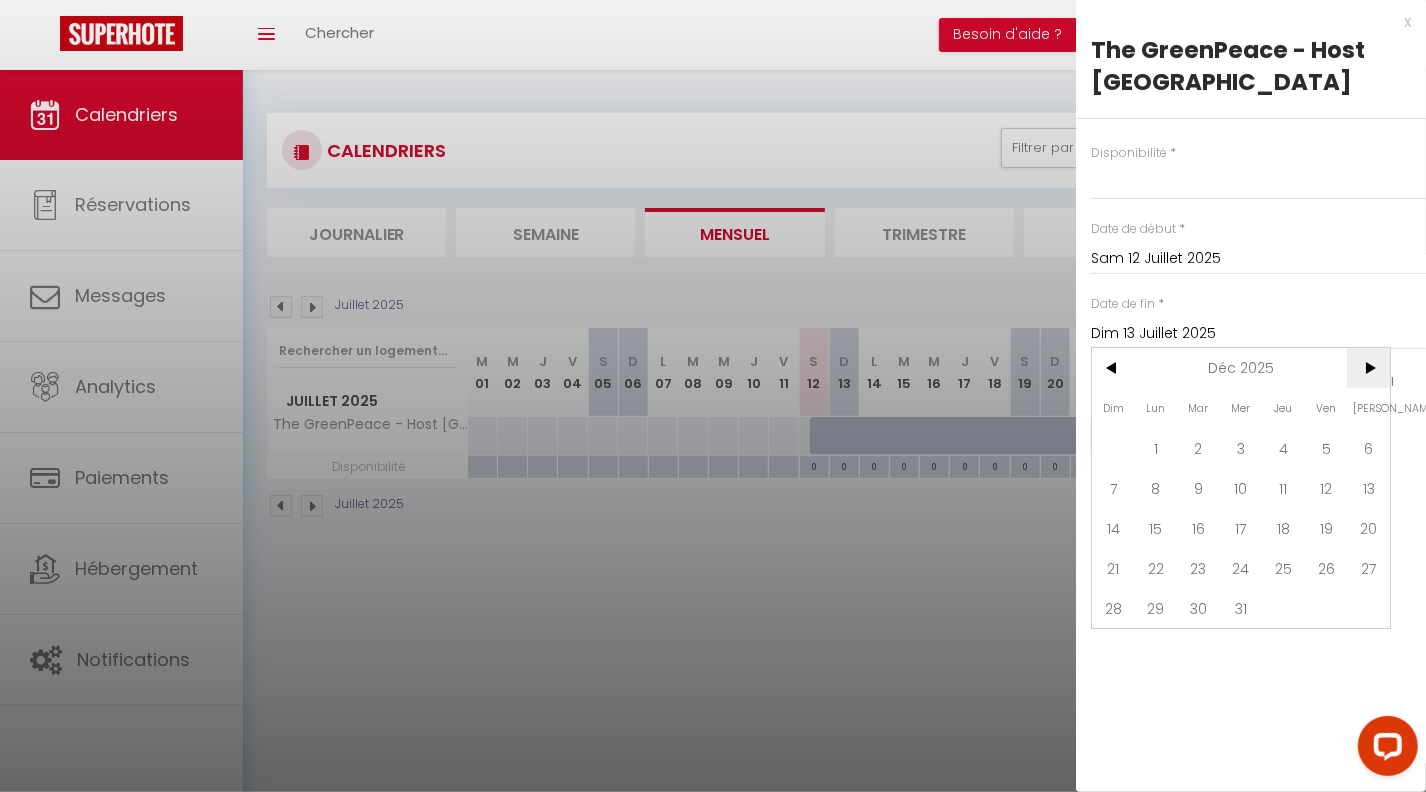 click on ">" at bounding box center (1368, 368) 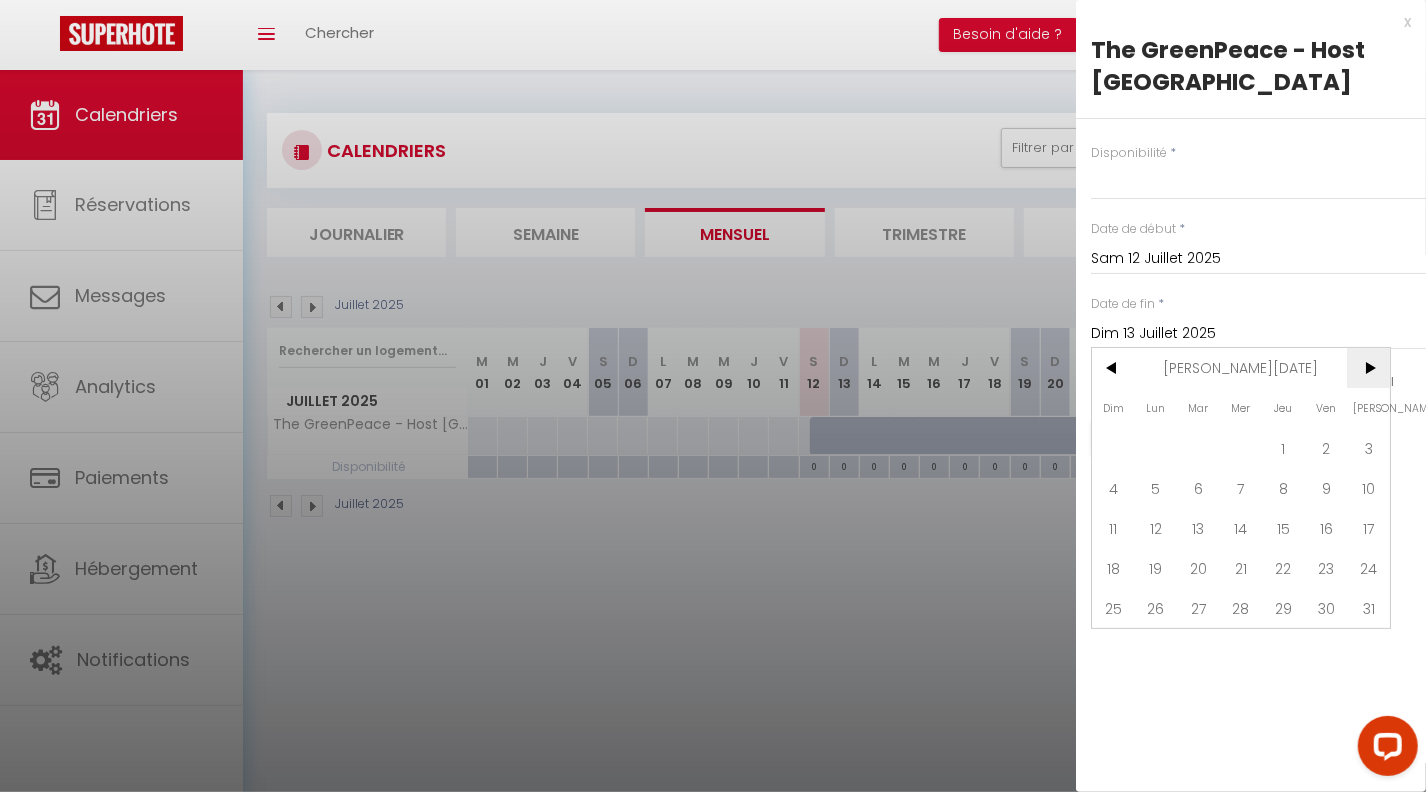 click on ">" at bounding box center (1368, 368) 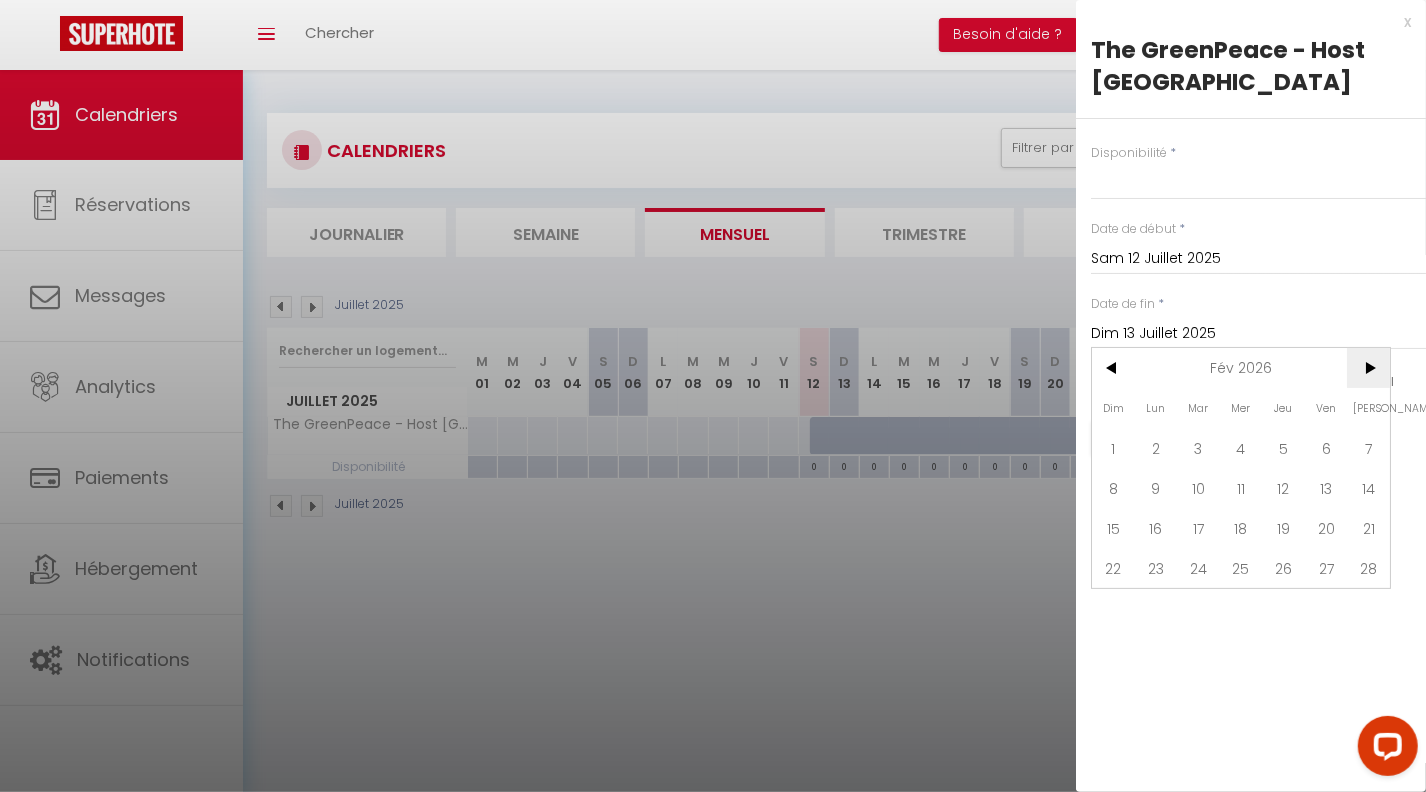 click on ">" at bounding box center (1368, 368) 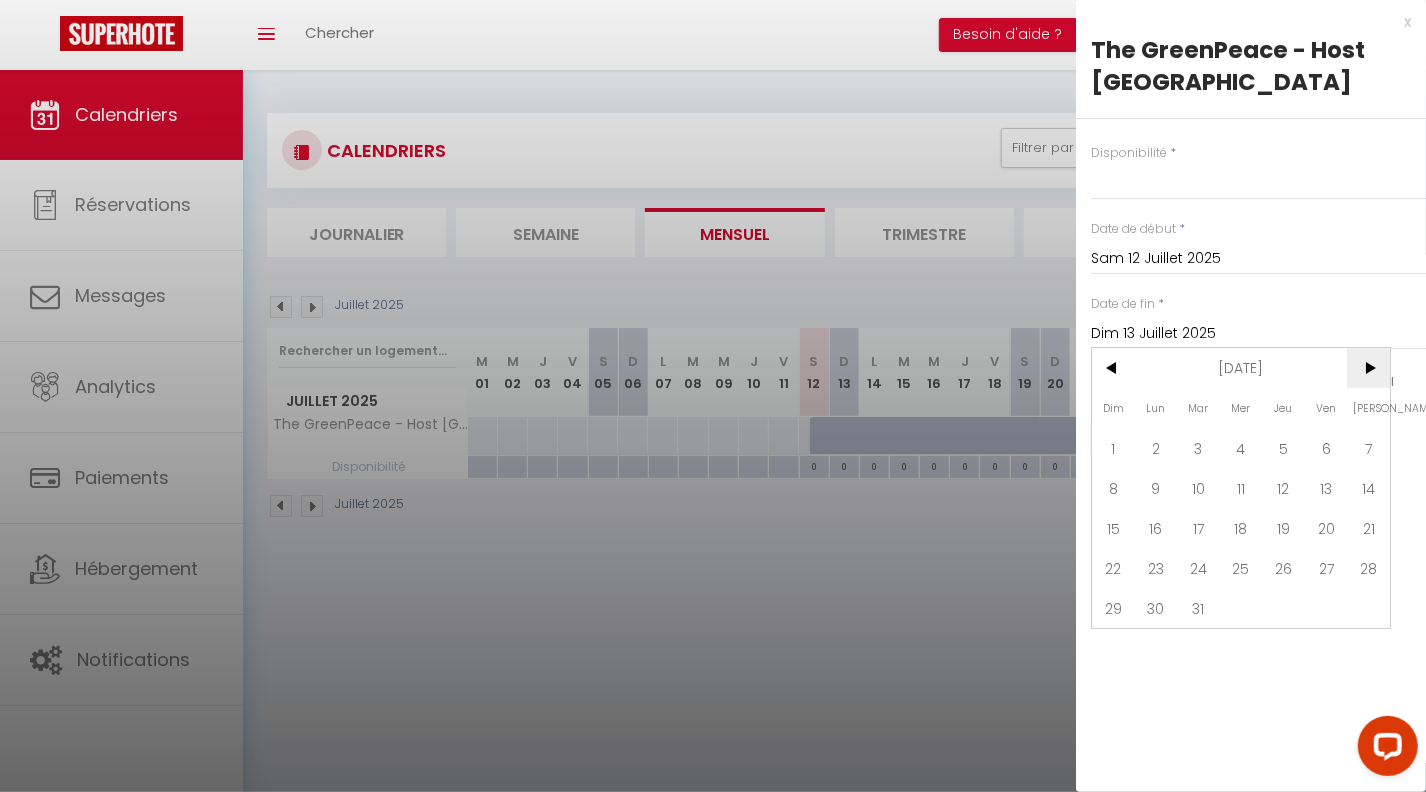 click on ">" at bounding box center (1368, 368) 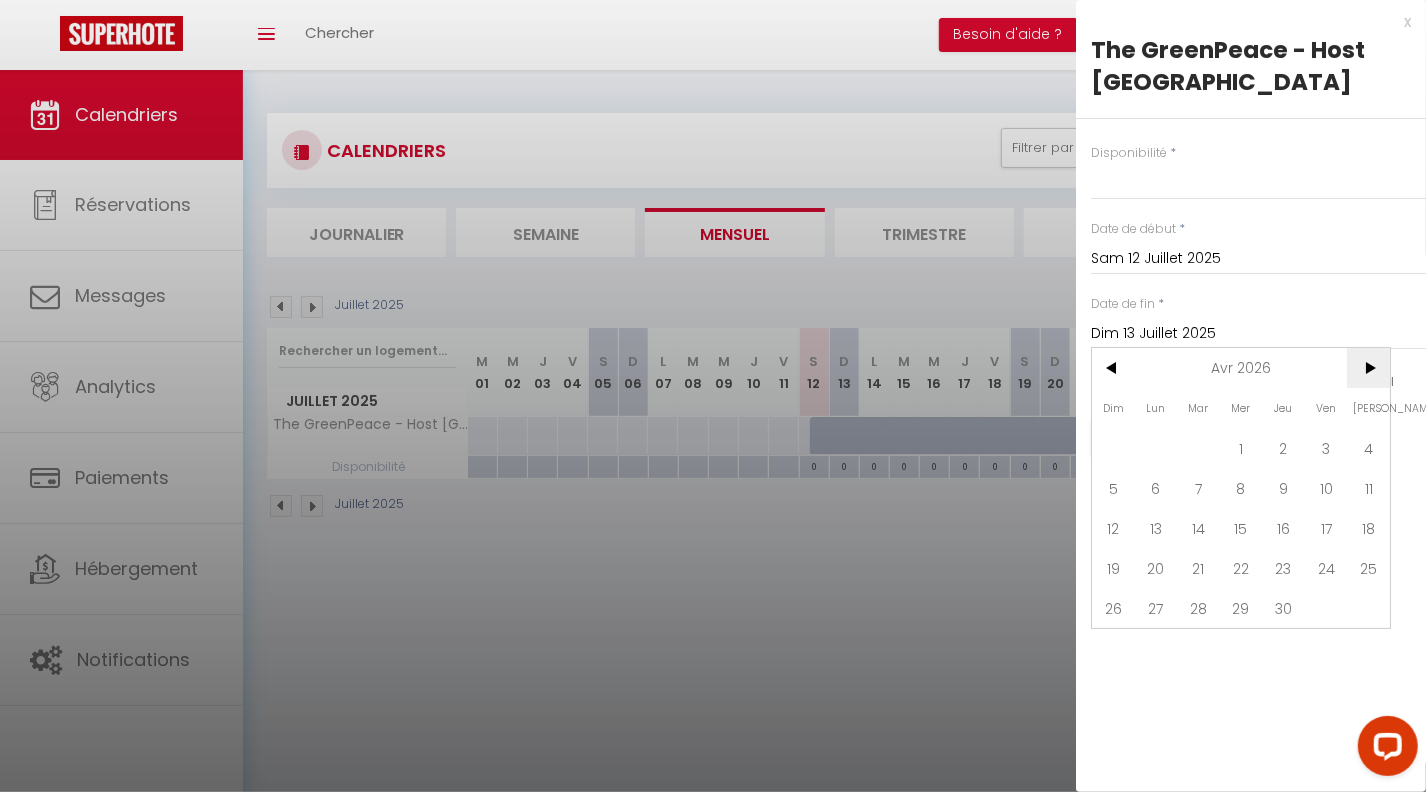 click on ">" at bounding box center (1368, 368) 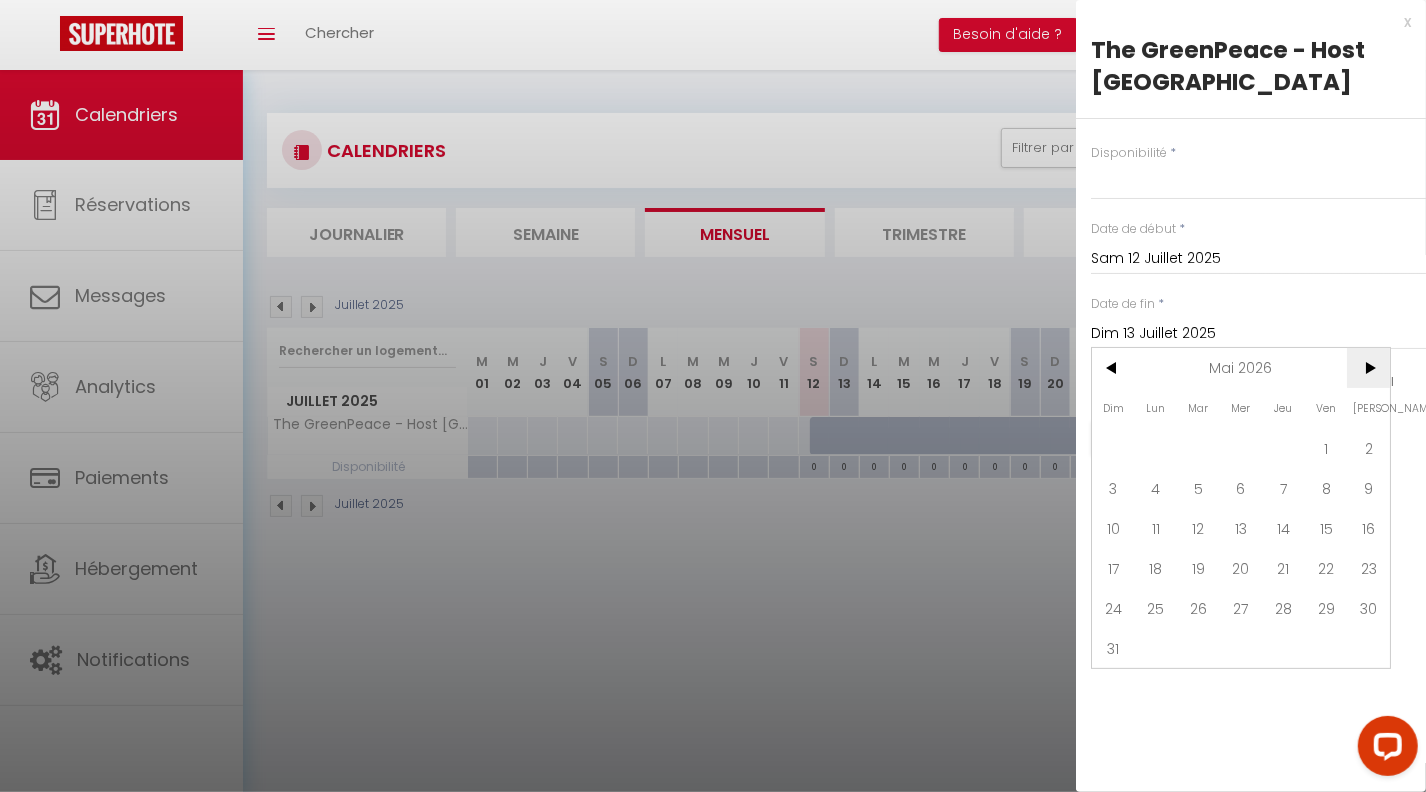 click on ">" at bounding box center (1368, 368) 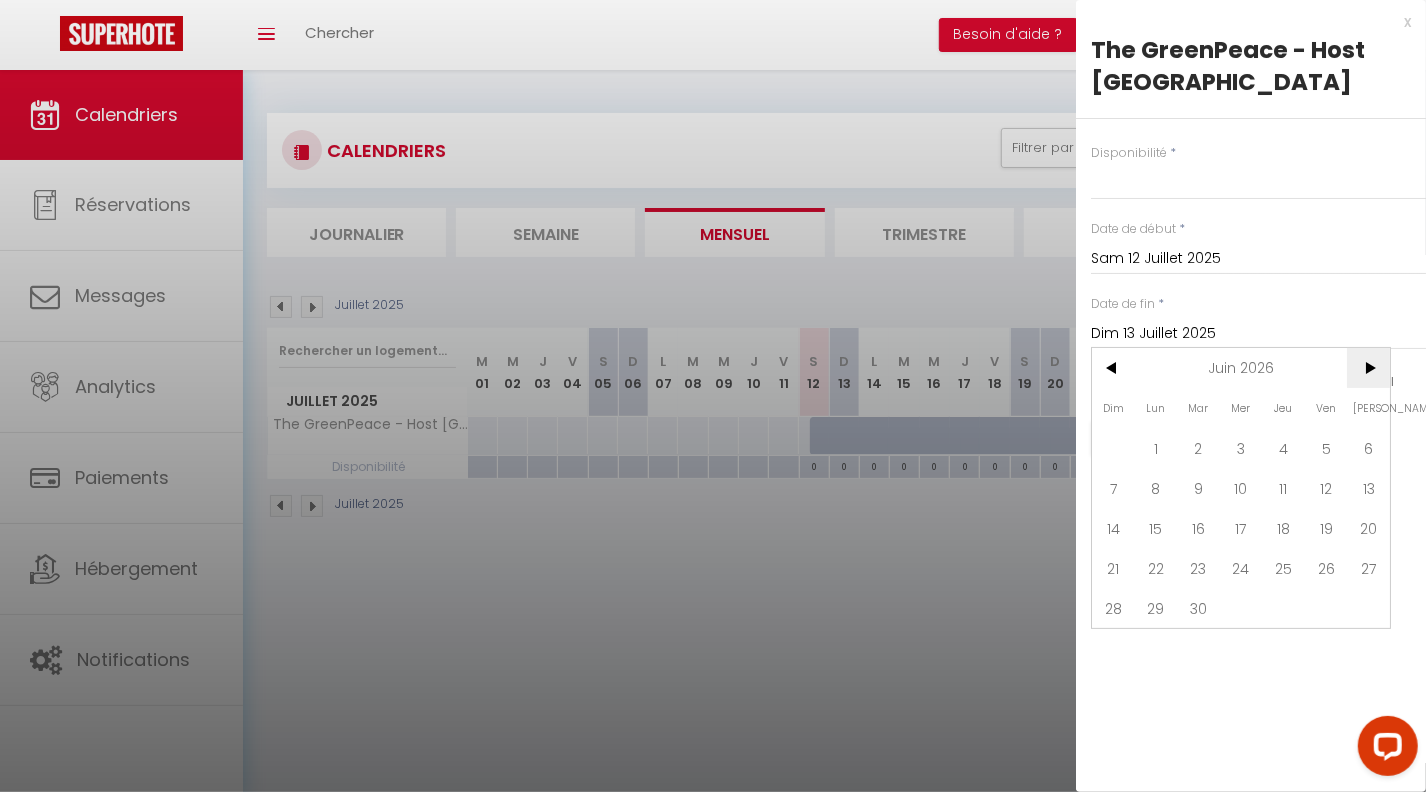 click on ">" at bounding box center [1368, 368] 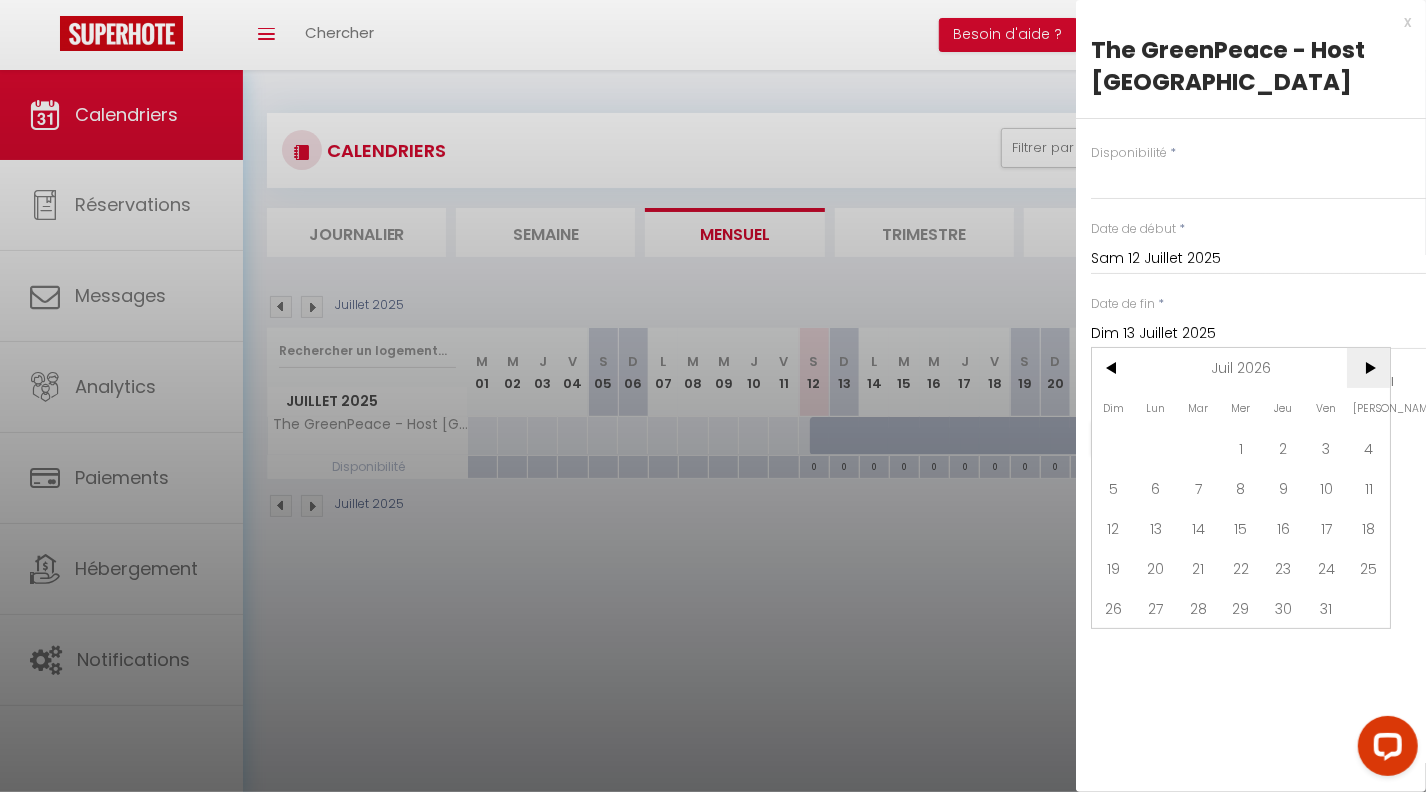 click on ">" at bounding box center (1368, 368) 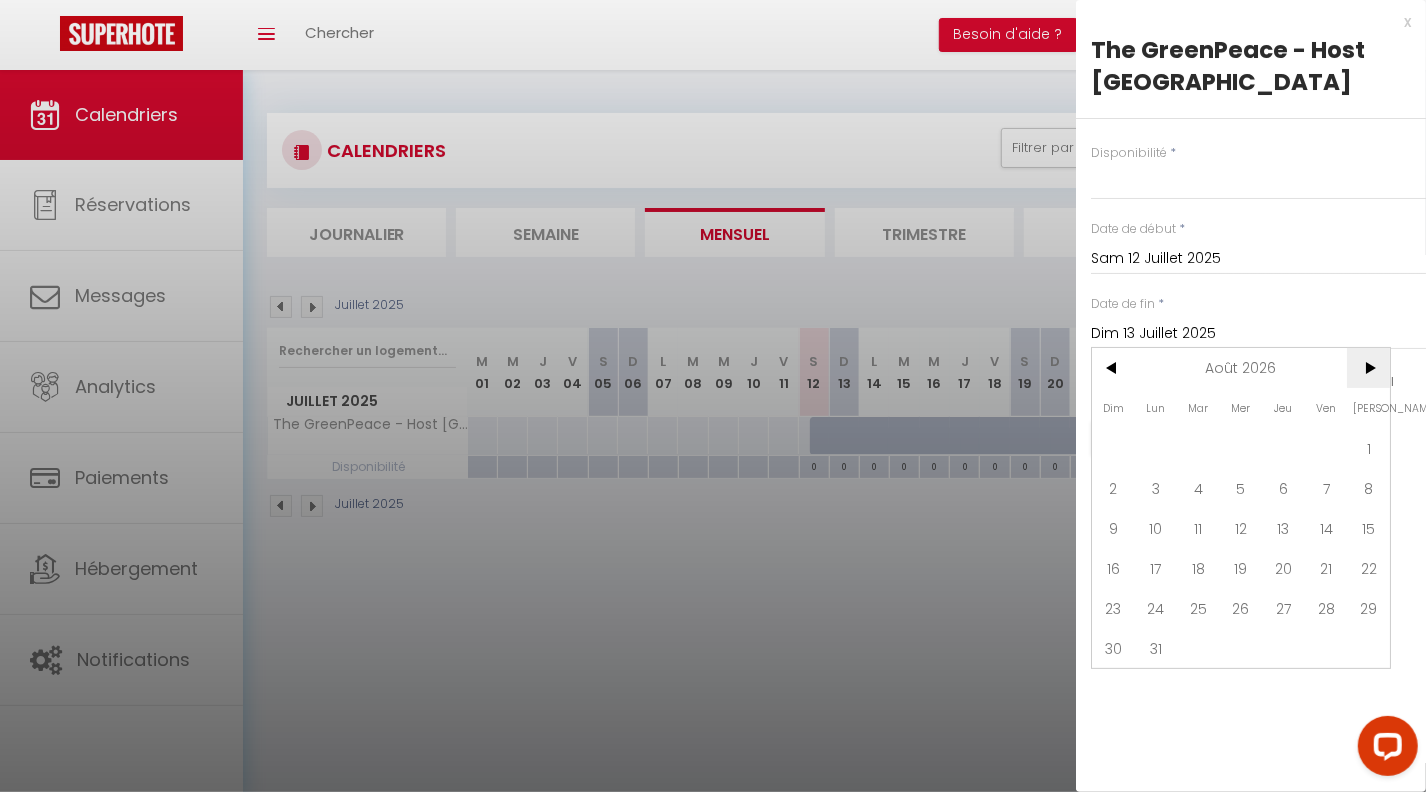 click on ">" at bounding box center (1368, 368) 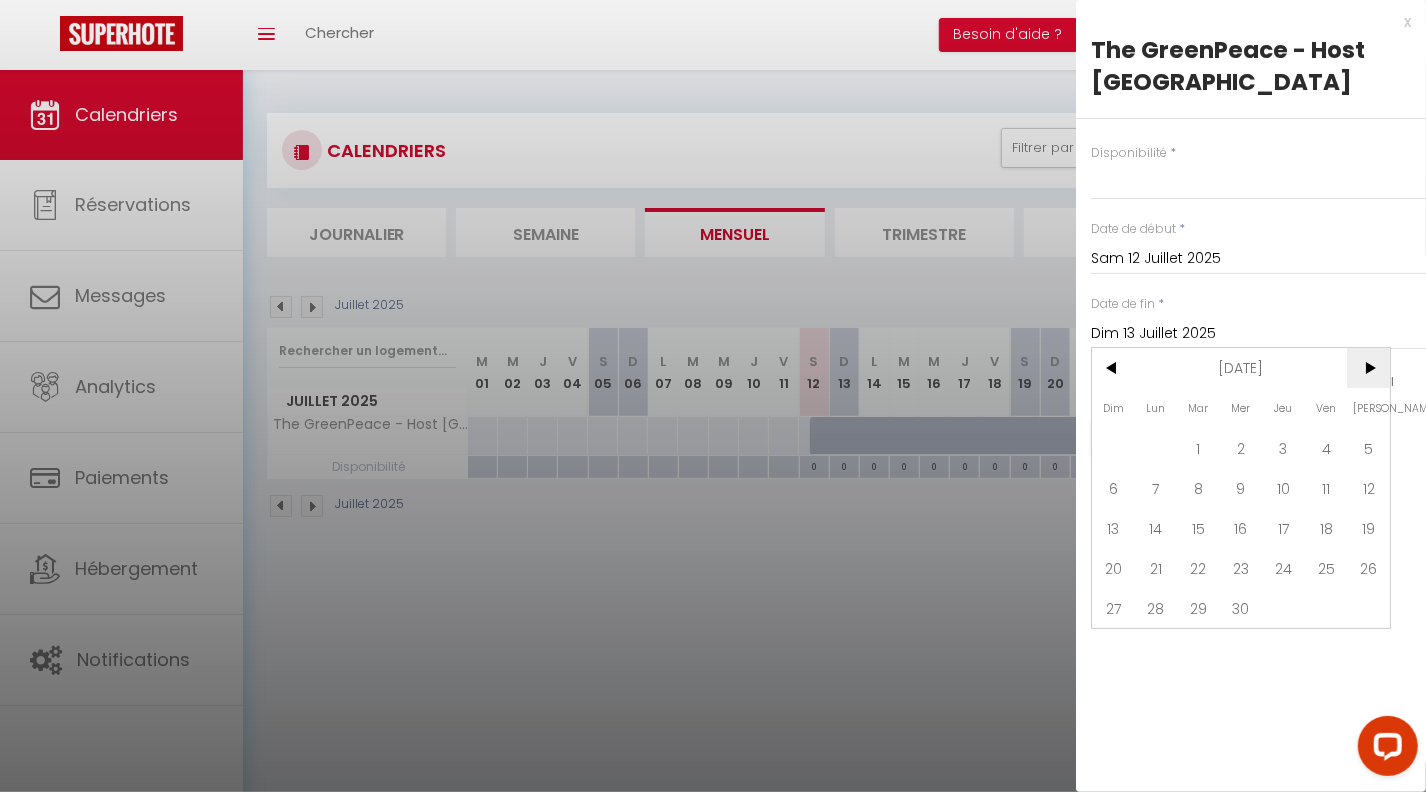 click on ">" at bounding box center [1368, 368] 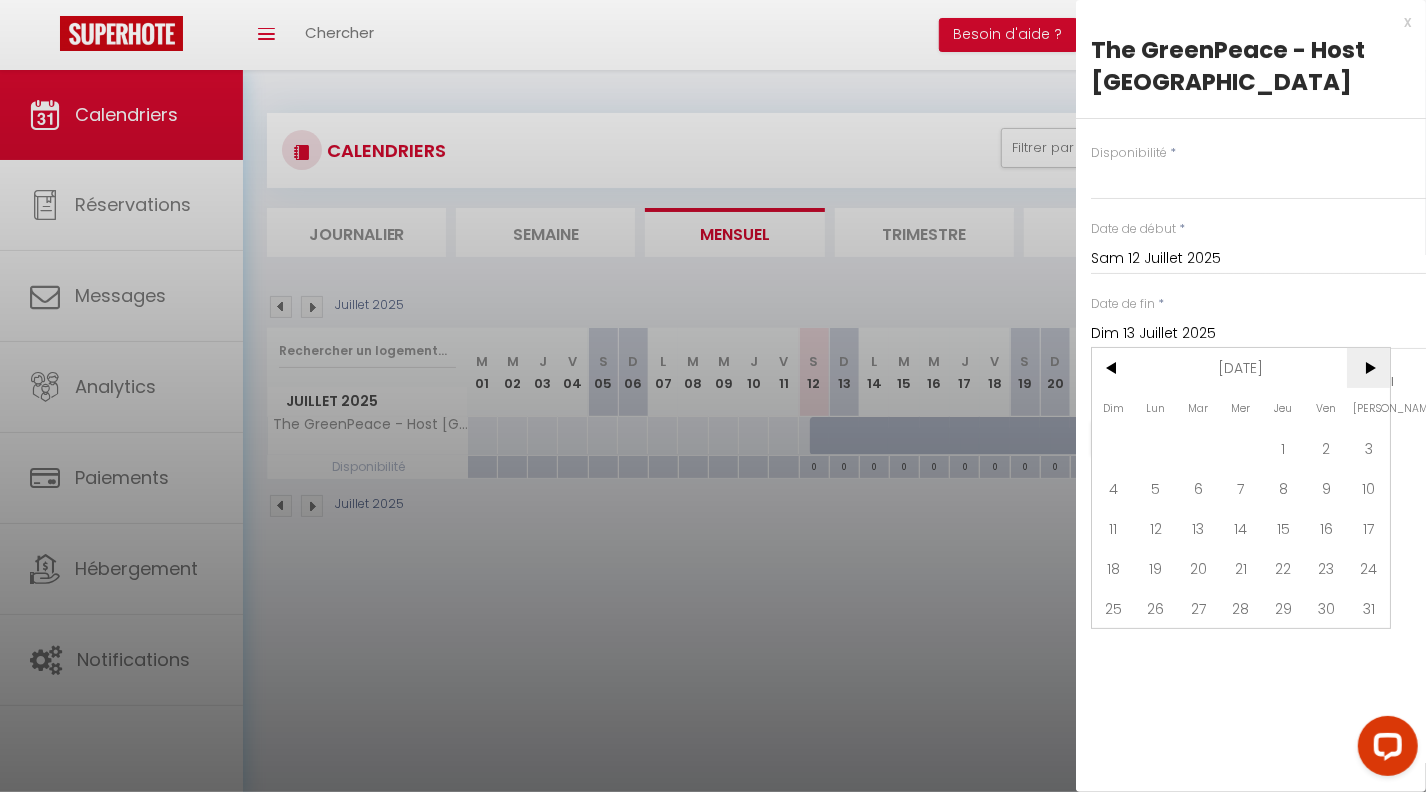 click on ">" at bounding box center [1368, 368] 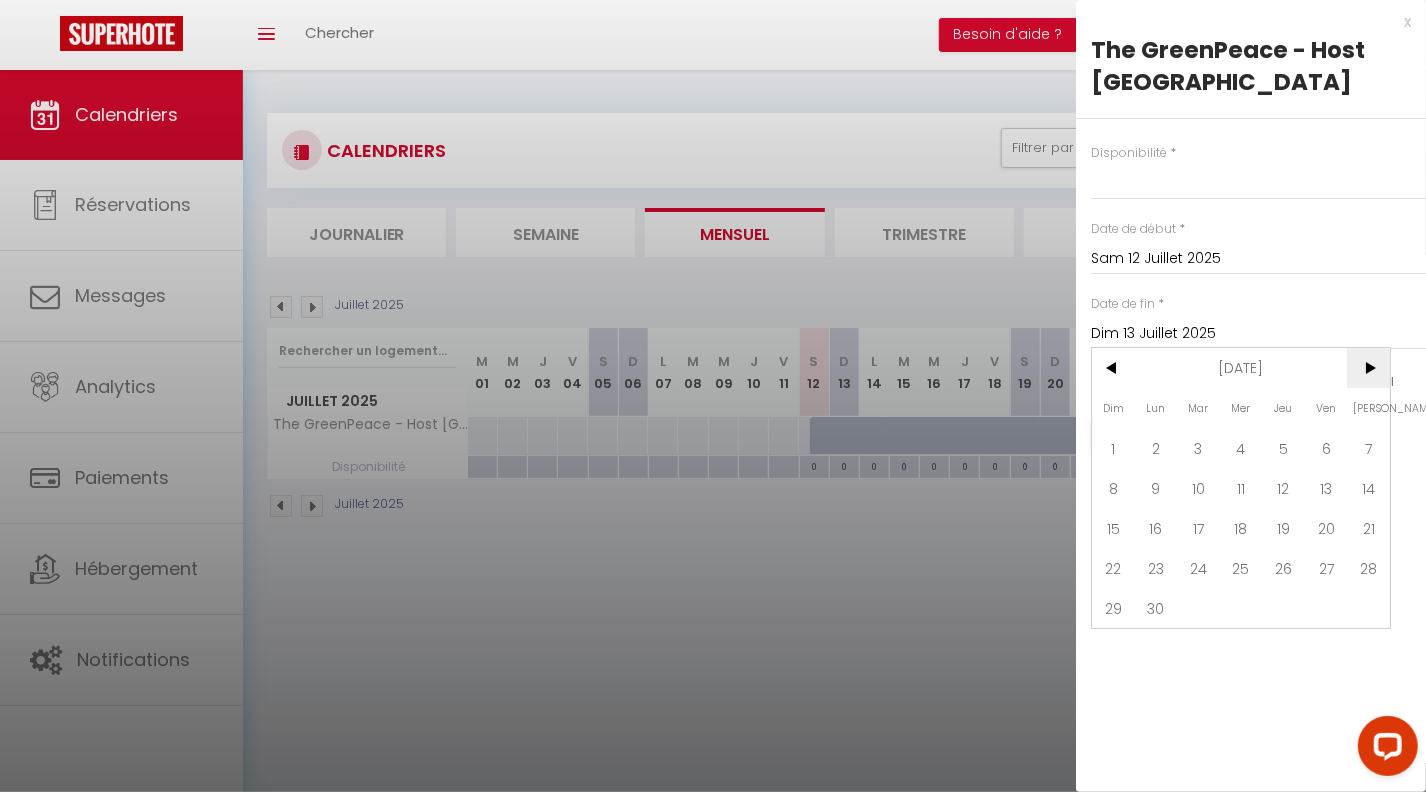 click on ">" at bounding box center (1368, 368) 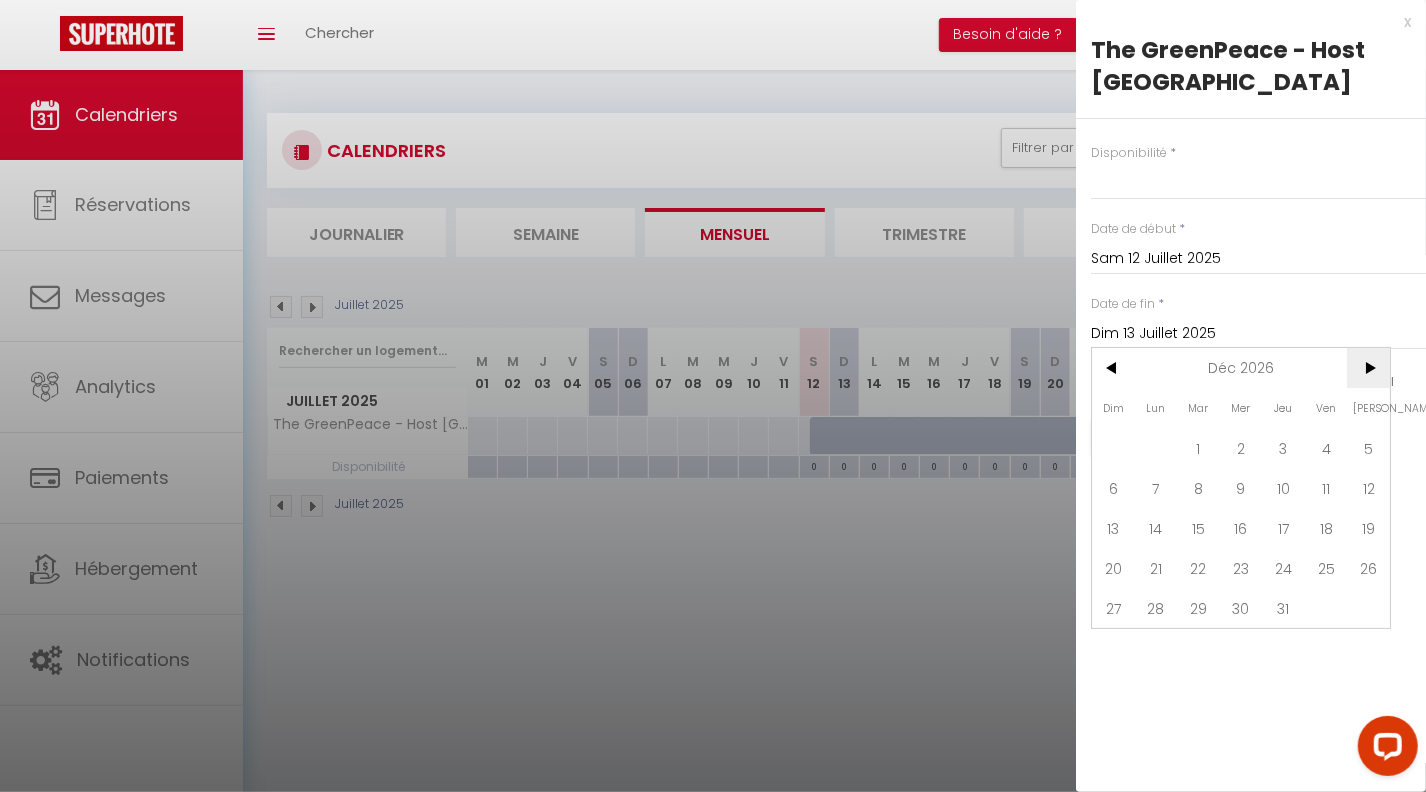 click on ">" at bounding box center [1368, 368] 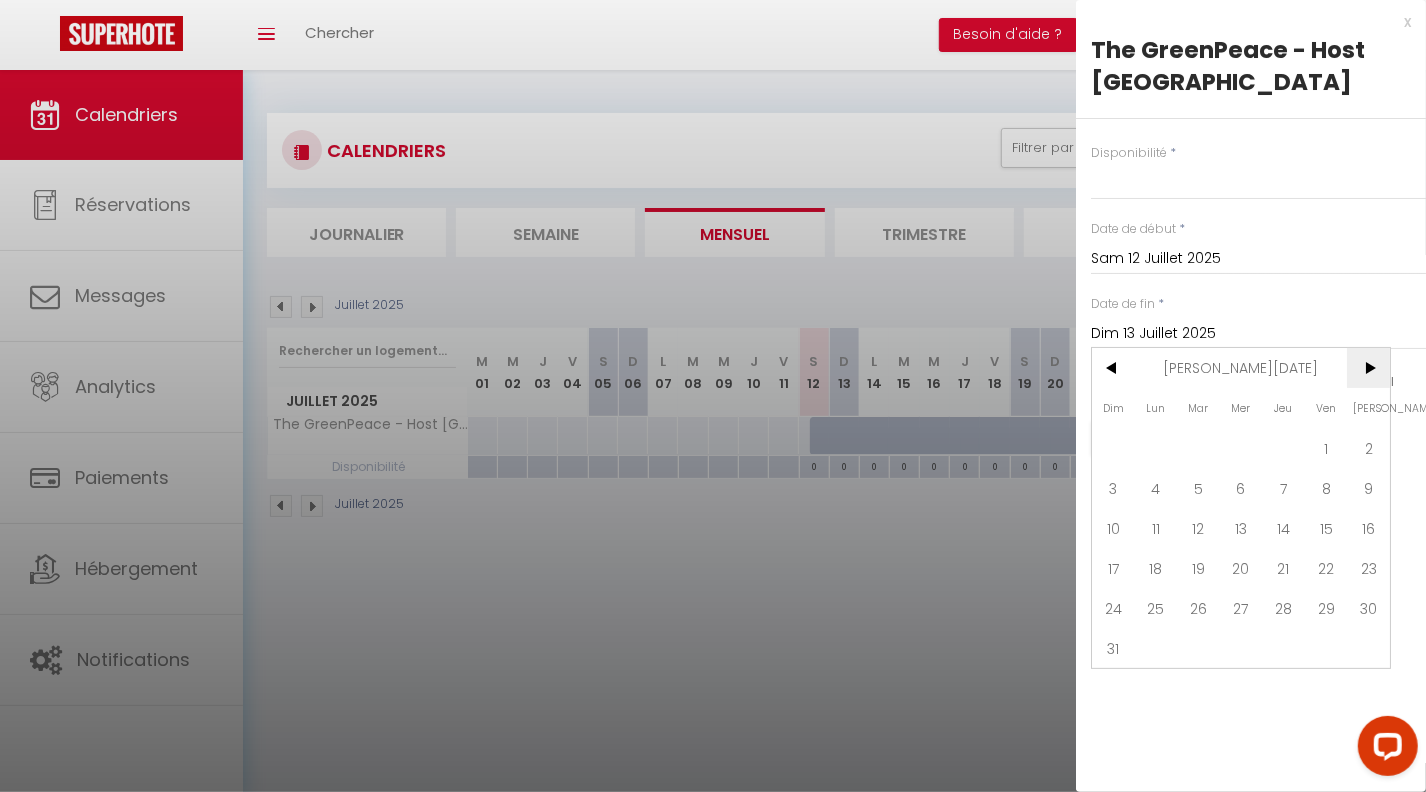 click on ">" at bounding box center (1368, 368) 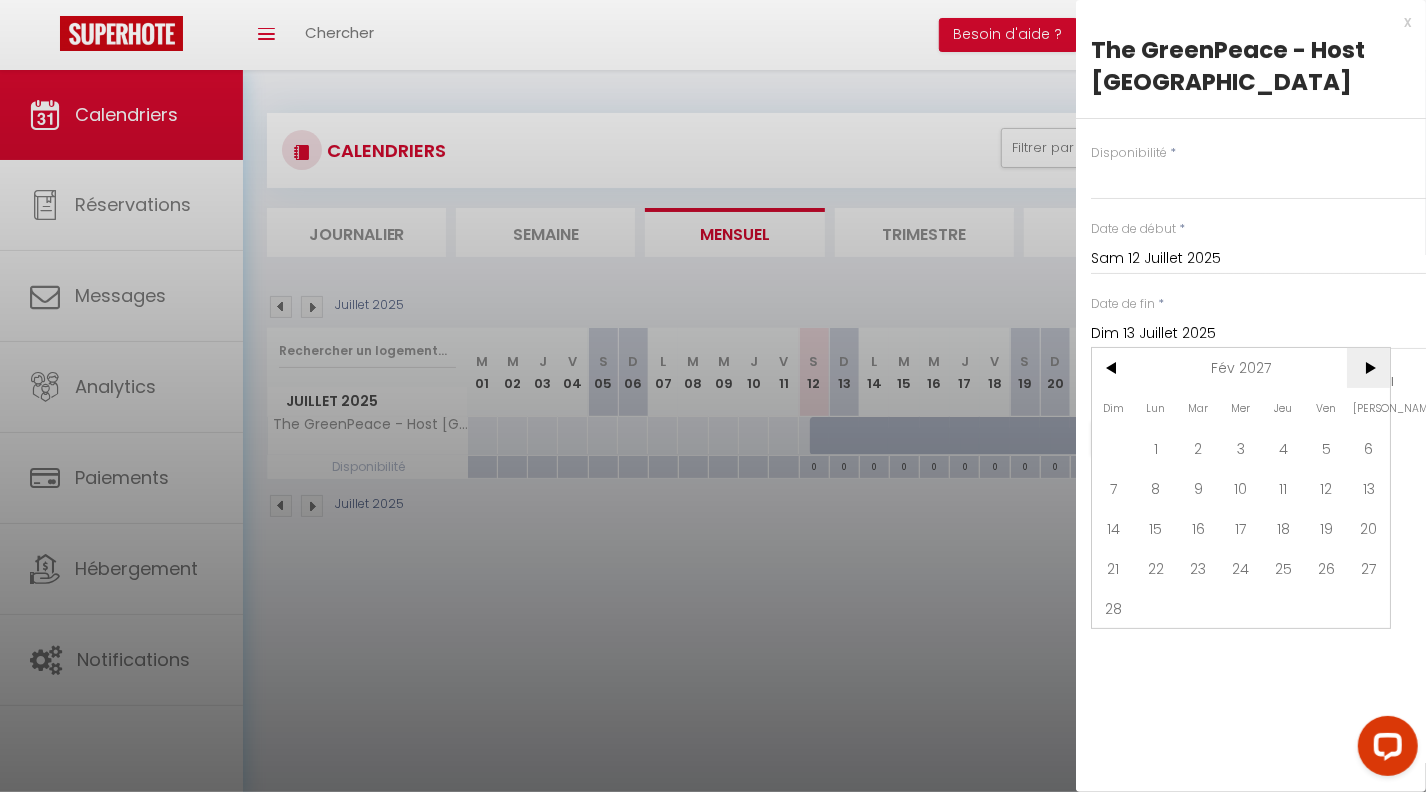click on ">" at bounding box center [1368, 368] 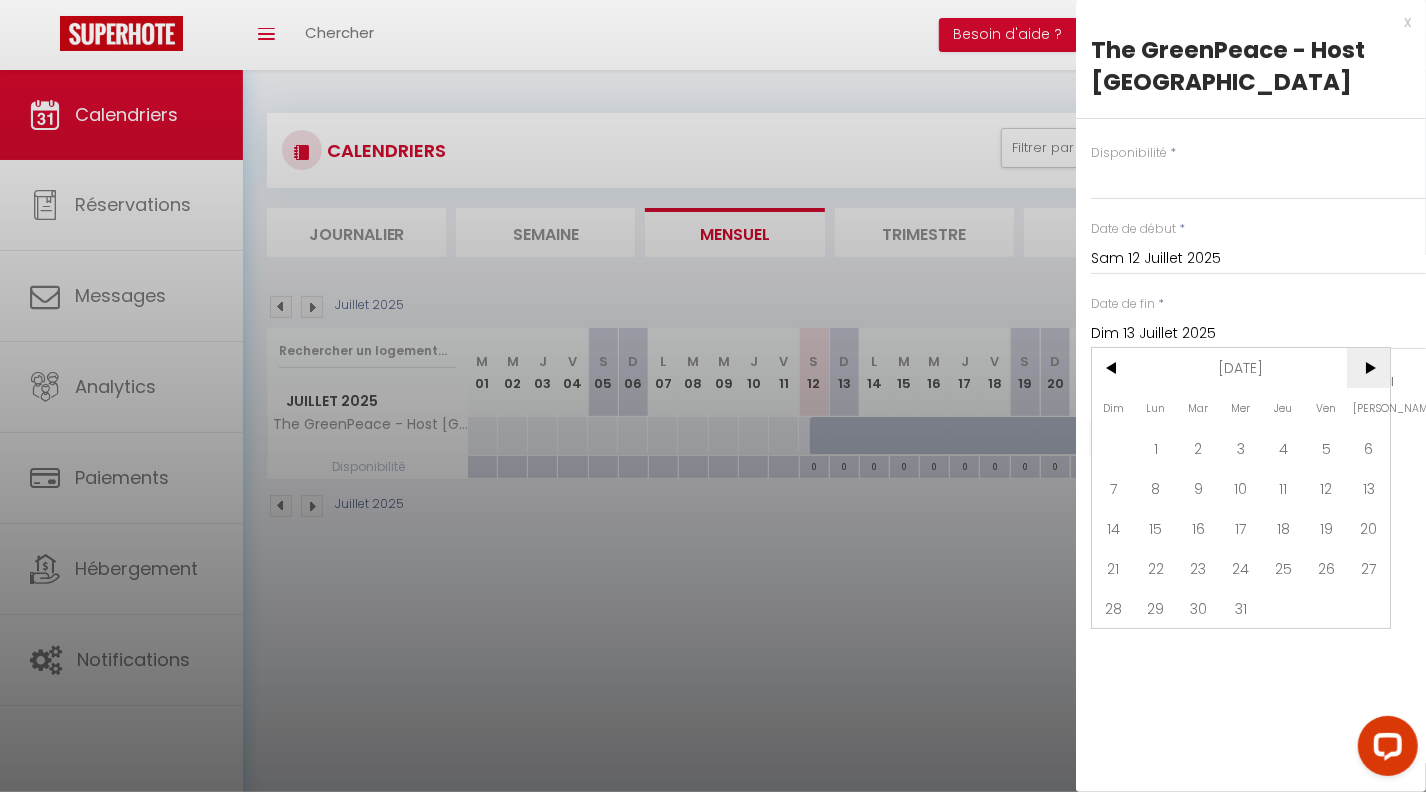 click on ">" at bounding box center (1368, 368) 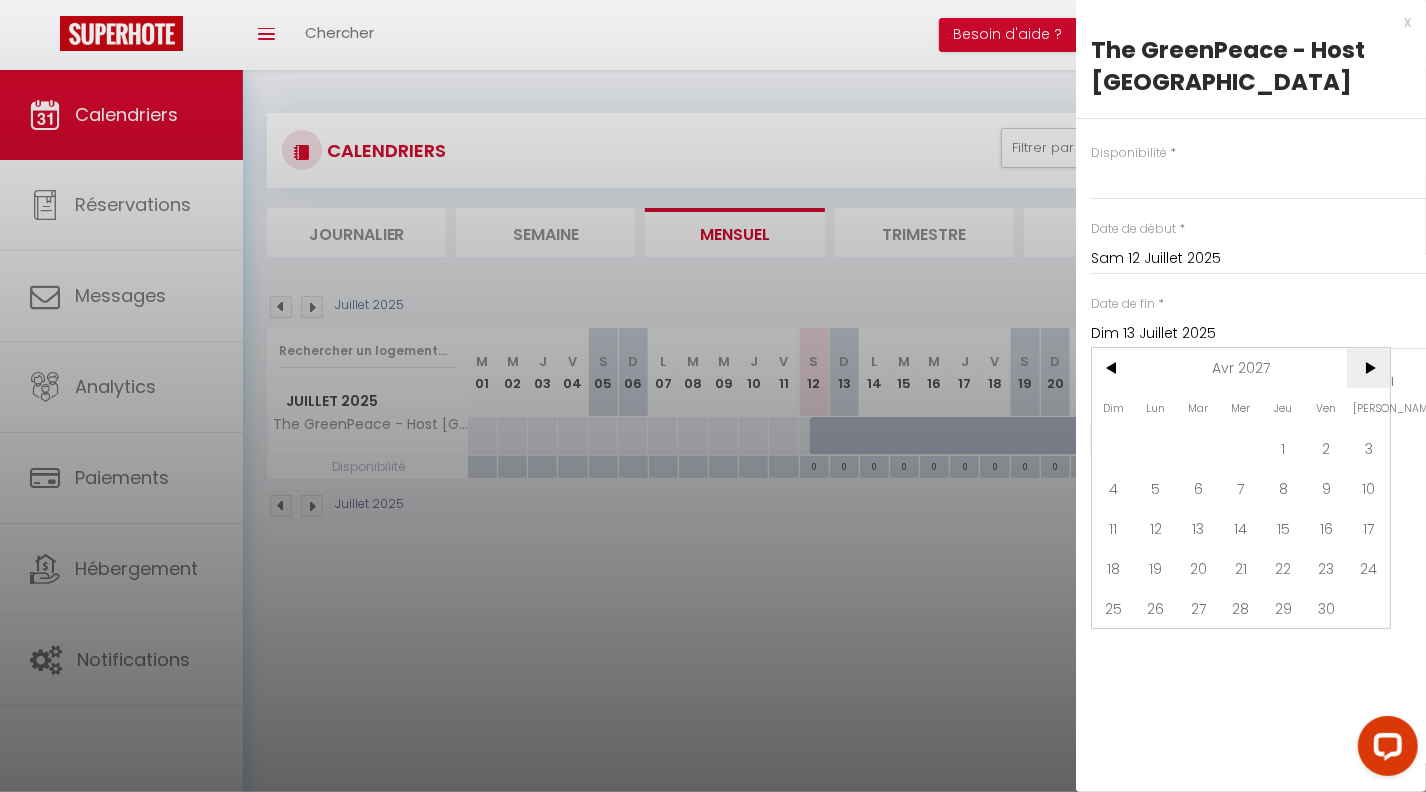click on ">" at bounding box center (1368, 368) 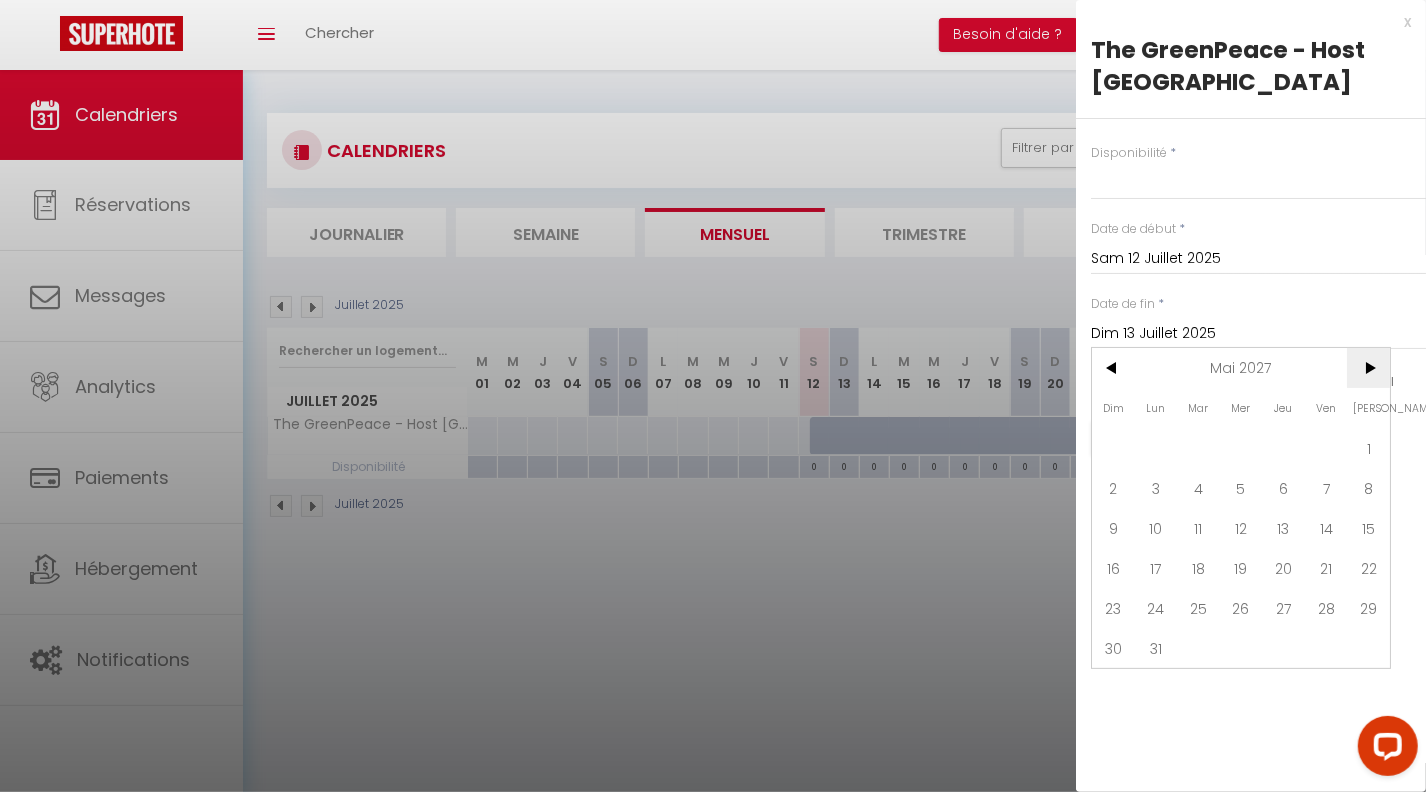 click on ">" at bounding box center (1368, 368) 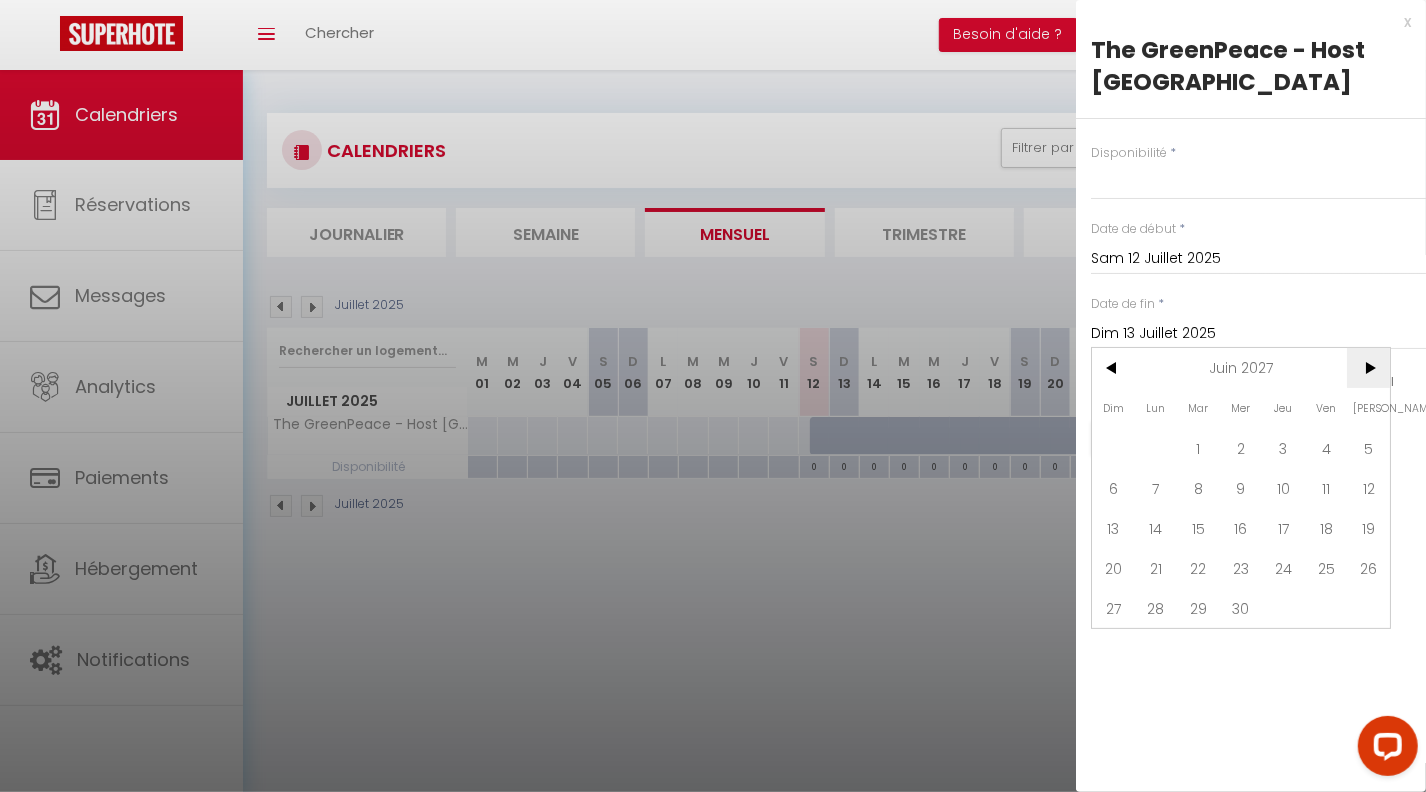 click on ">" at bounding box center [1368, 368] 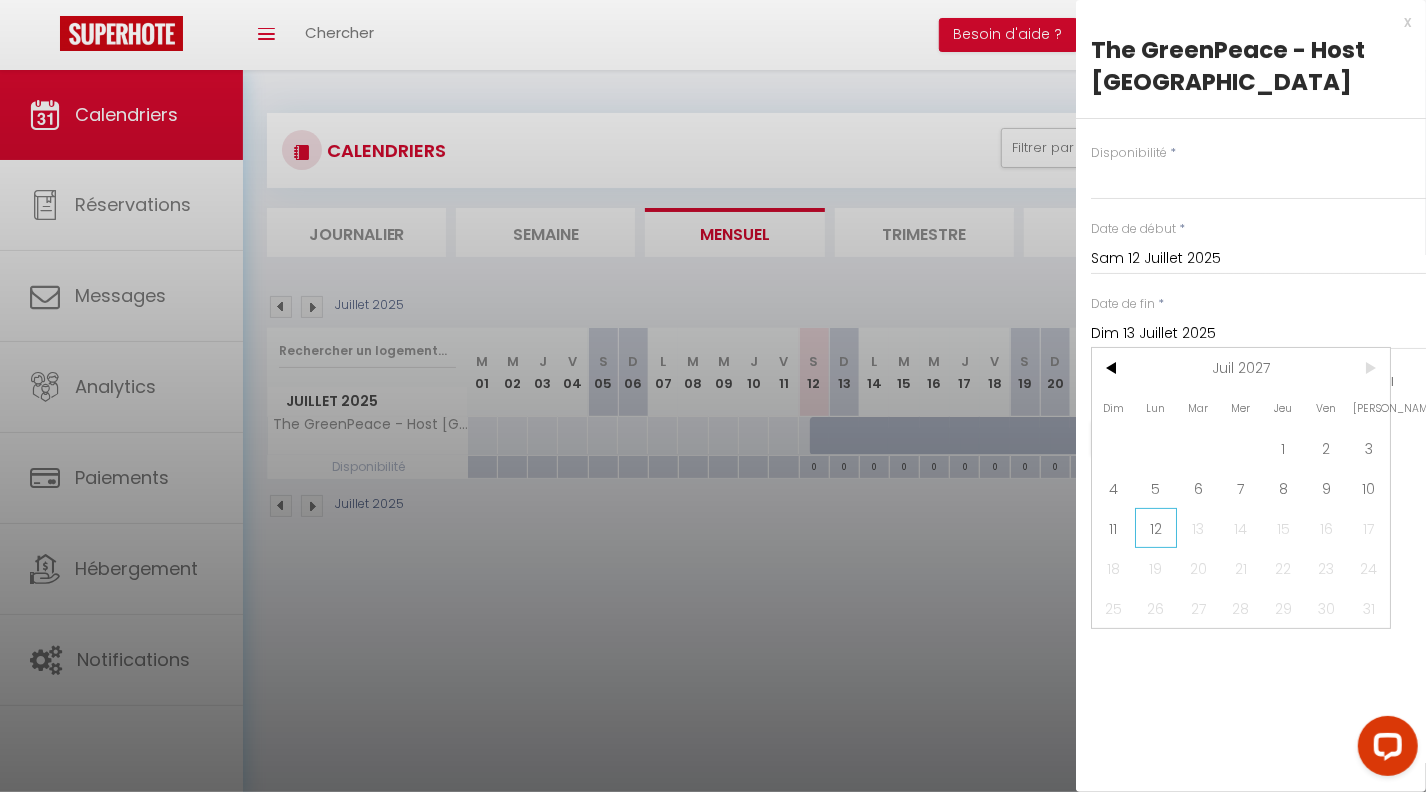 click on "12" at bounding box center [1156, 528] 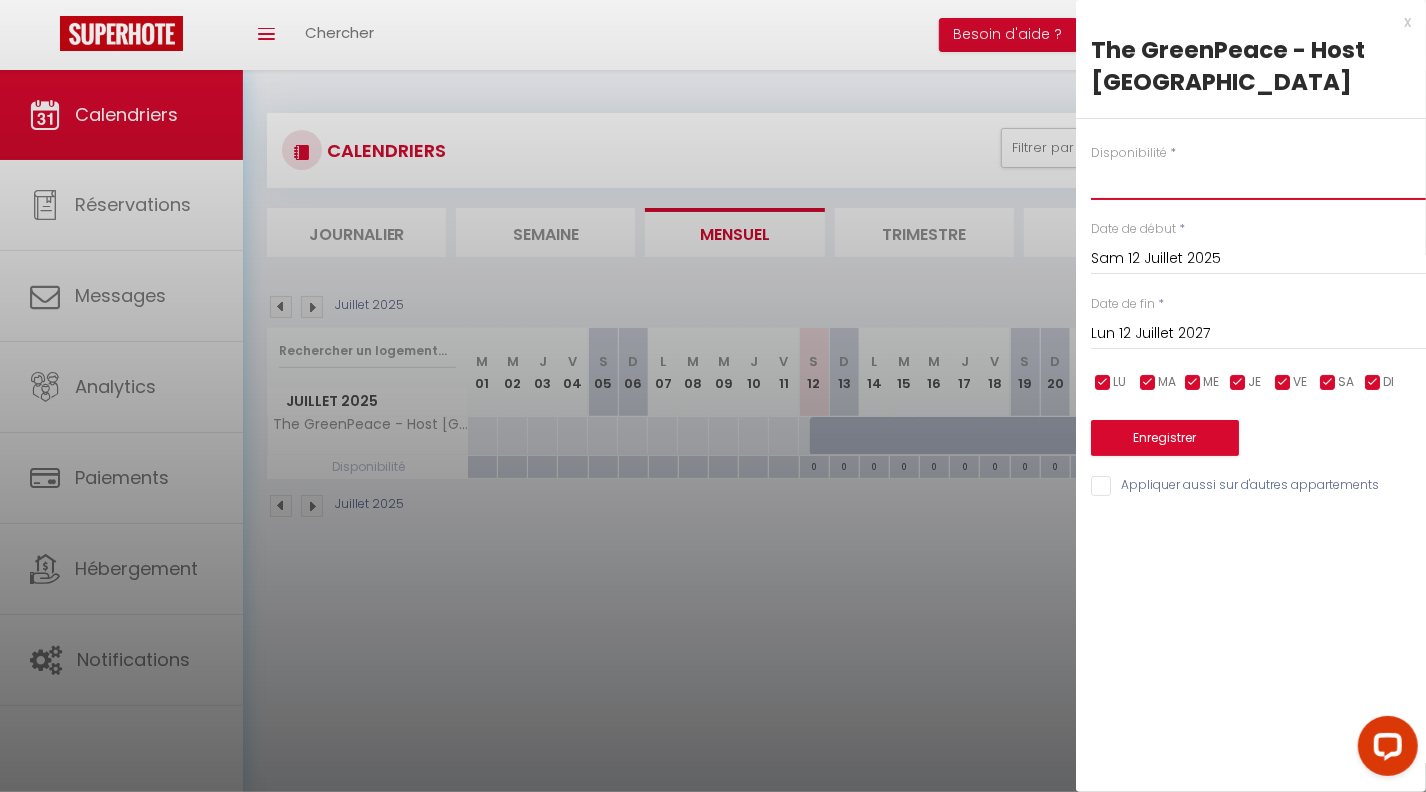 click on "Disponible
Indisponible" at bounding box center [1258, 181] 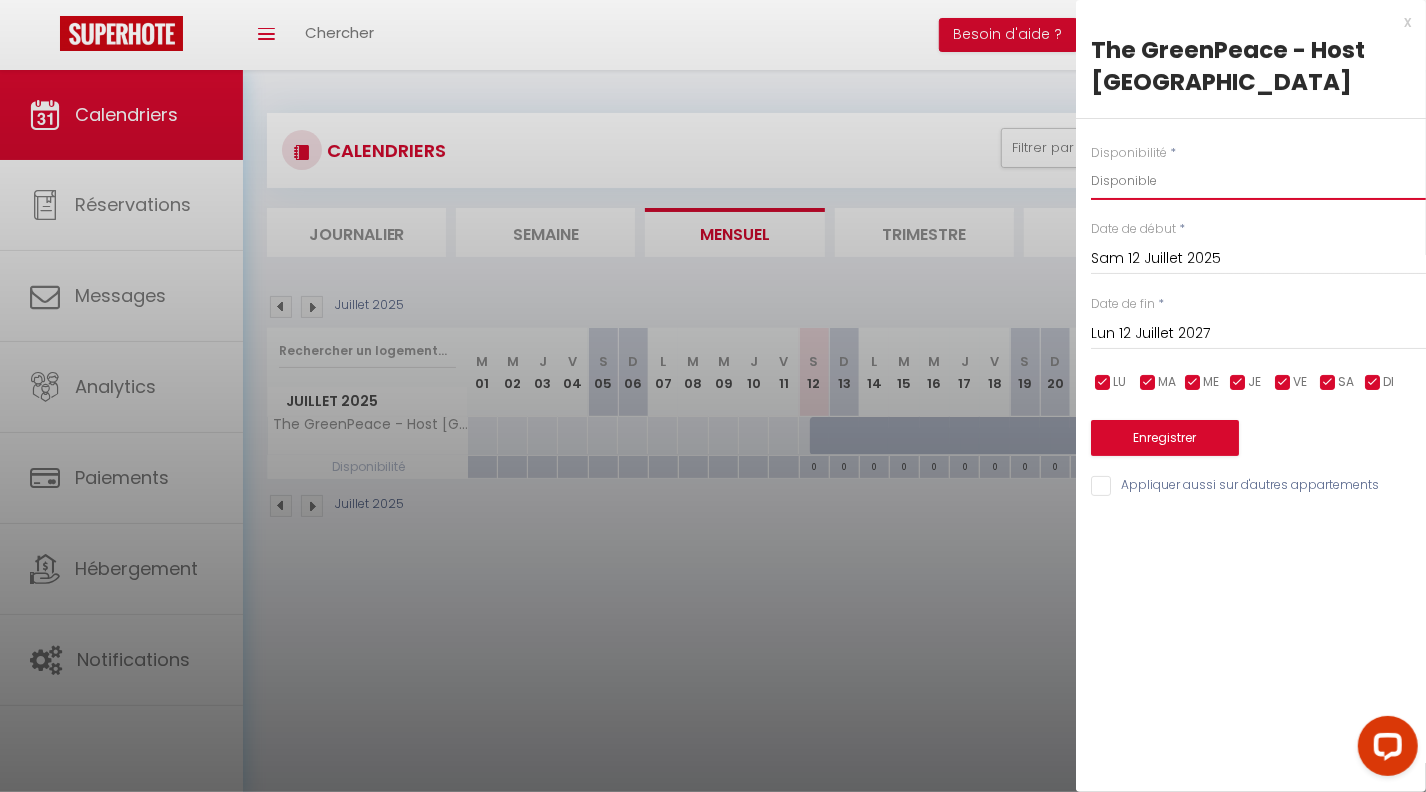 click on "Disponible
Indisponible" at bounding box center [1258, 181] 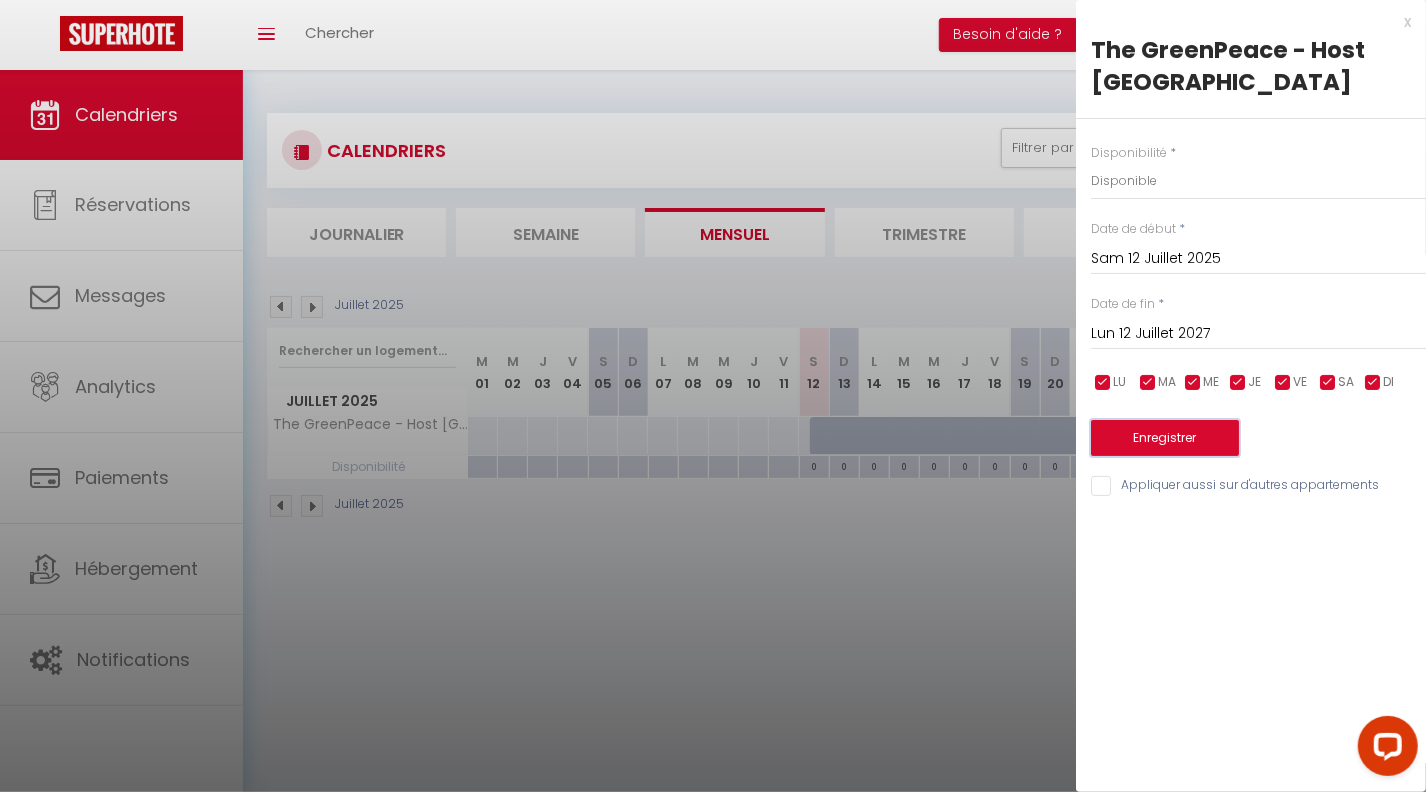 click on "Enregistrer" at bounding box center (1165, 438) 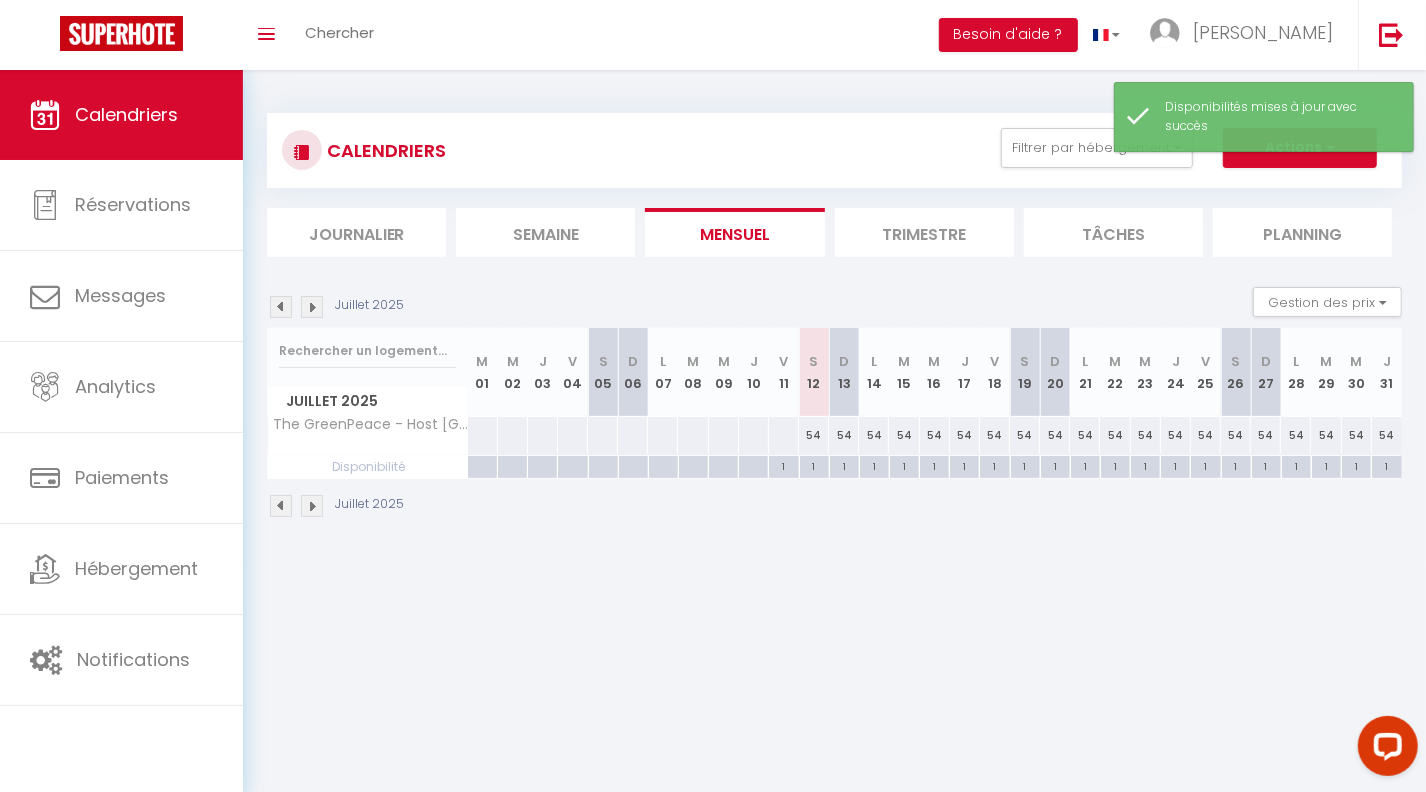 click on "1" at bounding box center (814, 465) 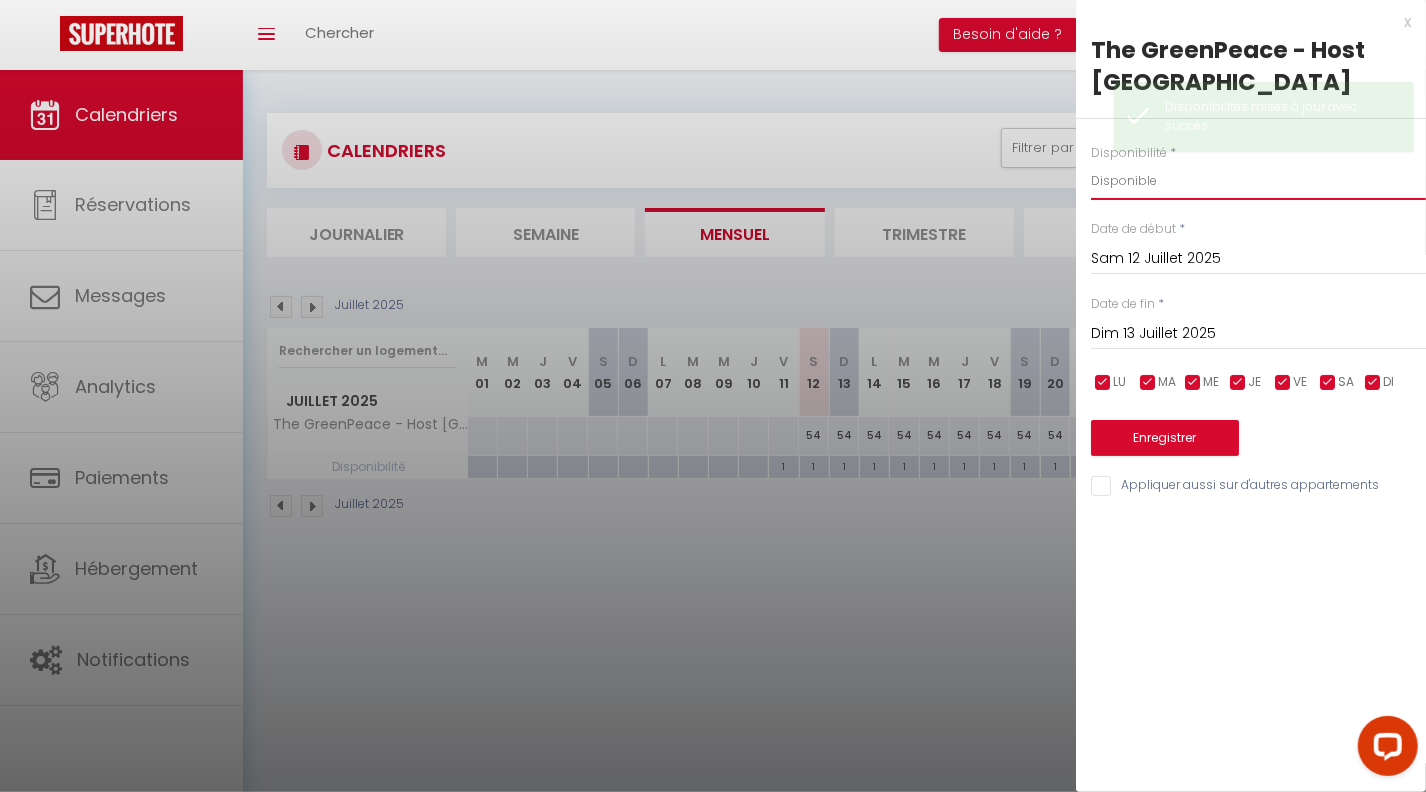 click on "Disponible
Indisponible" at bounding box center (1258, 181) 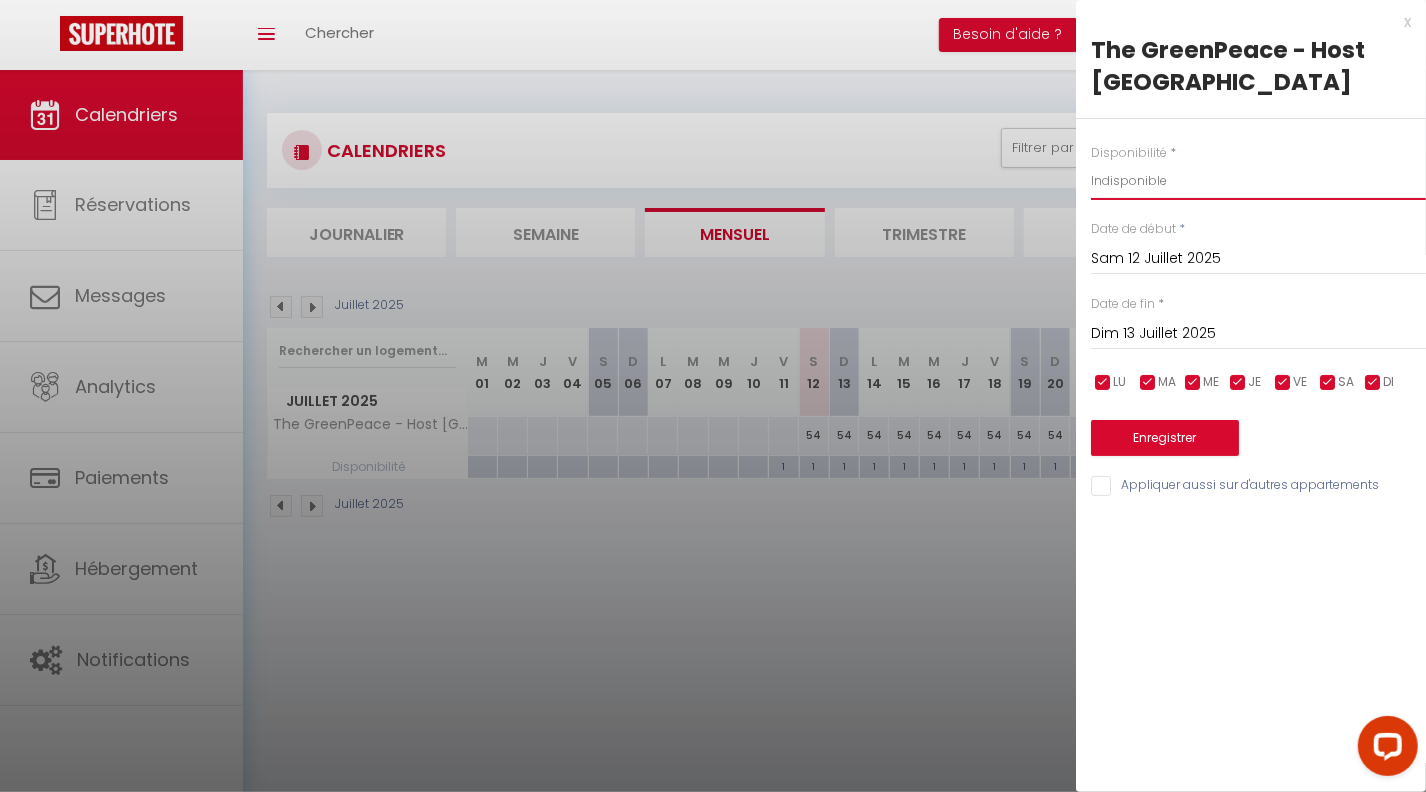 click on "Disponible
Indisponible" at bounding box center [1258, 181] 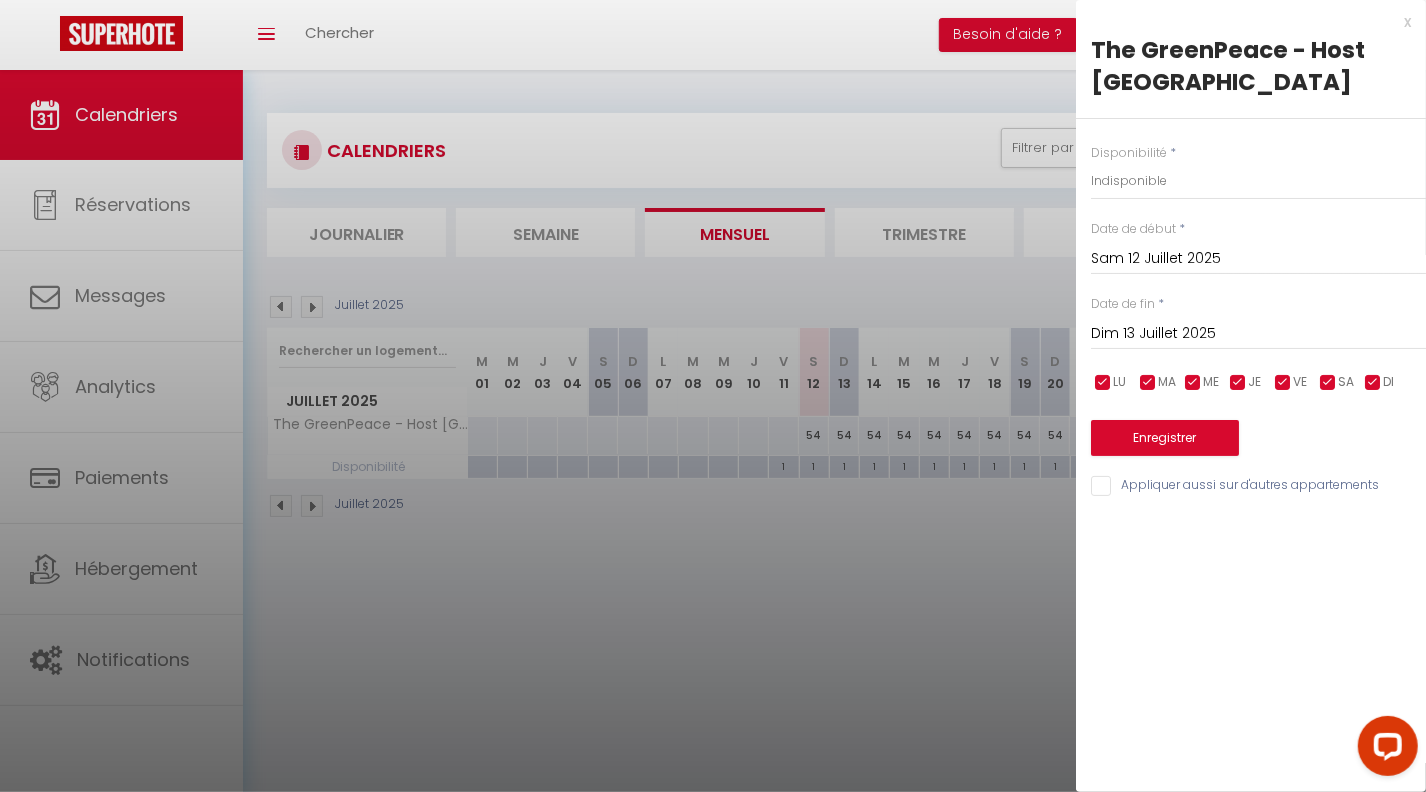 click on "Sam 12 Juillet 2025" at bounding box center [1258, 259] 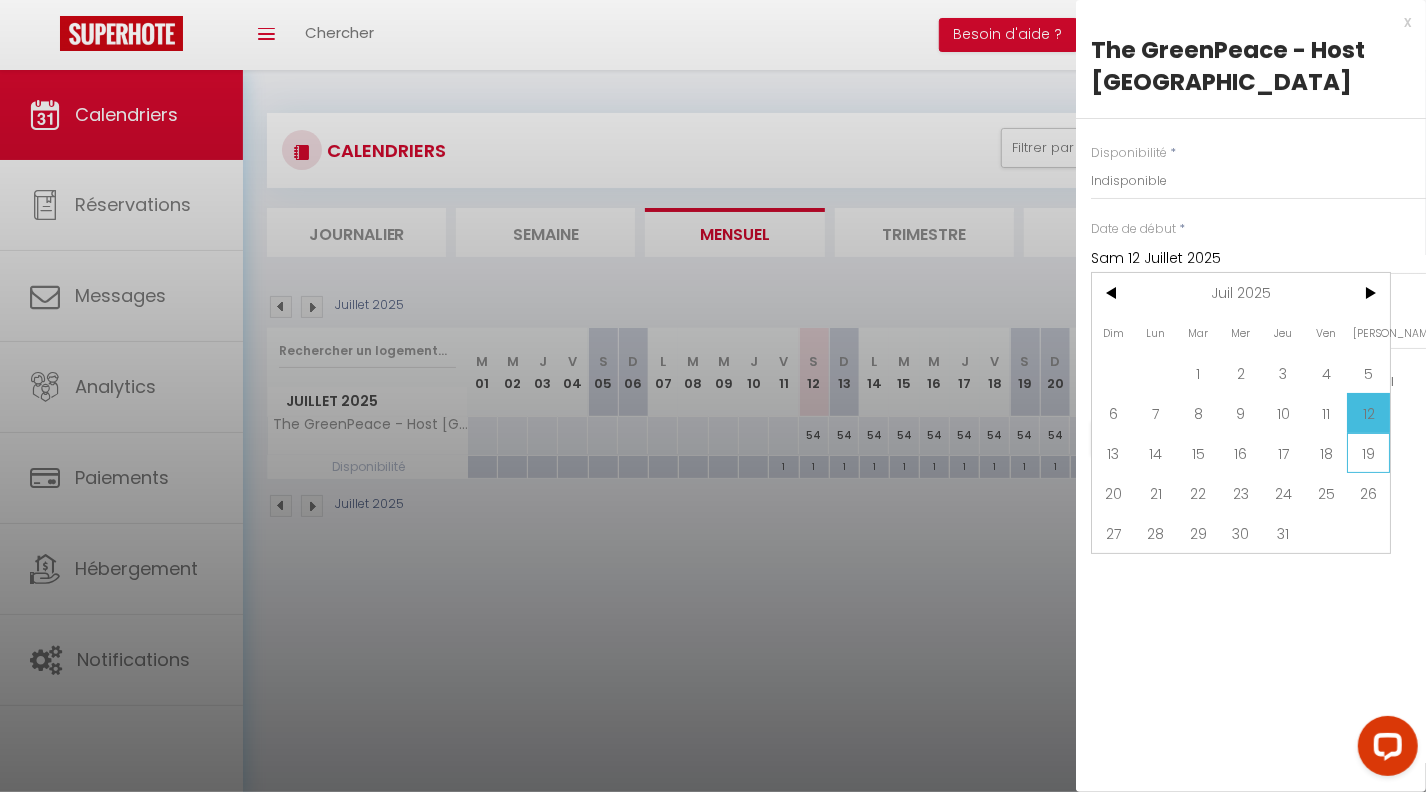 click on "19" at bounding box center [1368, 453] 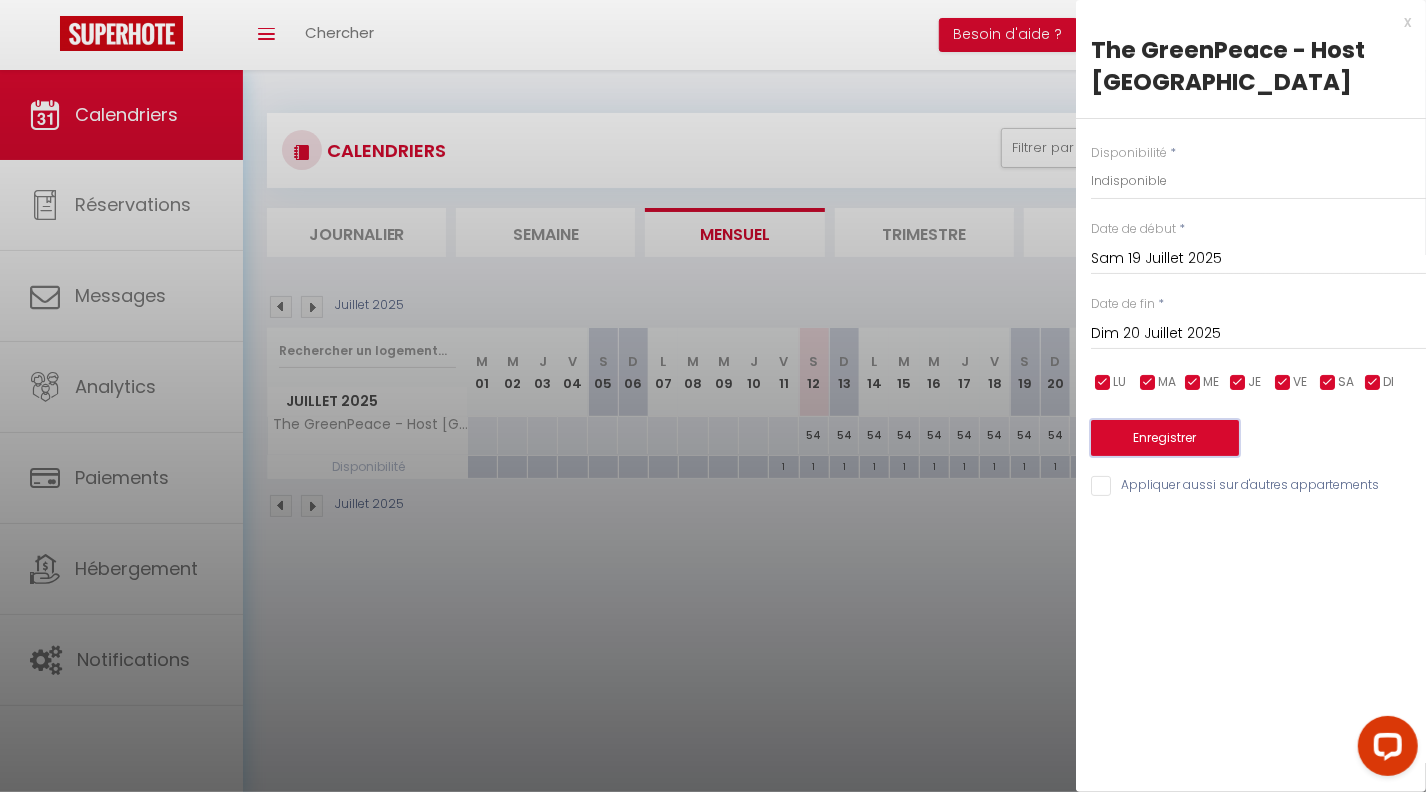 click on "Enregistrer" at bounding box center [1165, 438] 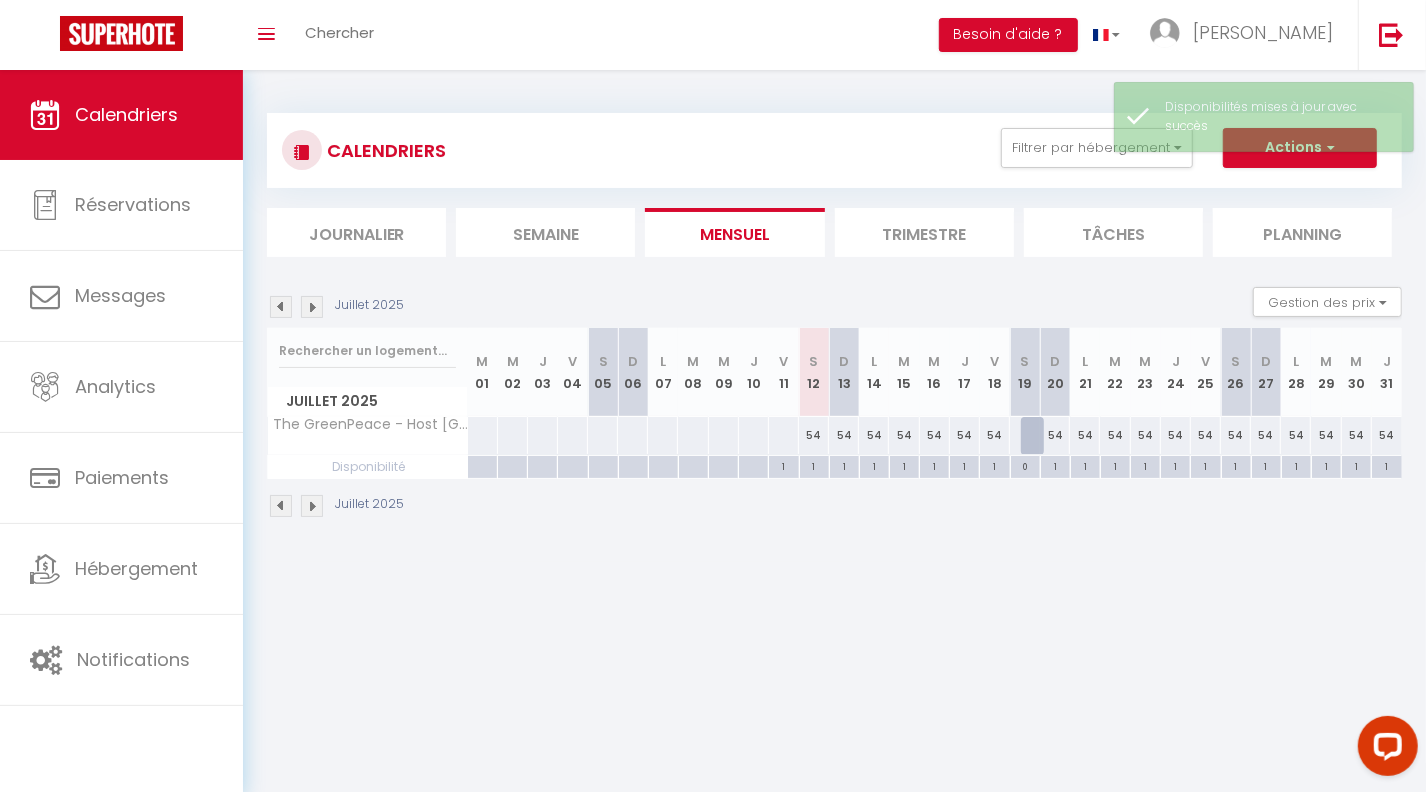 click on "1" at bounding box center [844, 465] 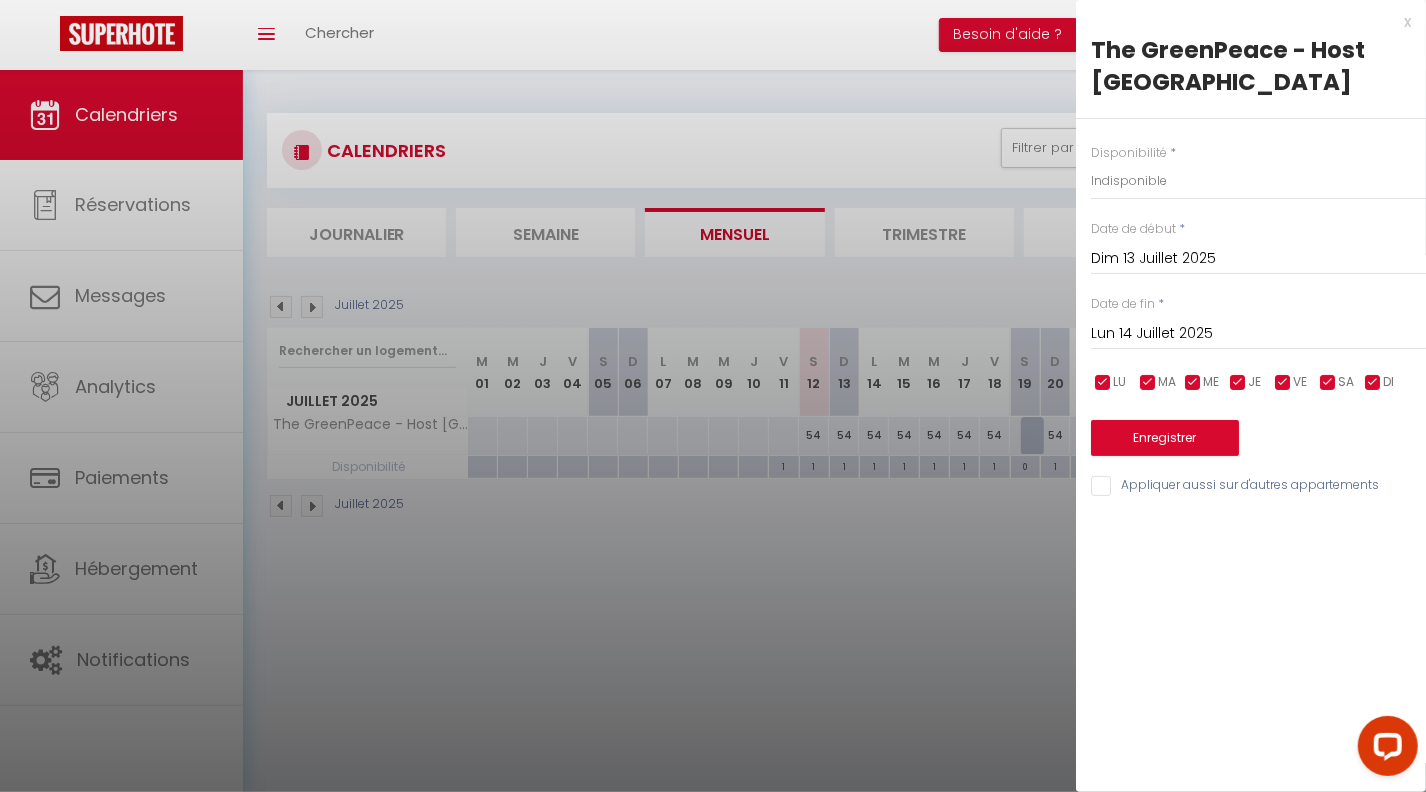 click on "Lun 14 Juillet 2025" at bounding box center (1258, 334) 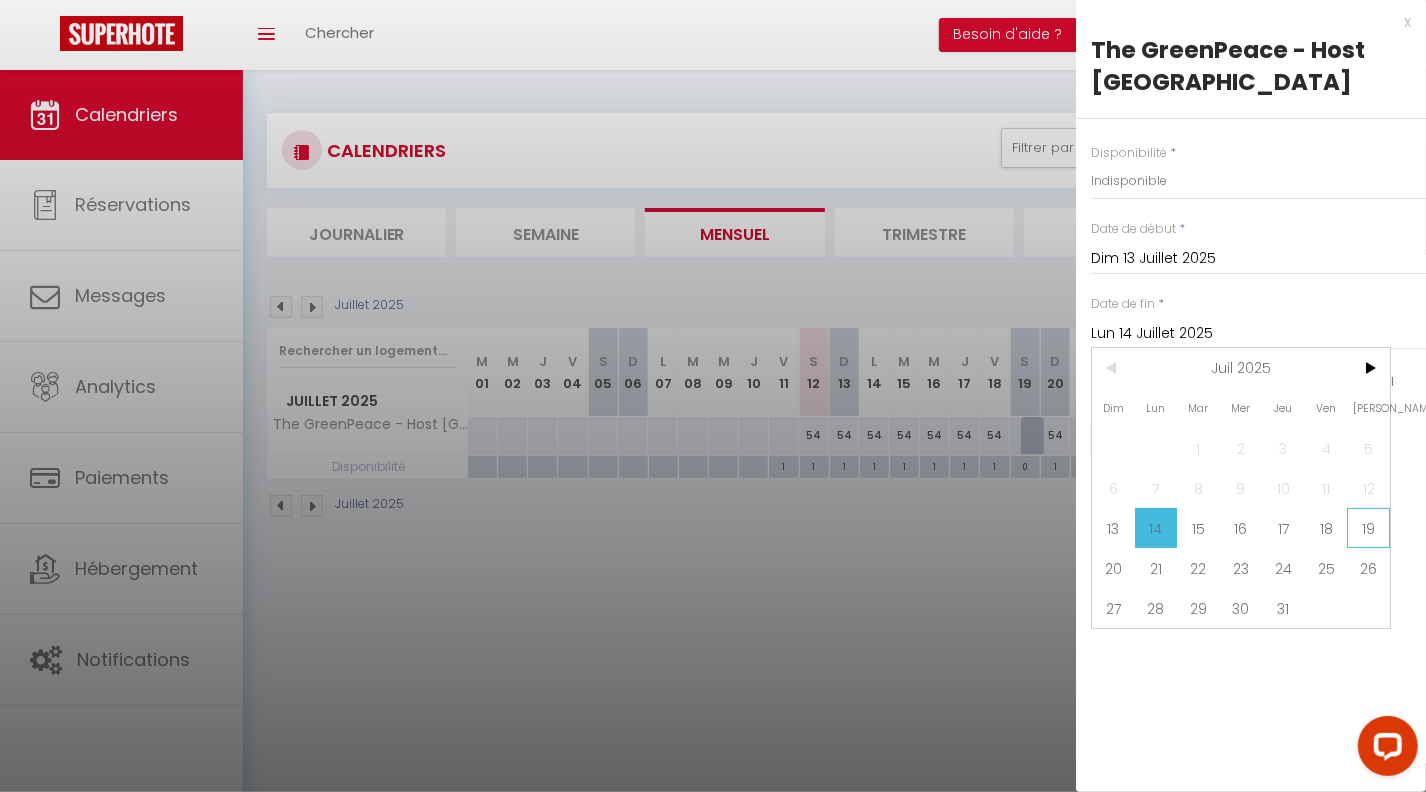 click on "19" at bounding box center (1368, 528) 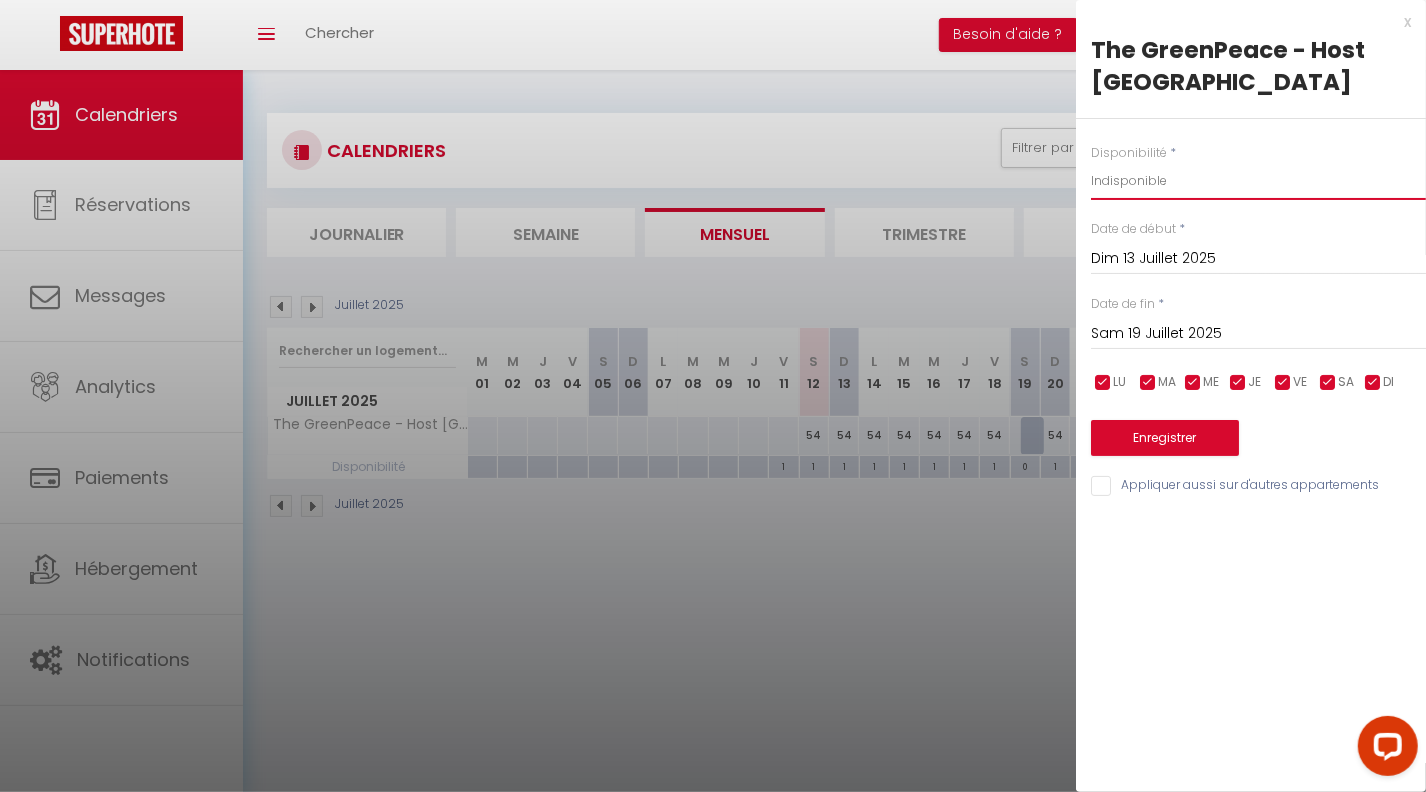 click on "Disponible
Indisponible" at bounding box center (1258, 181) 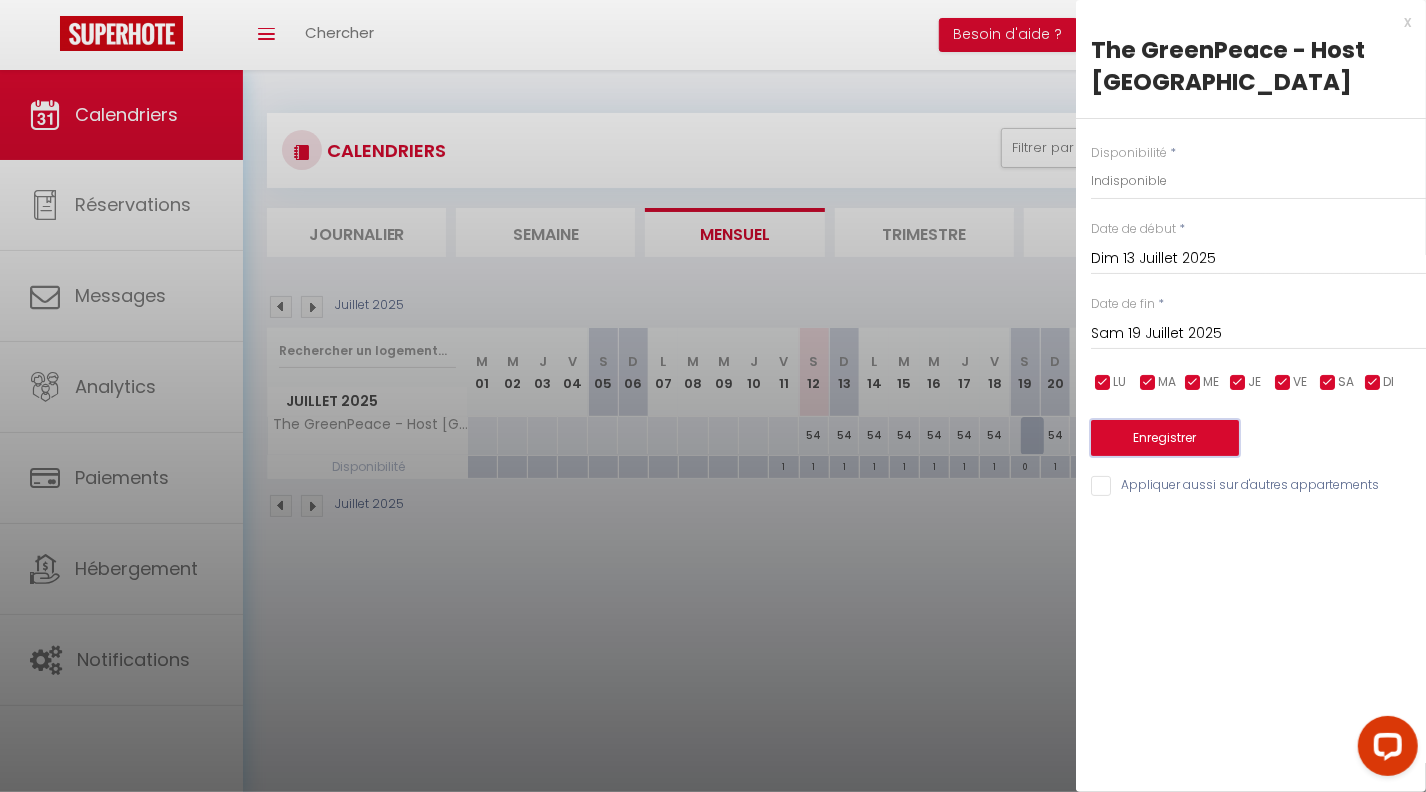 click on "Enregistrer" at bounding box center [1165, 438] 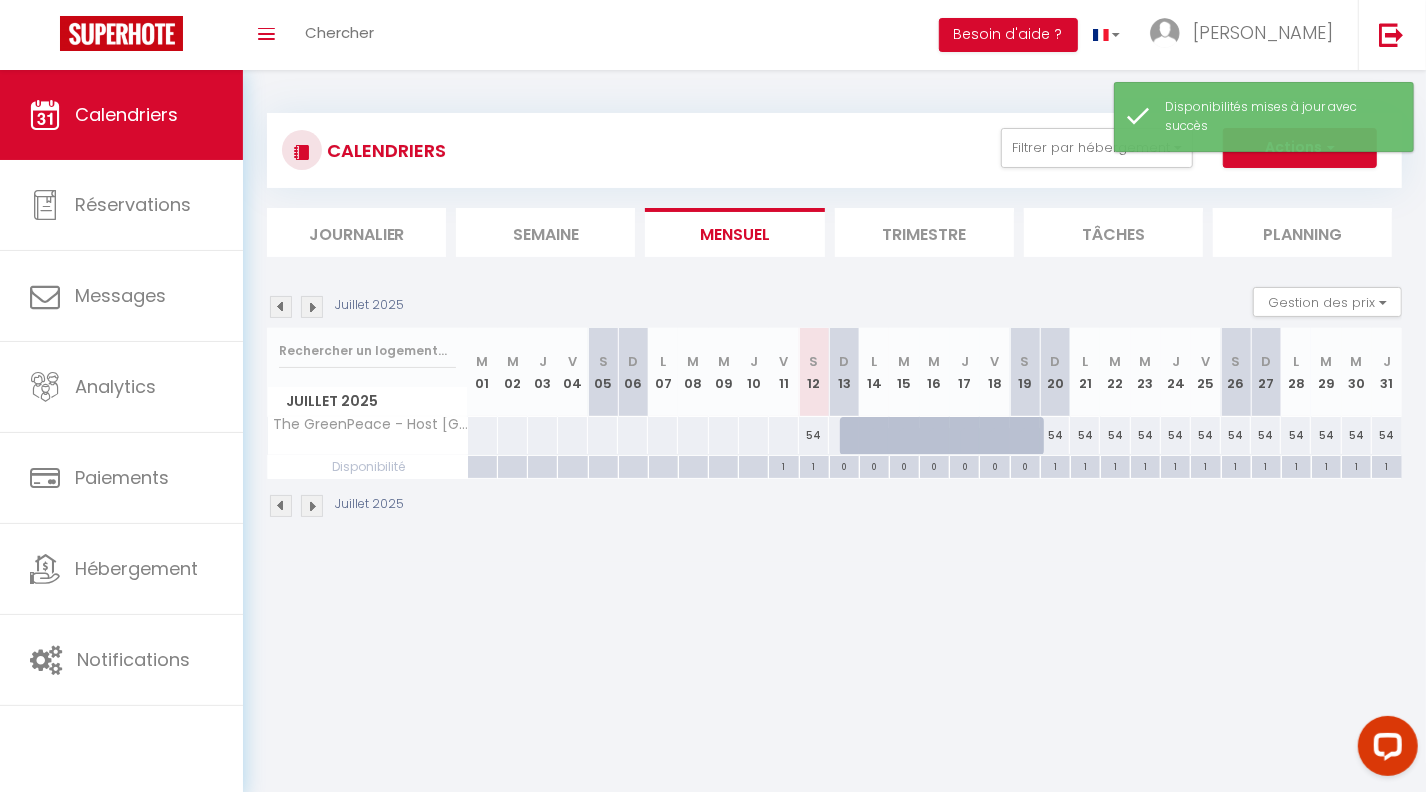 click on "1" at bounding box center (814, 465) 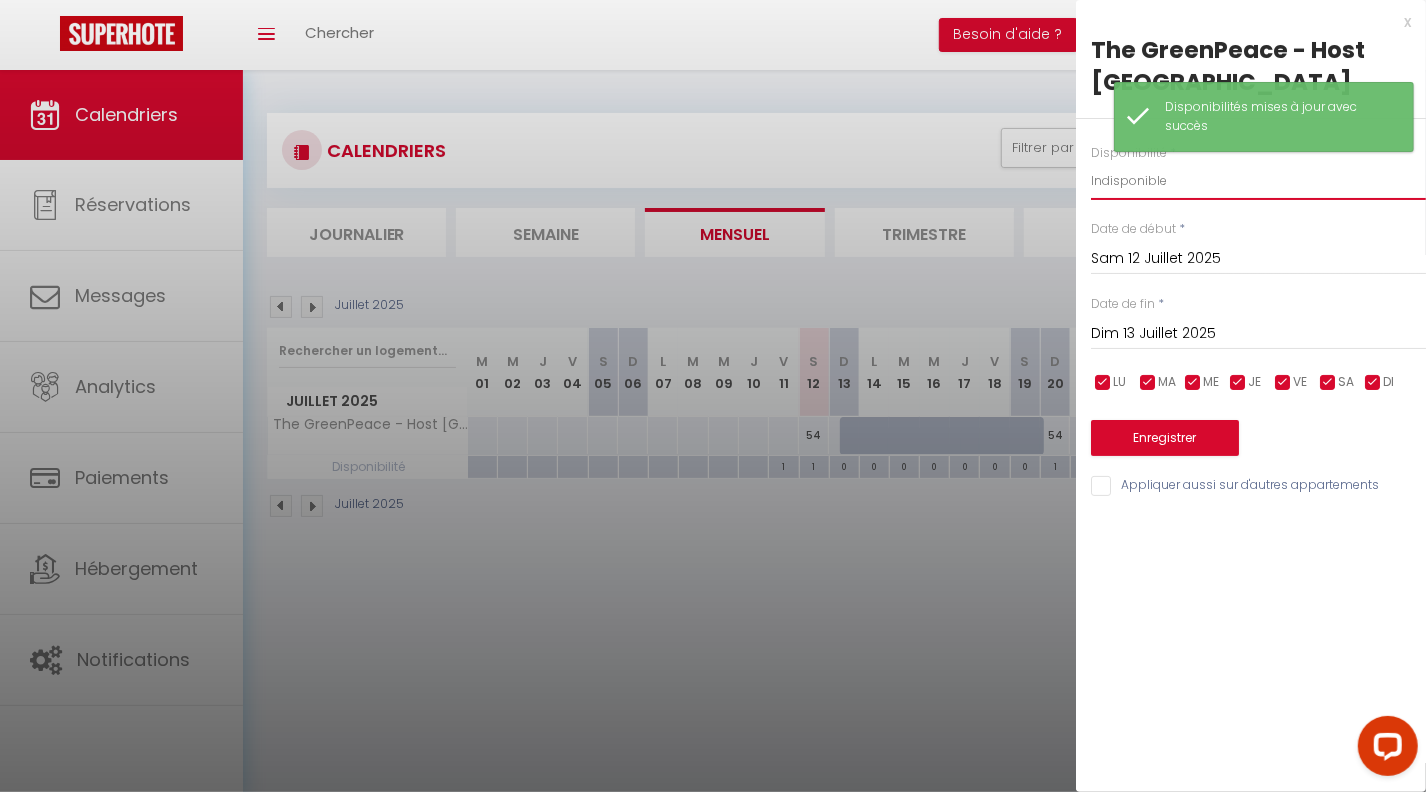 click on "Disponible
Indisponible" at bounding box center (1258, 181) 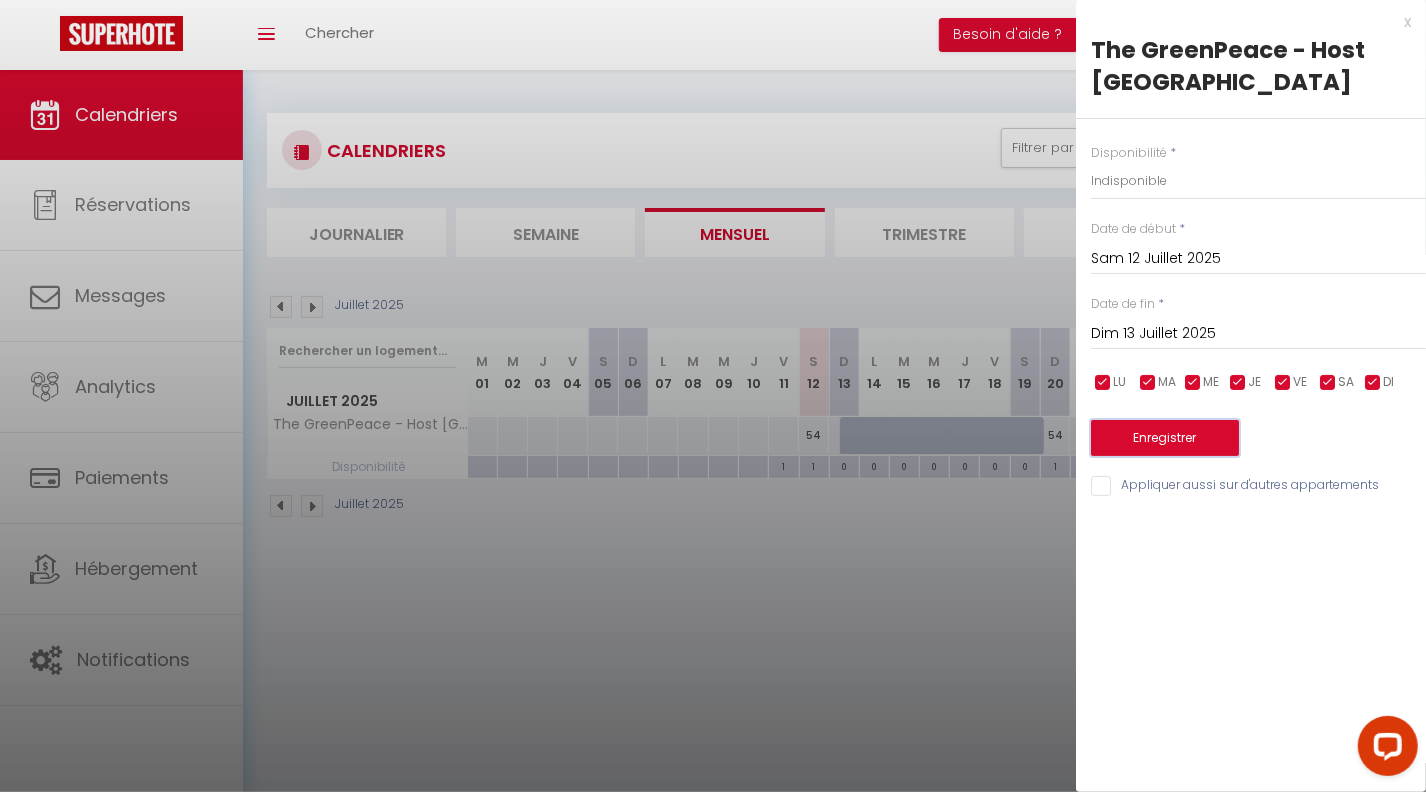 click on "Enregistrer" at bounding box center [1165, 438] 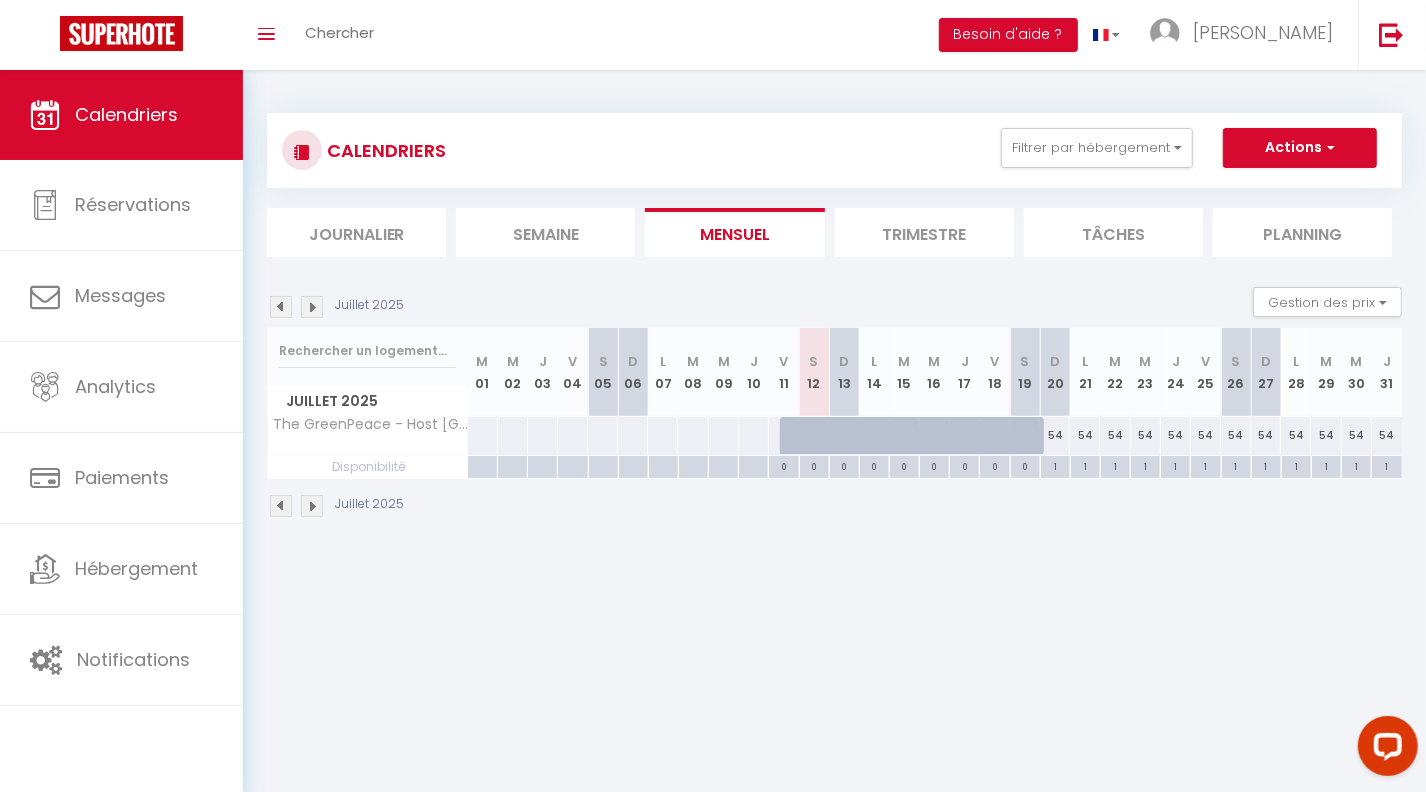 click at bounding box center (312, 307) 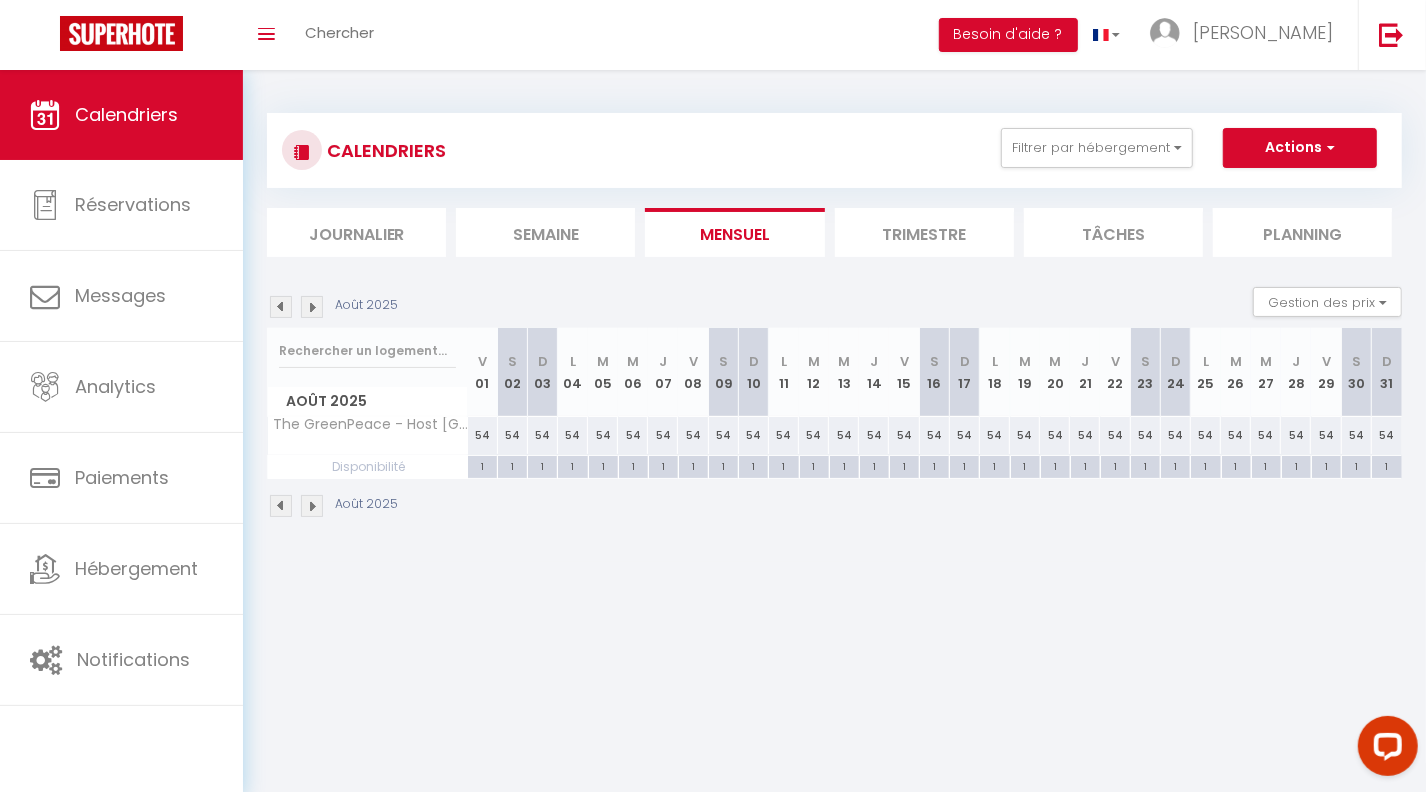 click at bounding box center [312, 307] 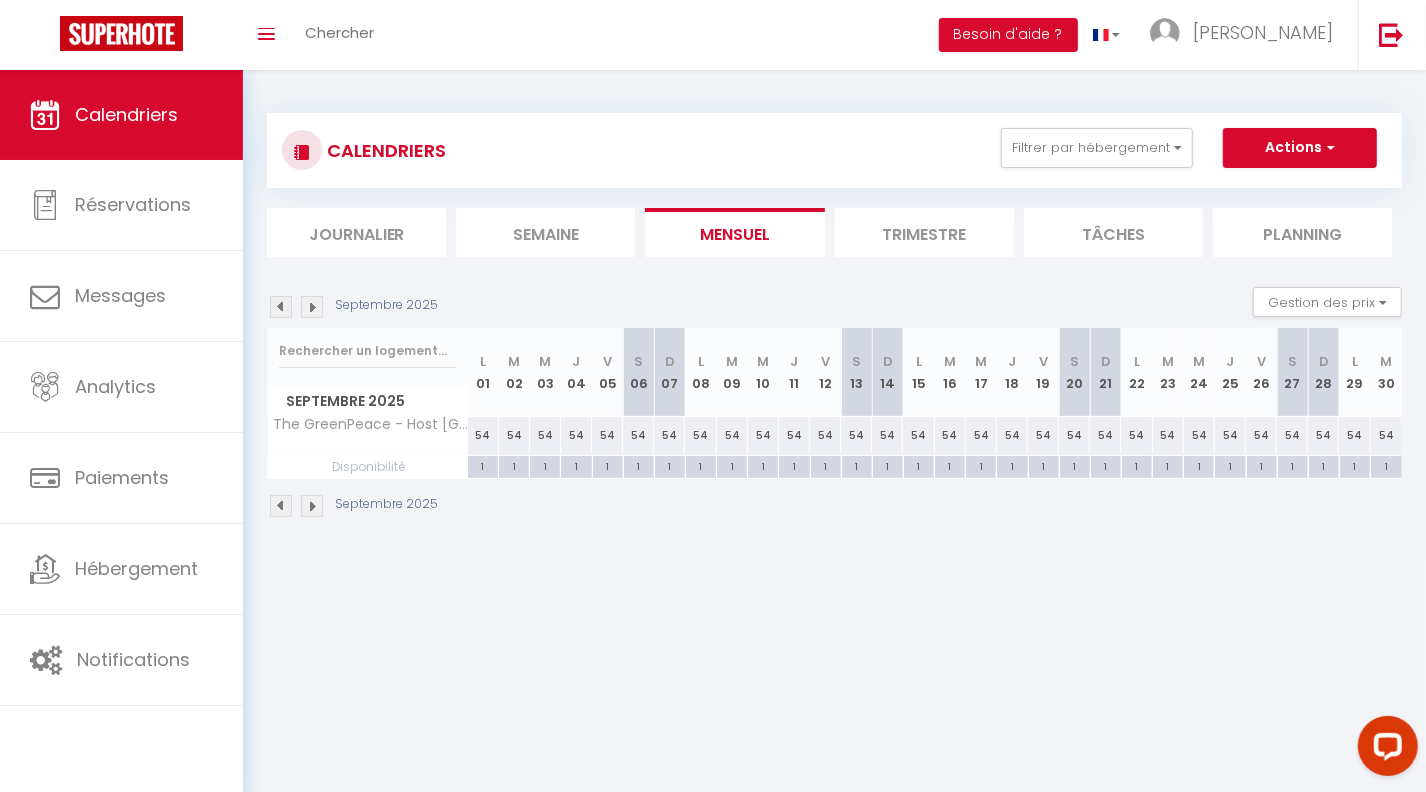 click on "1" at bounding box center [483, 465] 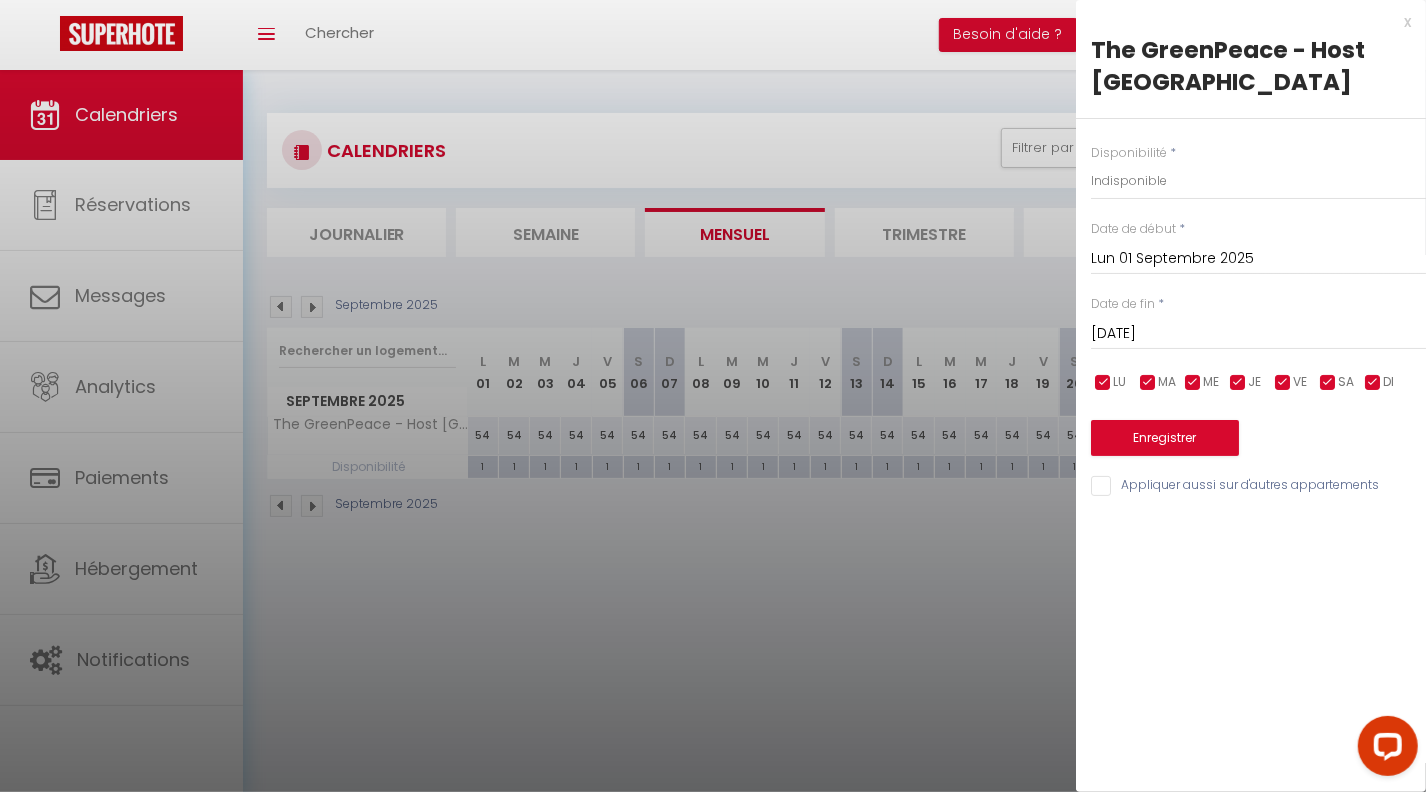 click on "Mar 02 Septembre 2025" at bounding box center [1258, 334] 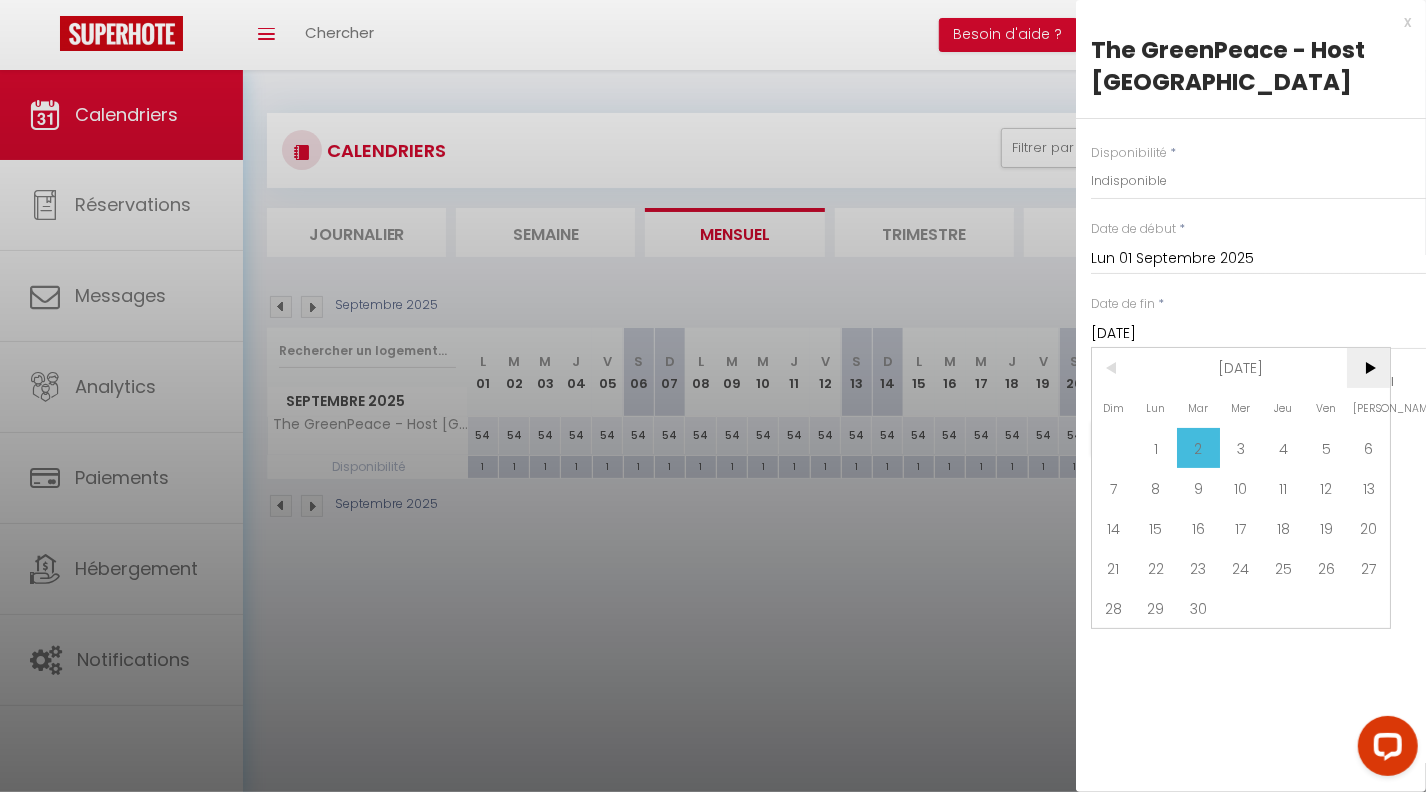 click on ">" at bounding box center [1368, 368] 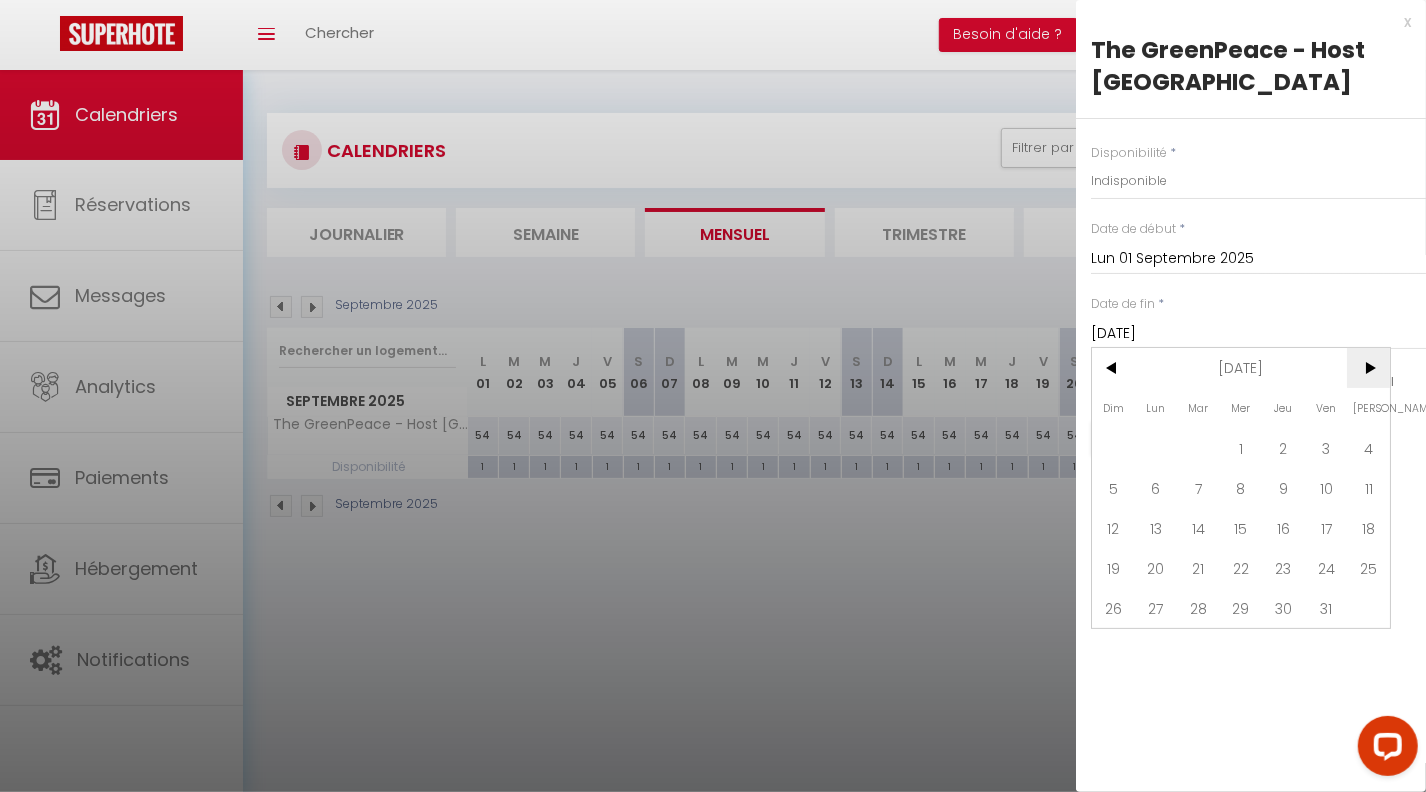 click on ">" at bounding box center [1368, 368] 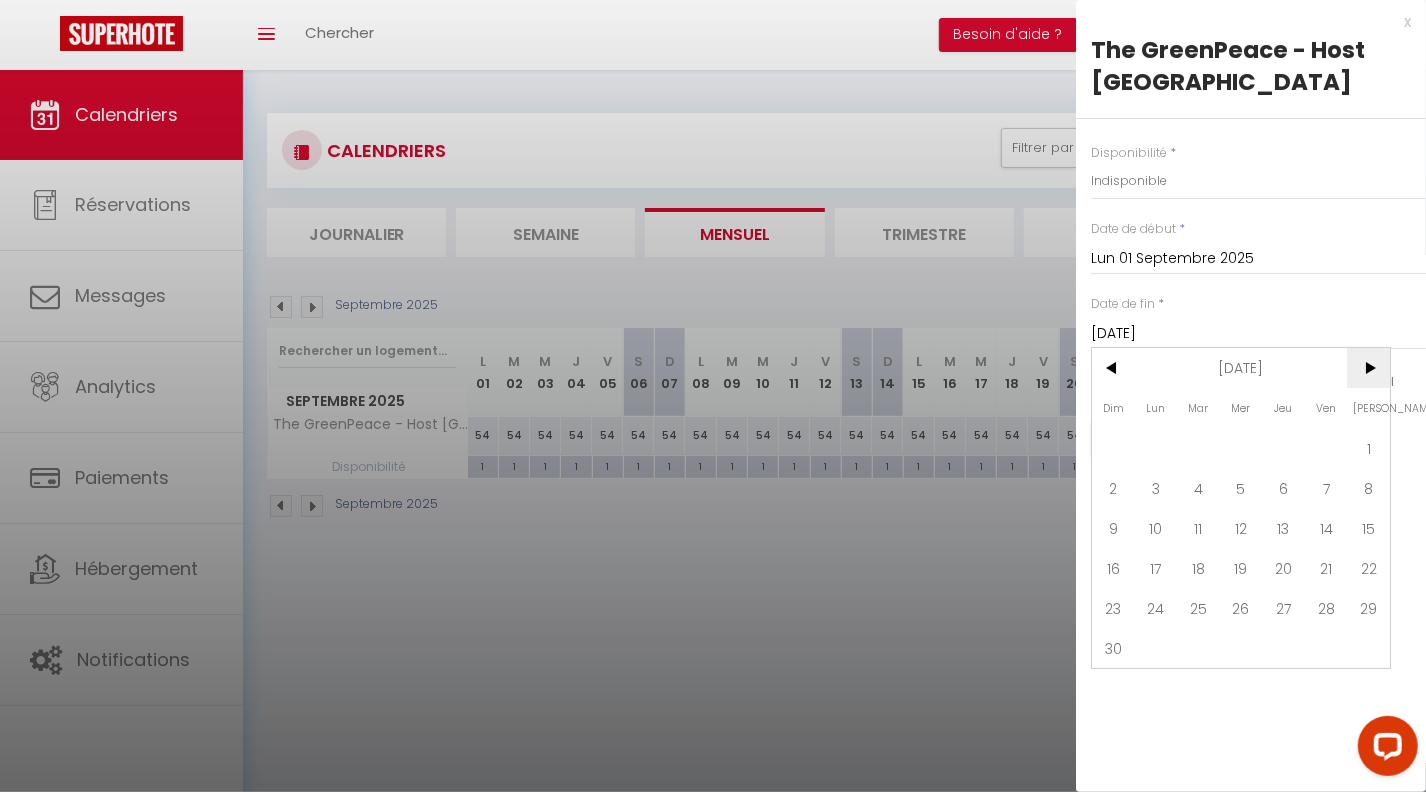 click on ">" at bounding box center (1368, 368) 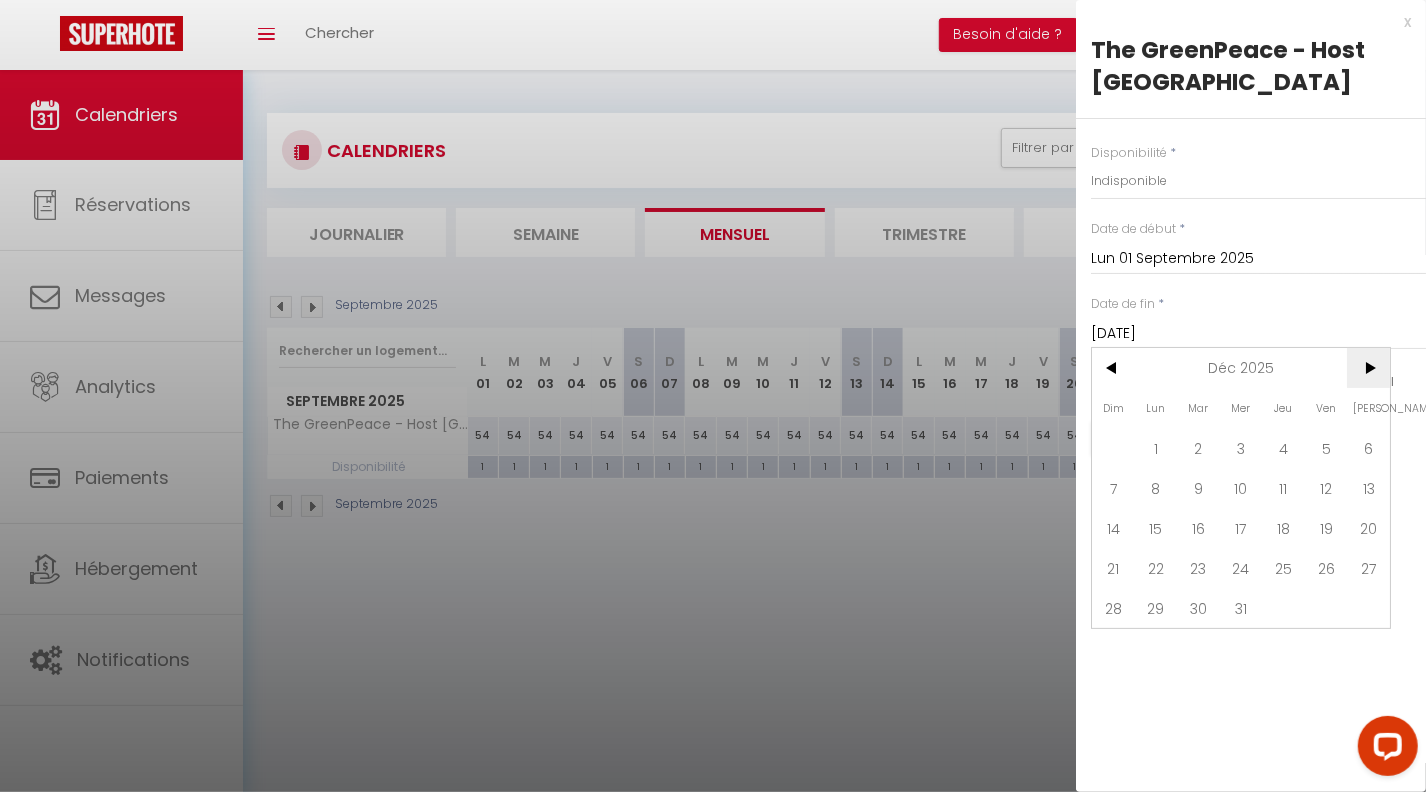 click on ">" at bounding box center (1368, 368) 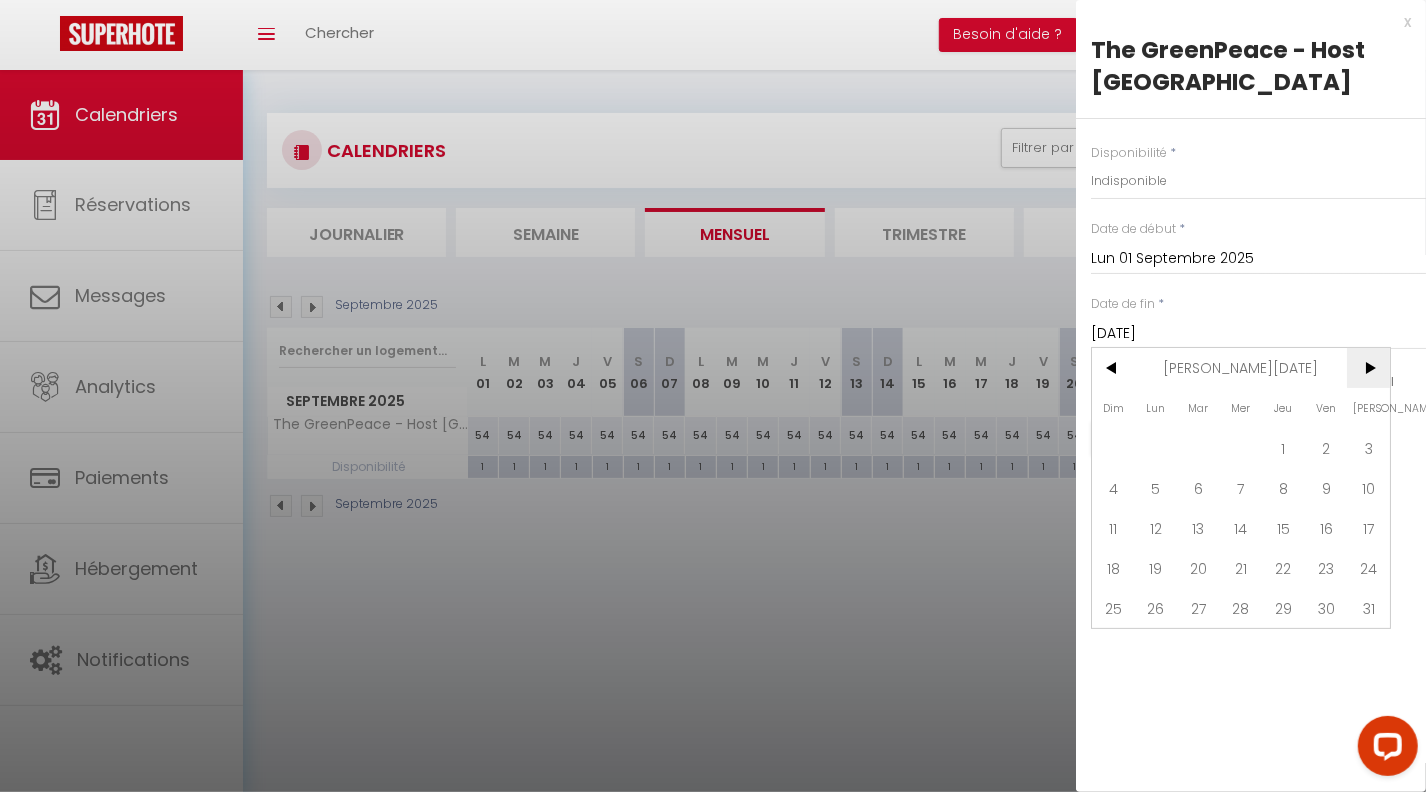 click on ">" at bounding box center [1368, 368] 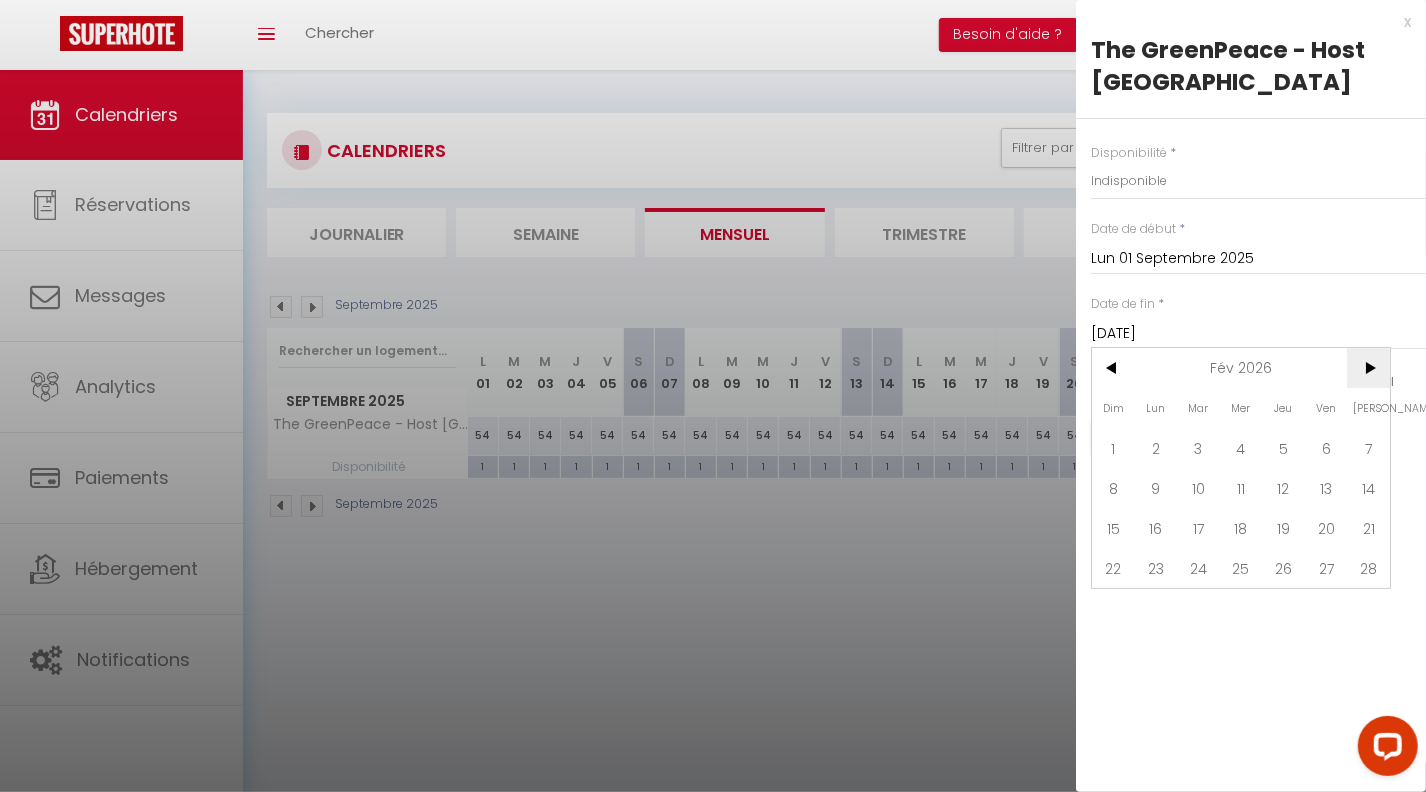 click on ">" at bounding box center (1368, 368) 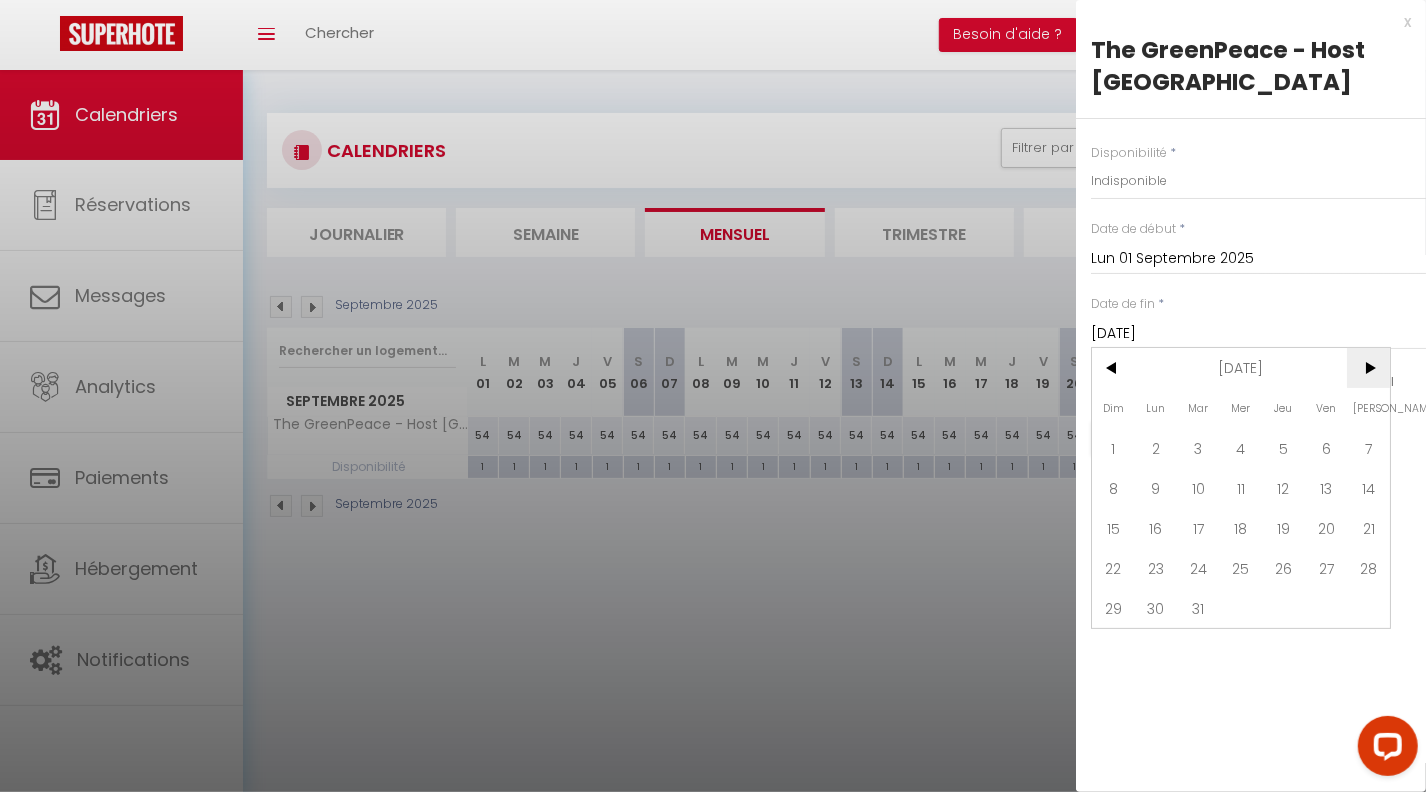 click on ">" at bounding box center (1368, 368) 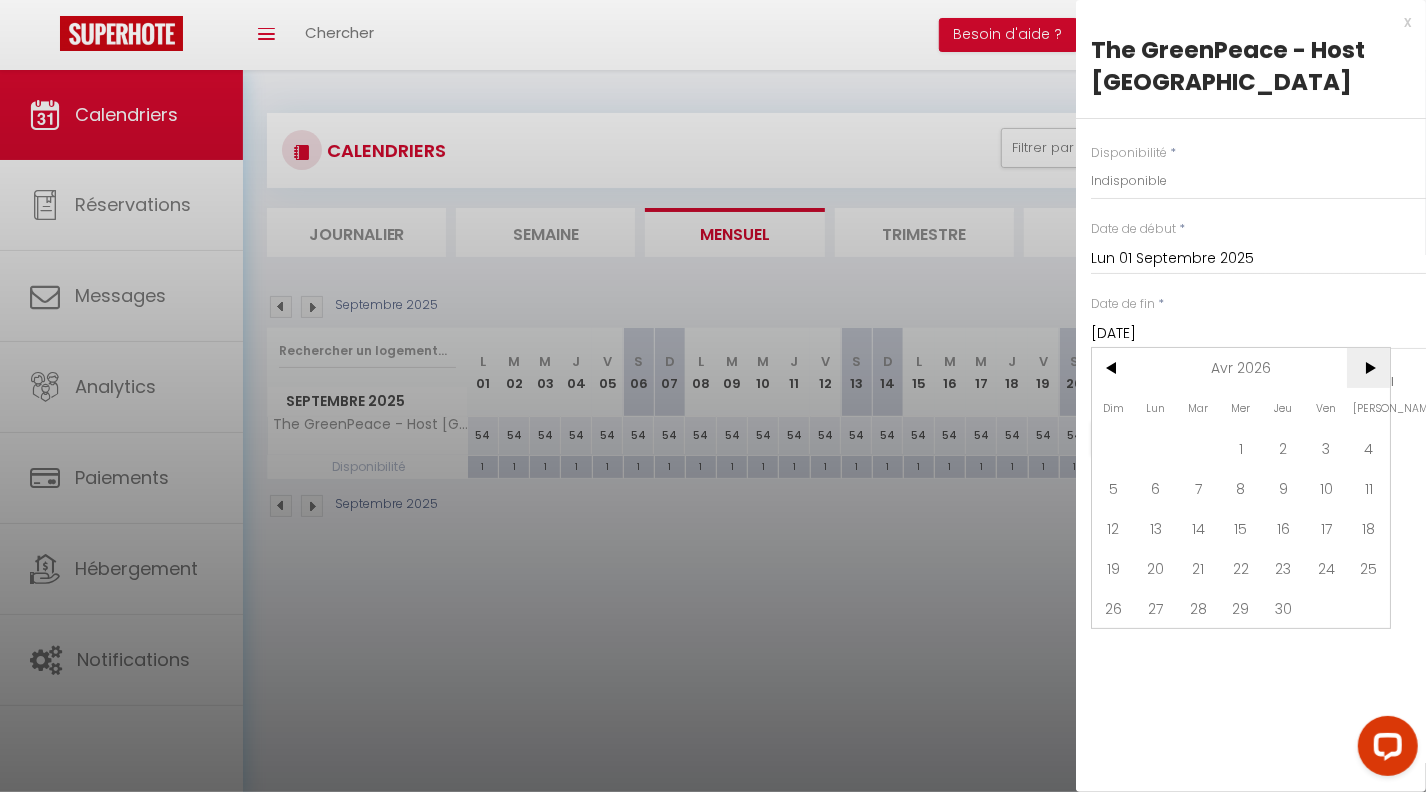 click on ">" at bounding box center [1368, 368] 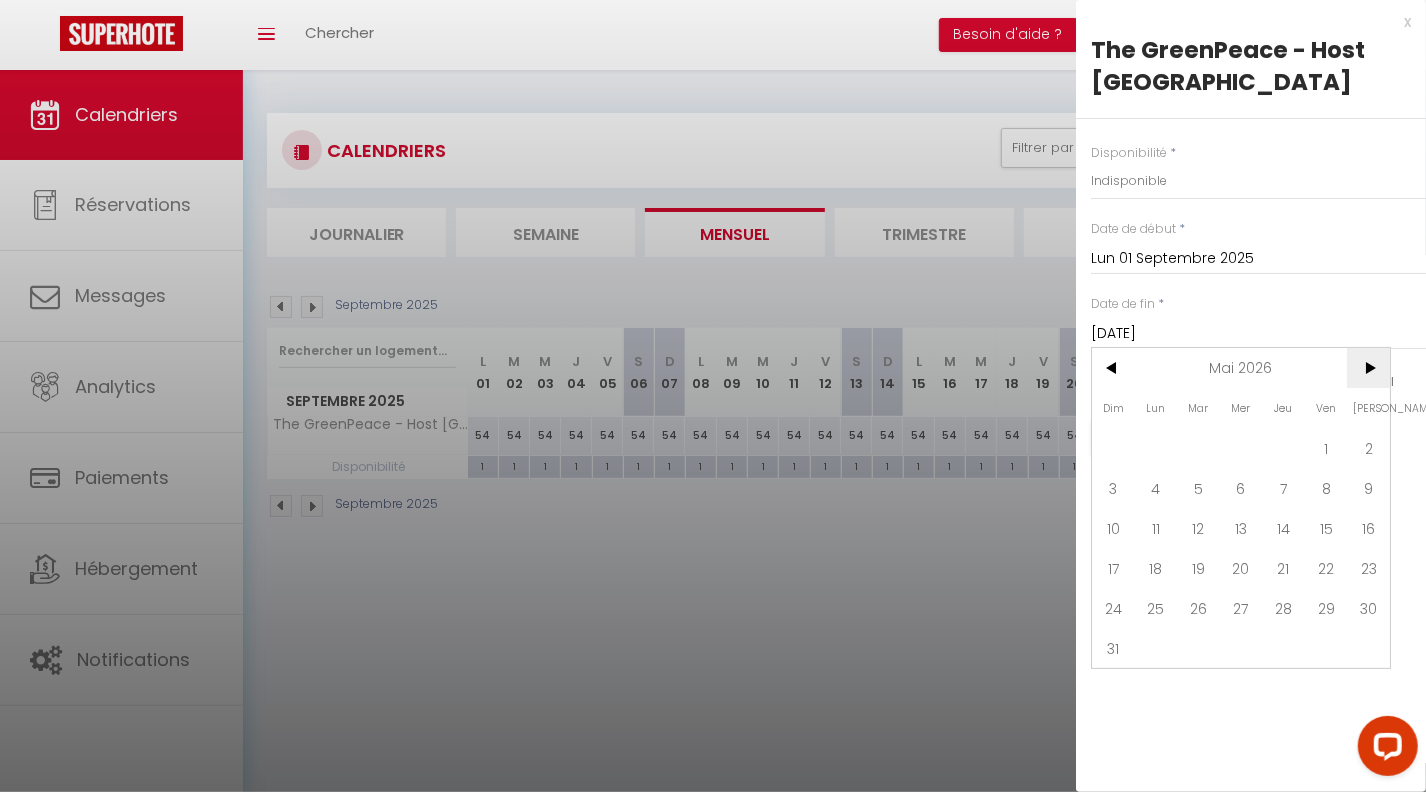 click on ">" at bounding box center [1368, 368] 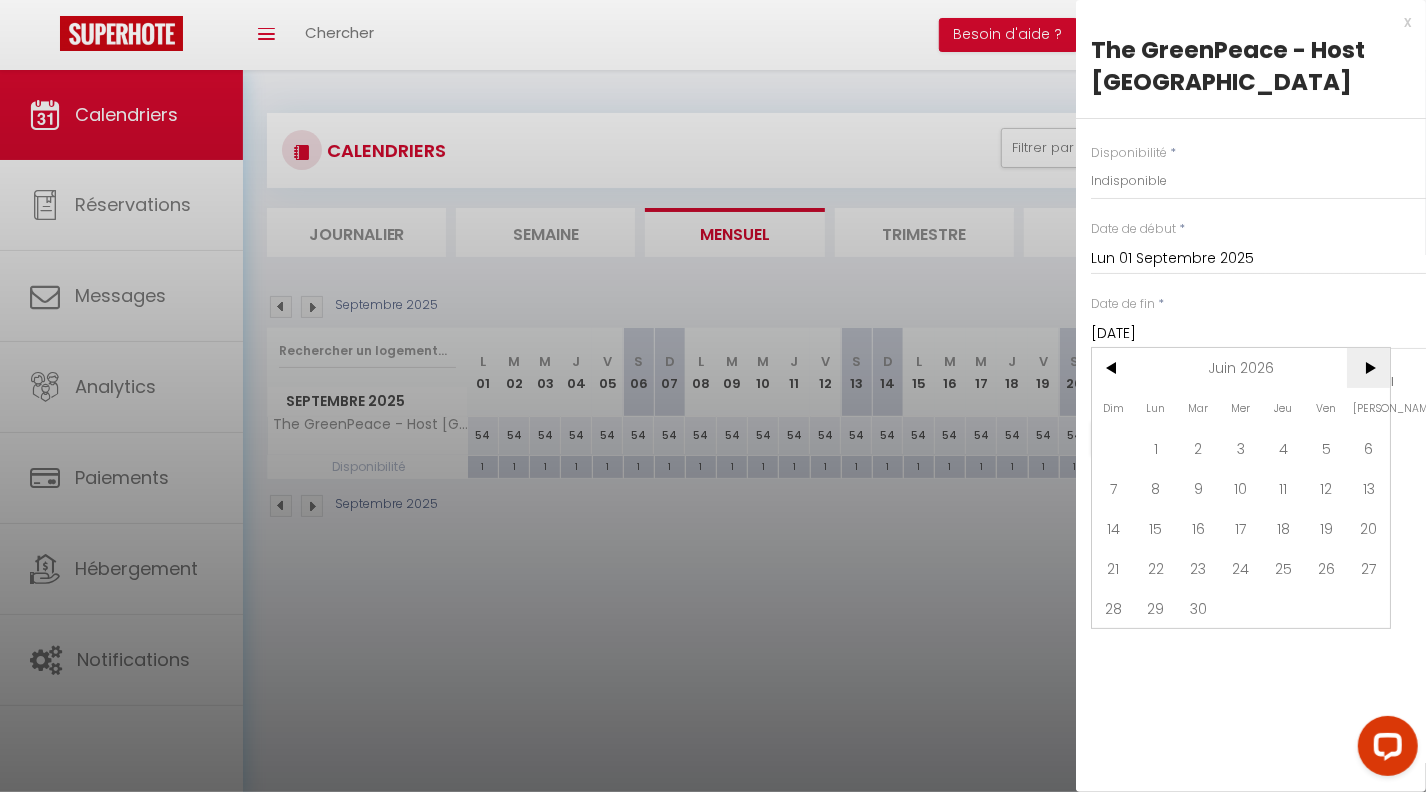 click on ">" at bounding box center [1368, 368] 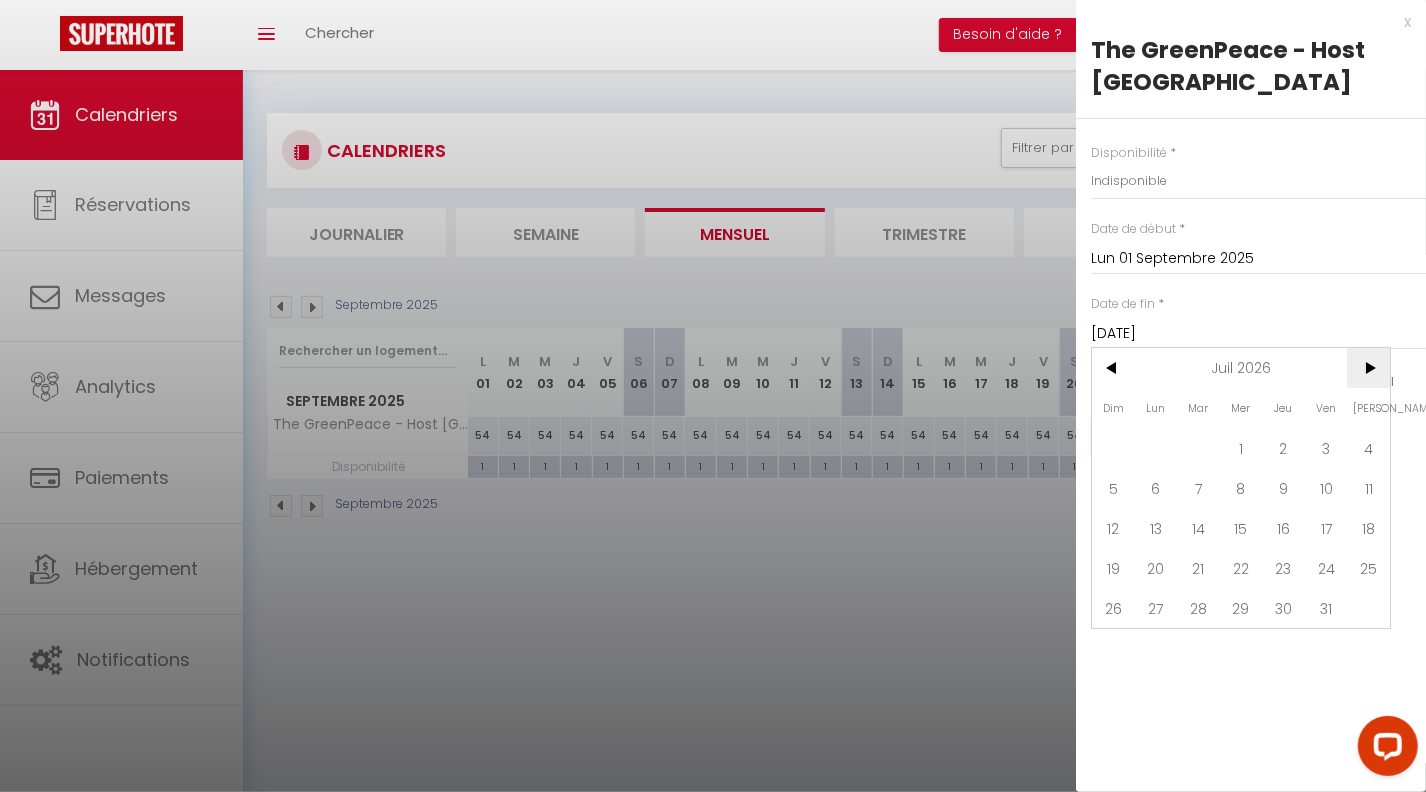 click on ">" at bounding box center (1368, 368) 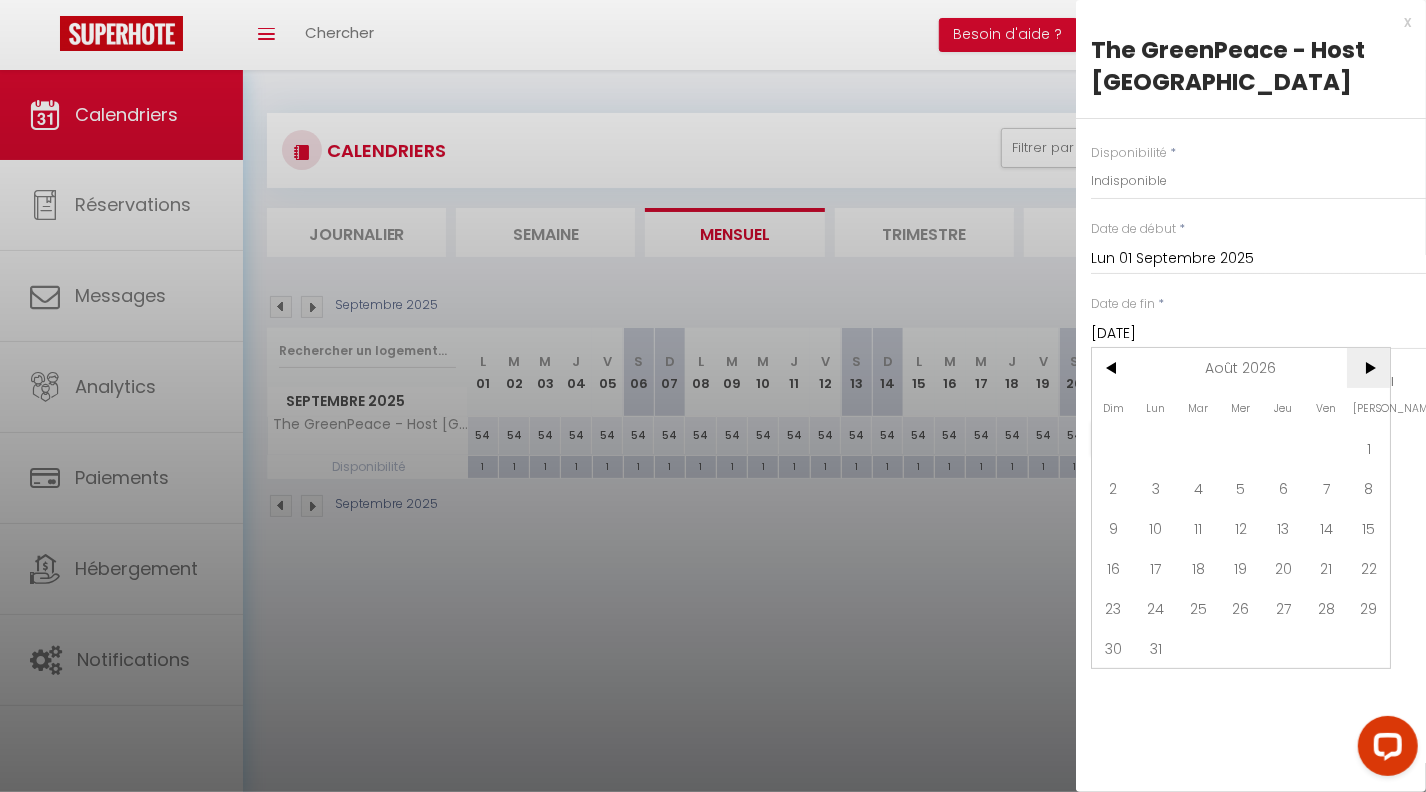click on ">" at bounding box center [1368, 368] 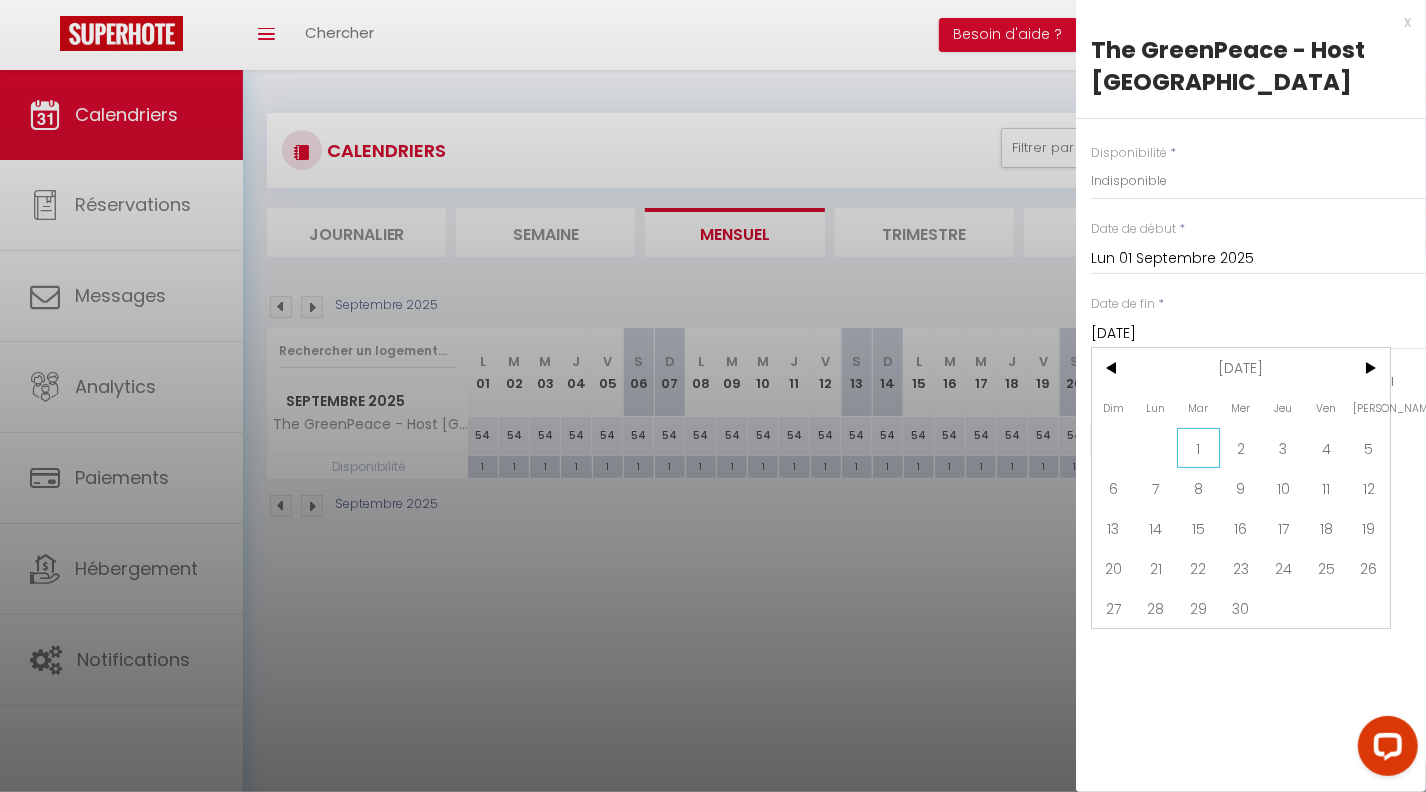 click on "1" at bounding box center [1198, 448] 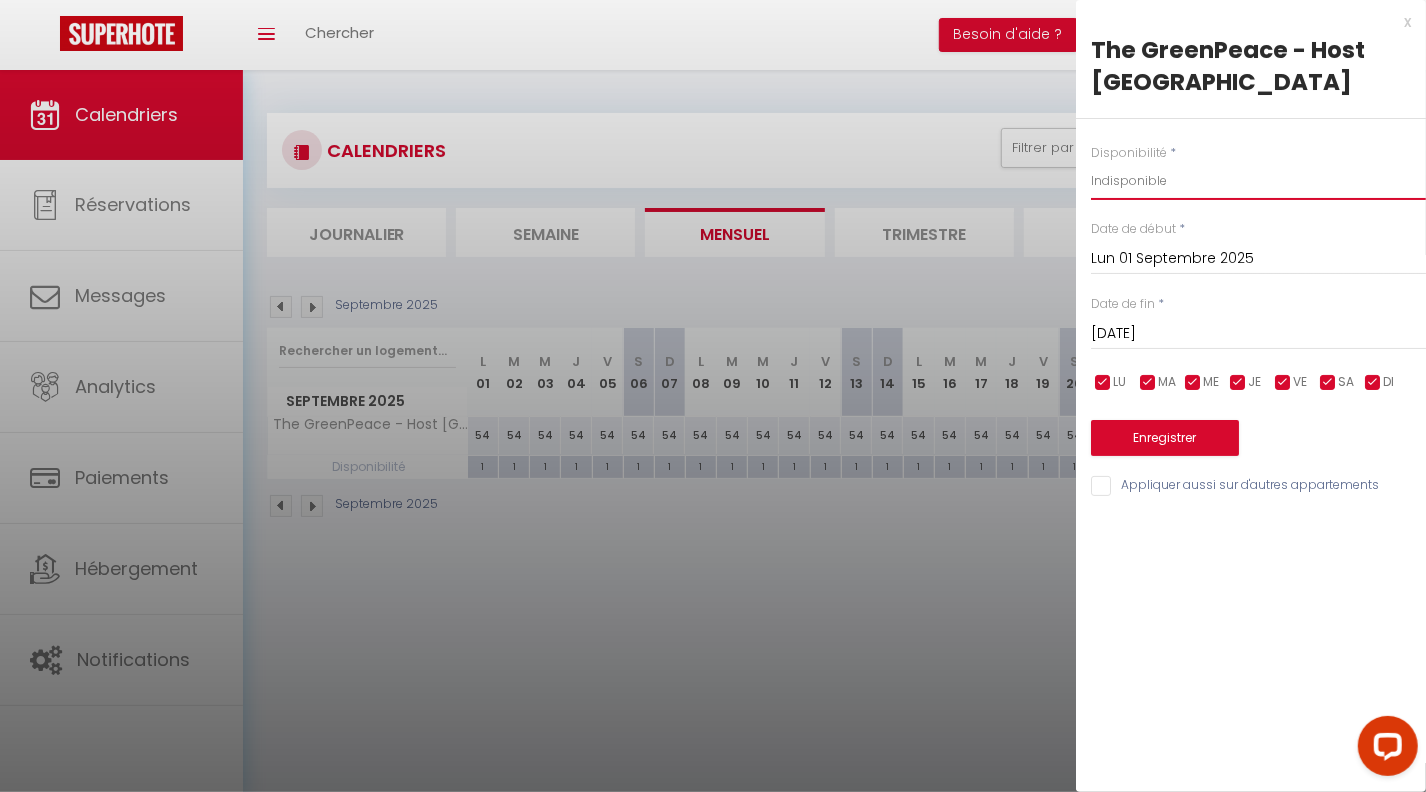 click on "Disponible
Indisponible" at bounding box center [1258, 181] 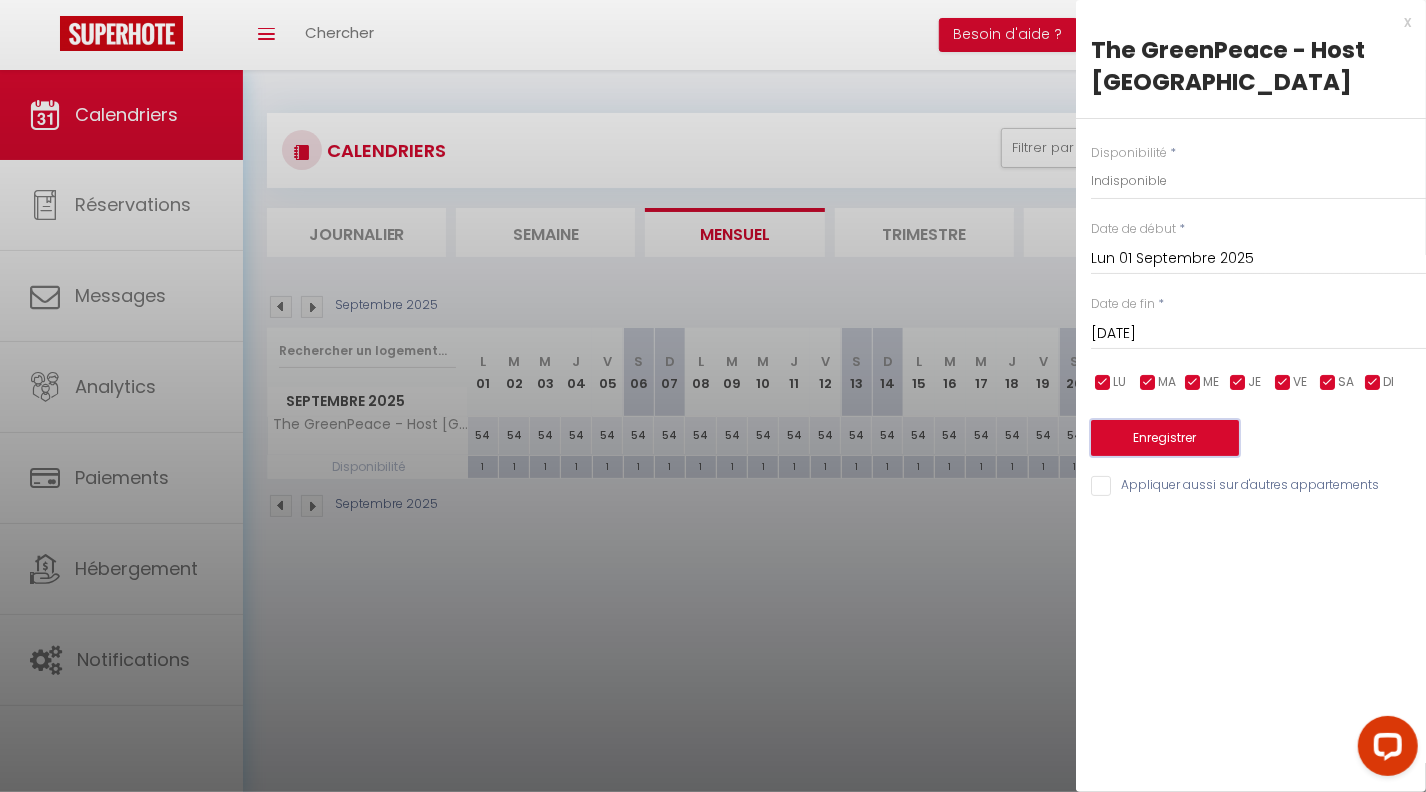 click on "Enregistrer" at bounding box center (1165, 438) 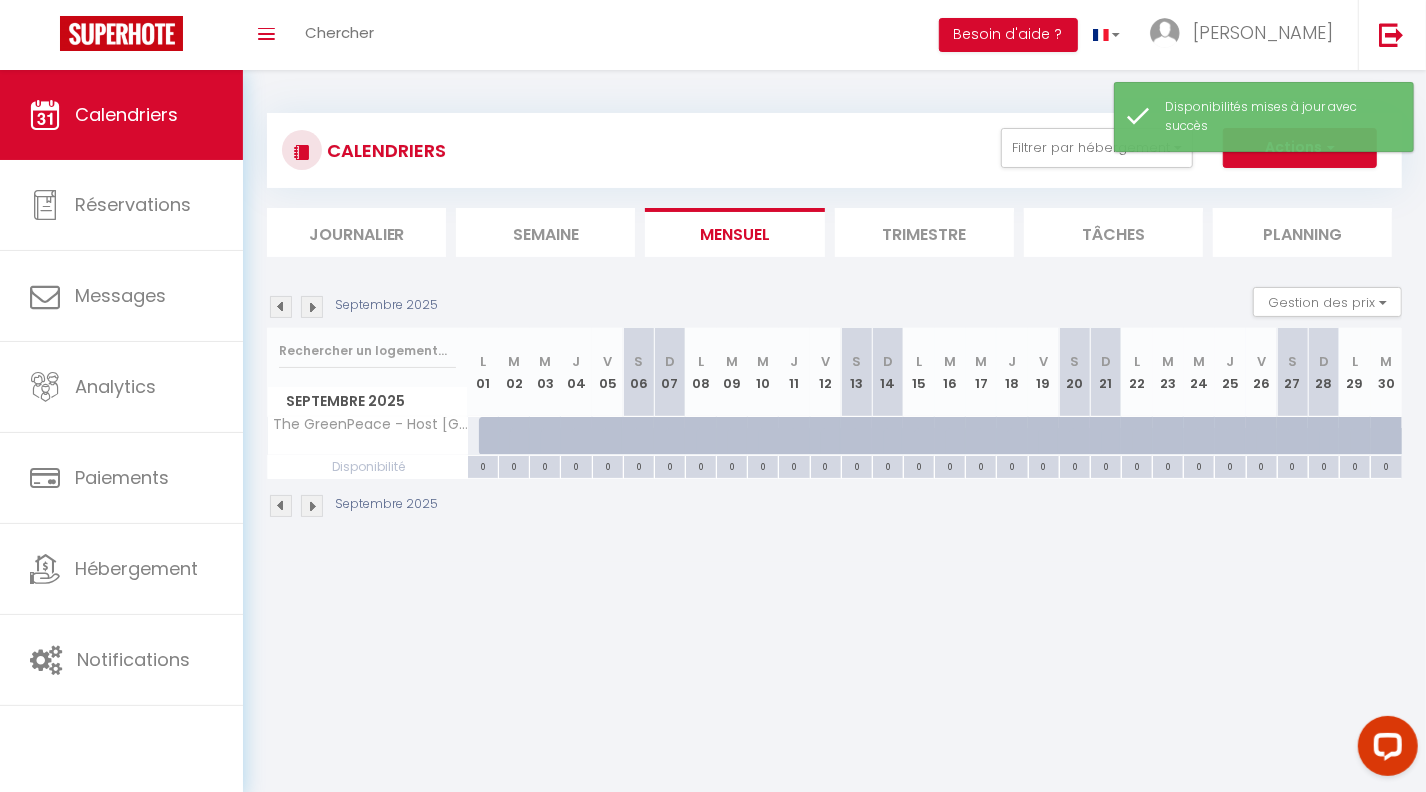 click at bounding box center [312, 307] 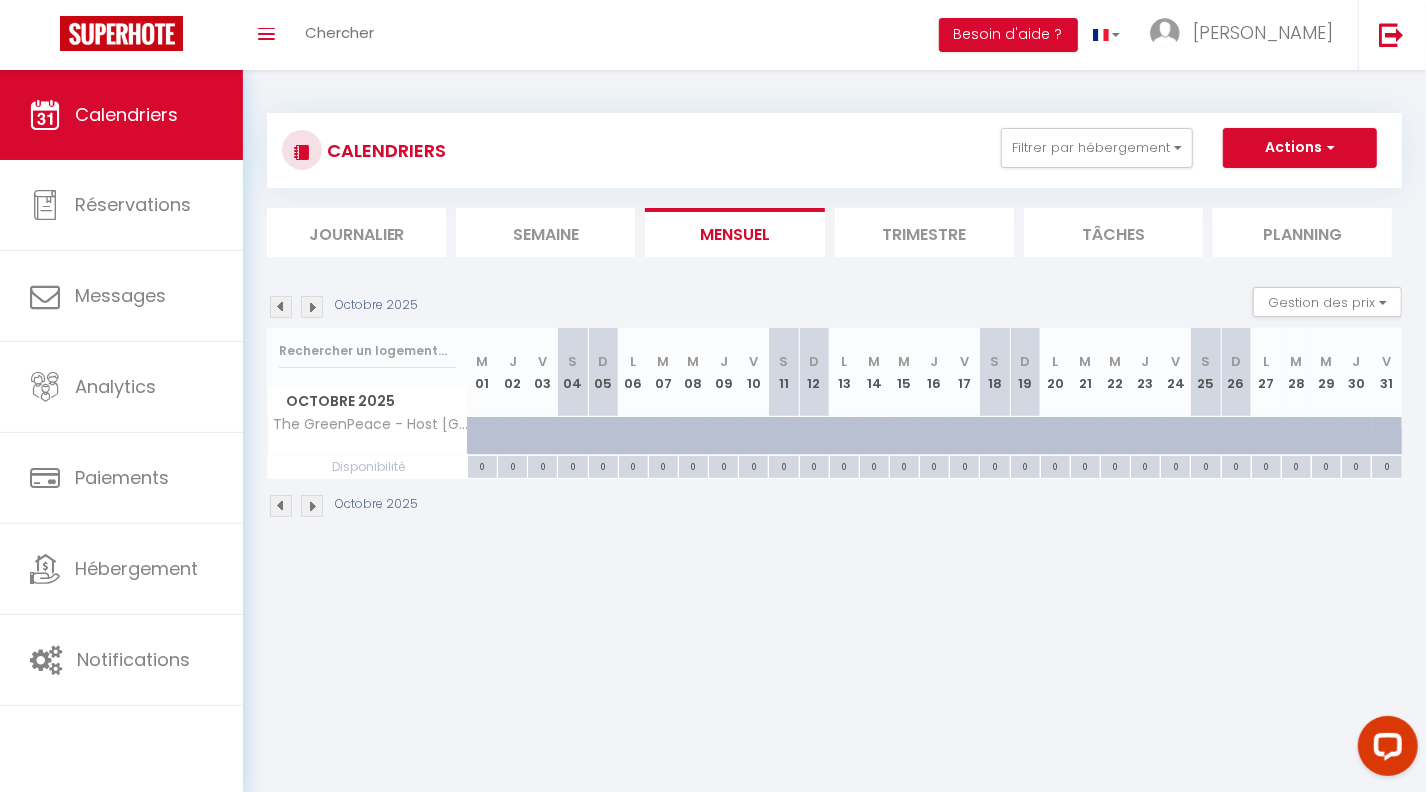 click at bounding box center [312, 307] 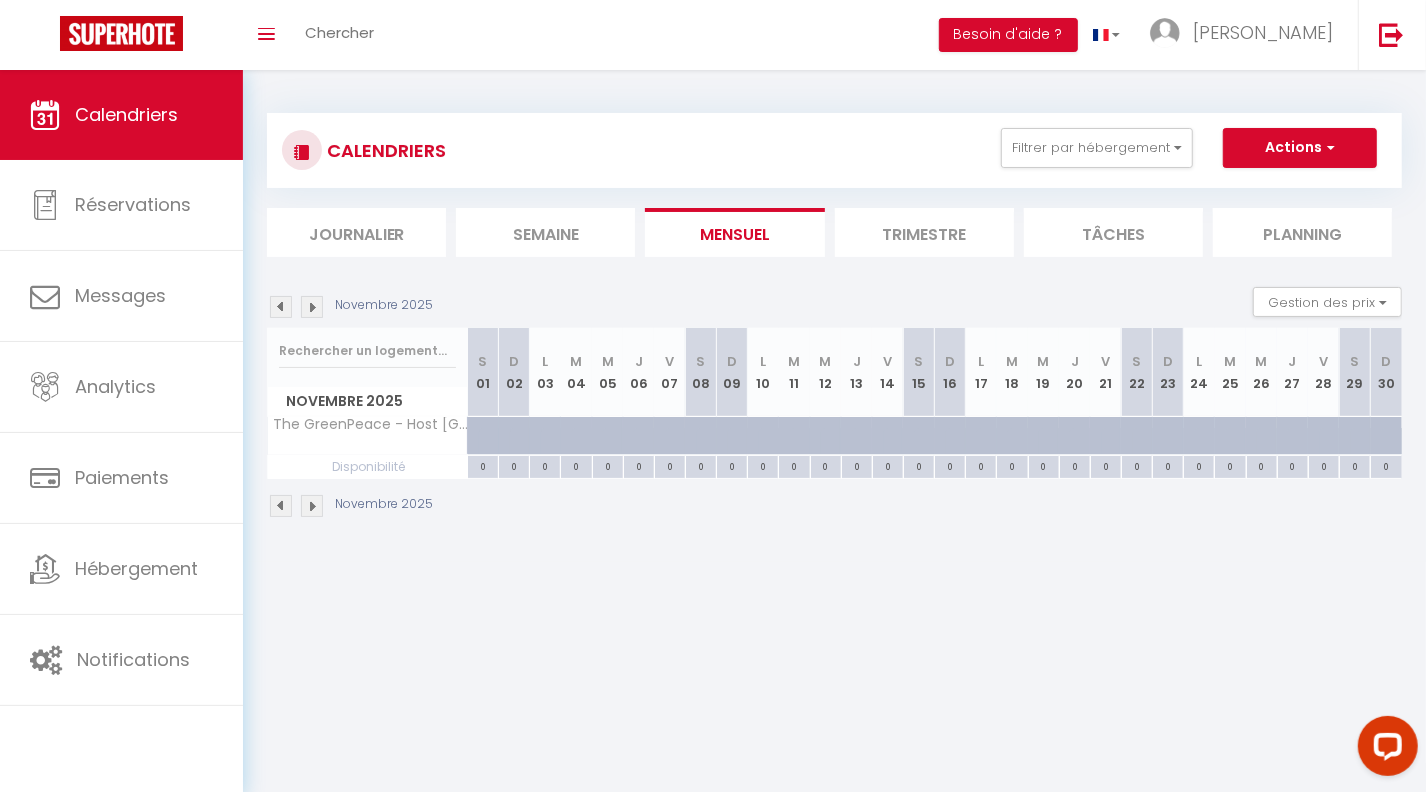 click at bounding box center (312, 307) 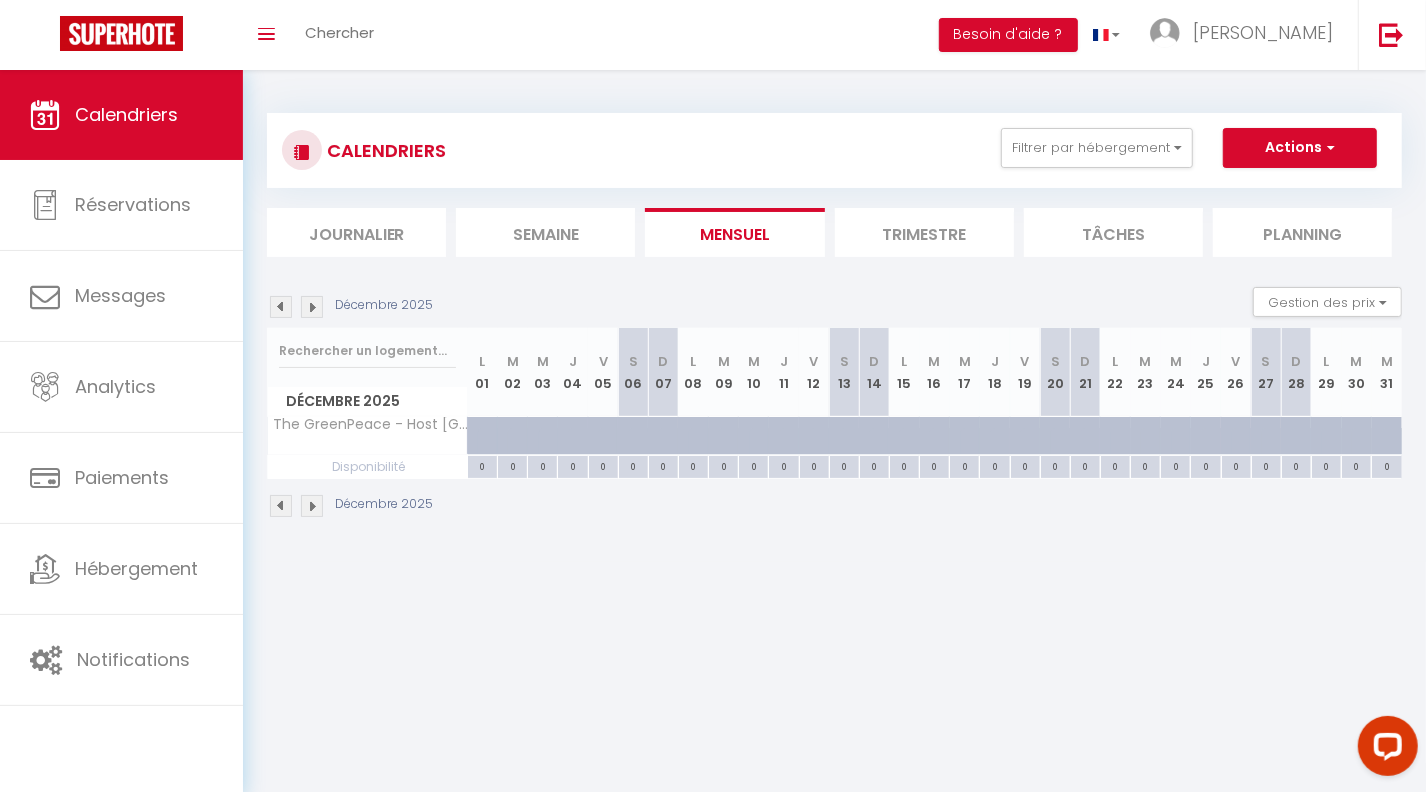 click at bounding box center (312, 307) 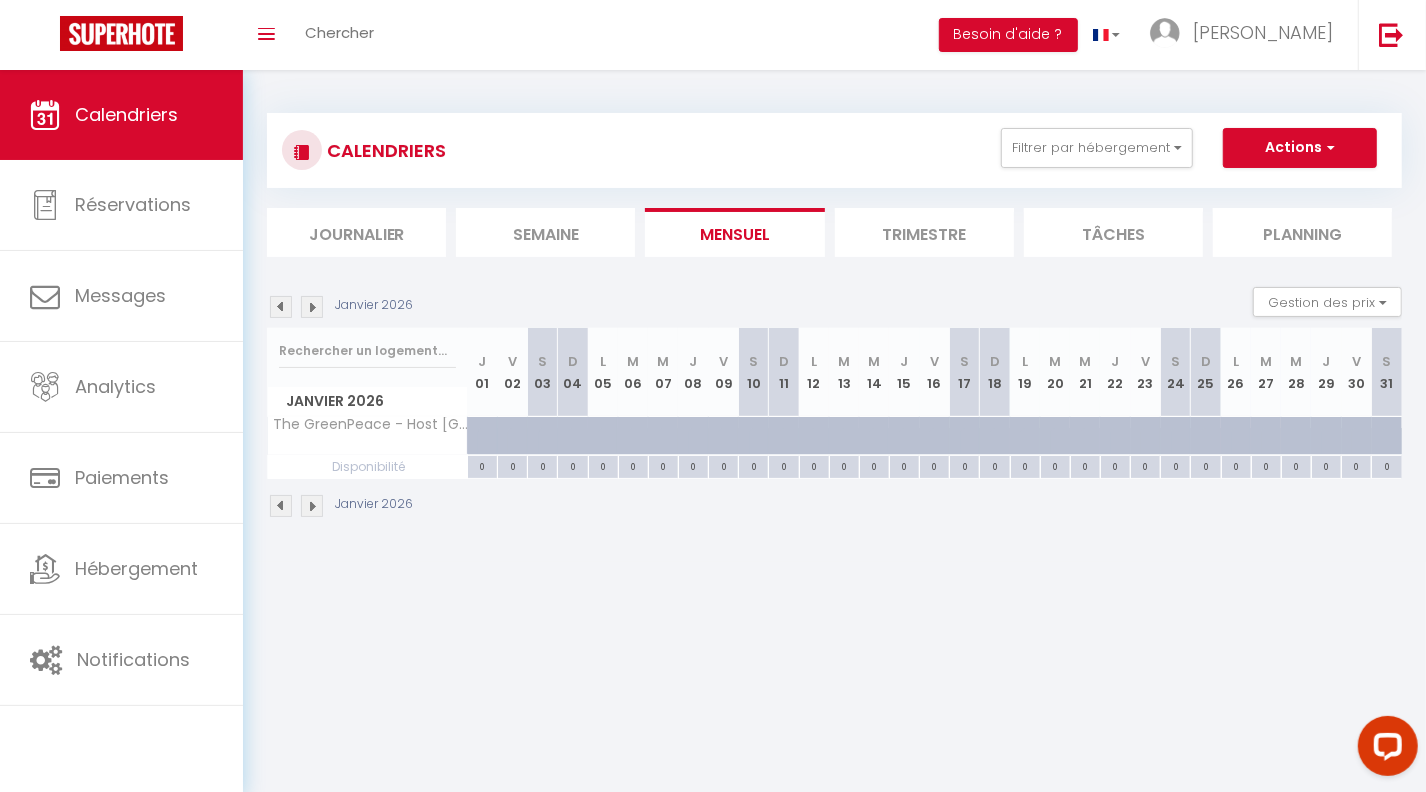 click at bounding box center (312, 307) 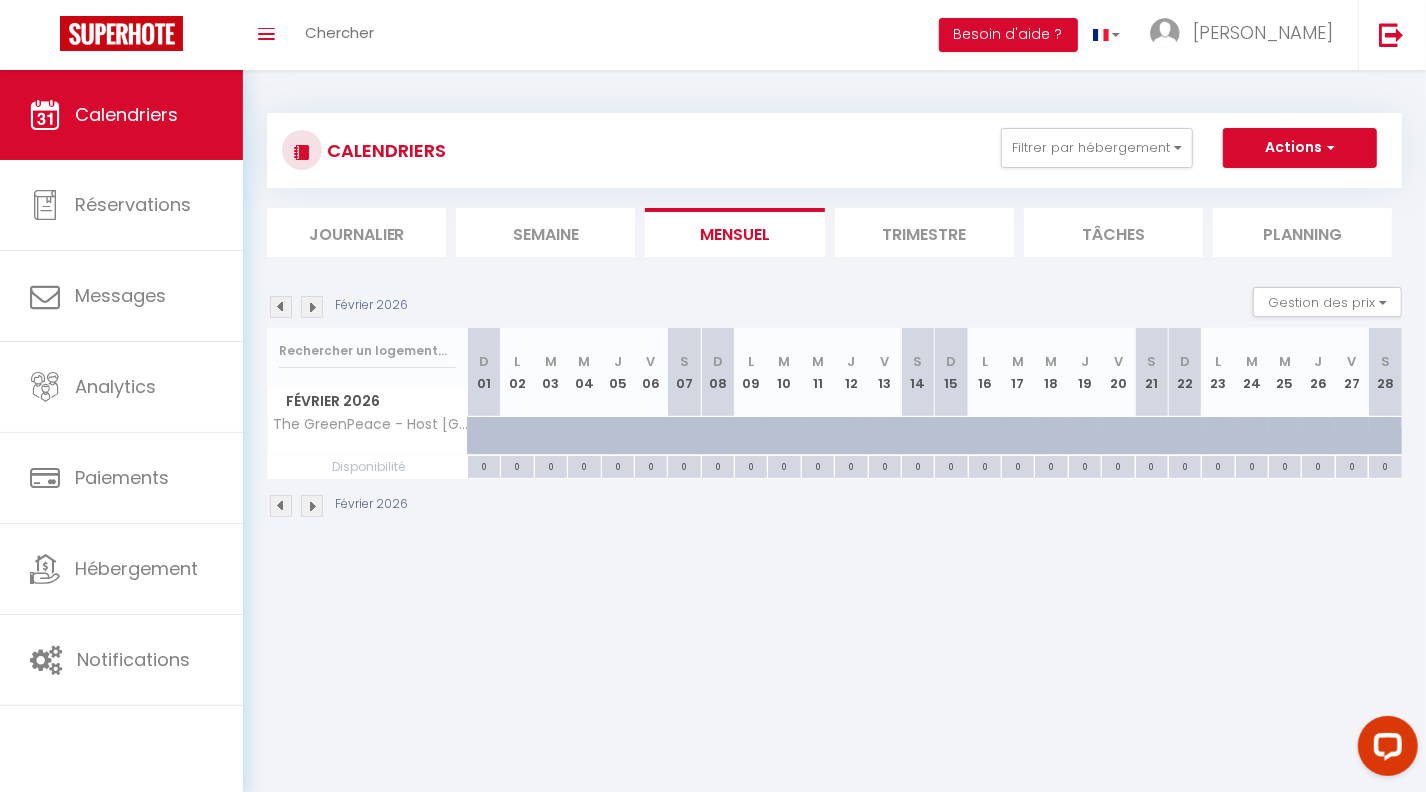 click at bounding box center [312, 307] 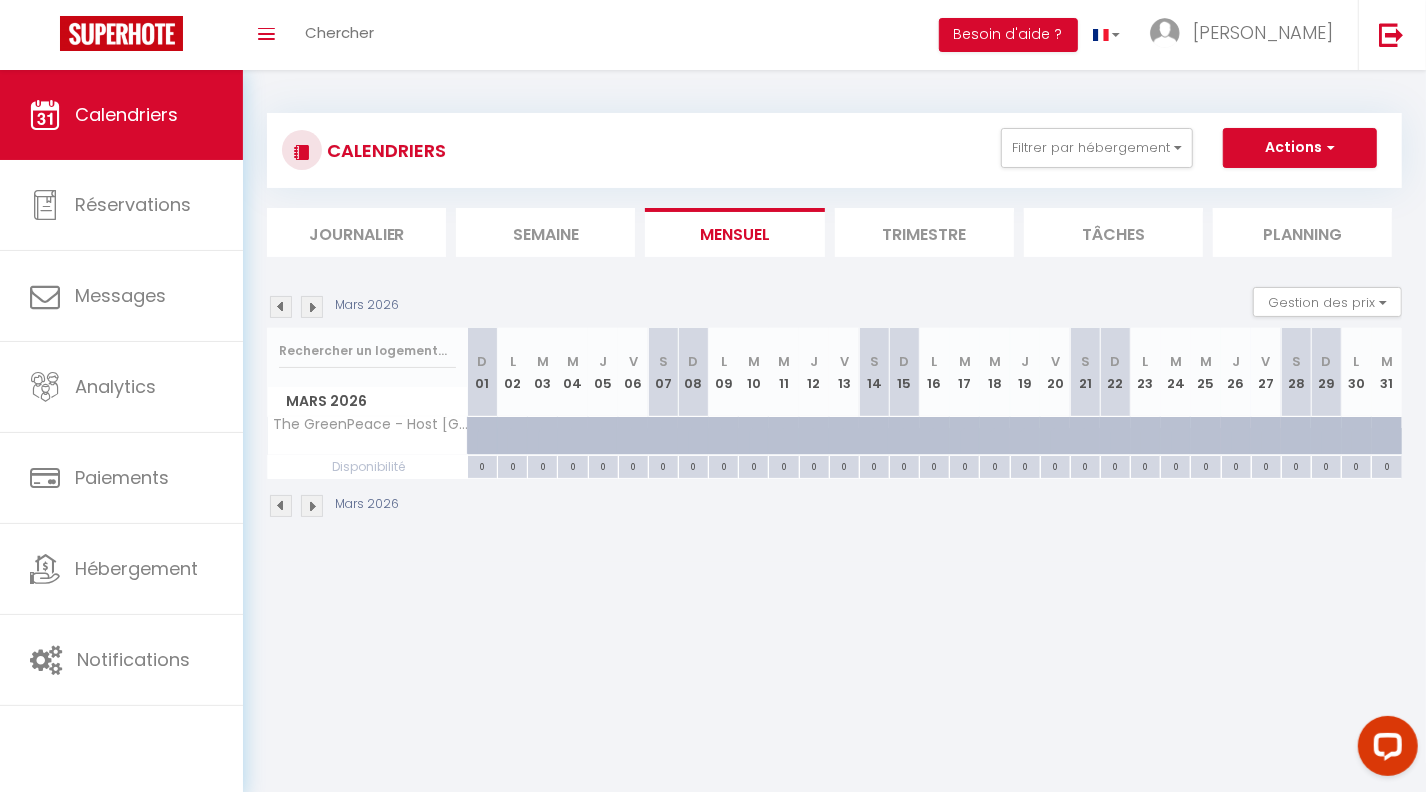 click at bounding box center (312, 307) 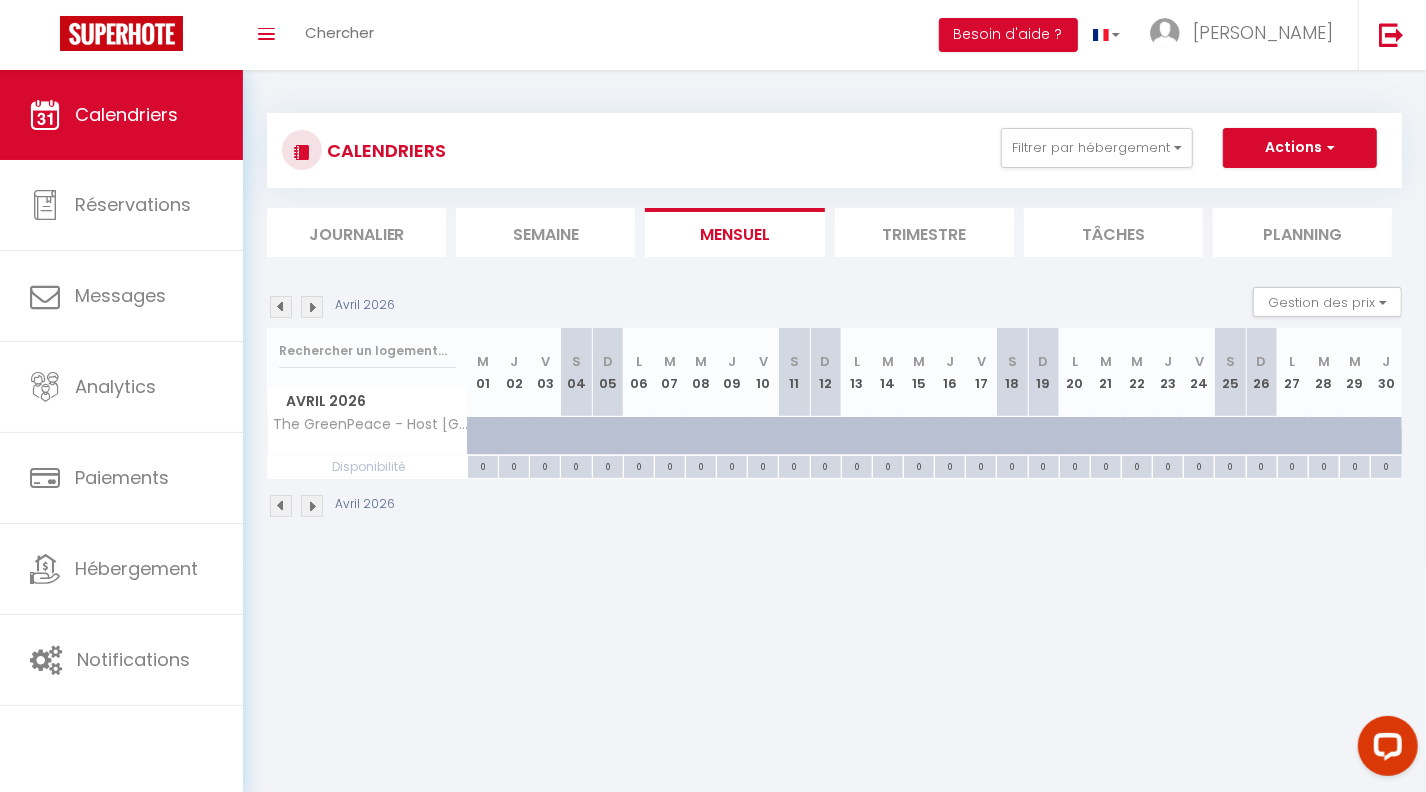 click at bounding box center [312, 307] 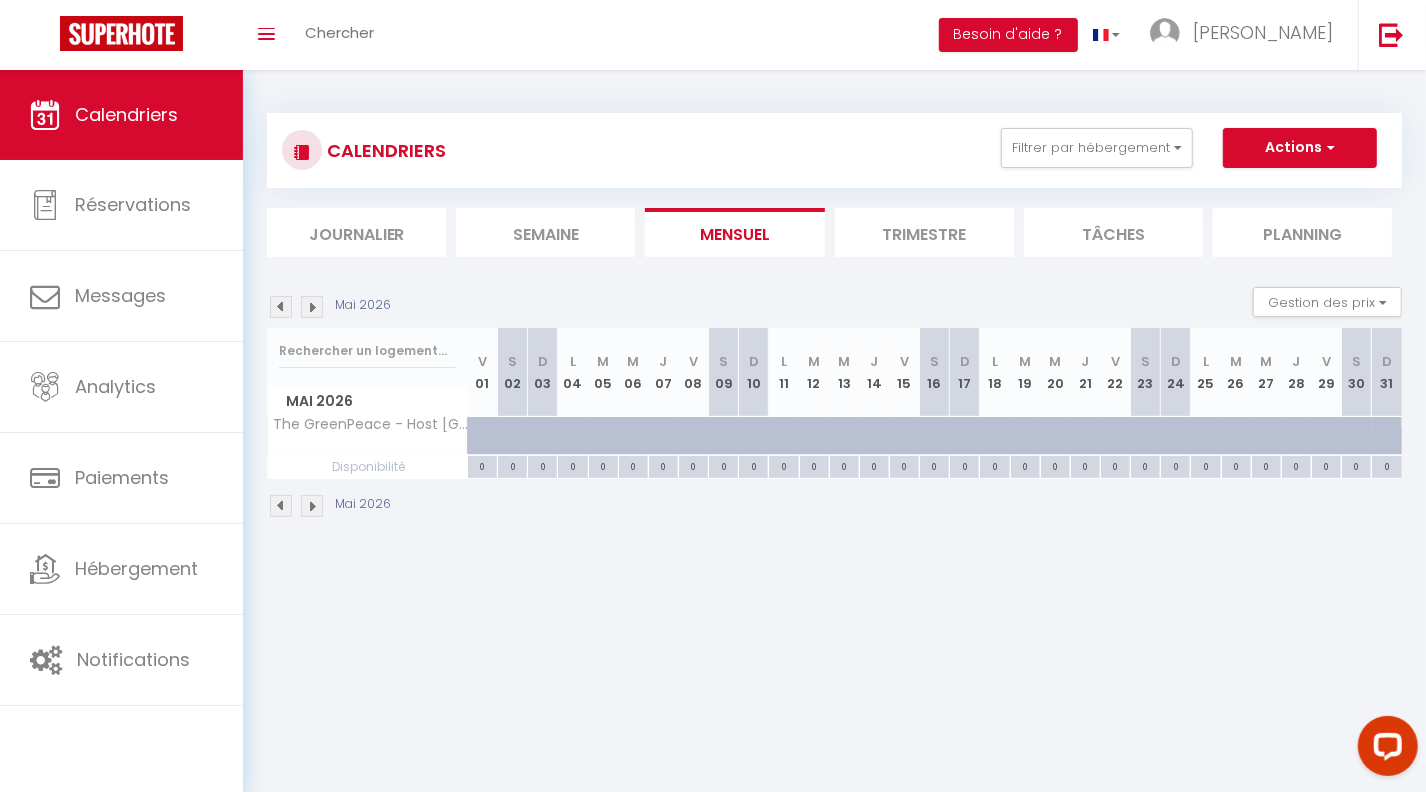 click at bounding box center [312, 307] 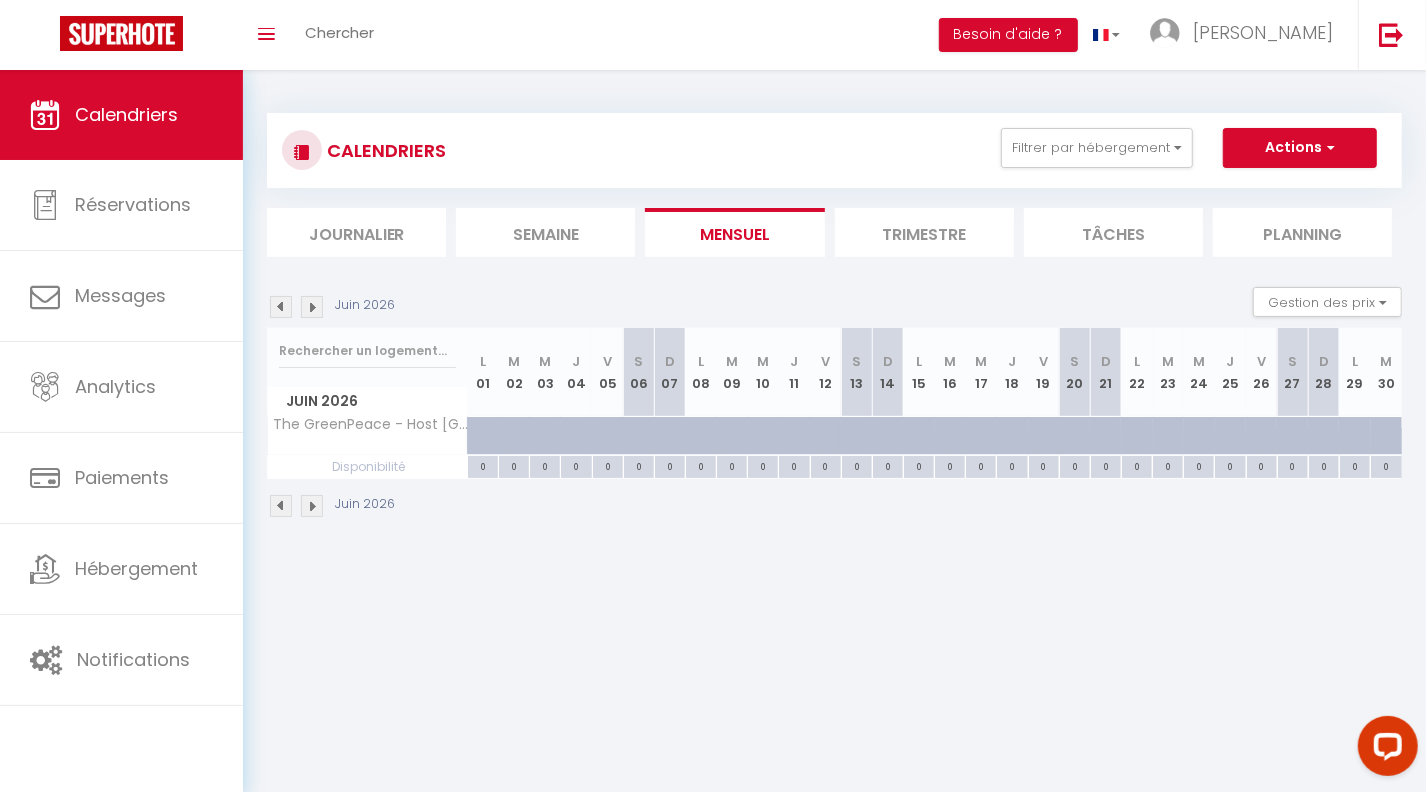 click at bounding box center (312, 307) 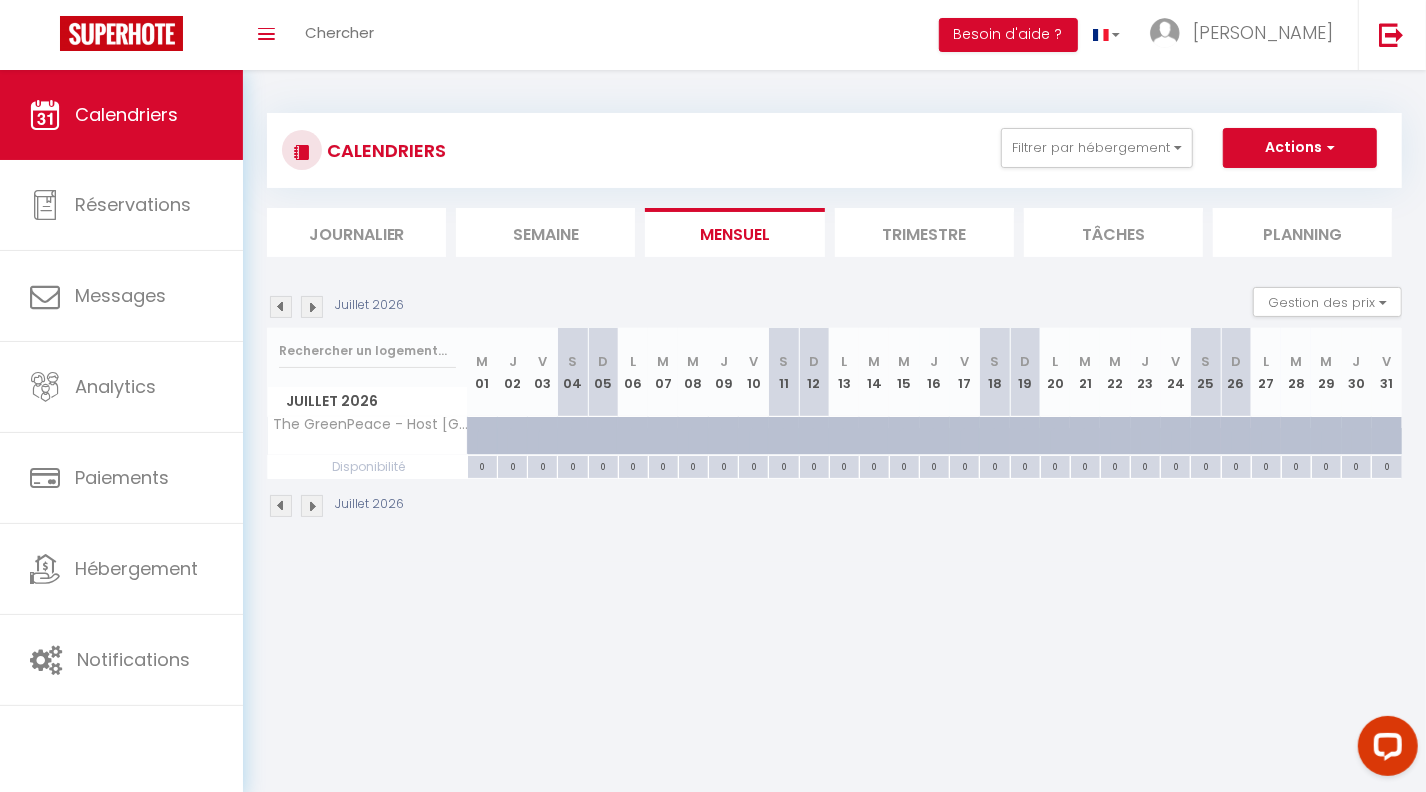 click at bounding box center (312, 307) 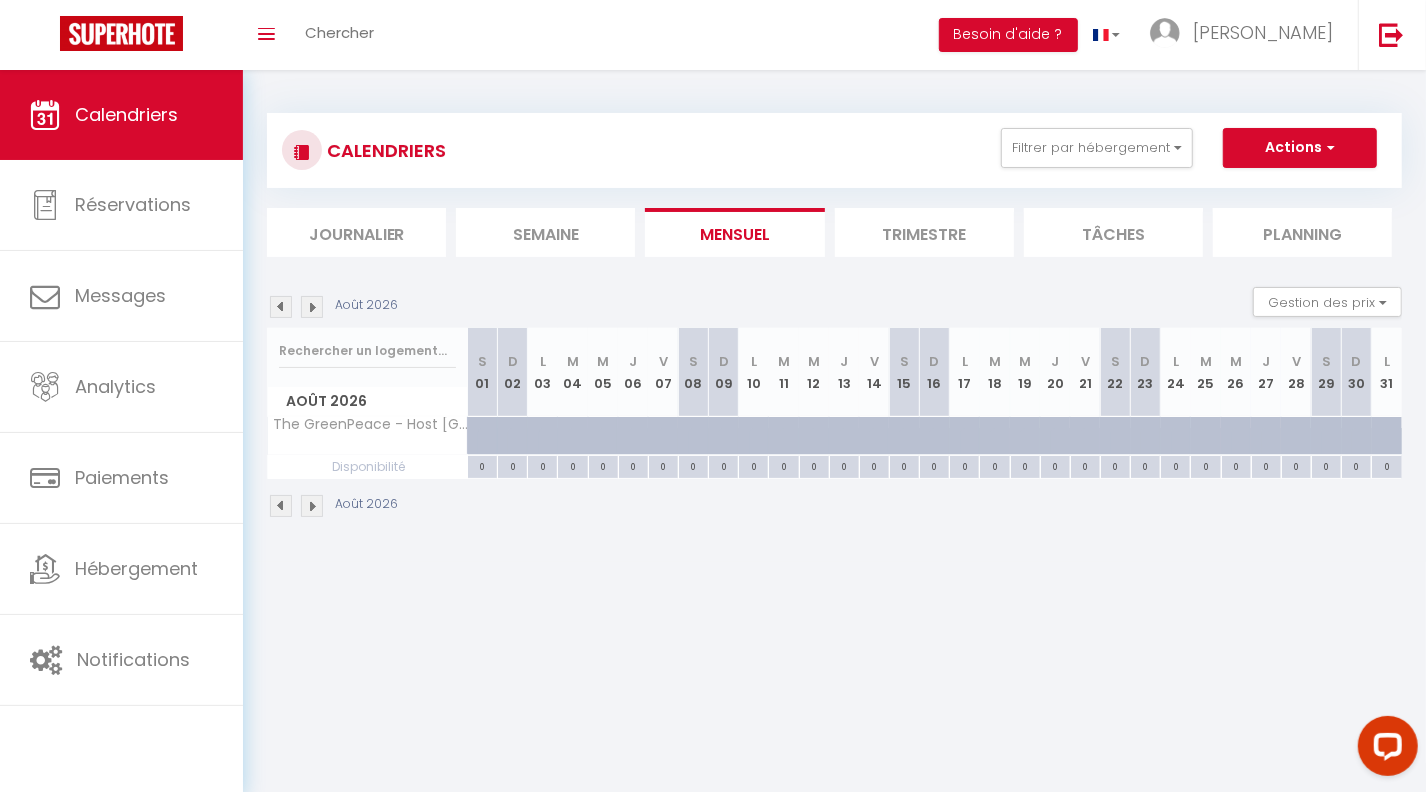 click at bounding box center [312, 307] 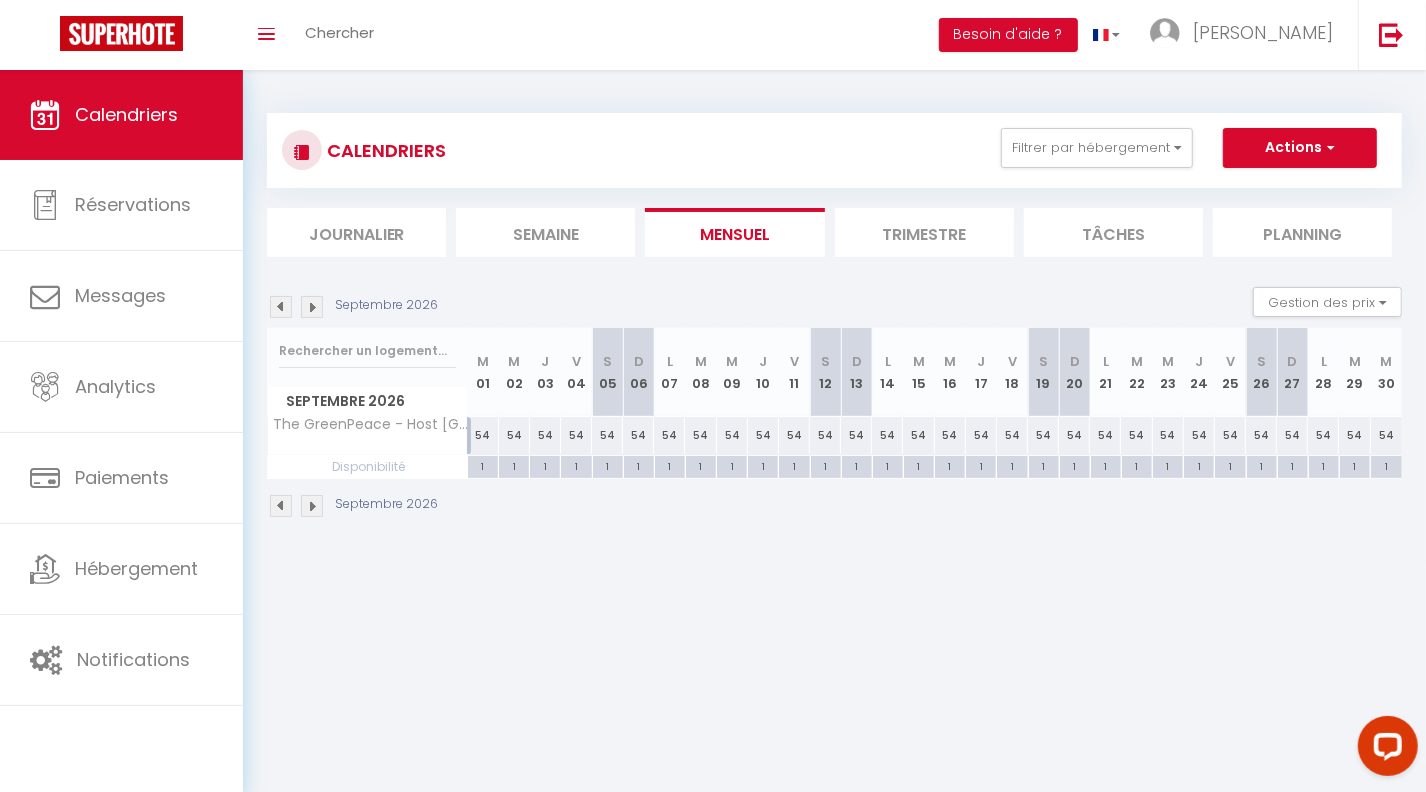 click at bounding box center (281, 307) 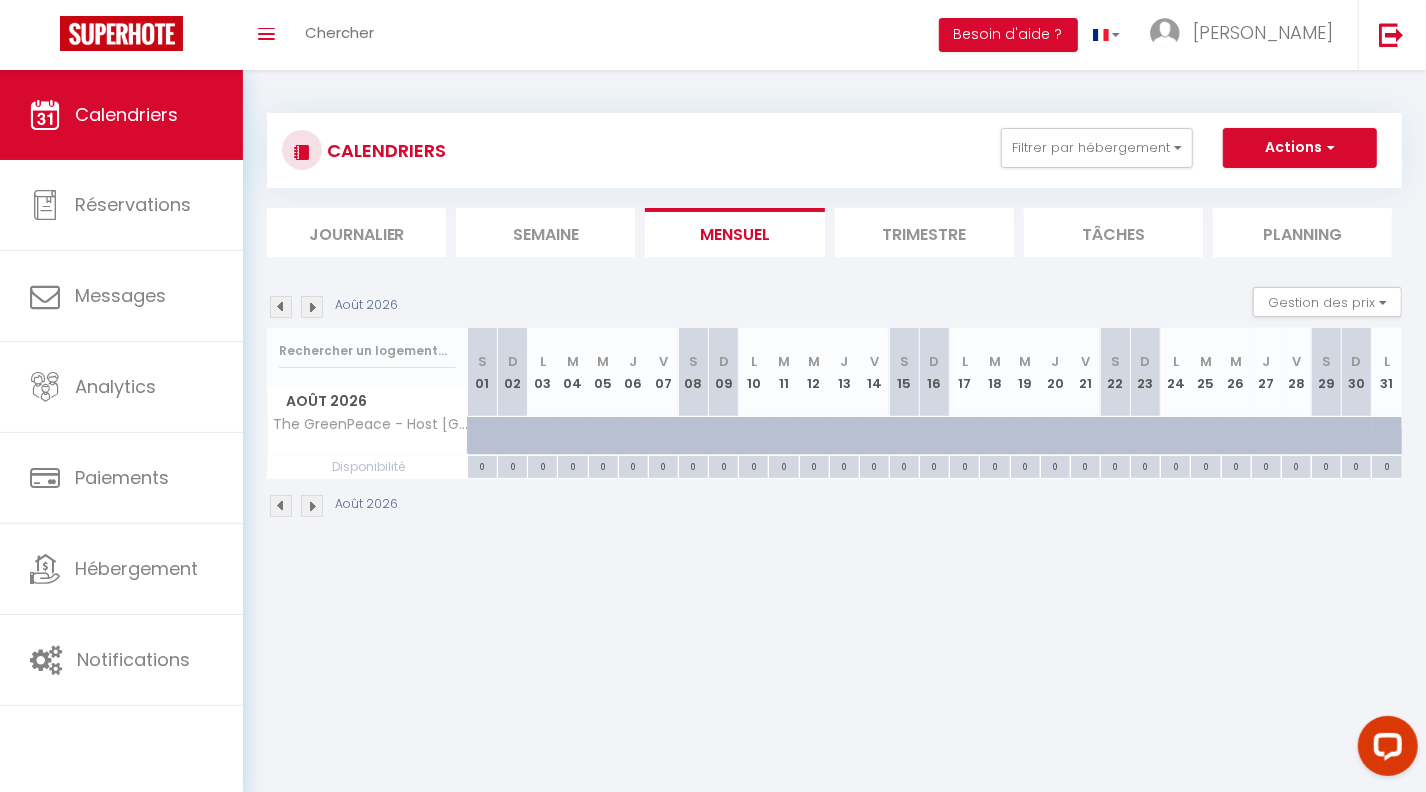 click at bounding box center (281, 307) 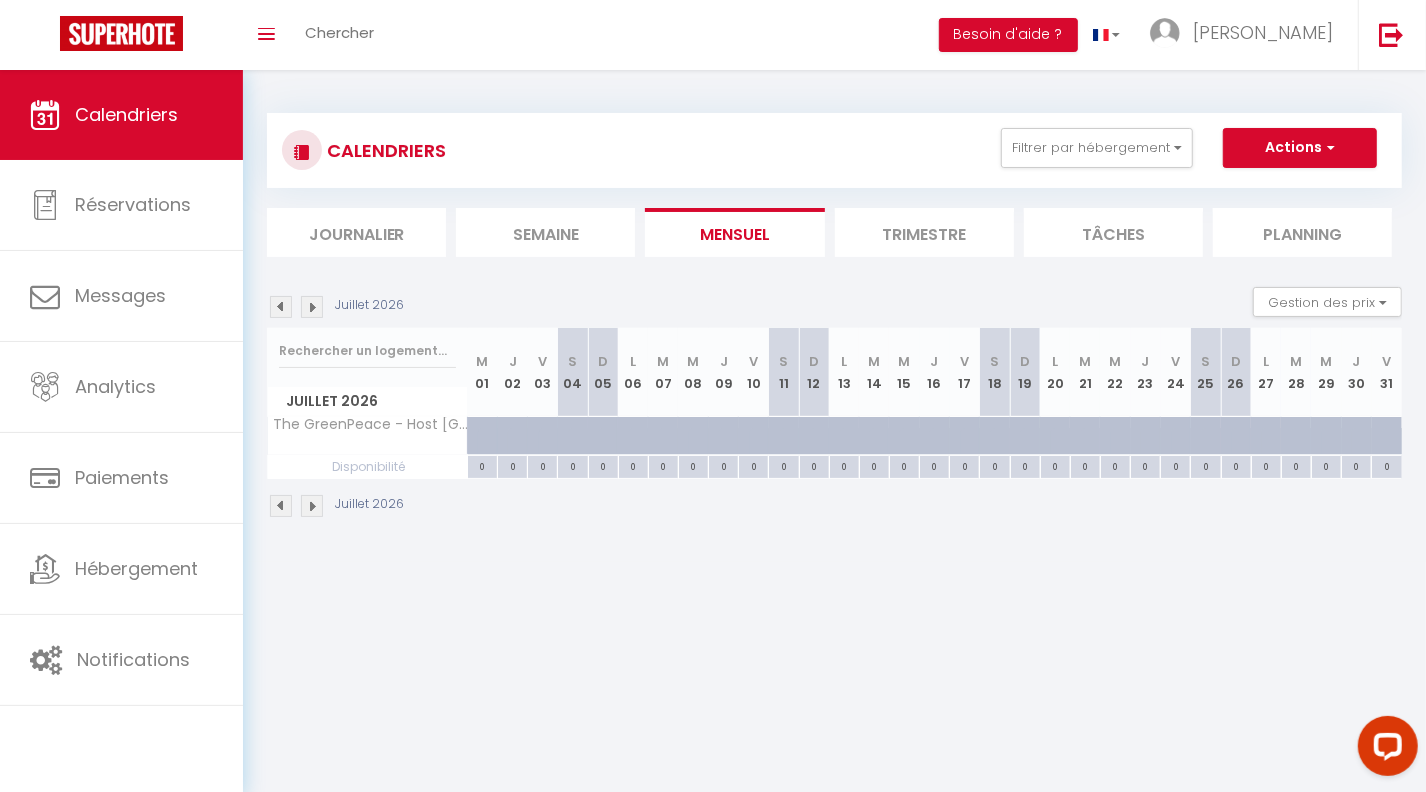 click at bounding box center [281, 307] 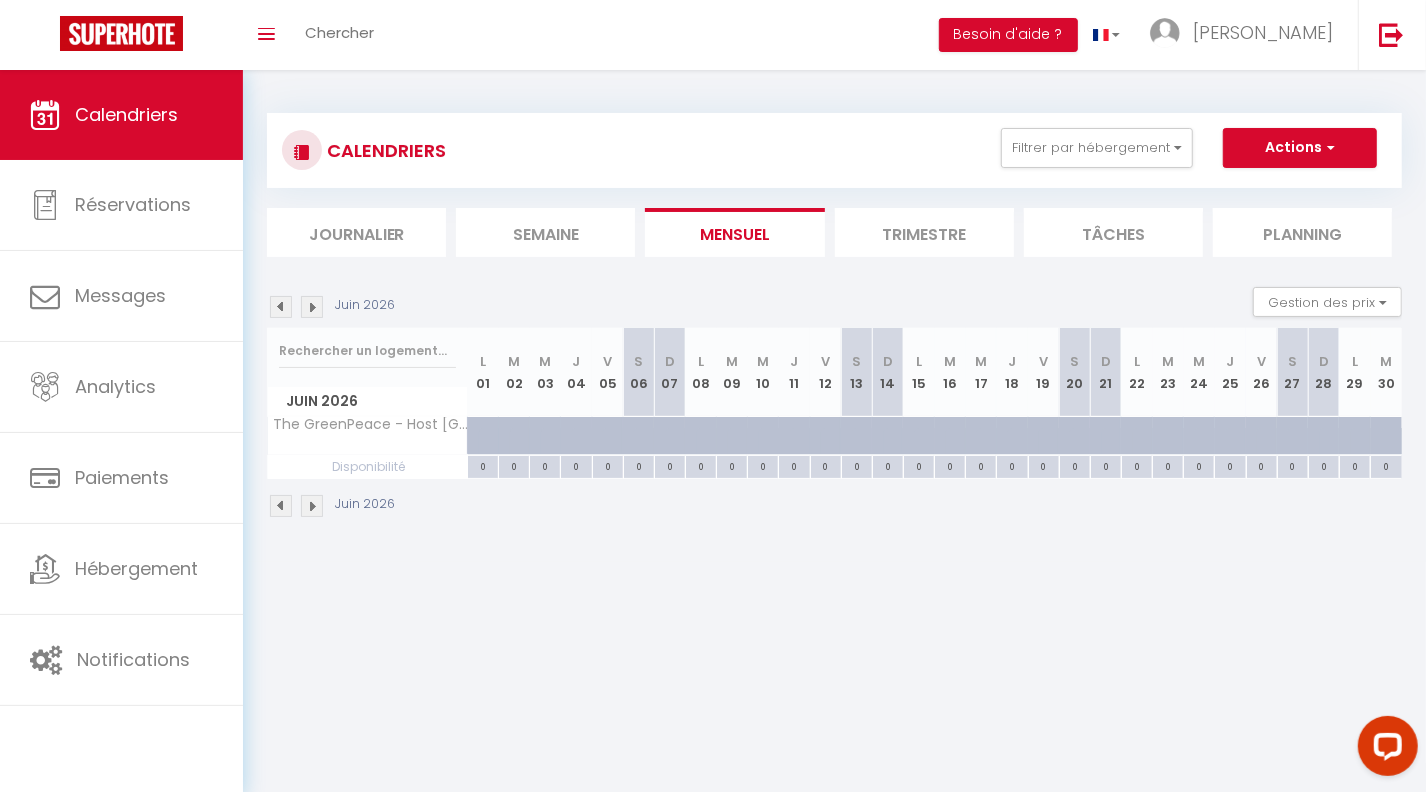 click at bounding box center [281, 307] 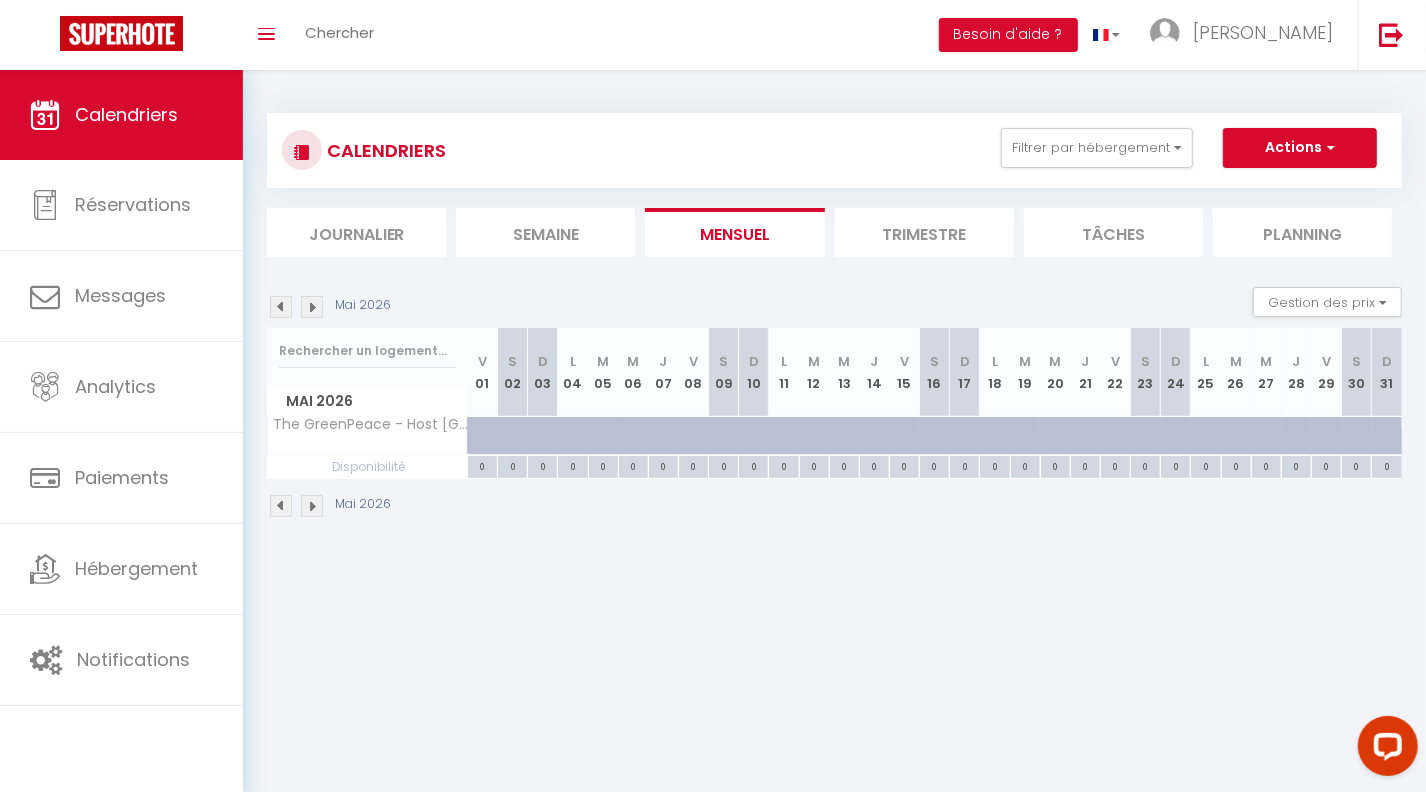 click at bounding box center [281, 307] 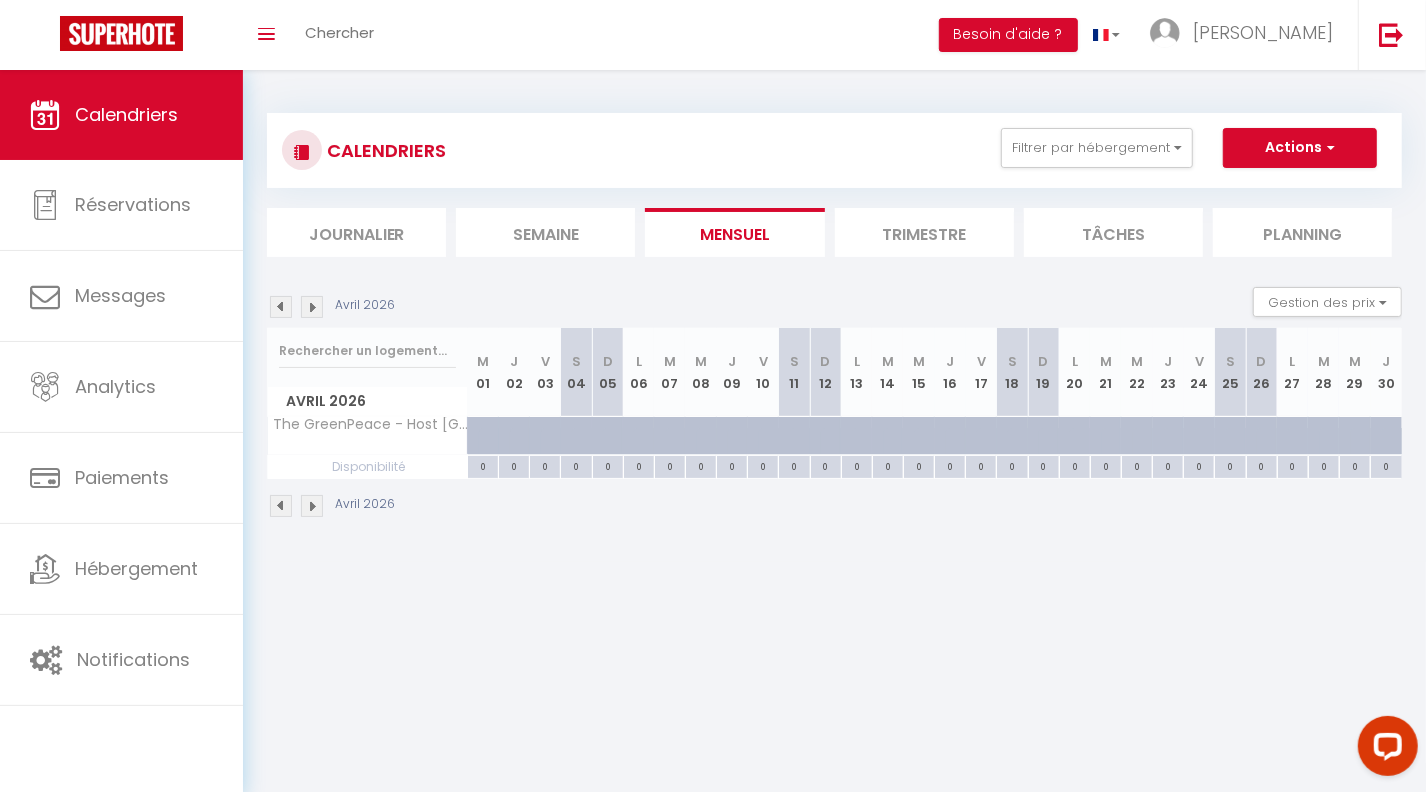 click at bounding box center [281, 307] 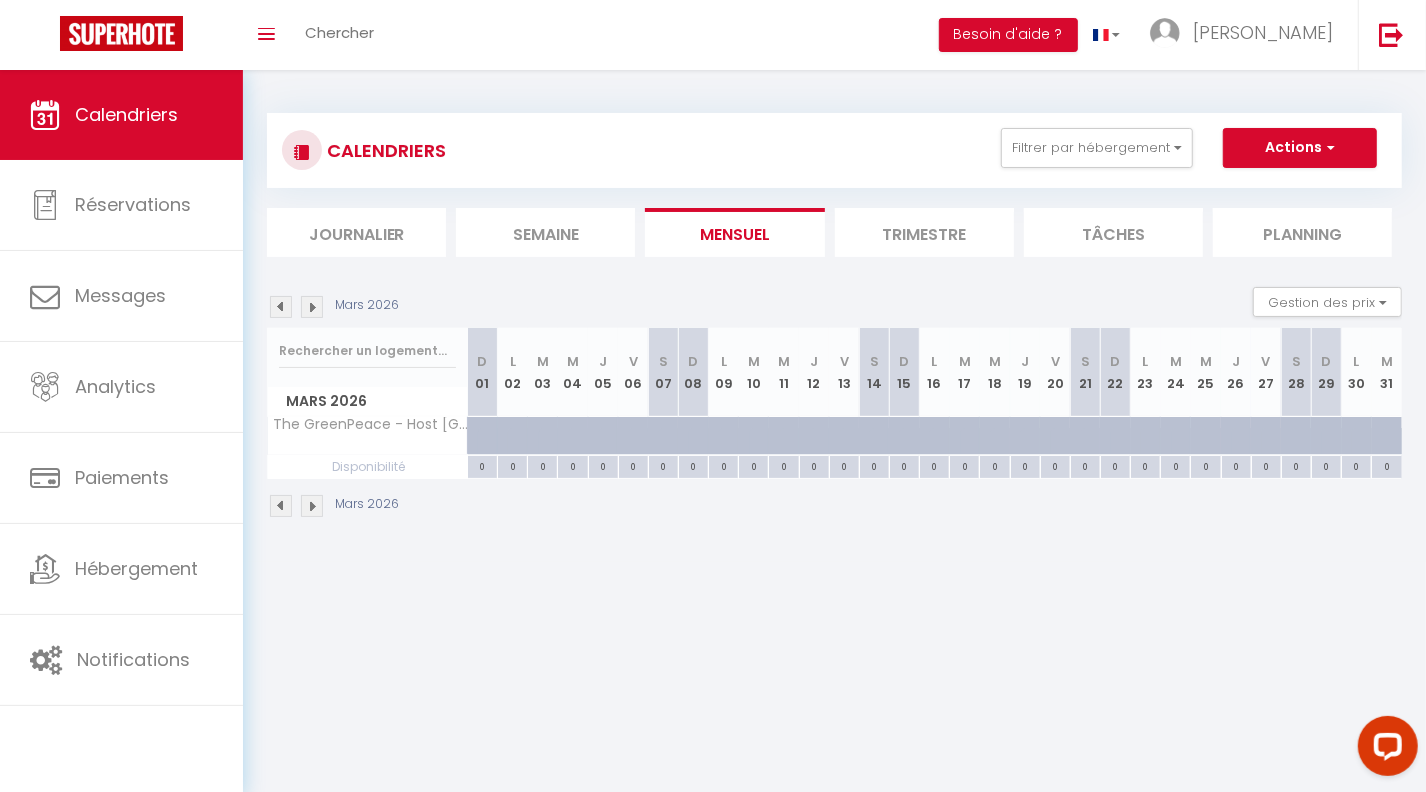 click at bounding box center [281, 307] 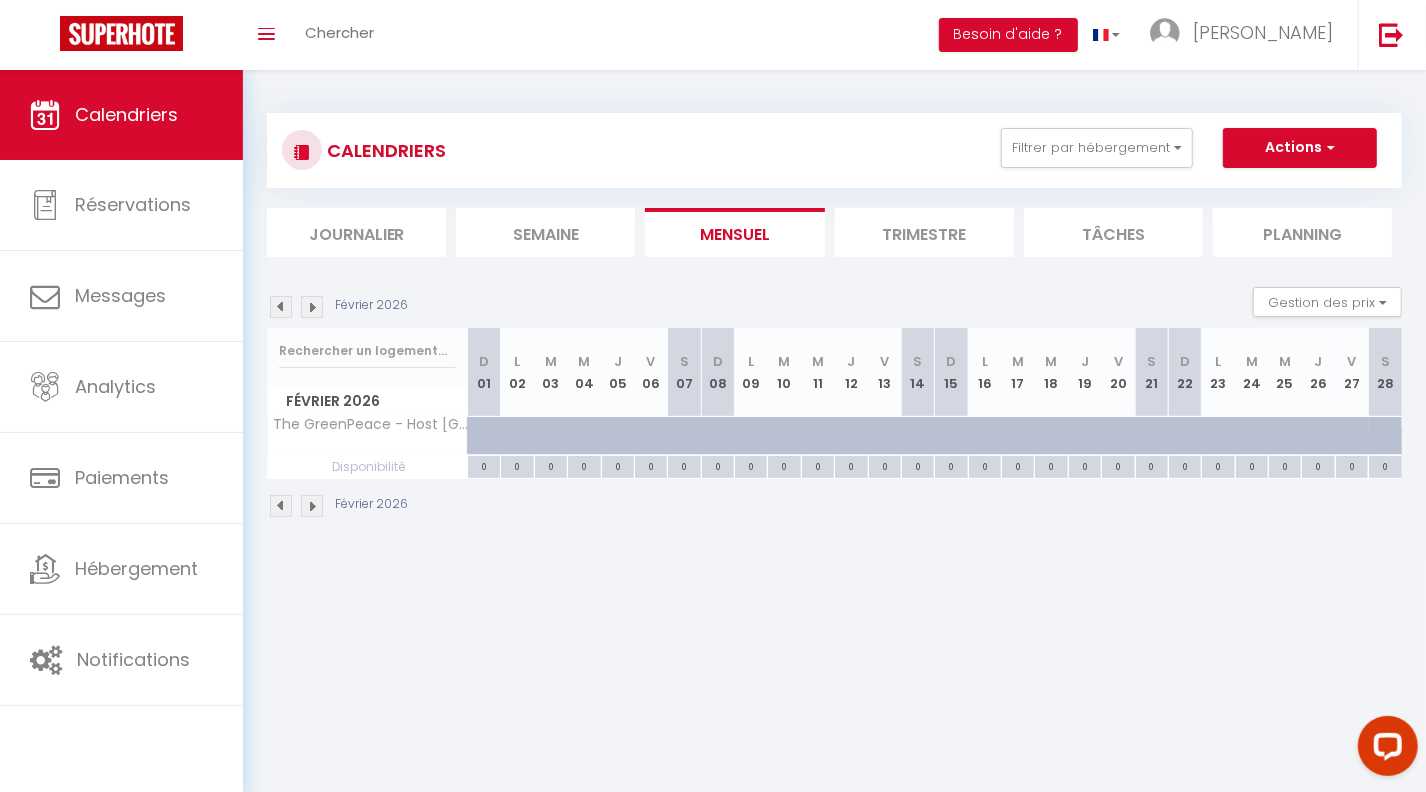 click at bounding box center [281, 307] 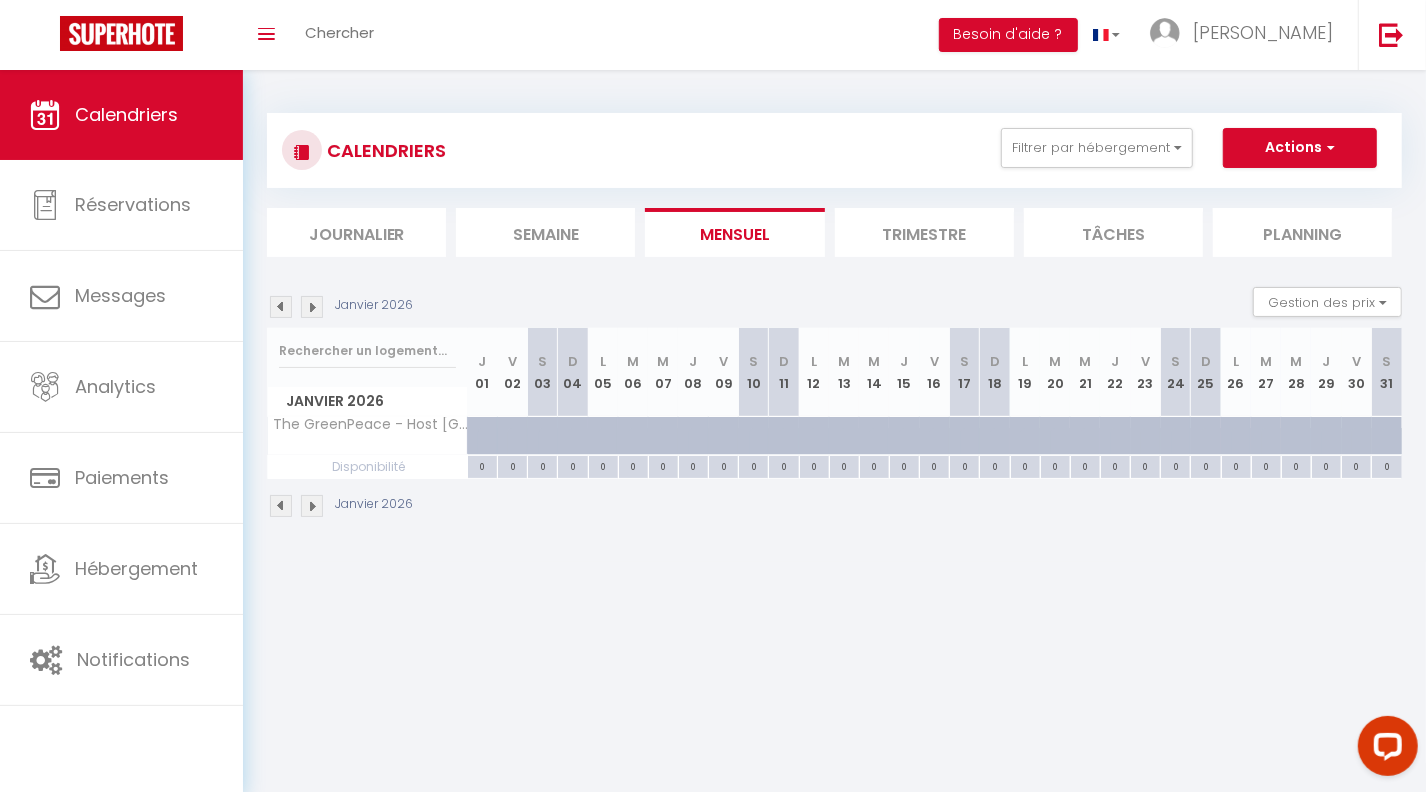 click at bounding box center (281, 307) 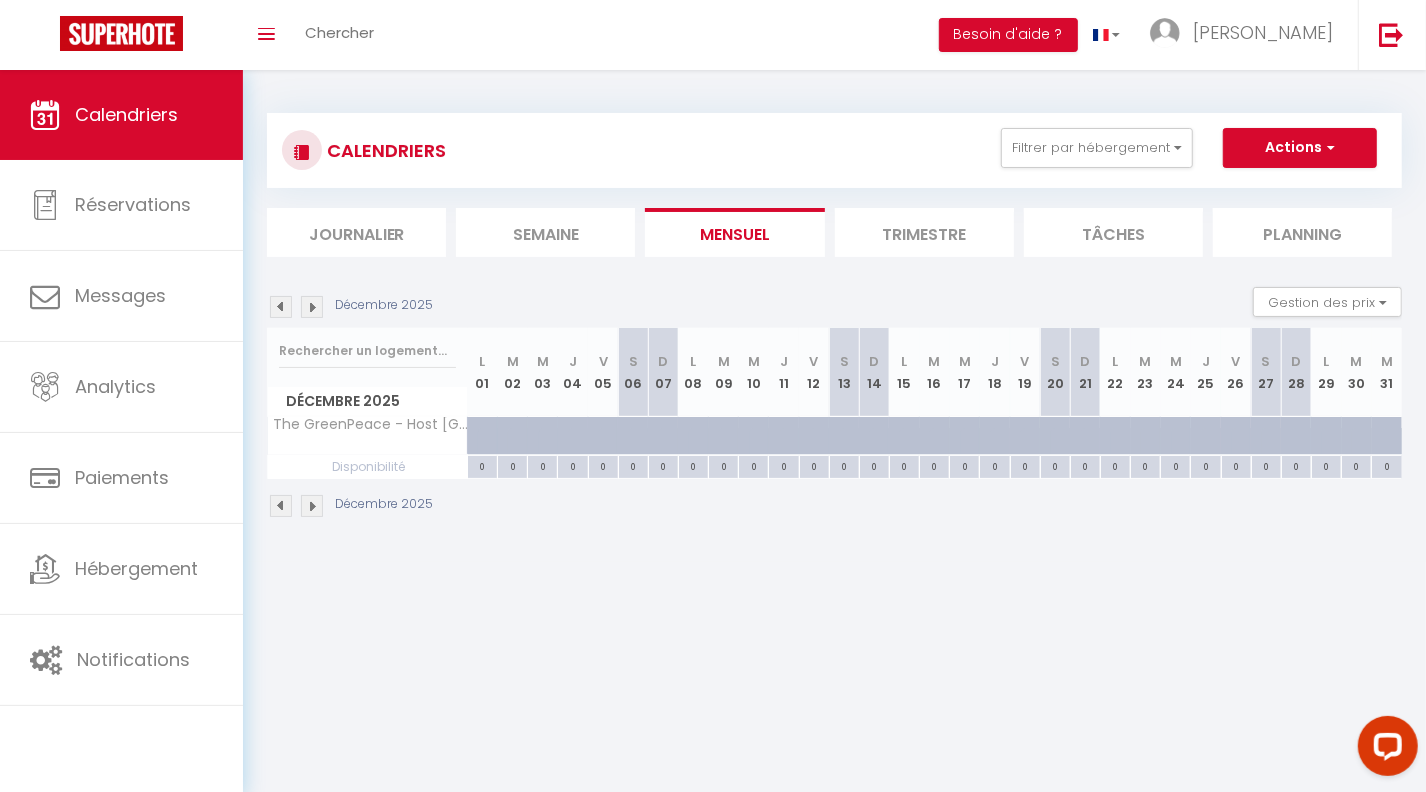 click at bounding box center (281, 307) 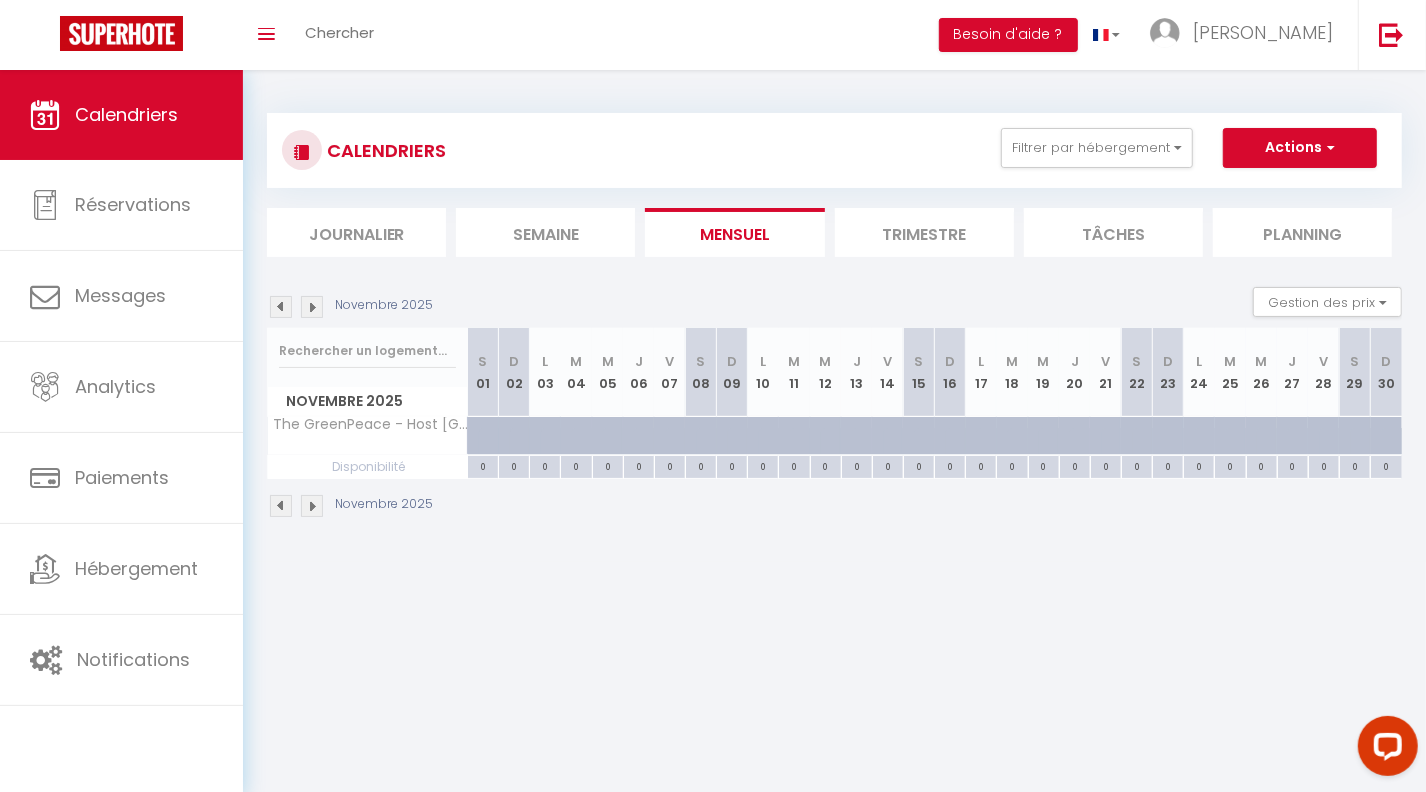 click at bounding box center (281, 307) 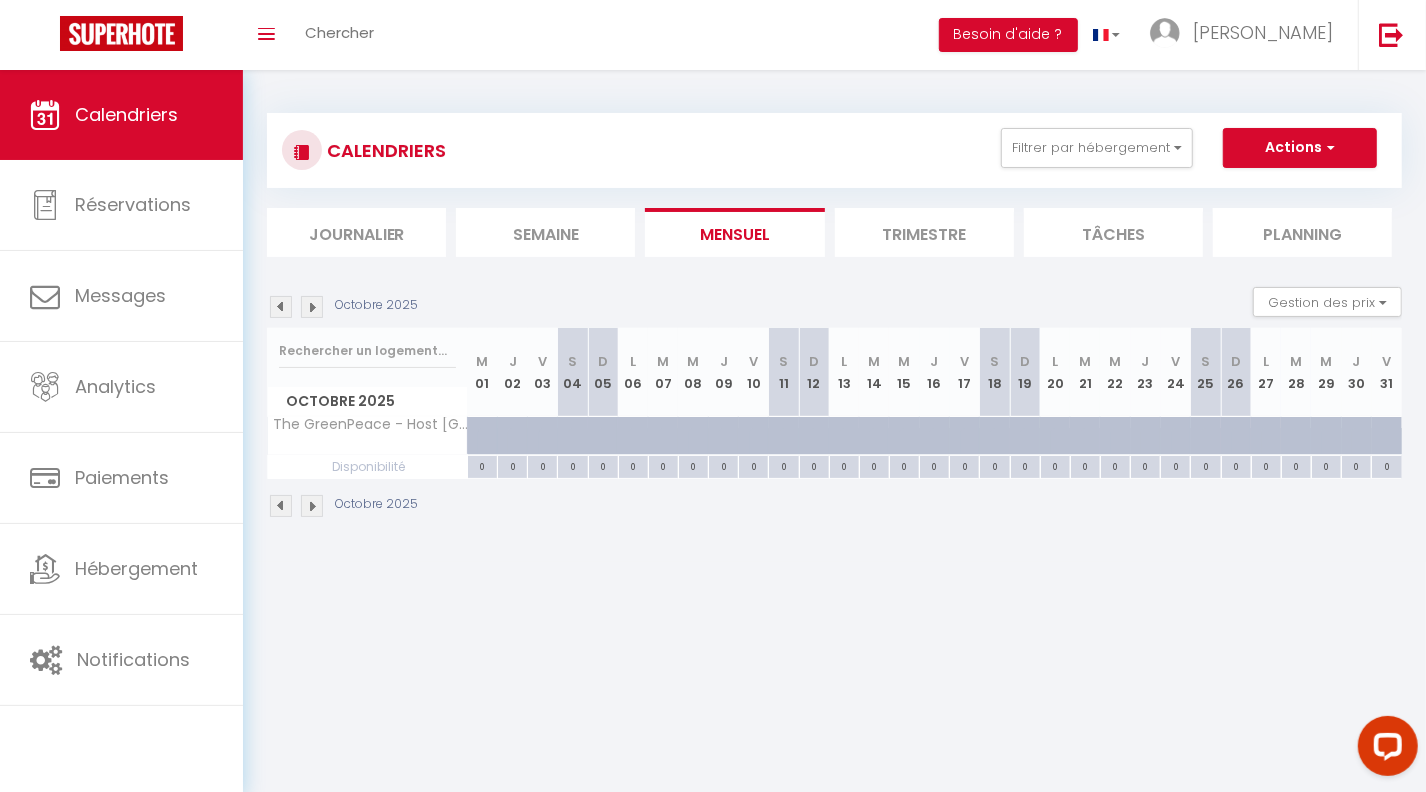 click at bounding box center [281, 307] 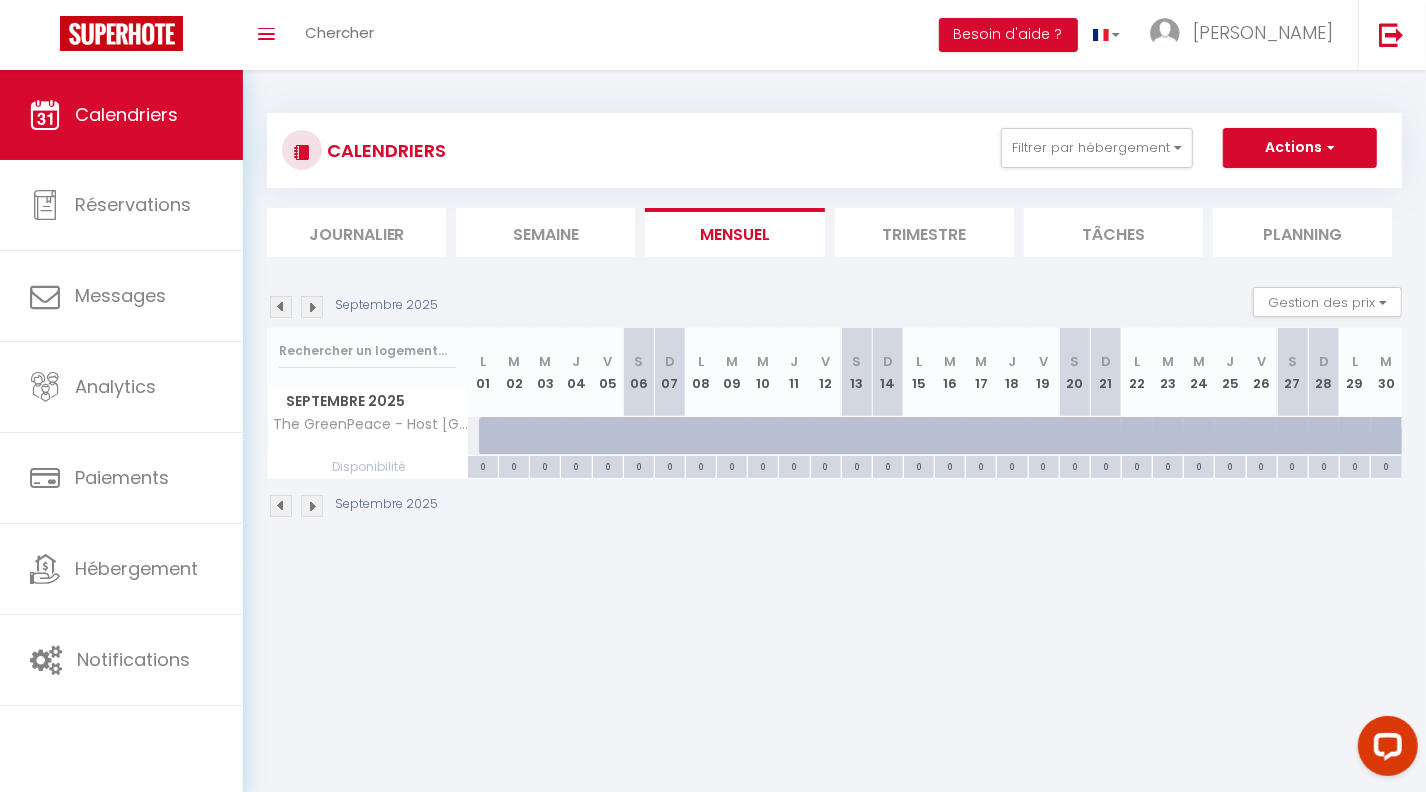 click at bounding box center [281, 307] 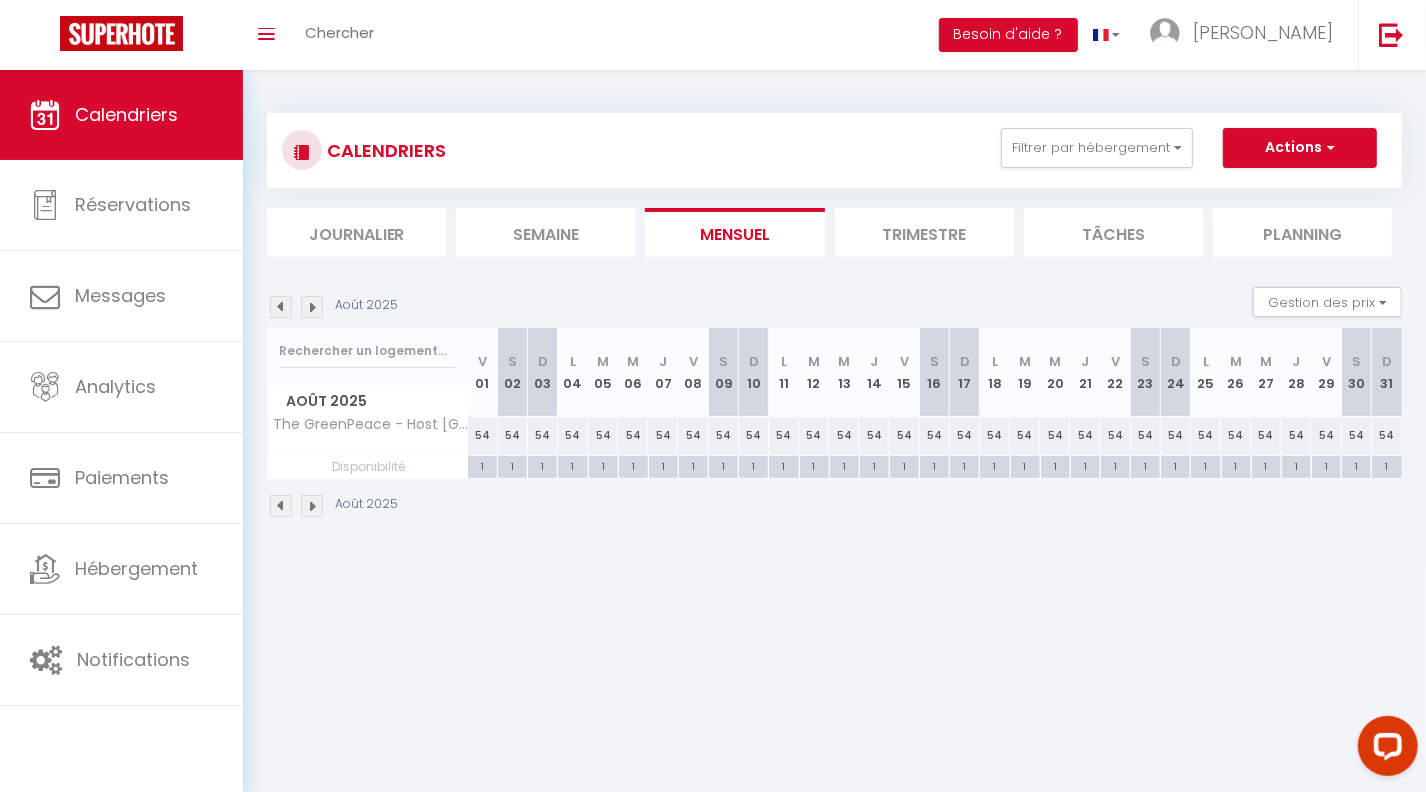 click at bounding box center [281, 307] 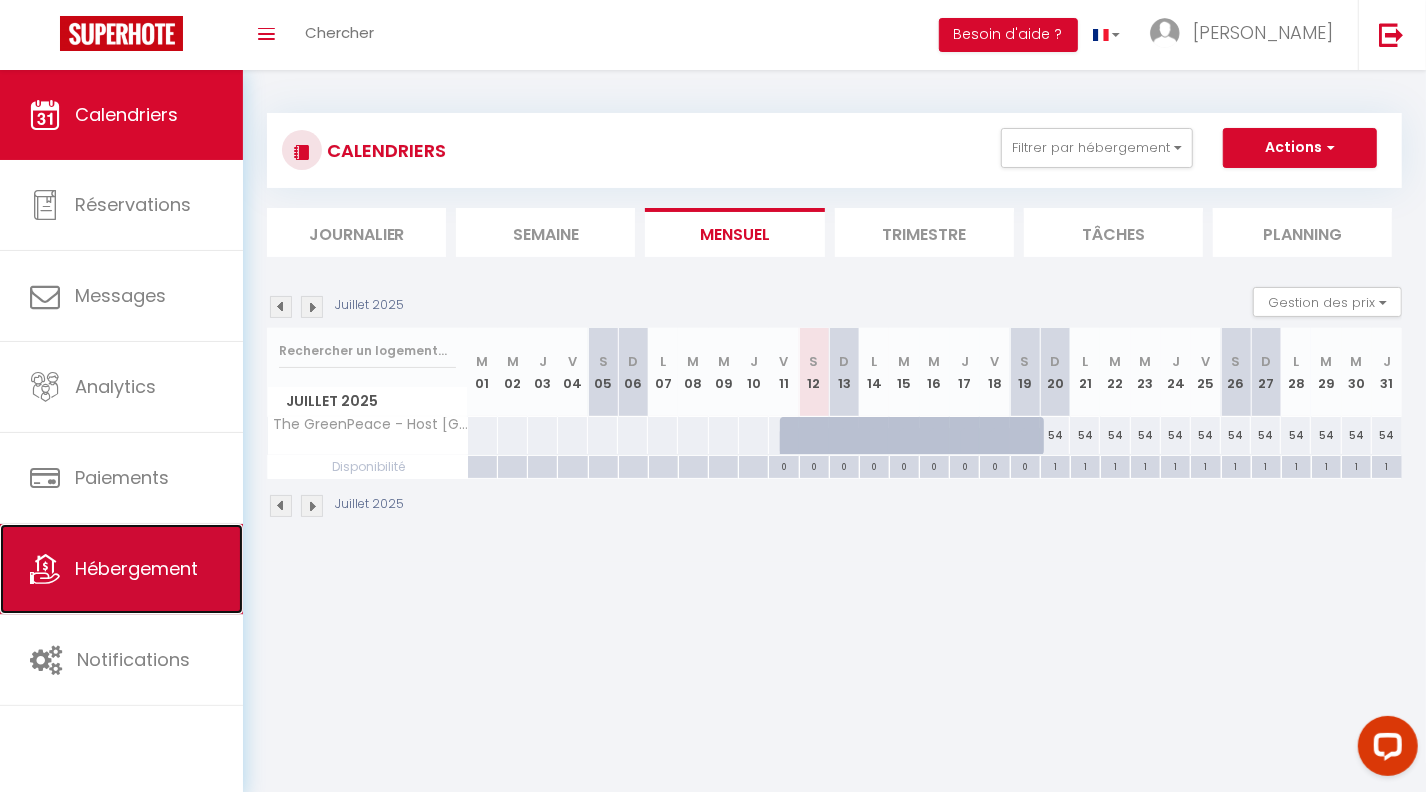 click on "Hébergement" at bounding box center [121, 569] 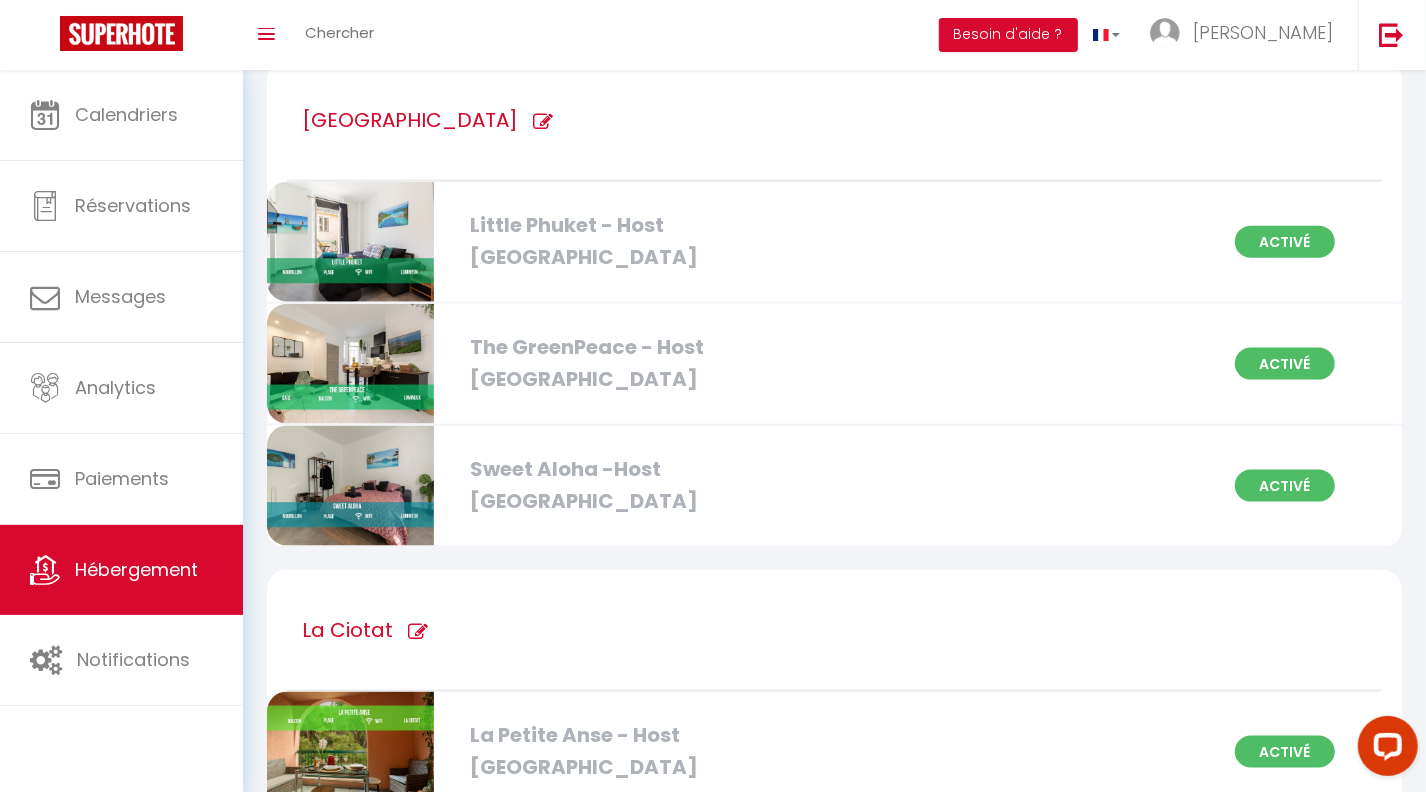 scroll, scrollTop: 1553, scrollLeft: 0, axis: vertical 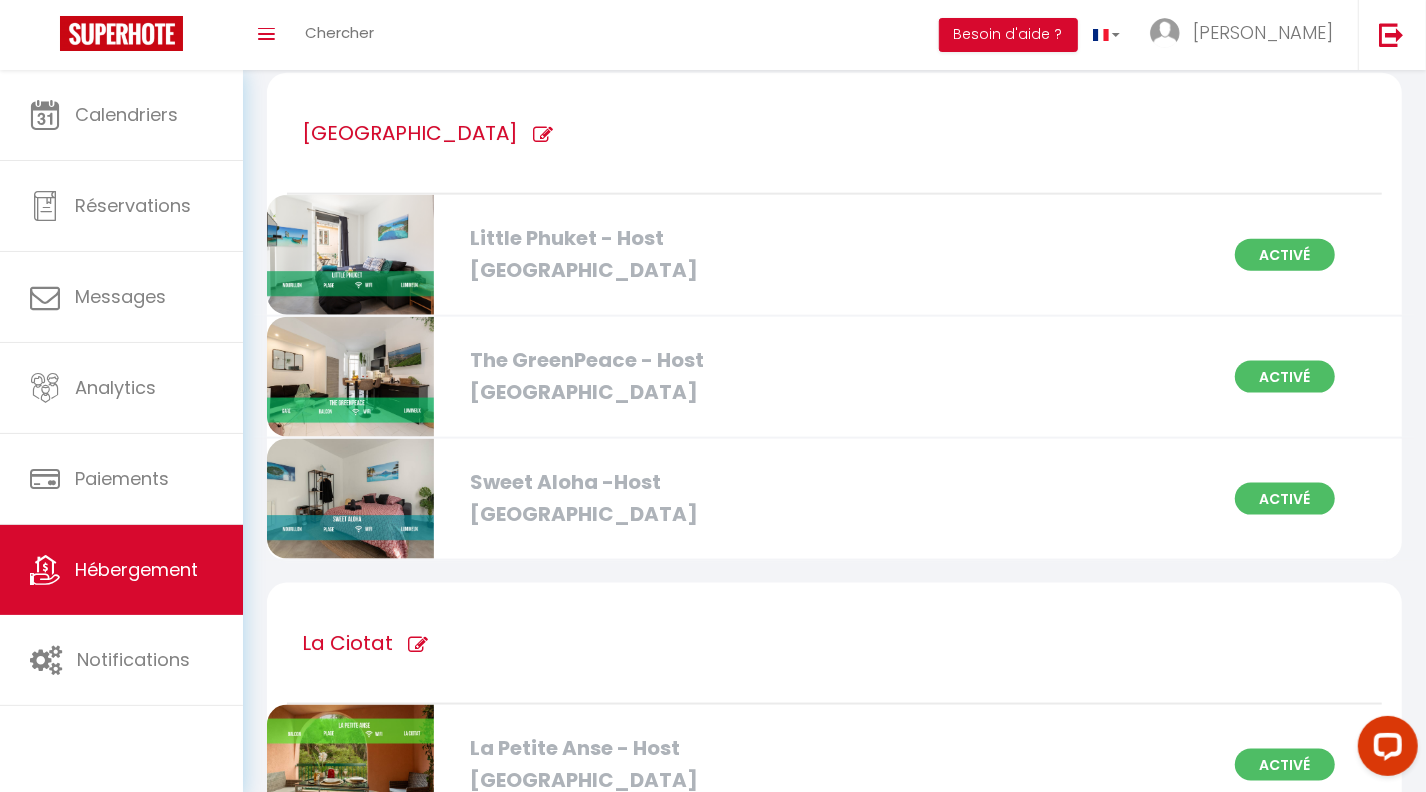 click on "The GreenPeace - Host Provence" at bounding box center (641, 376) 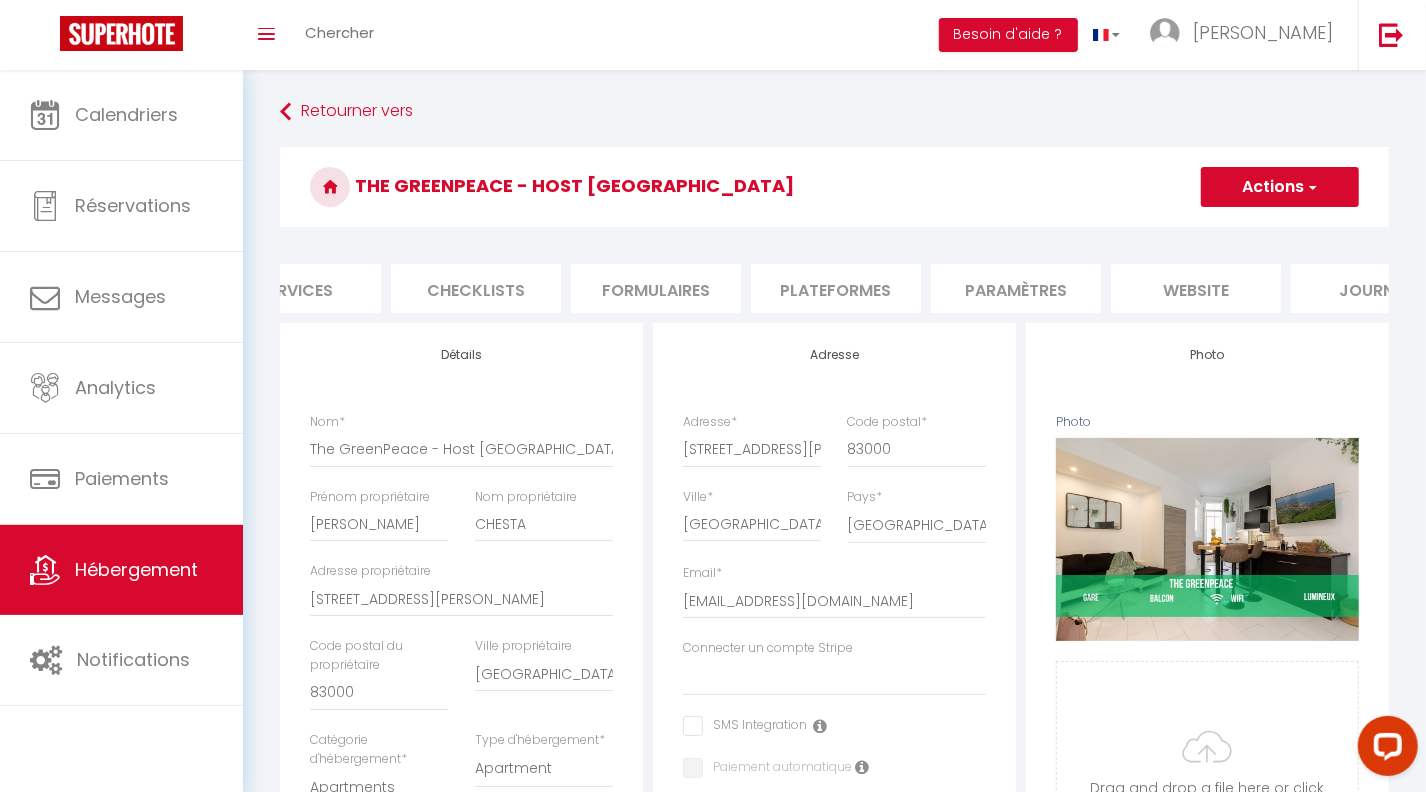 scroll, scrollTop: 0, scrollLeft: 610, axis: horizontal 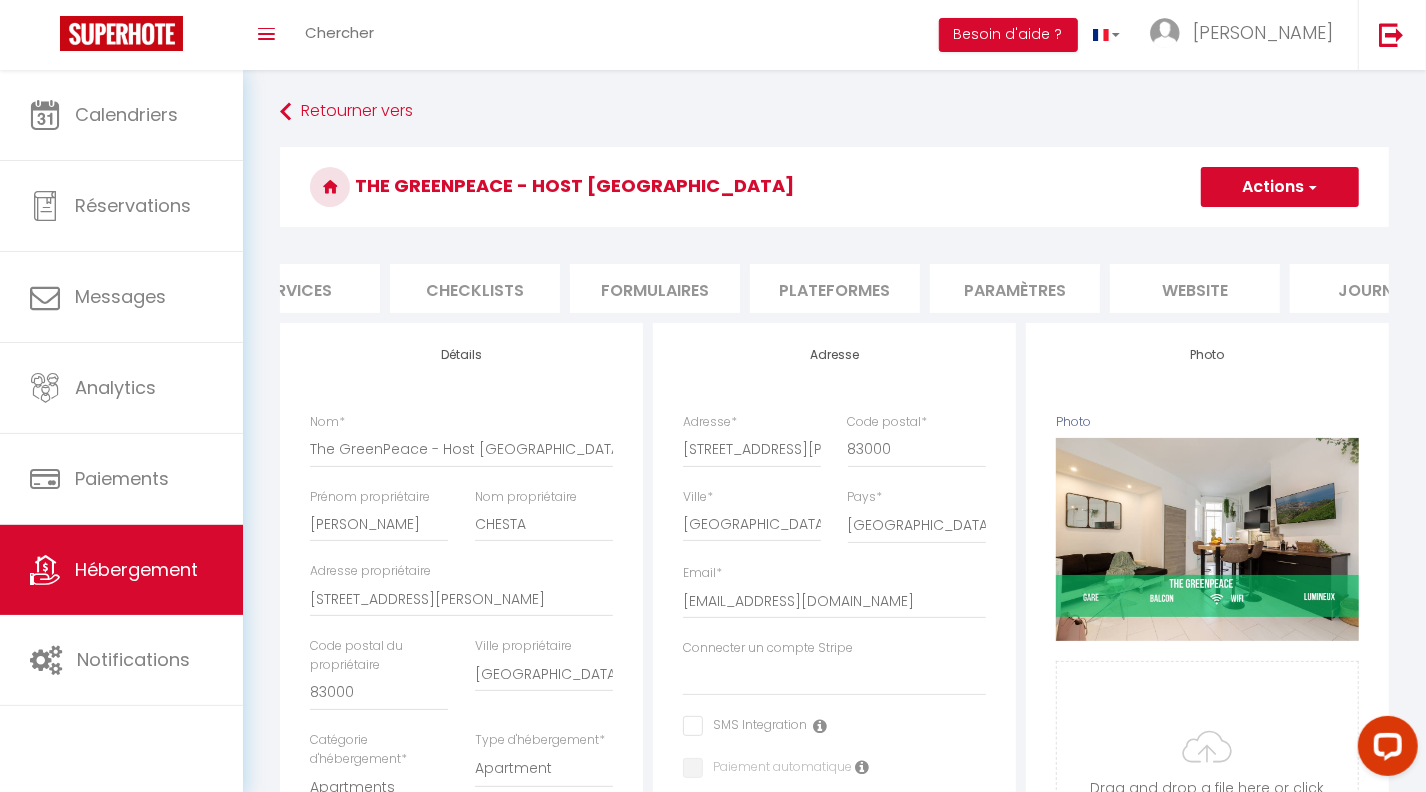 click on "website" at bounding box center [1195, 288] 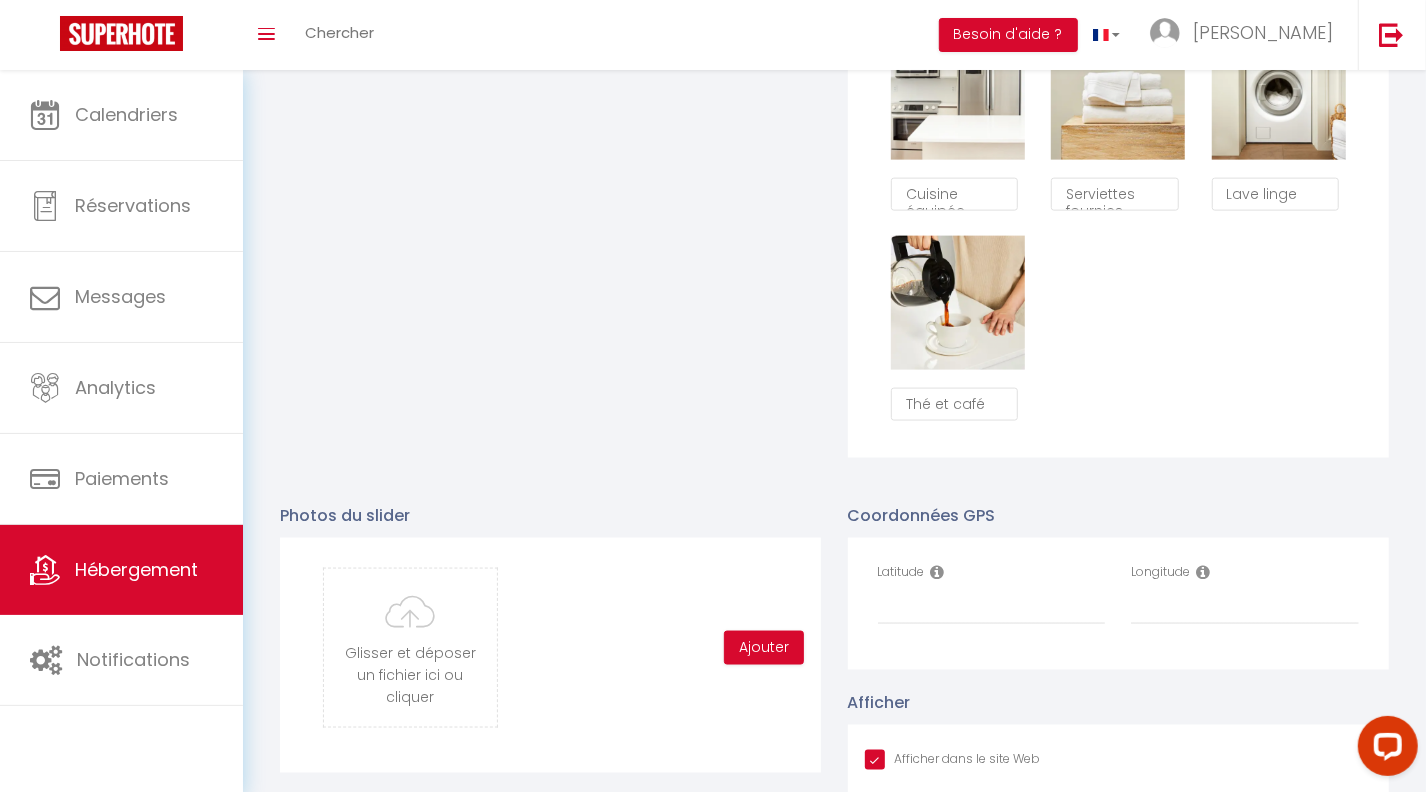 scroll, scrollTop: 1788, scrollLeft: 0, axis: vertical 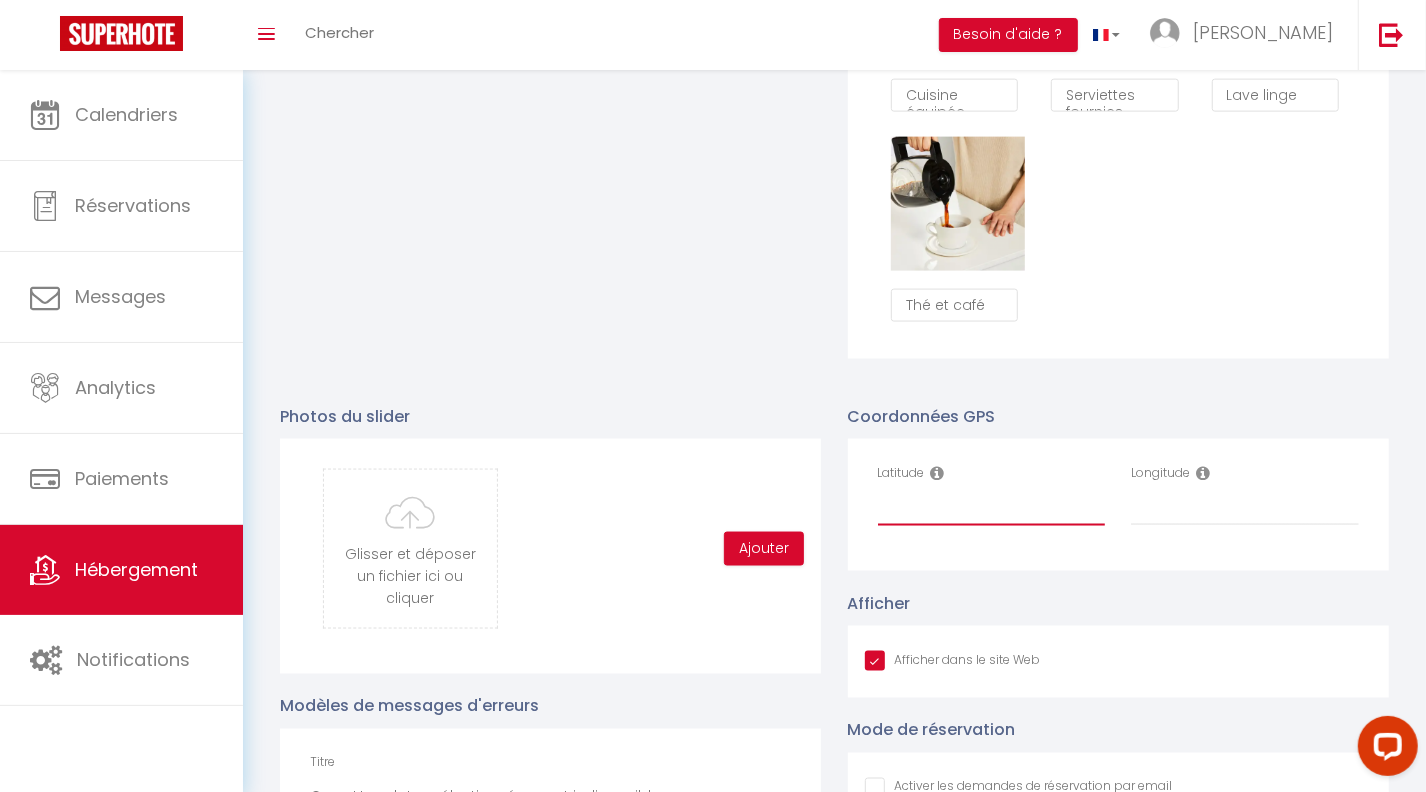 click on "Latitude" at bounding box center (992, 508) 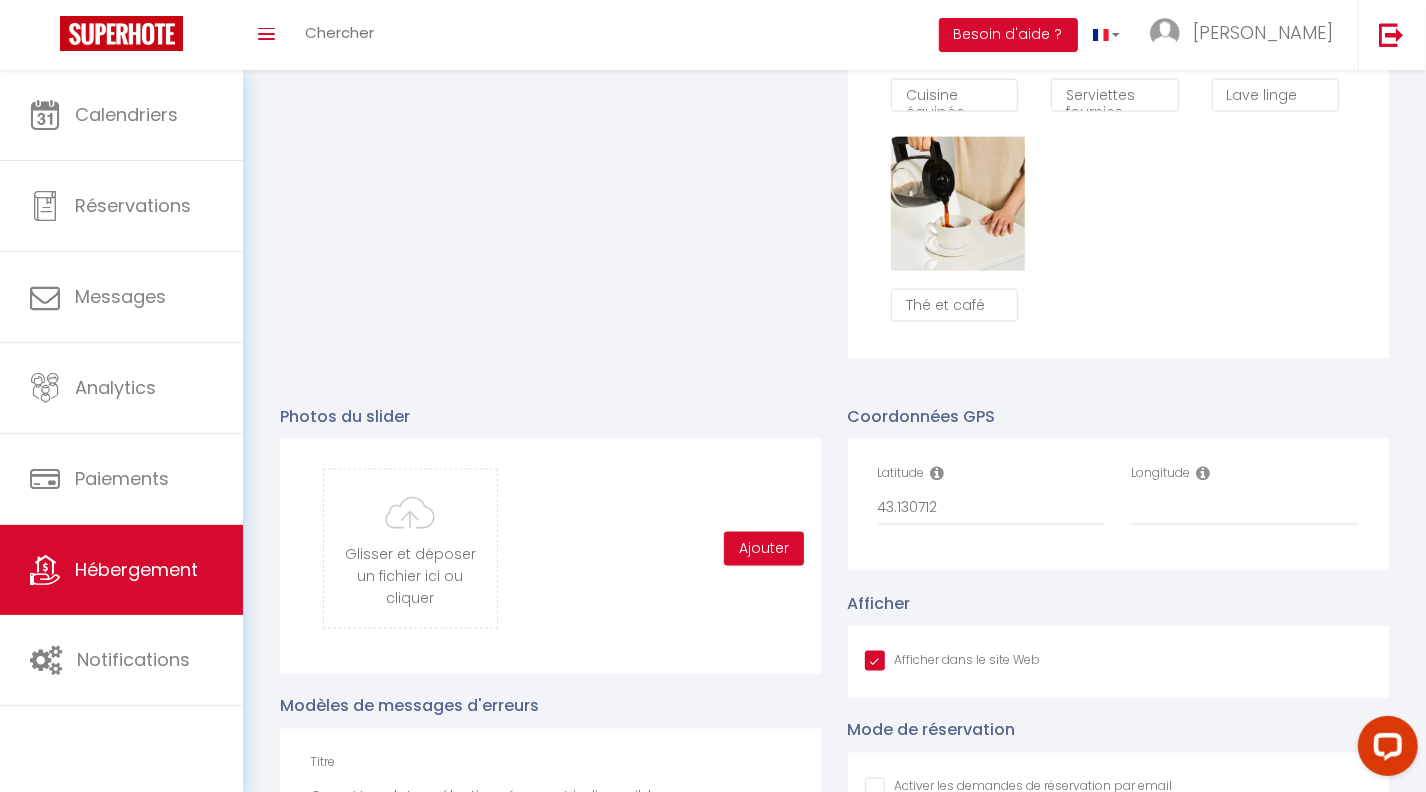 click on "Afficher dans le site Web" at bounding box center (953, 661) 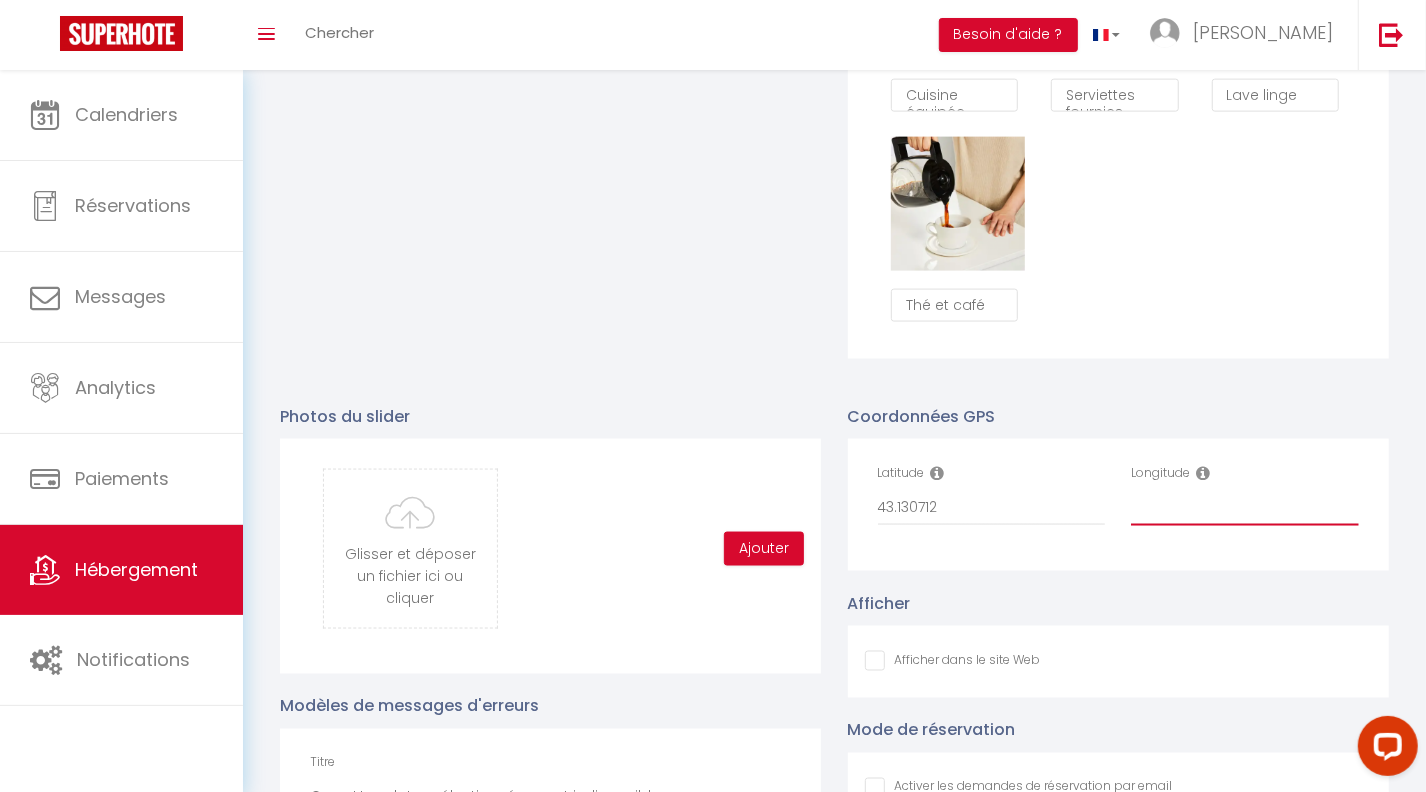 click on "Longitude" at bounding box center [1245, 508] 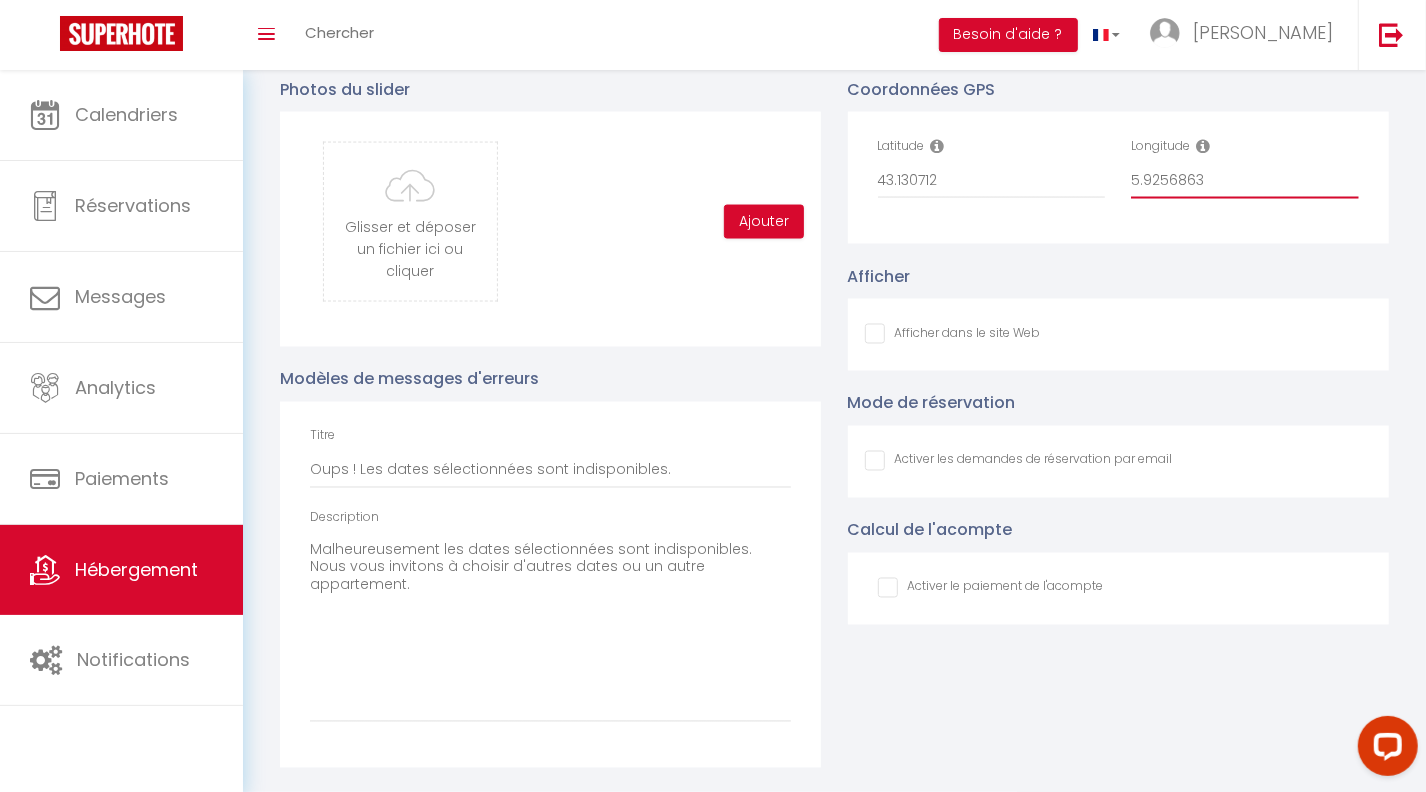 scroll, scrollTop: 0, scrollLeft: 0, axis: both 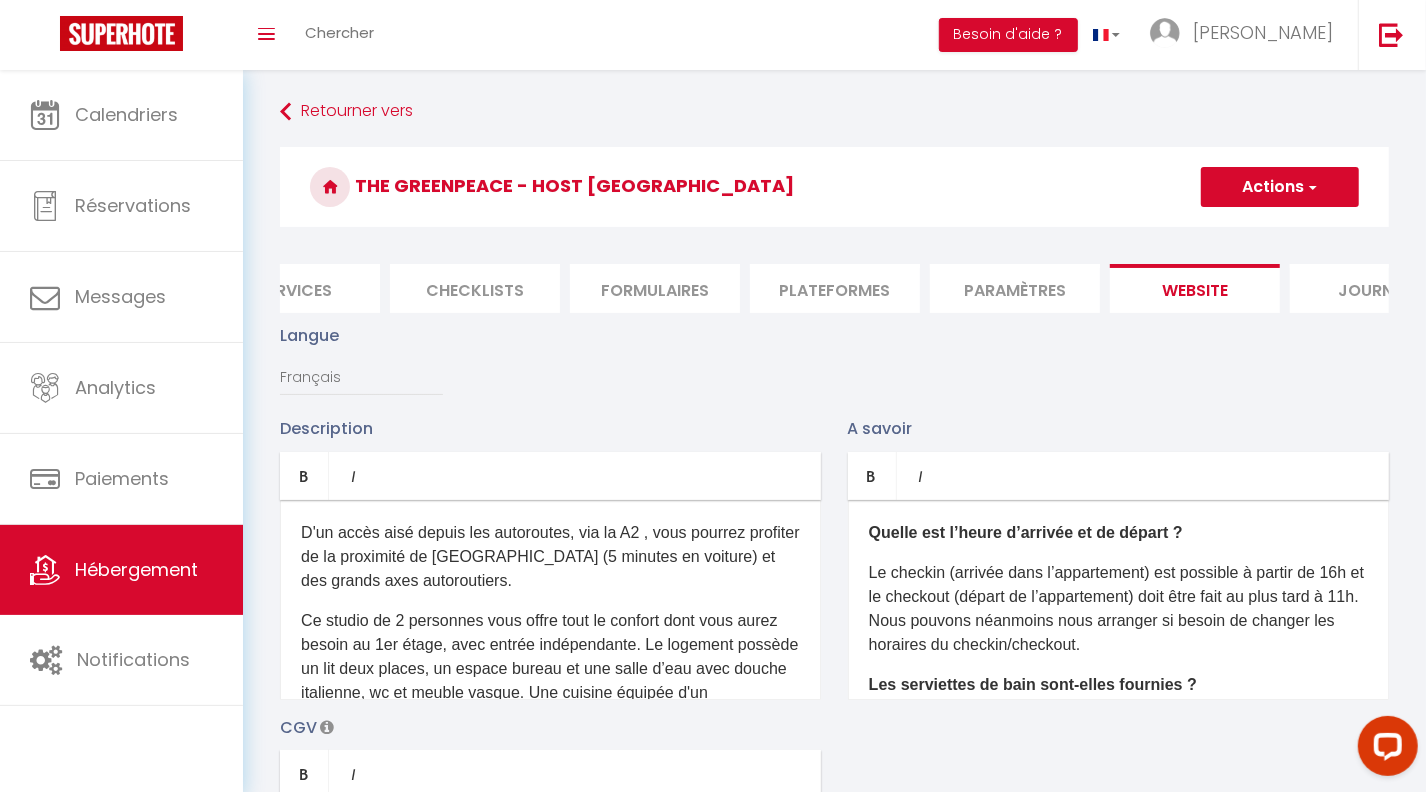 click on "Actions" at bounding box center (1280, 187) 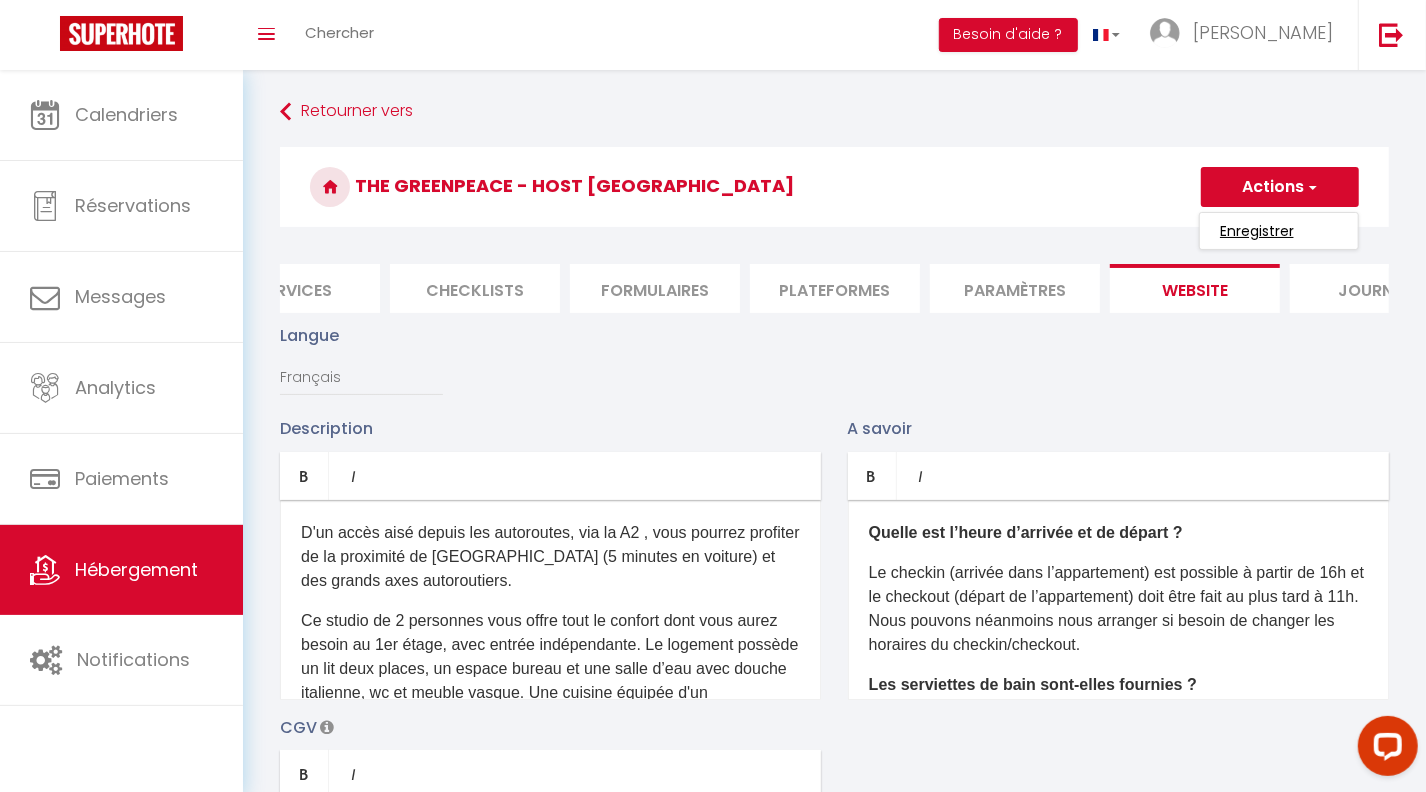 click on "Enregistrer" at bounding box center [1257, 231] 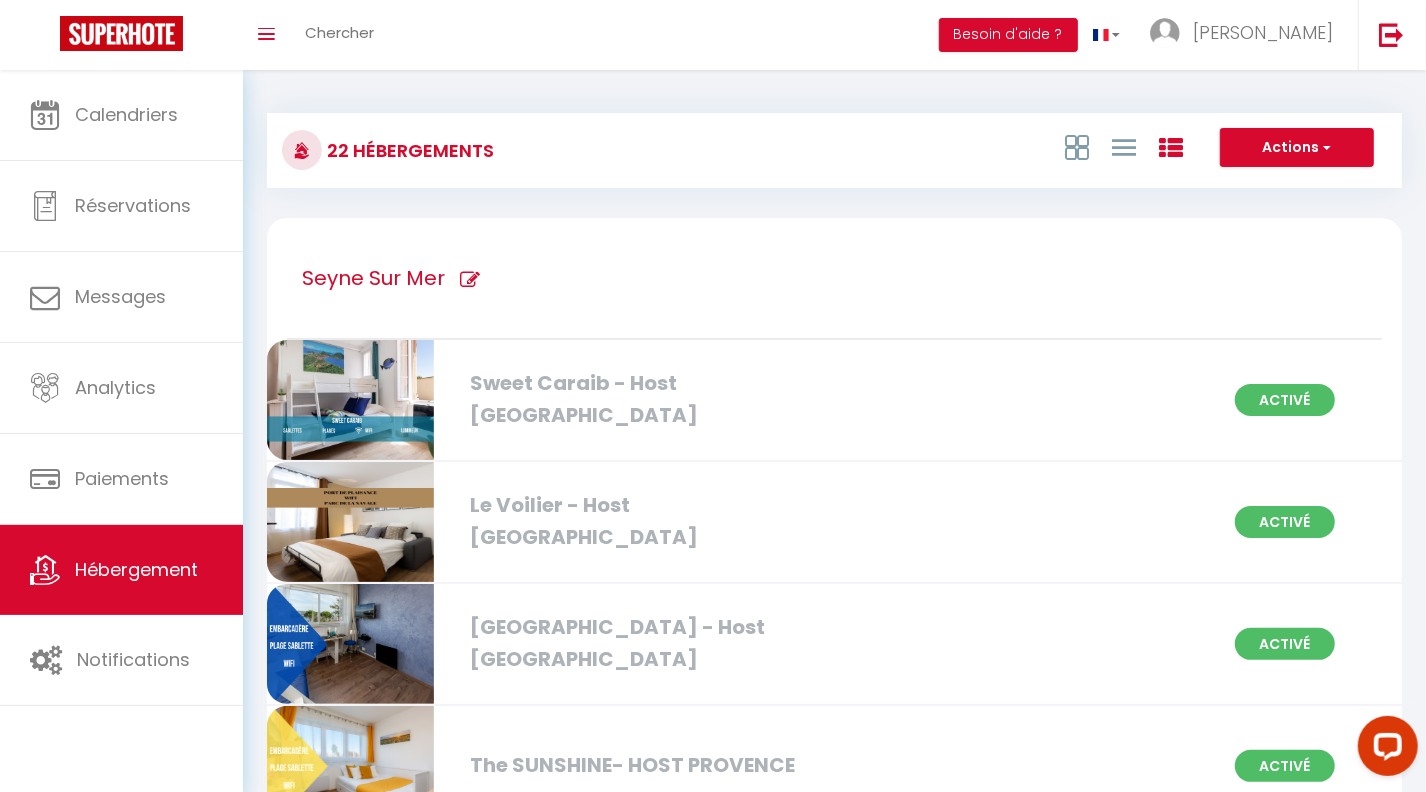 scroll, scrollTop: 1529, scrollLeft: 0, axis: vertical 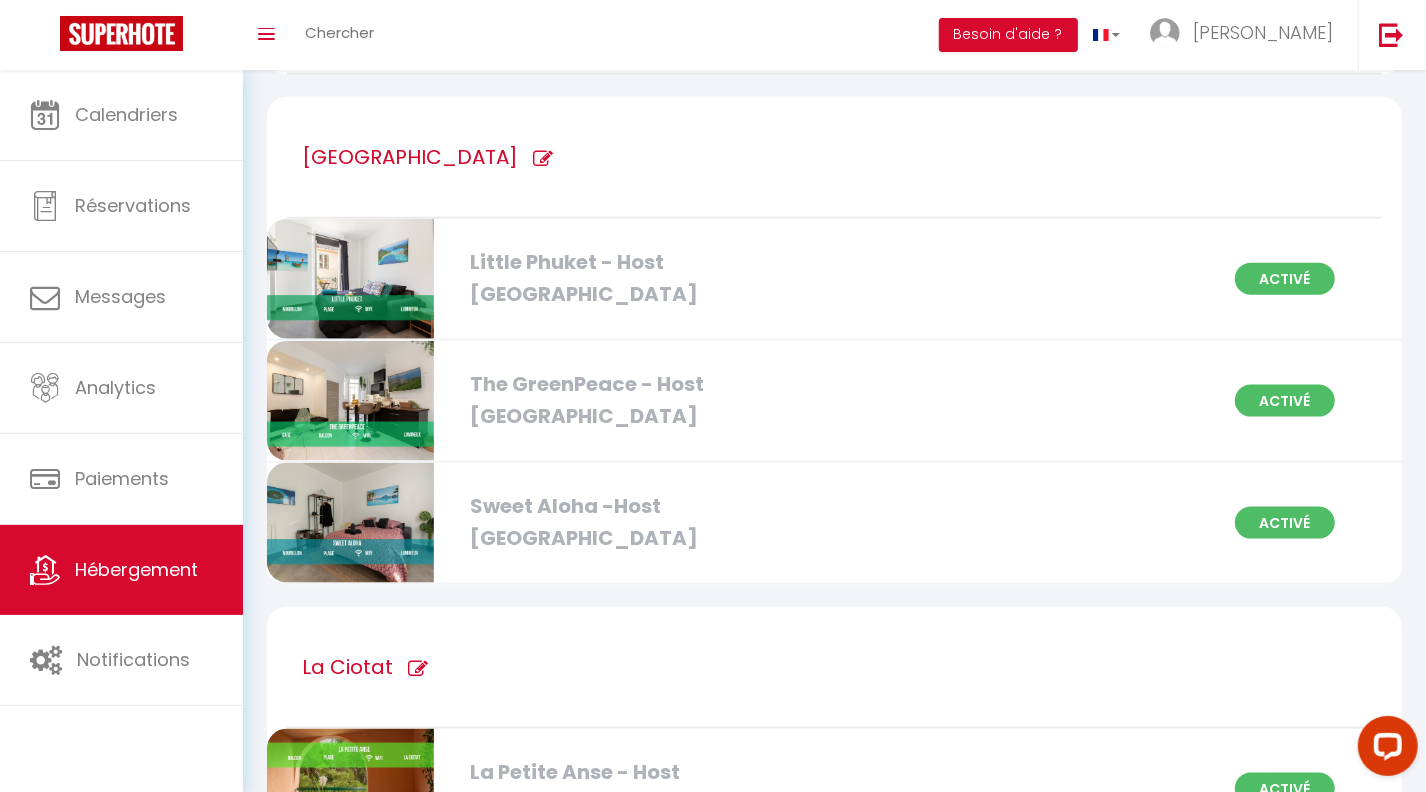click on "The GreenPeace - Host Provence" at bounding box center (641, 400) 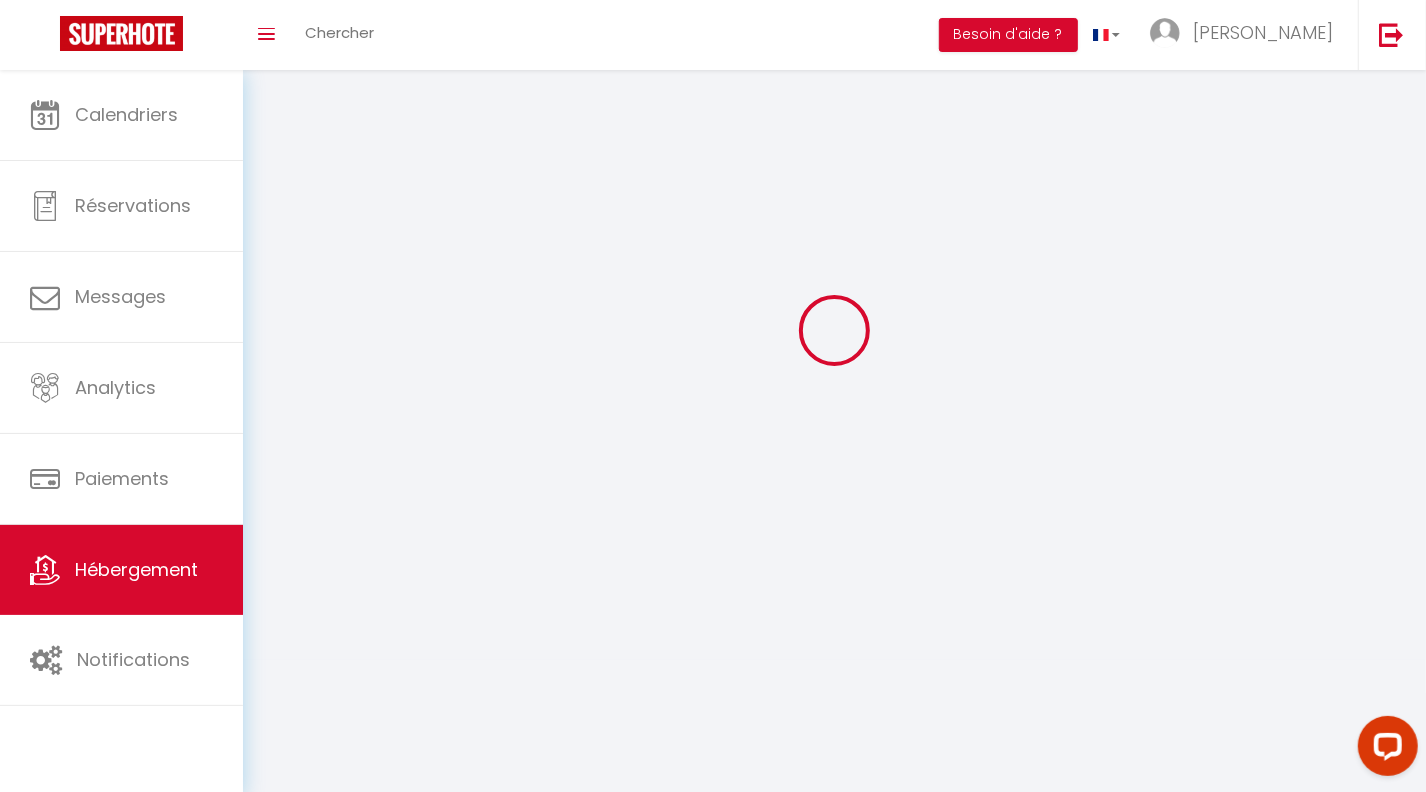 scroll, scrollTop: 0, scrollLeft: 0, axis: both 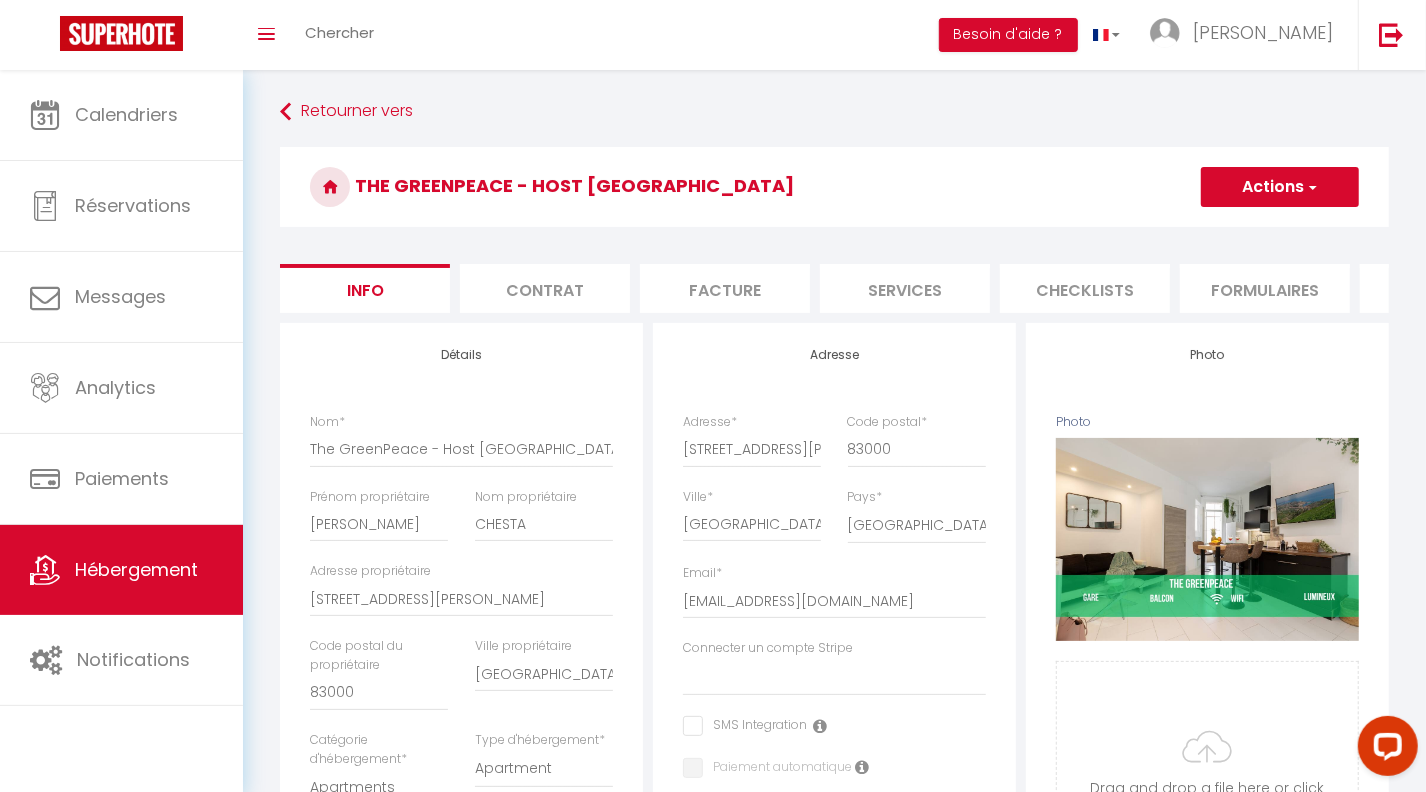 click on "Services" at bounding box center [905, 288] 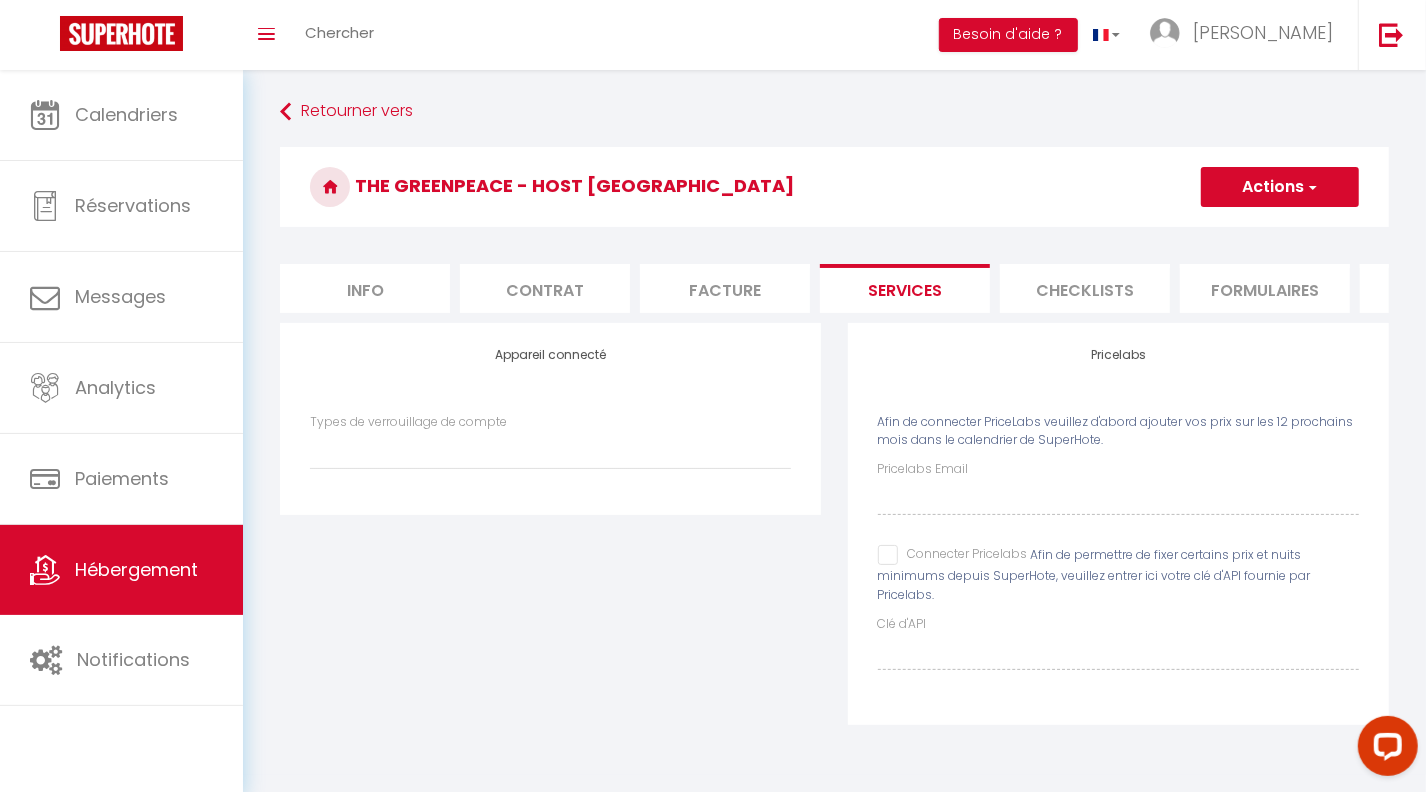 click on "Connecter Pricelabs" at bounding box center [953, 555] 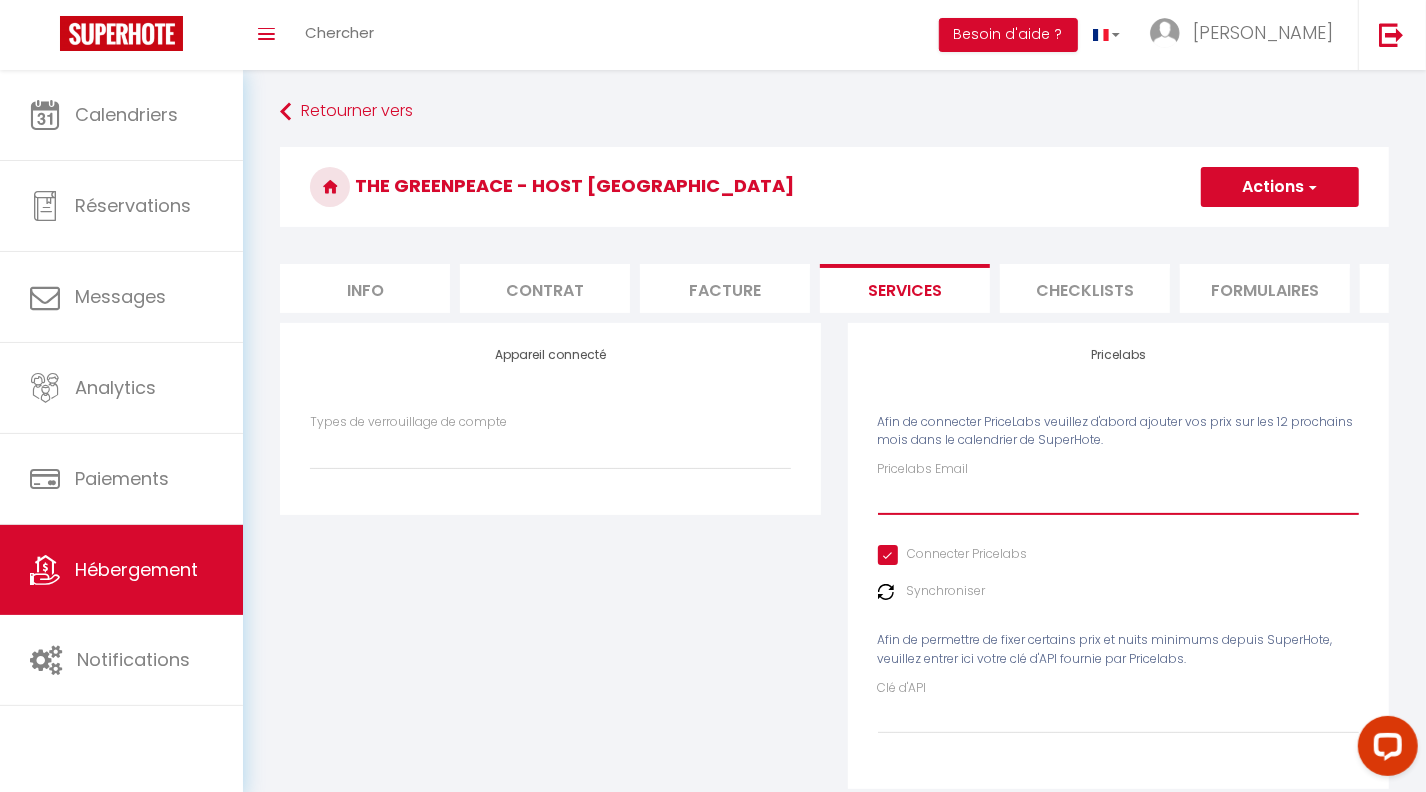 click on "Pricelabs Email" at bounding box center [1118, 497] 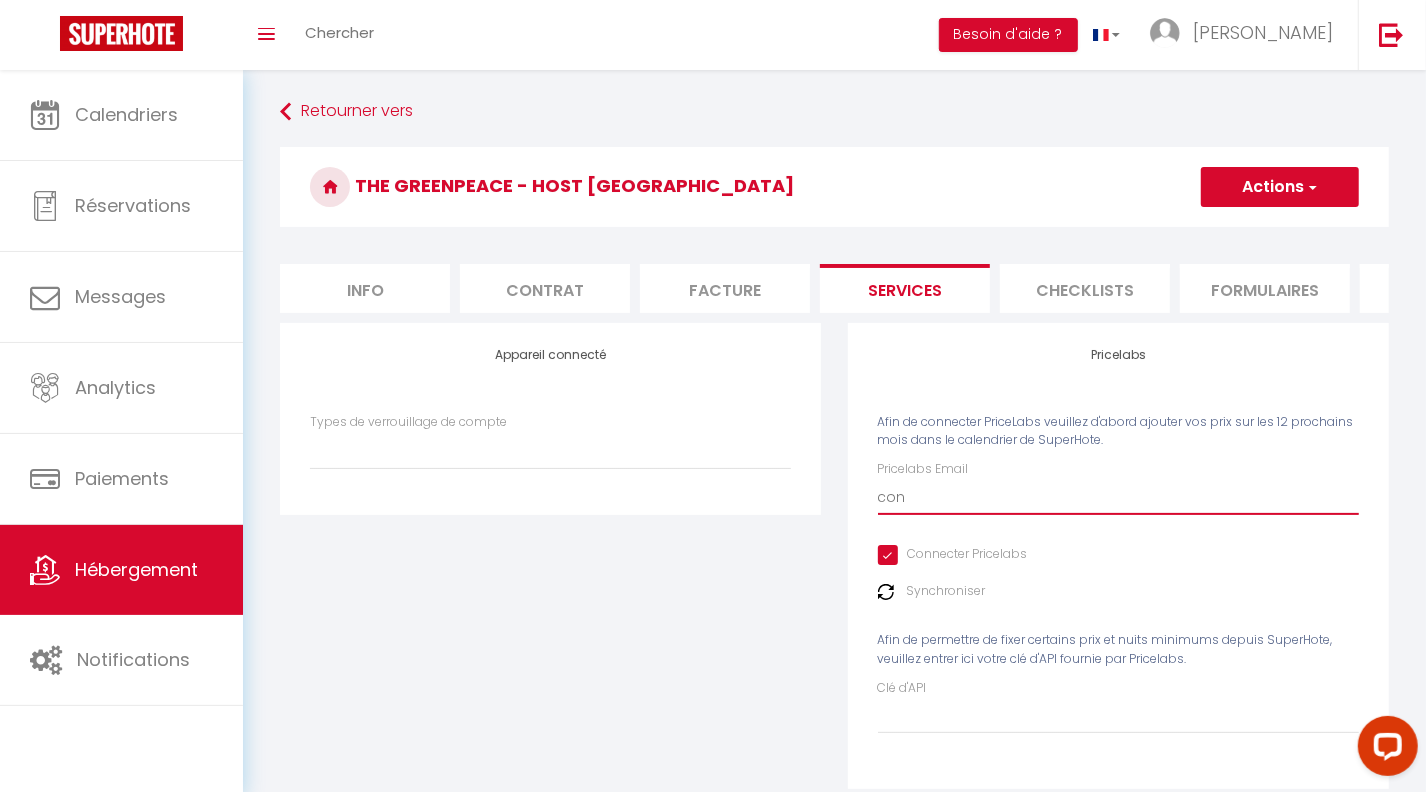 drag, startPoint x: 905, startPoint y: 513, endPoint x: 777, endPoint y: 494, distance: 129.40247 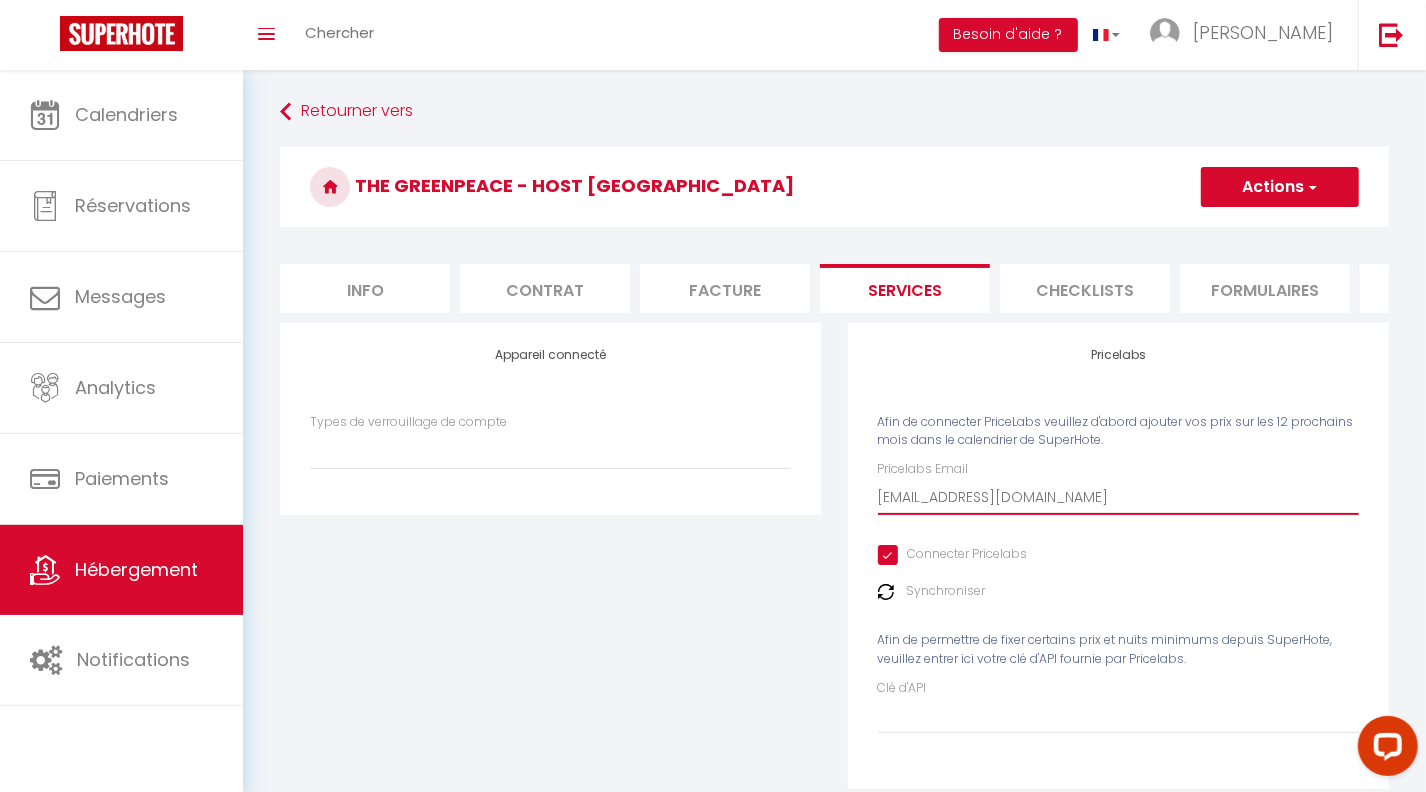scroll, scrollTop: 70, scrollLeft: 0, axis: vertical 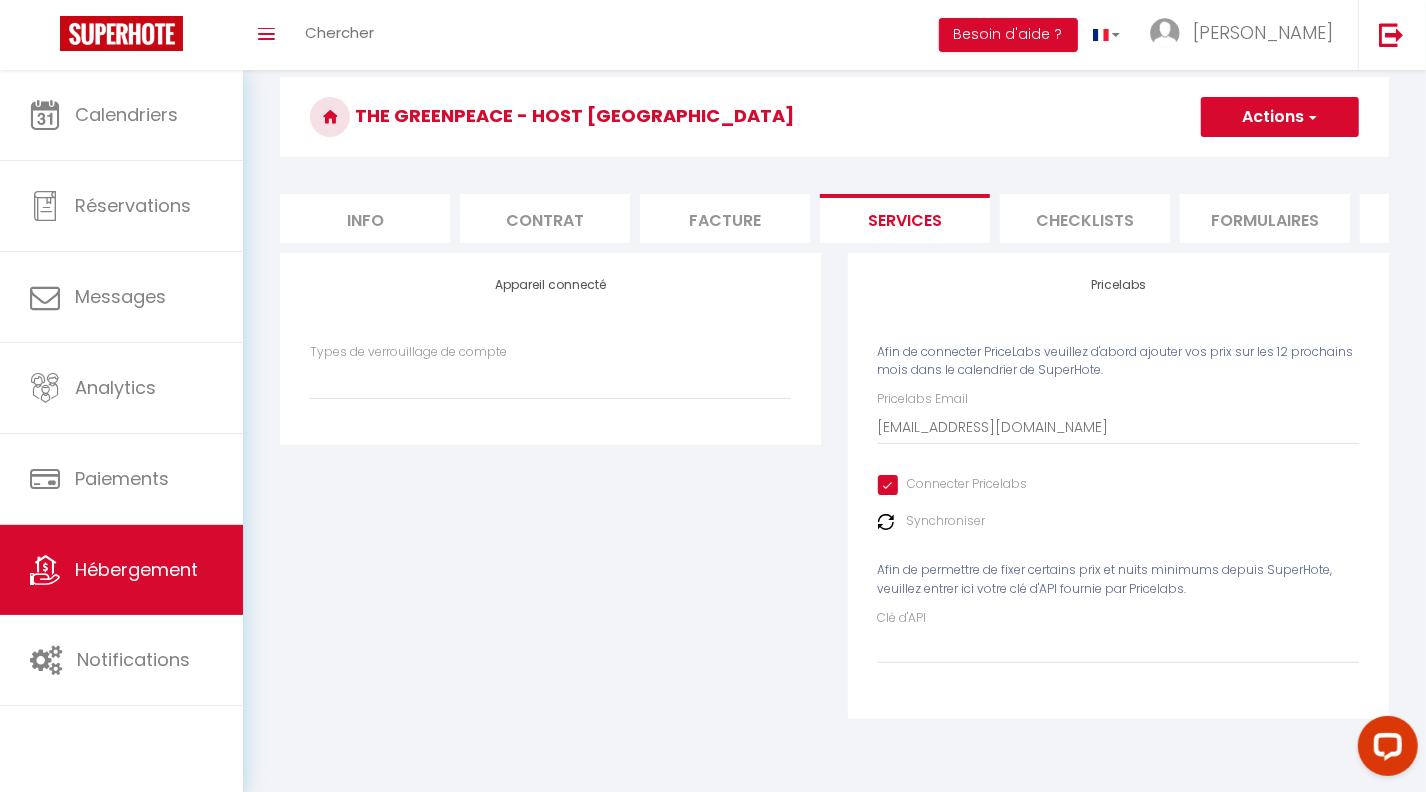 click on "Actions" at bounding box center [1280, 117] 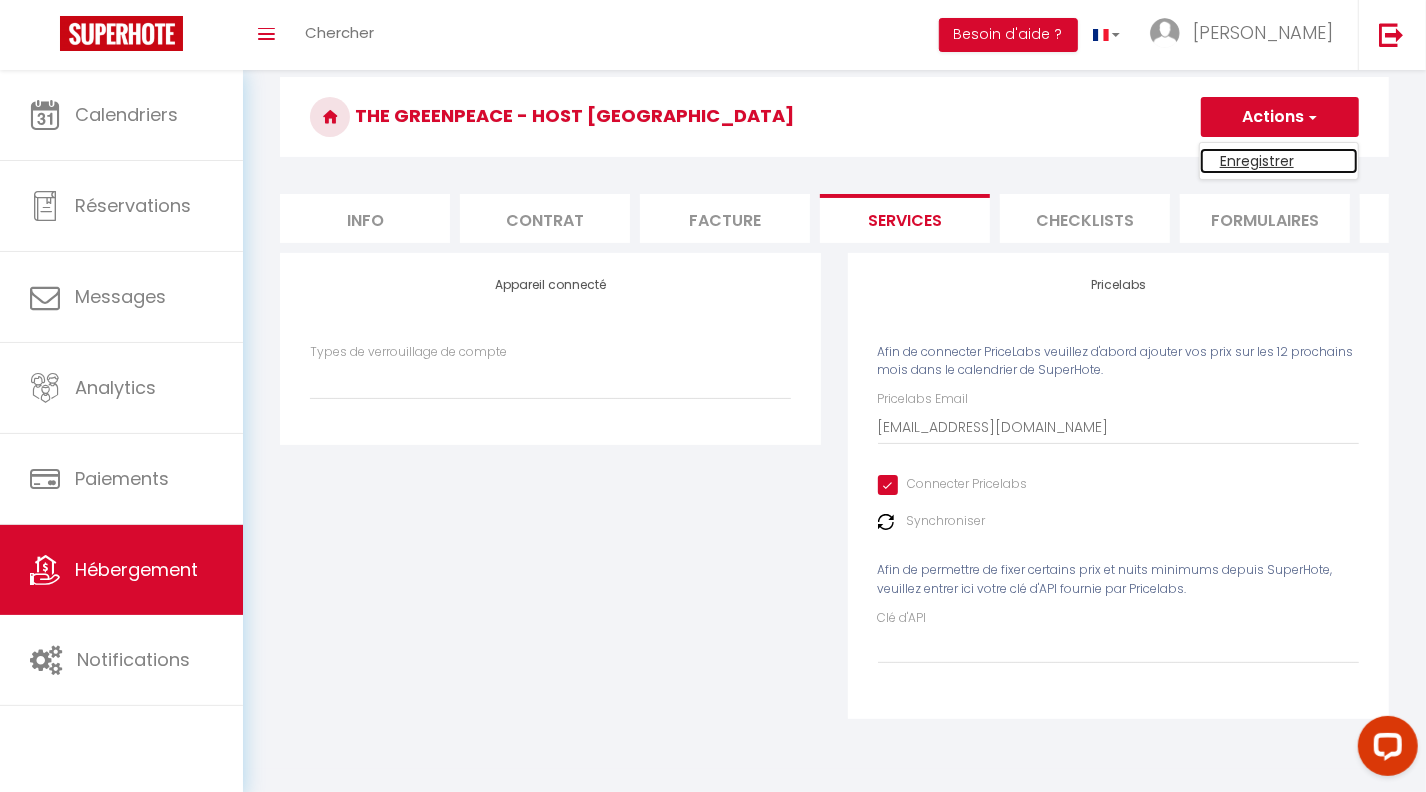 click on "Enregistrer" at bounding box center [1279, 161] 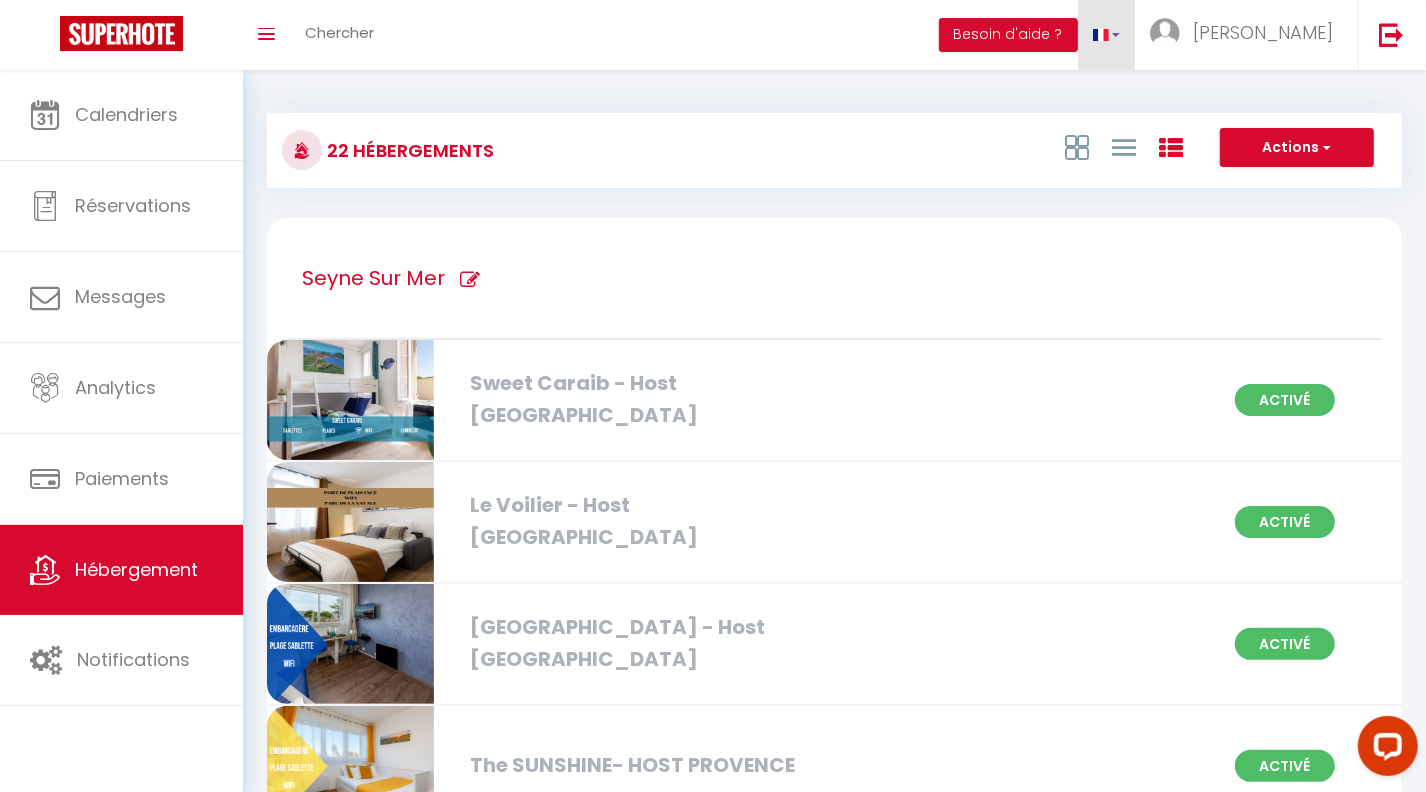 scroll, scrollTop: 1529, scrollLeft: 0, axis: vertical 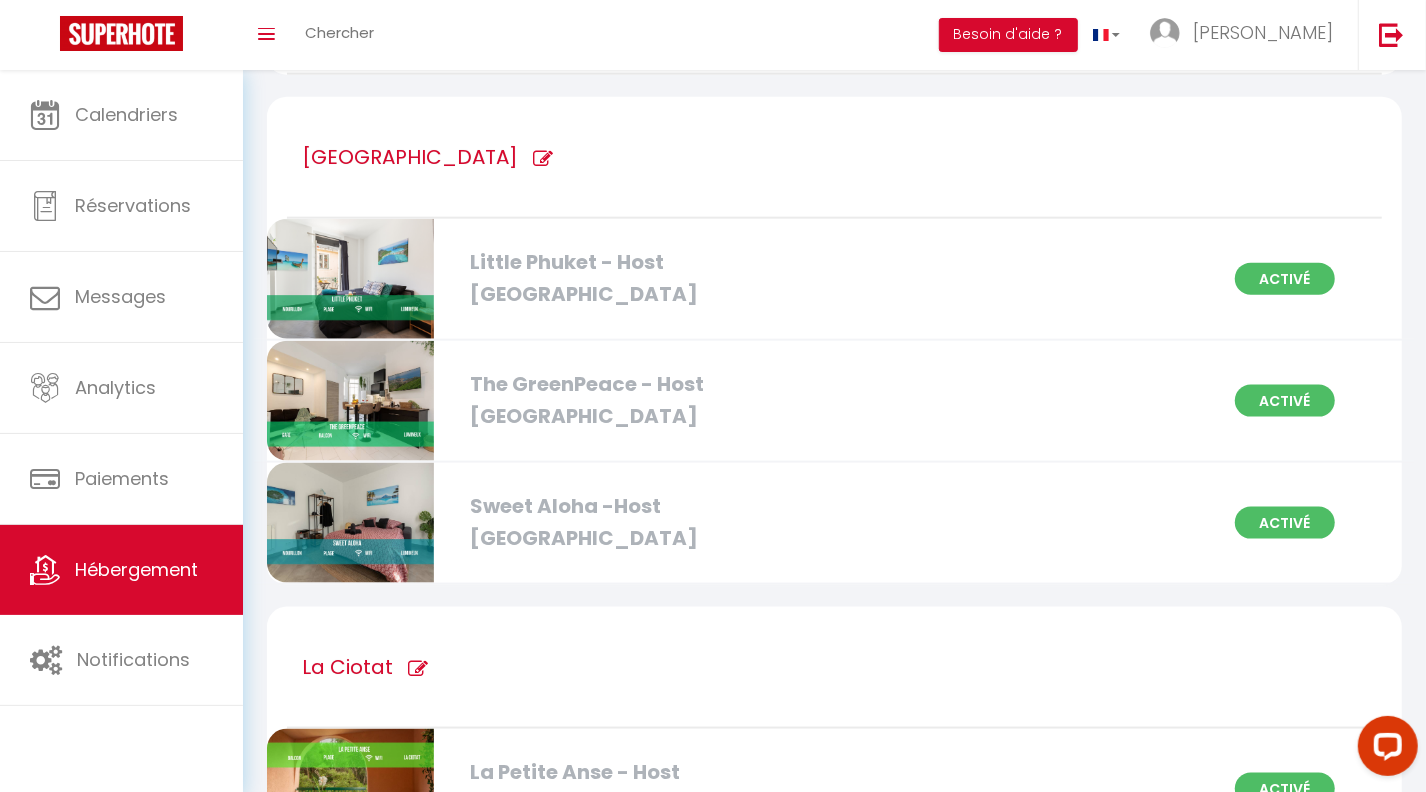 click on "The GreenPeace - Host Provence" at bounding box center [641, 400] 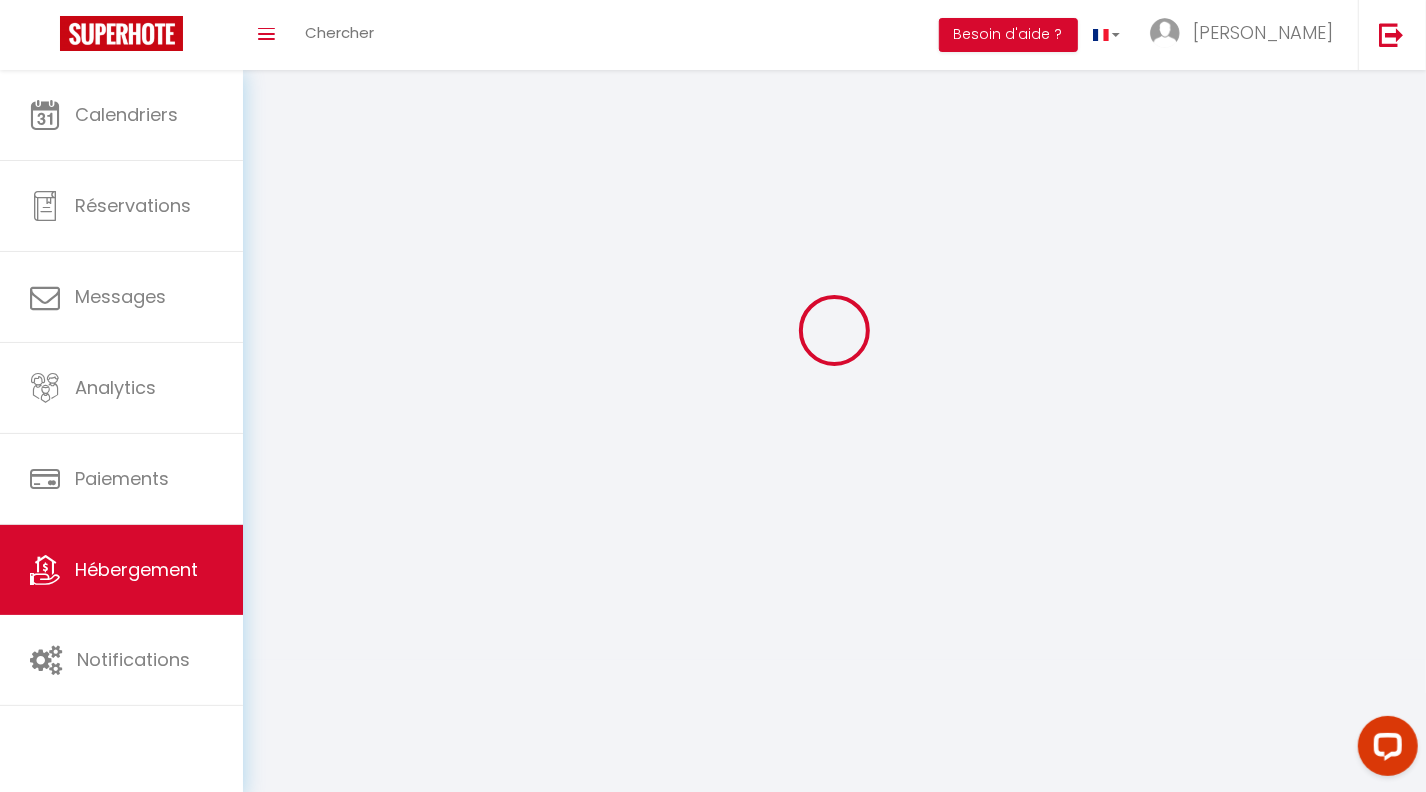 scroll, scrollTop: 0, scrollLeft: 0, axis: both 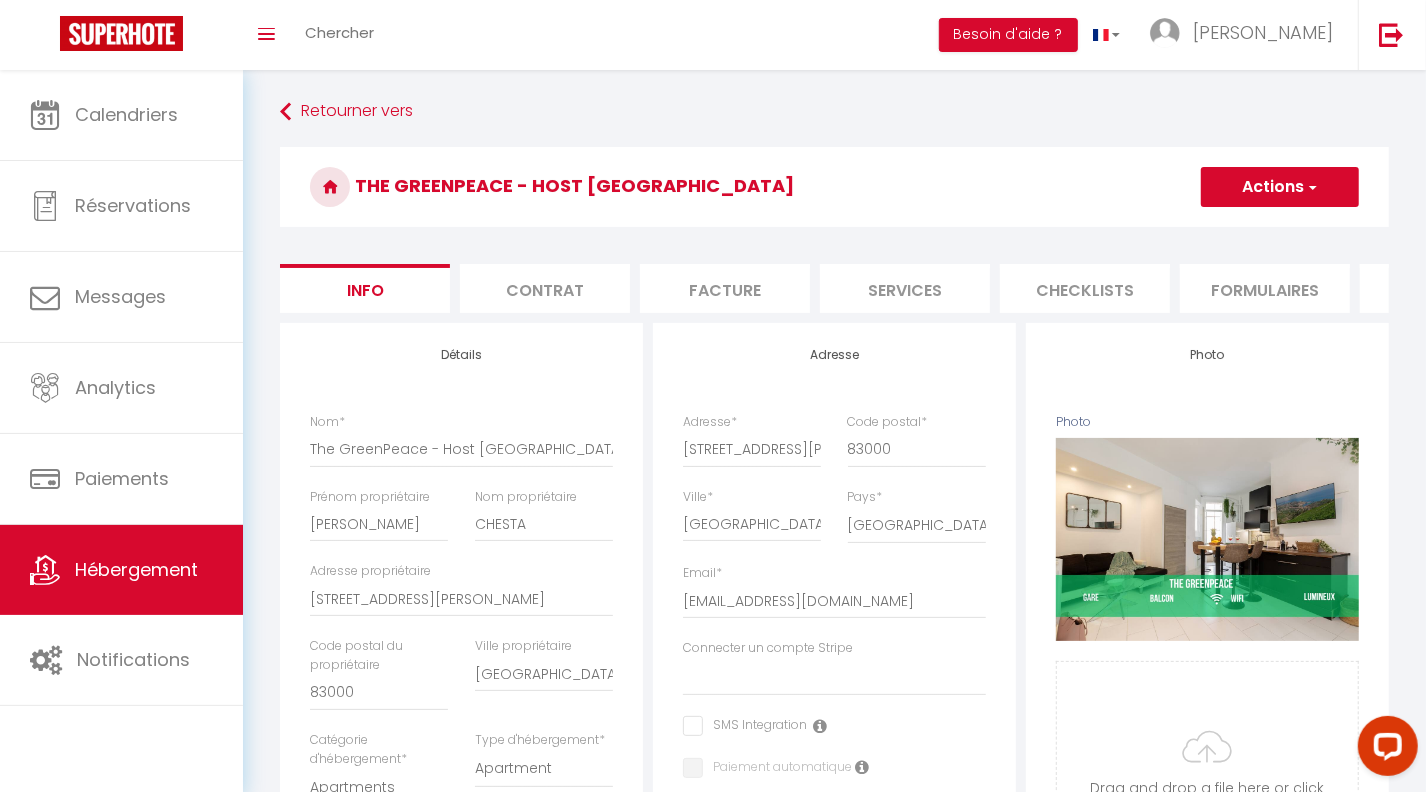 click on "Checklists" at bounding box center [1085, 288] 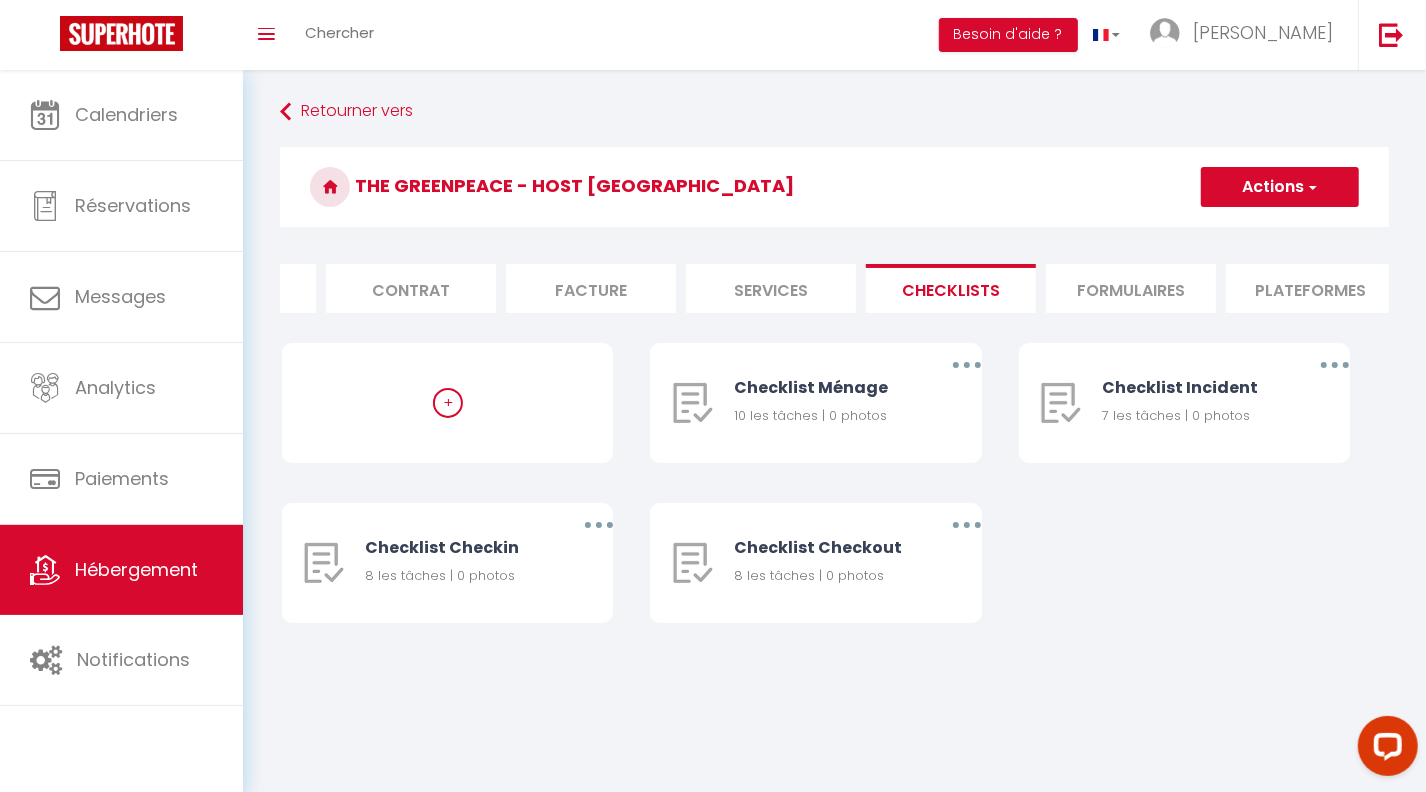 scroll, scrollTop: 0, scrollLeft: 139, axis: horizontal 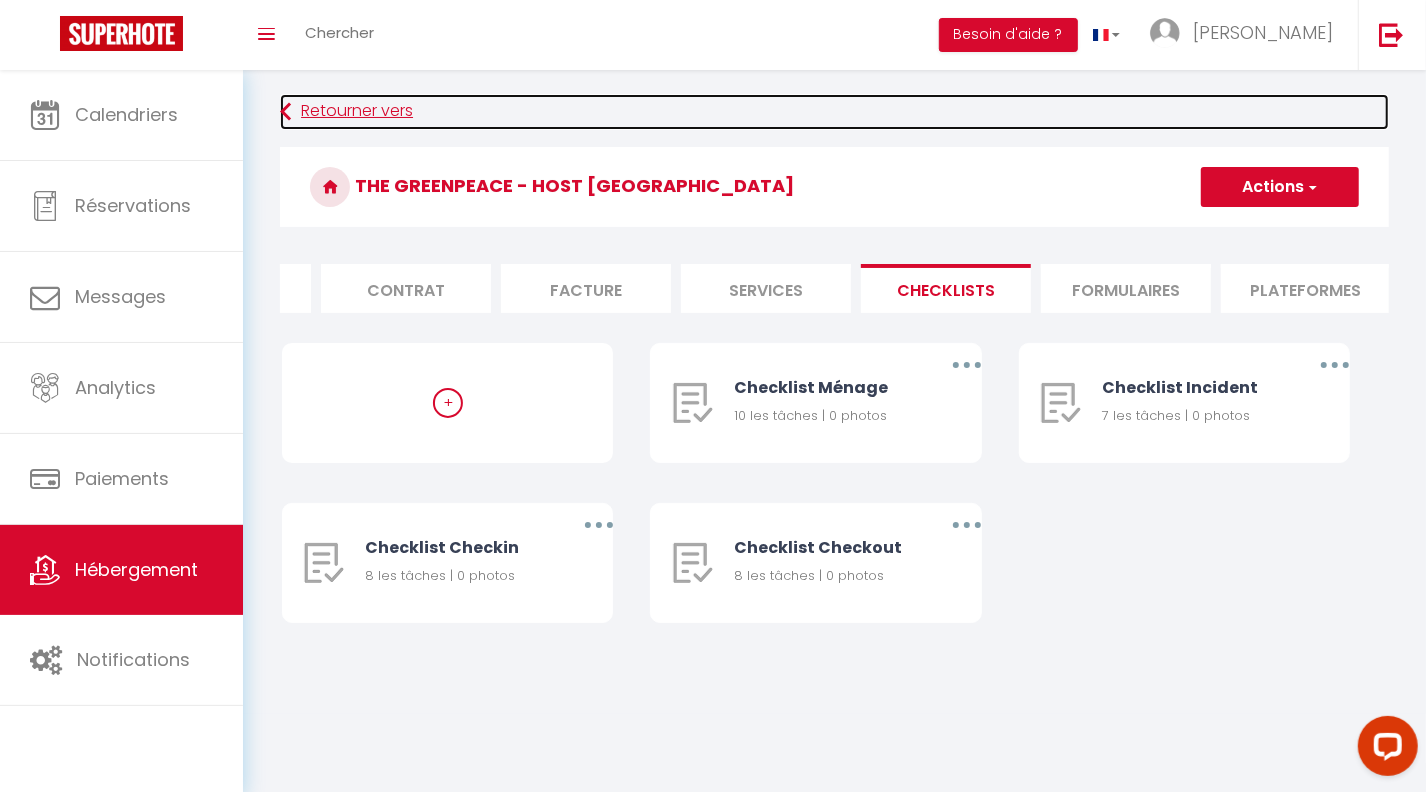 click on "Retourner vers" at bounding box center (834, 112) 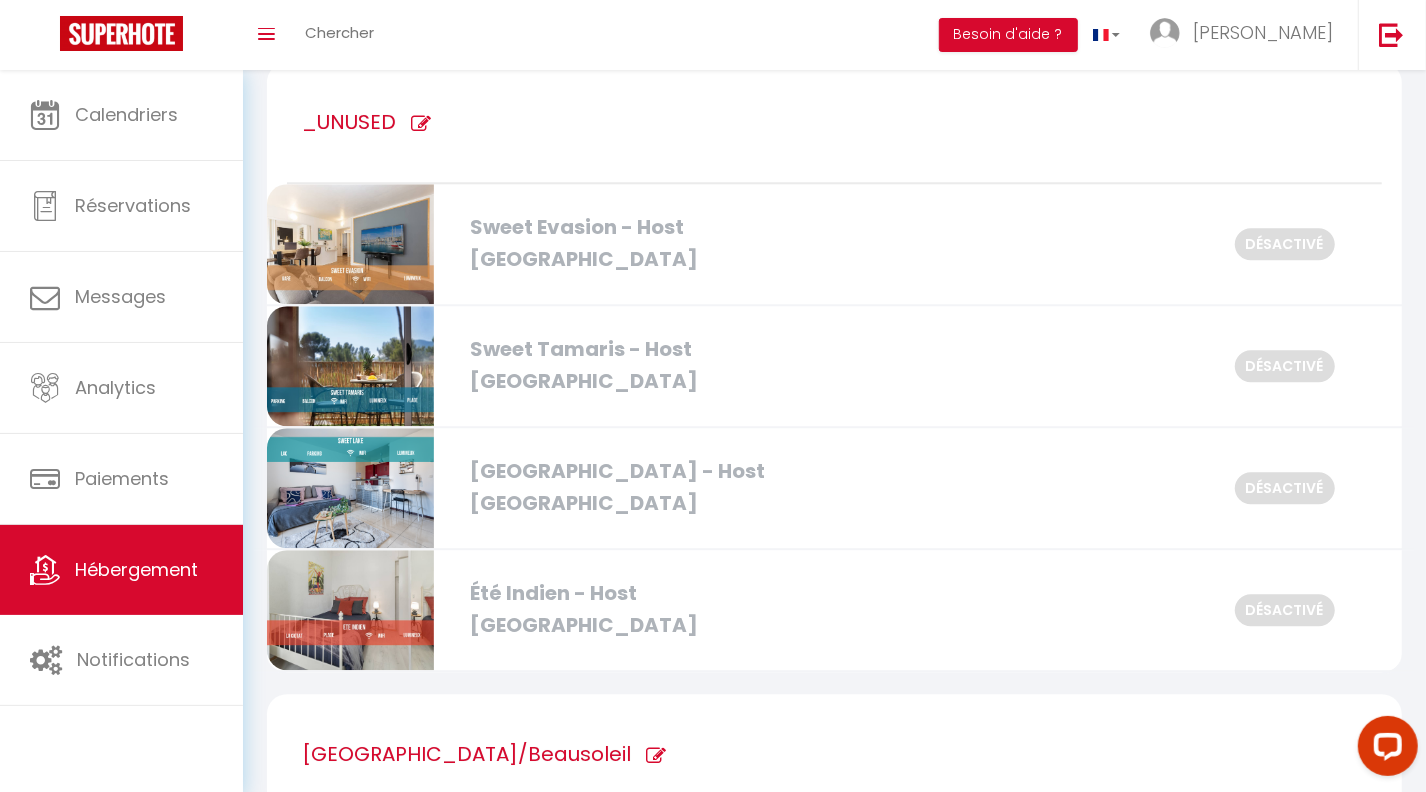 scroll, scrollTop: 3373, scrollLeft: 0, axis: vertical 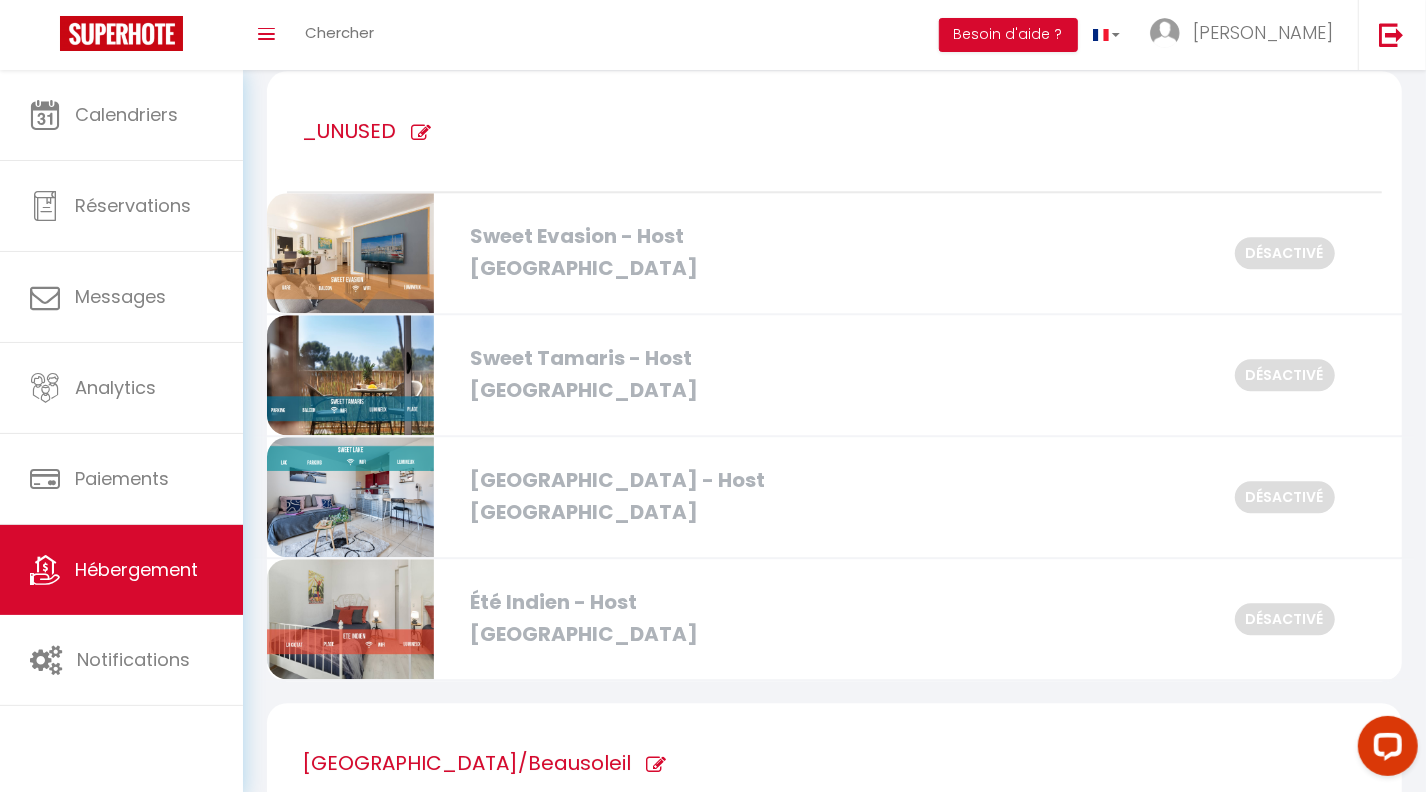 click on "Sweet Evasion - Host Provence" at bounding box center [641, 252] 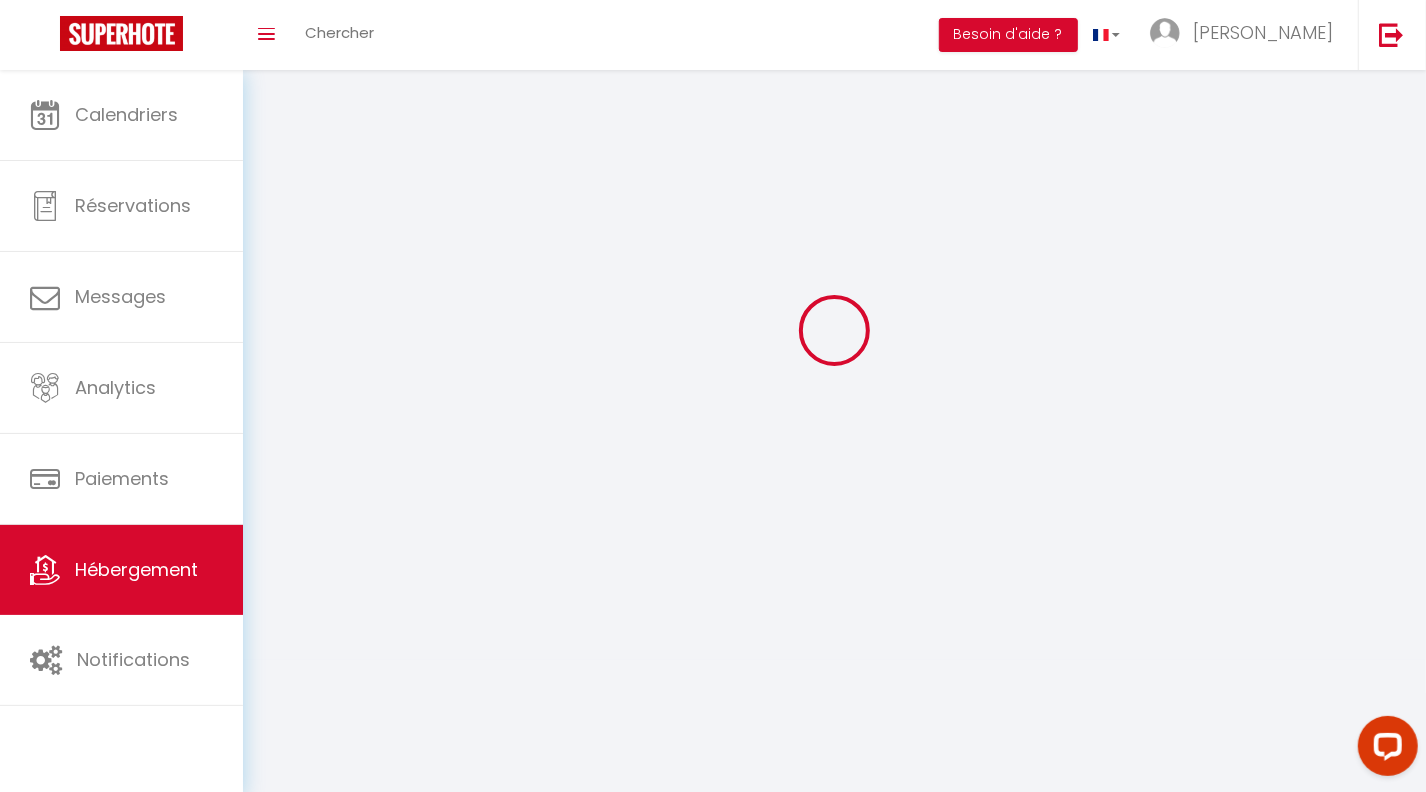 scroll, scrollTop: 0, scrollLeft: 0, axis: both 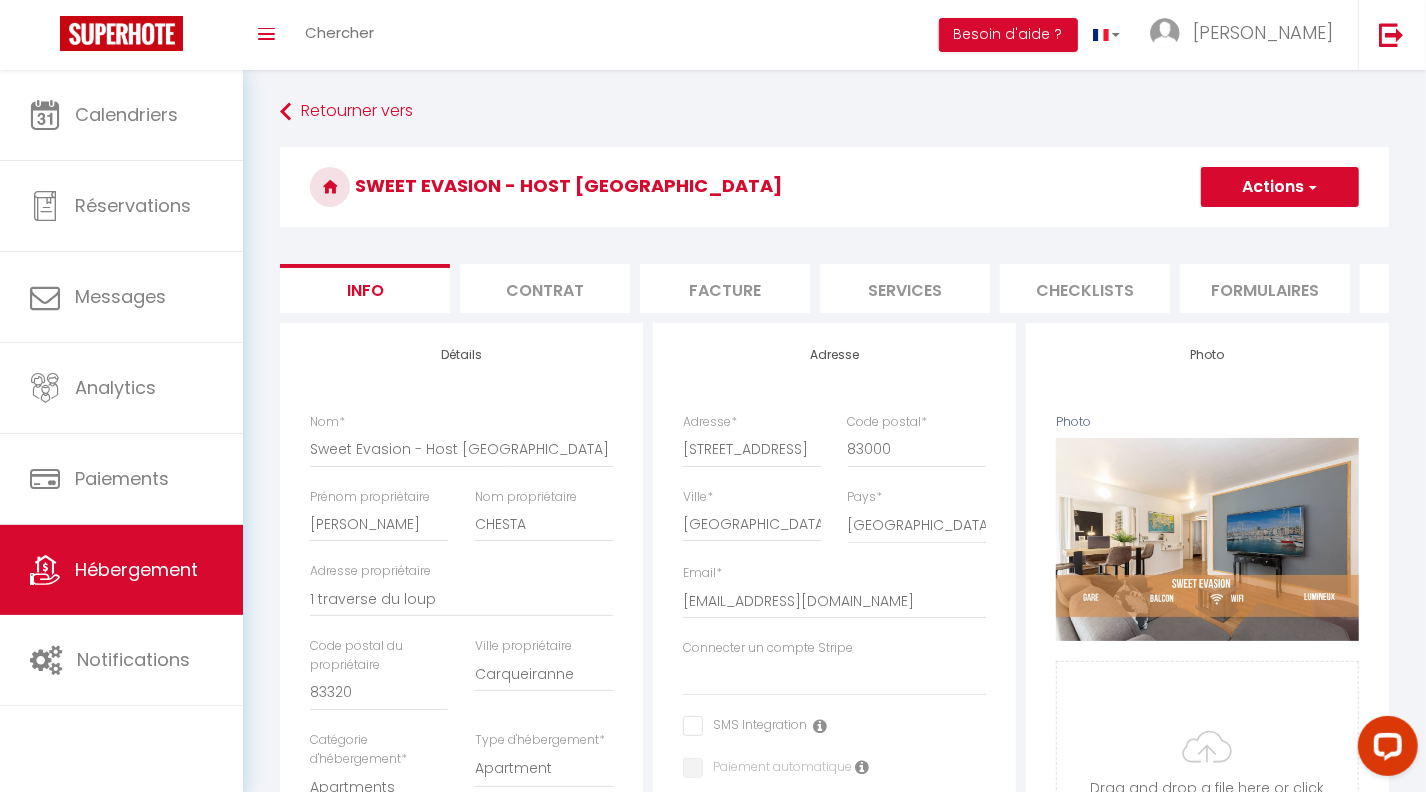 click on "Services" at bounding box center [905, 288] 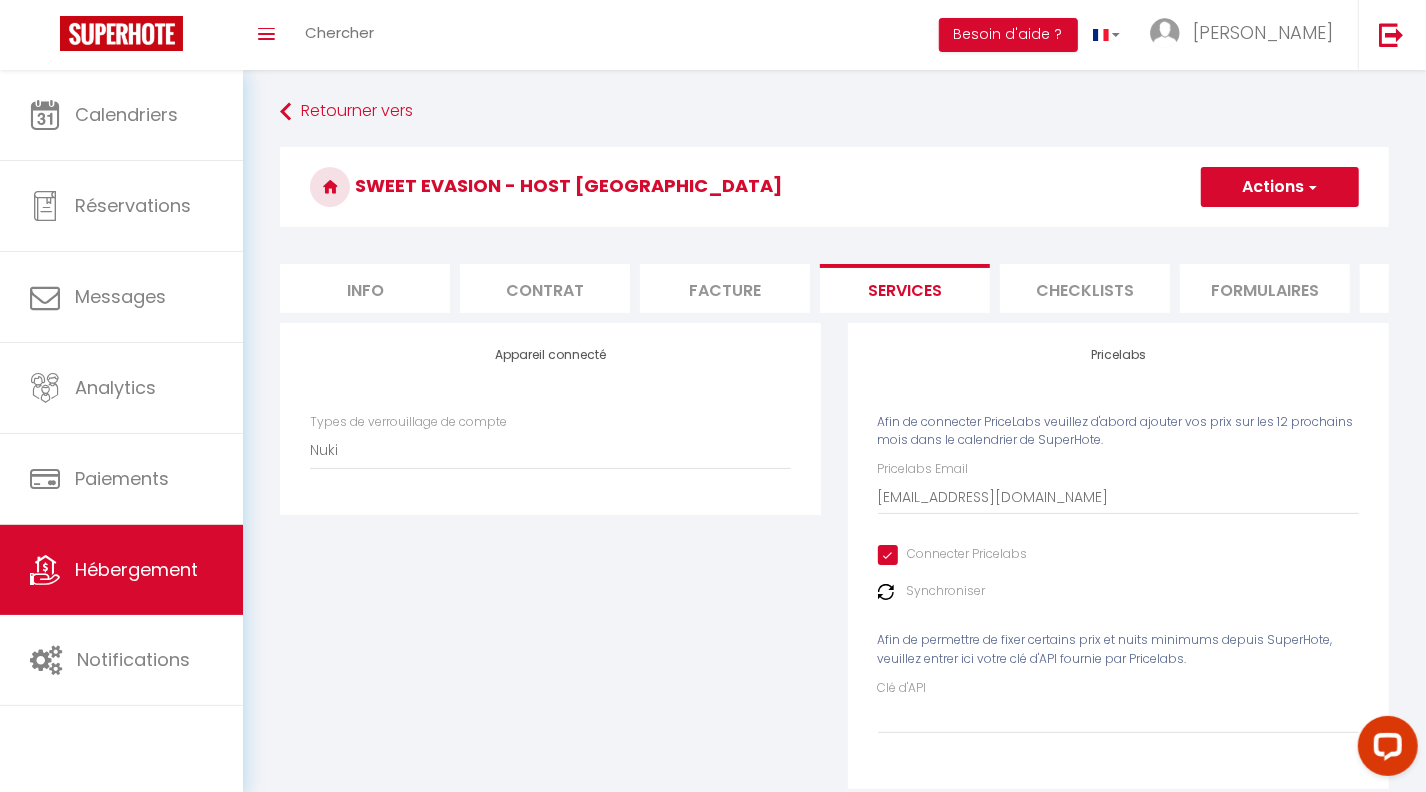 click on "Checklists" at bounding box center [1085, 288] 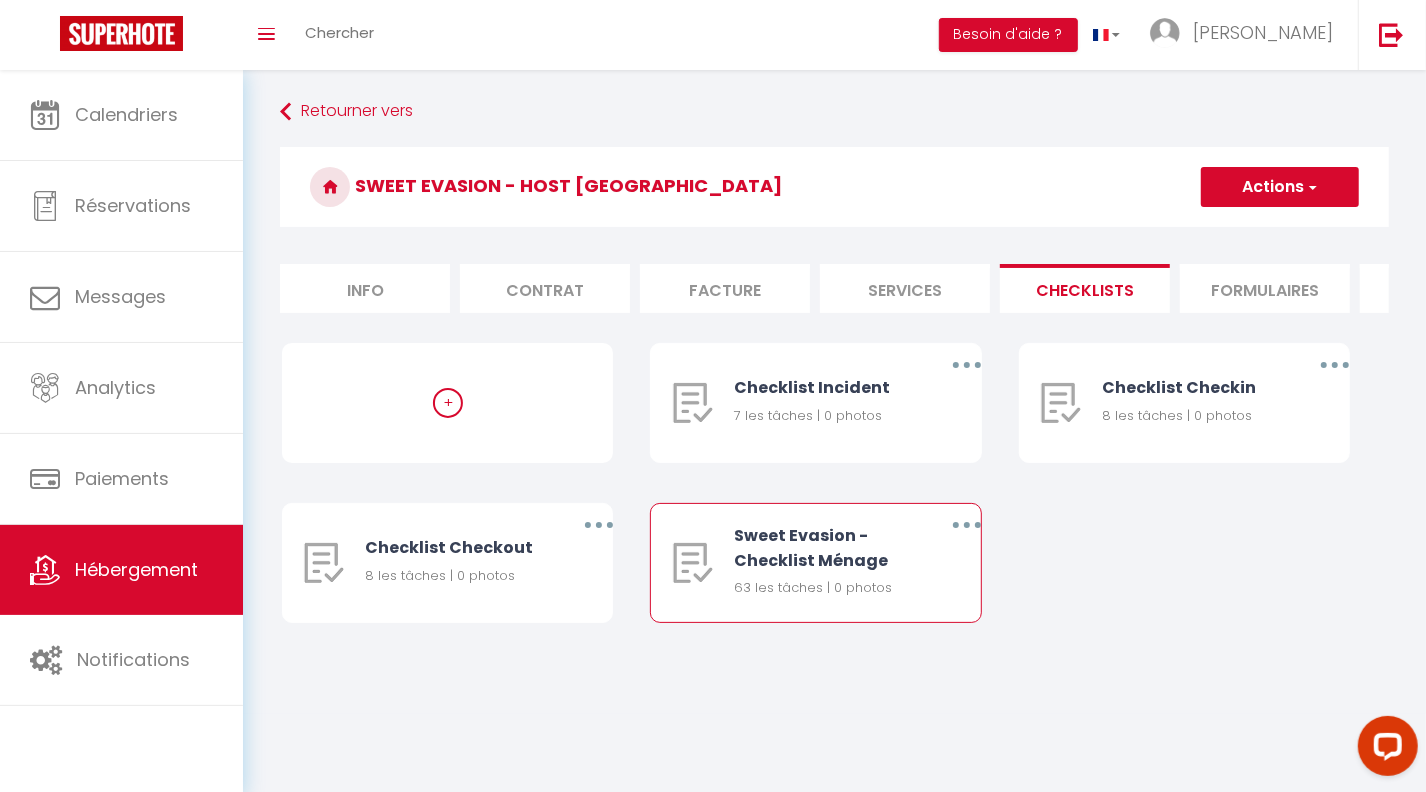 click at bounding box center (967, 525) 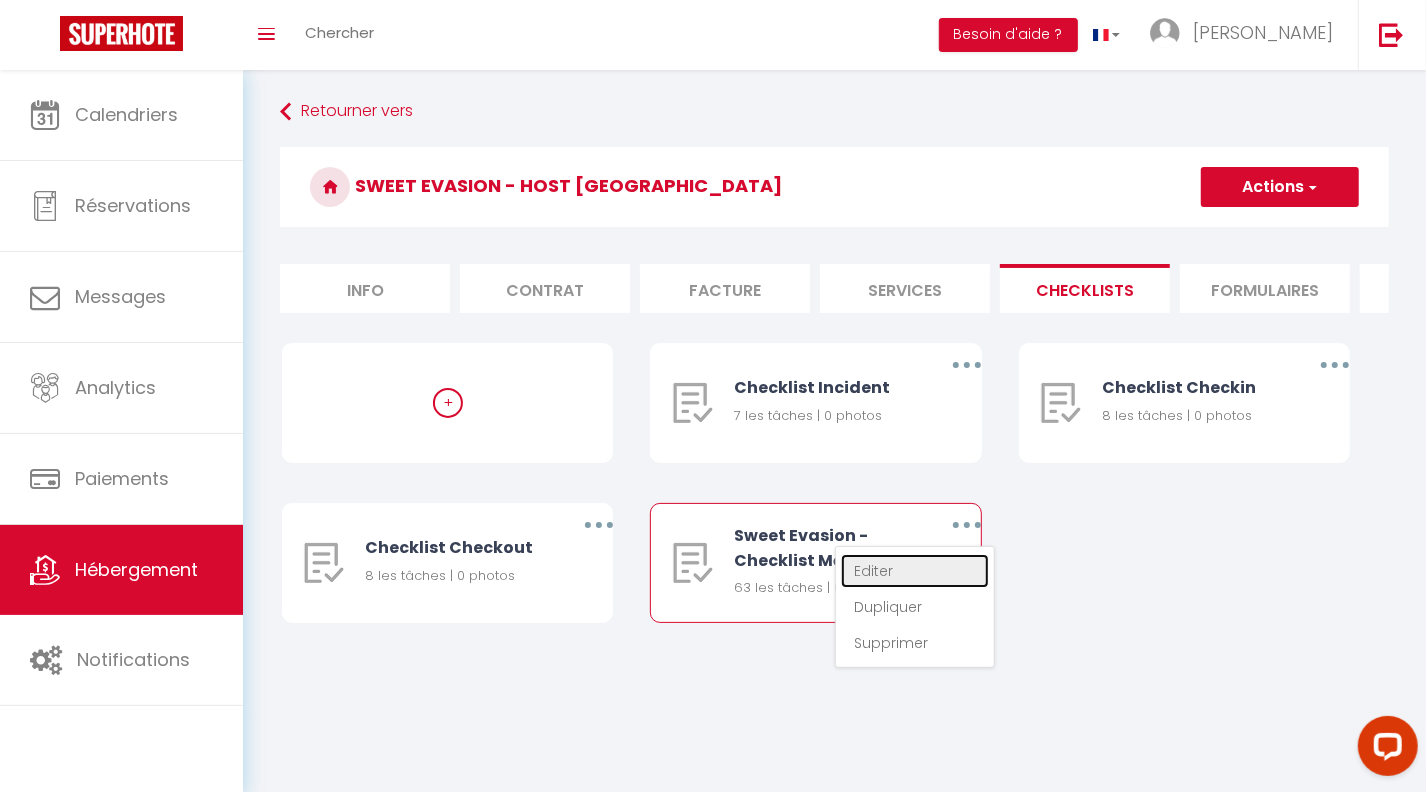 click on "Editer" at bounding box center [915, 571] 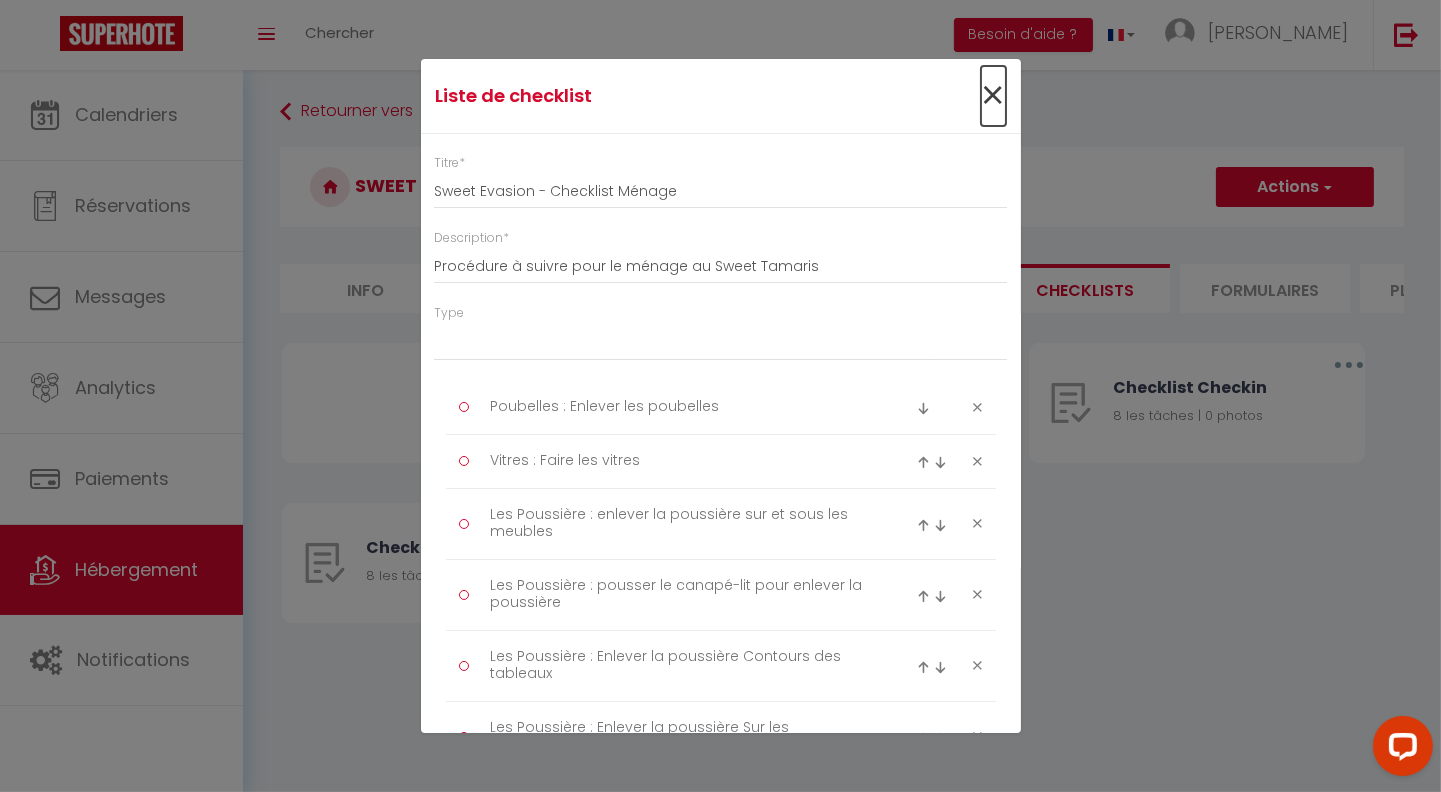 click on "×" at bounding box center (993, 96) 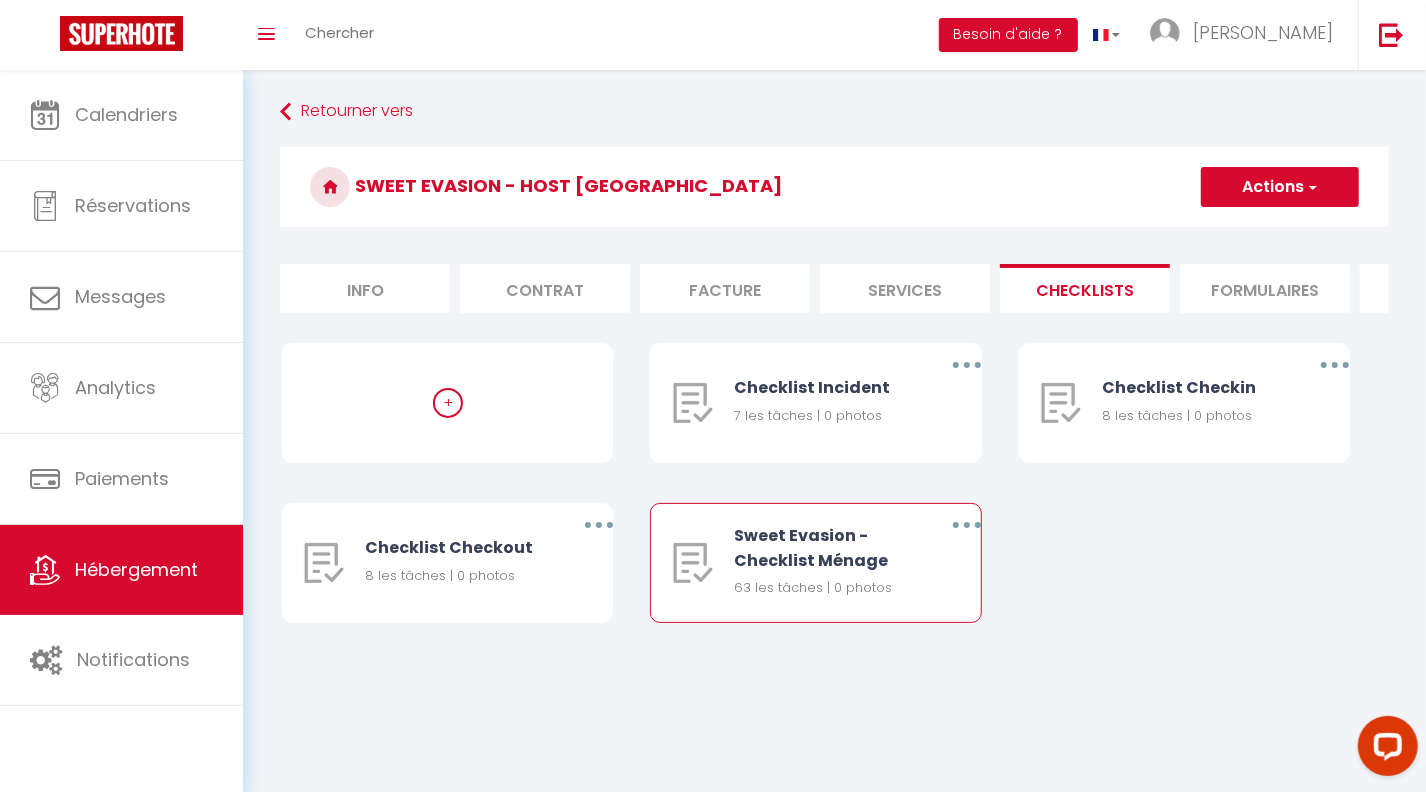 click at bounding box center (967, 525) 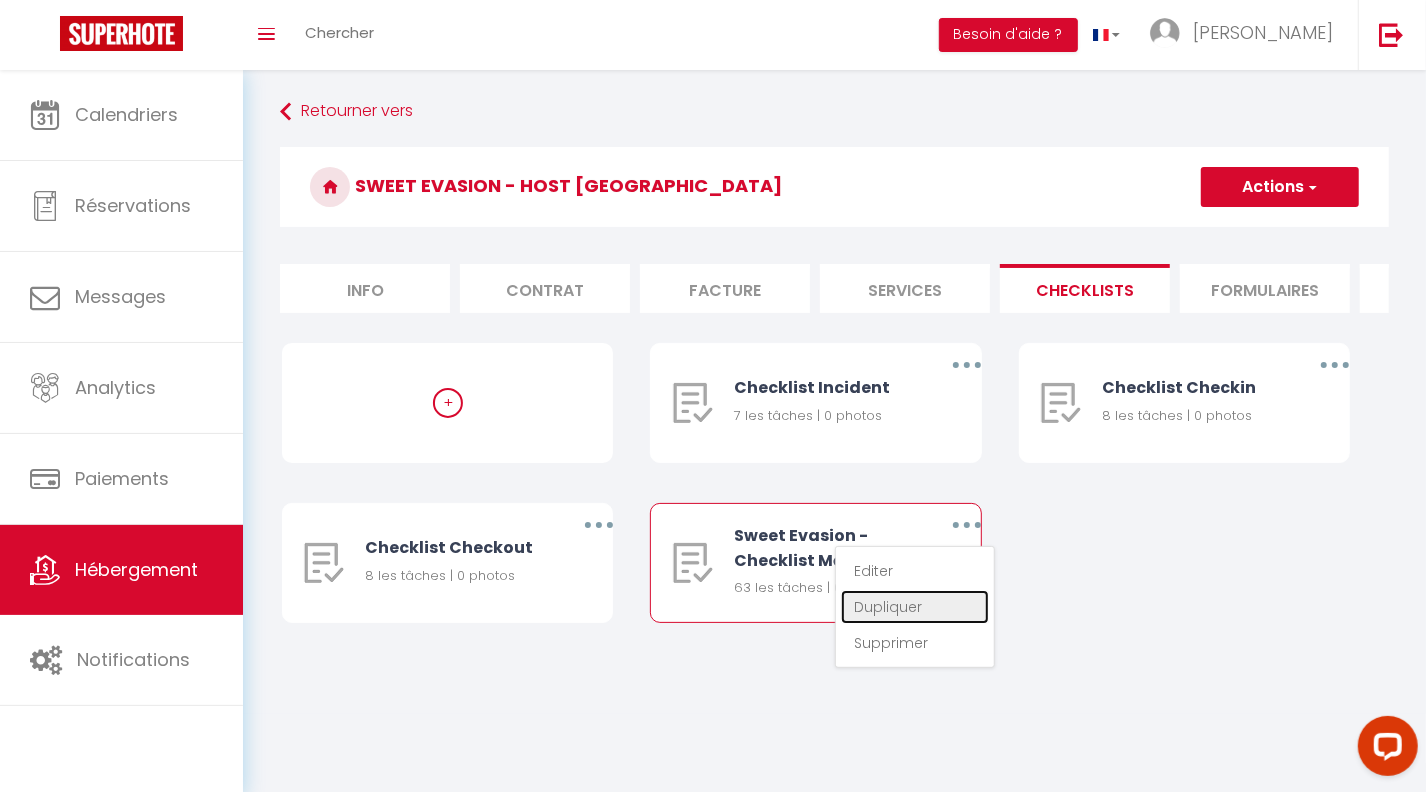 click on "Dupliquer" at bounding box center [915, 607] 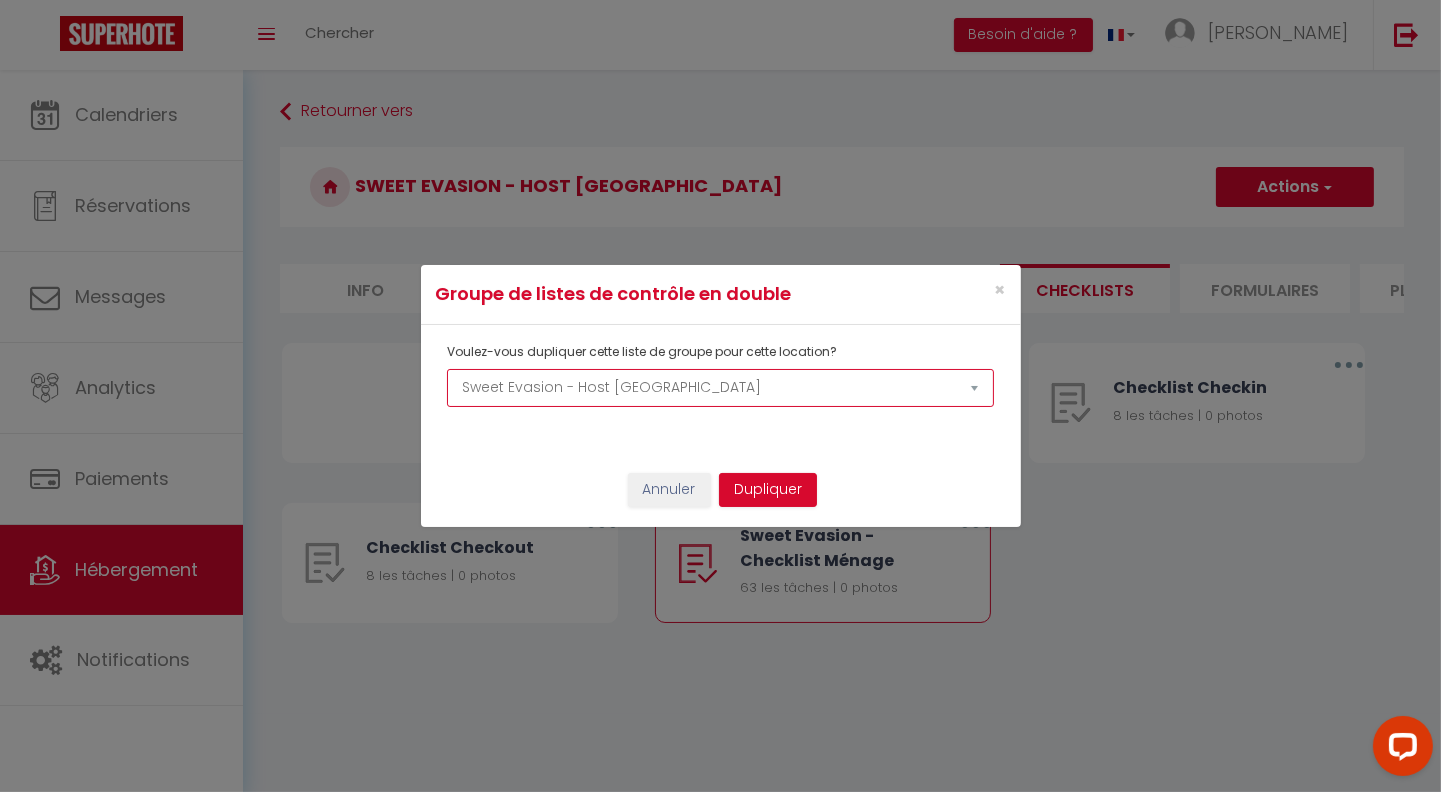 click on "Sweet Lake - Host Paris
Le Voilier - Host Provence
Little Bali - Host Provence
The SUNSHINE- HOST PROVENCE
Sweet Dream - Quiet - Host Provence
SWEET GALION - COSY - PLAGE - HOST PROVENCE
Little Pendjari - Host Provence
Sweet Aloha -Host Provence
Été Indien - Host Provence
The Serengeti - Cosy - Plage - Host Provence
La Petite Anse -  Host Provence
Little Phuket - Host Provence" at bounding box center (720, 388) 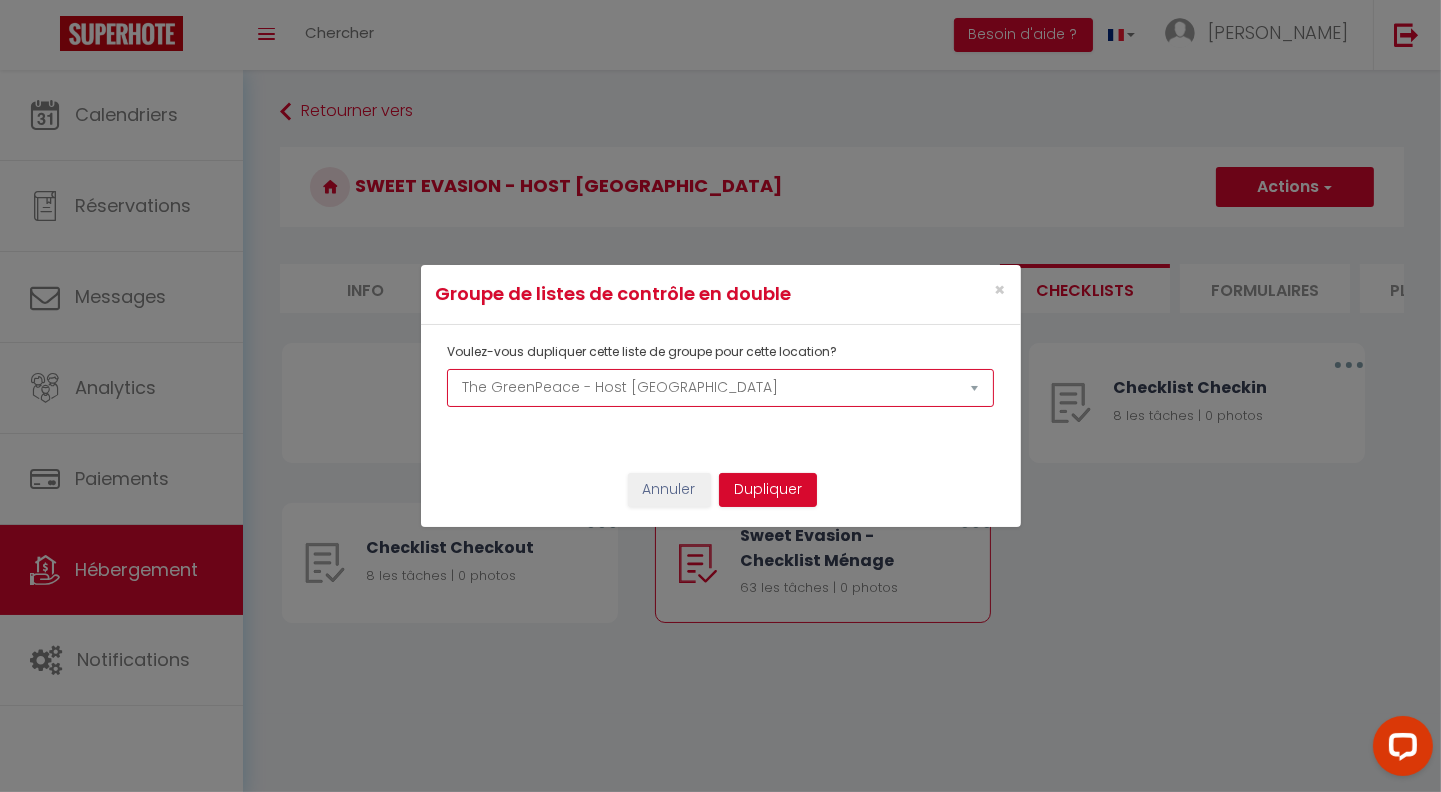 click on "Sweet Lake - Host Paris
Le Voilier - Host Provence
Little Bali - Host Provence
The SUNSHINE- HOST PROVENCE
Sweet Dream - Quiet - Host Provence
SWEET GALION - COSY - PLAGE - HOST PROVENCE
Little Pendjari - Host Provence
Sweet Aloha -Host Provence
Été Indien - Host Provence
The Serengeti - Cosy - Plage - Host Provence
La Petite Anse -  Host Provence
Little Phuket - Host Provence" at bounding box center [720, 388] 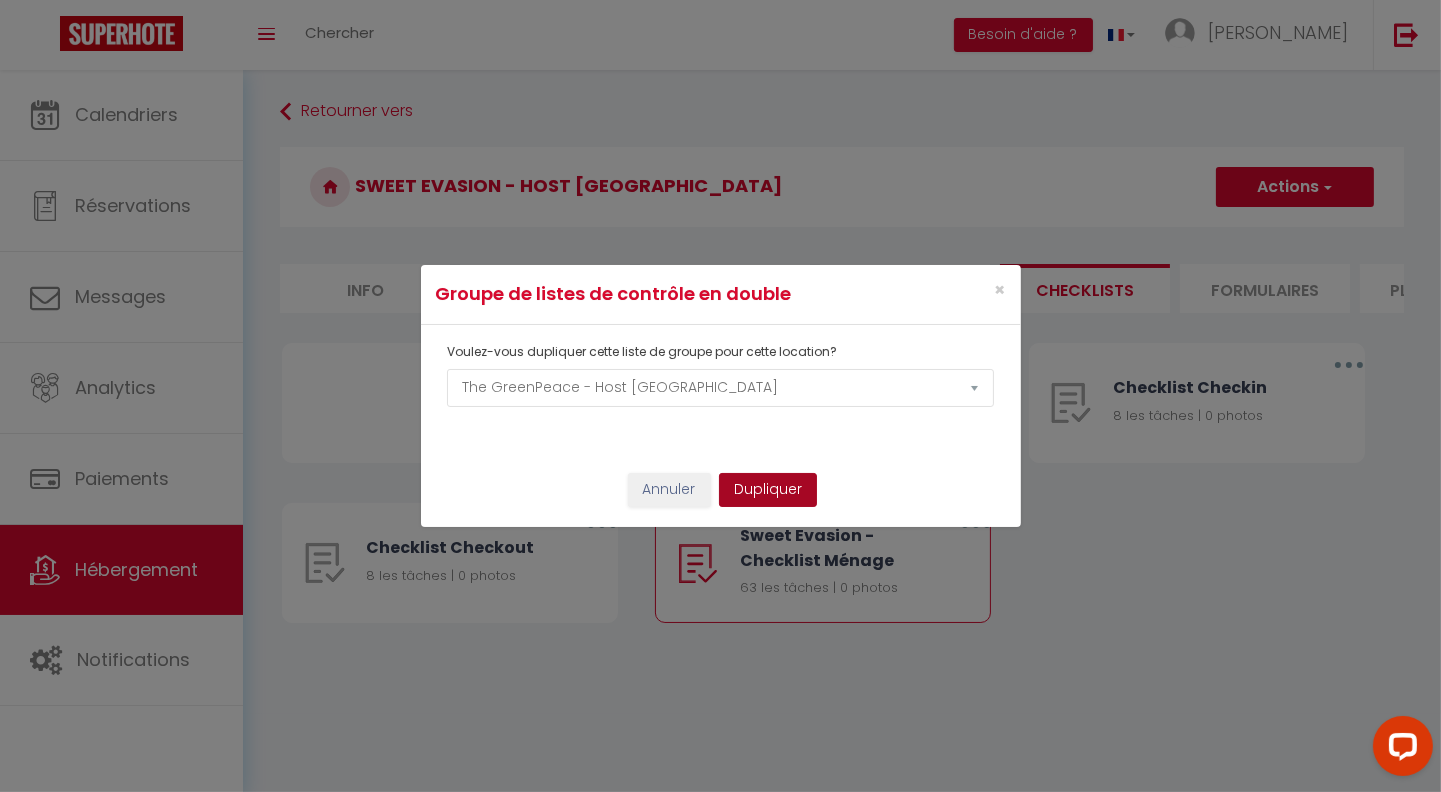 click on "Dupliquer" at bounding box center (768, 490) 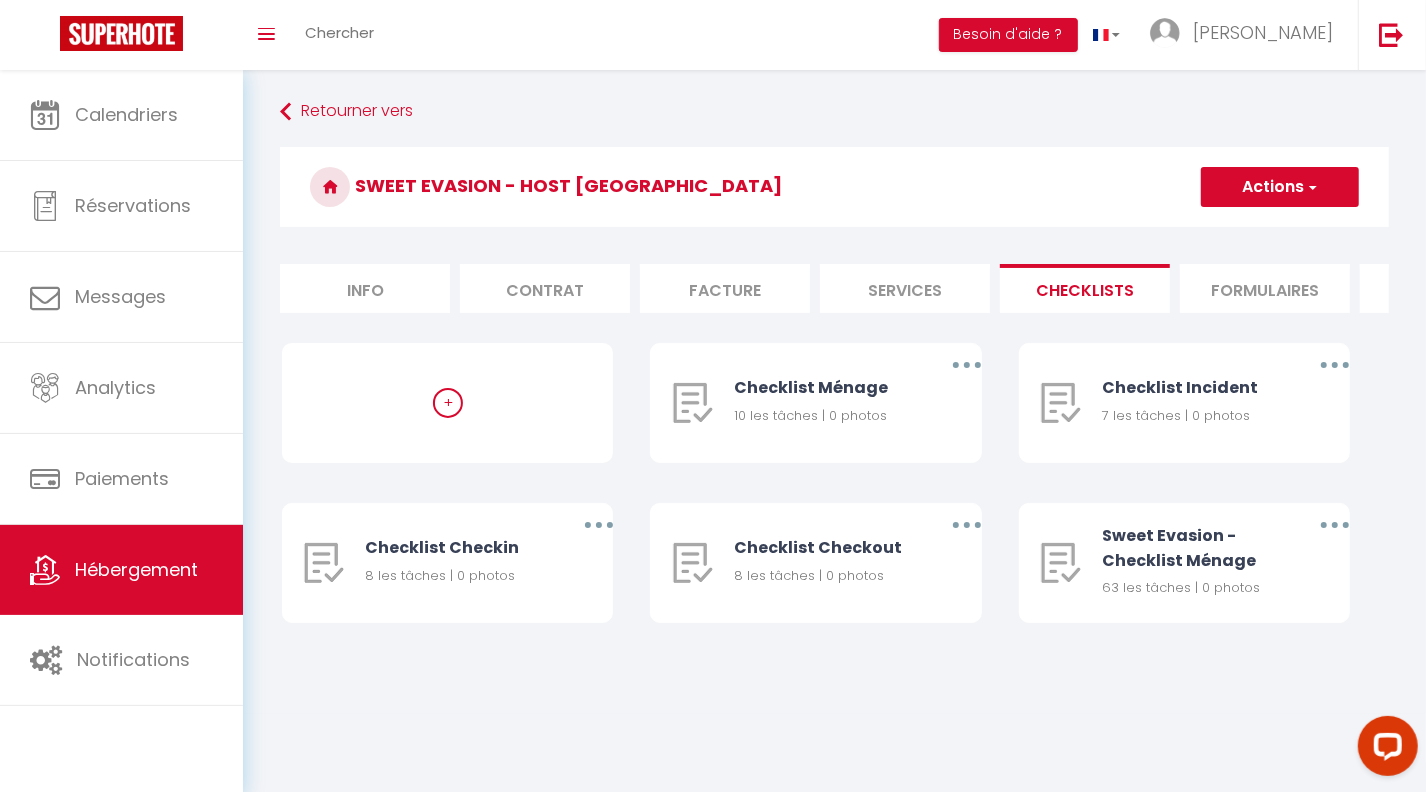 click on "Actions" at bounding box center [1280, 187] 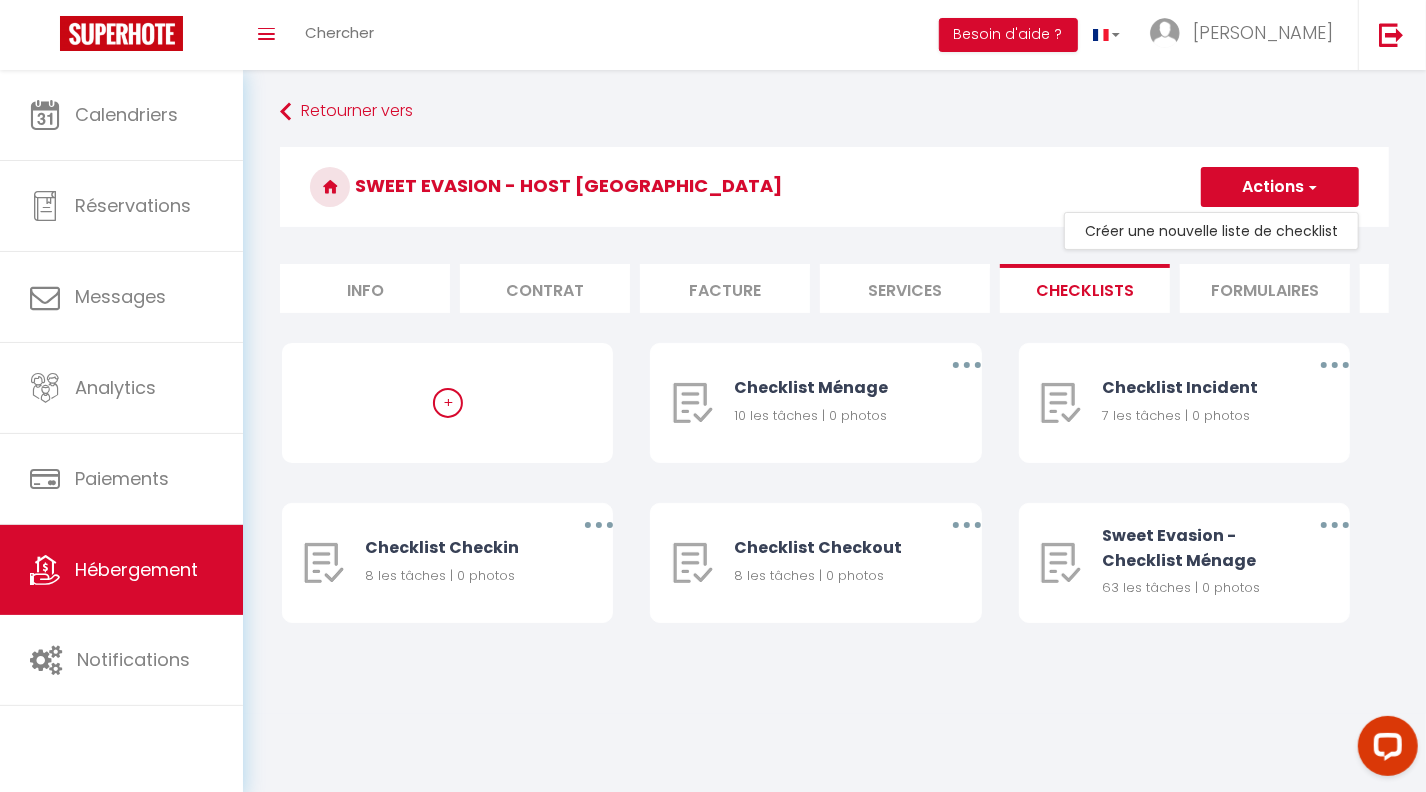 click on "Sweet Evasion - Host Provence" at bounding box center (834, 187) 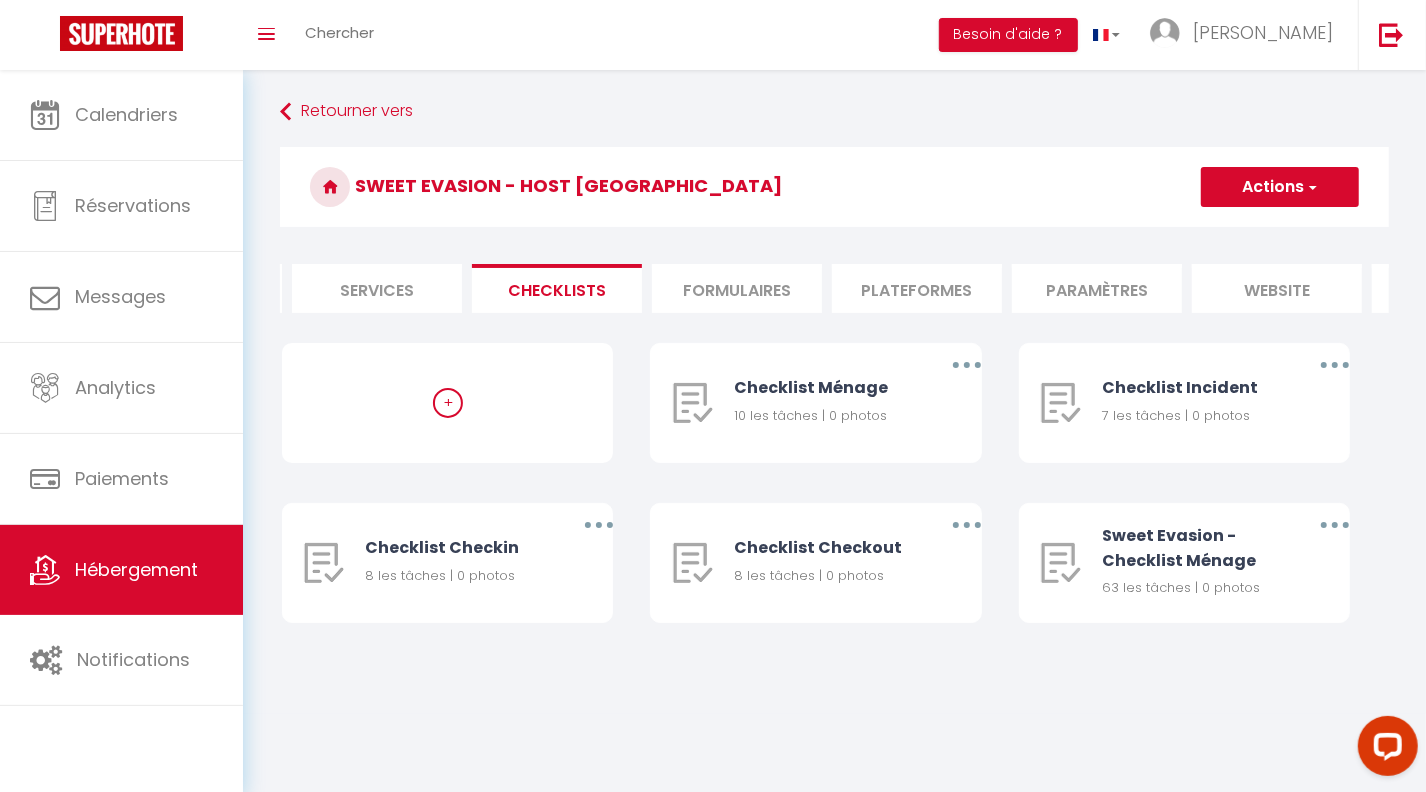 scroll, scrollTop: 0, scrollLeft: 0, axis: both 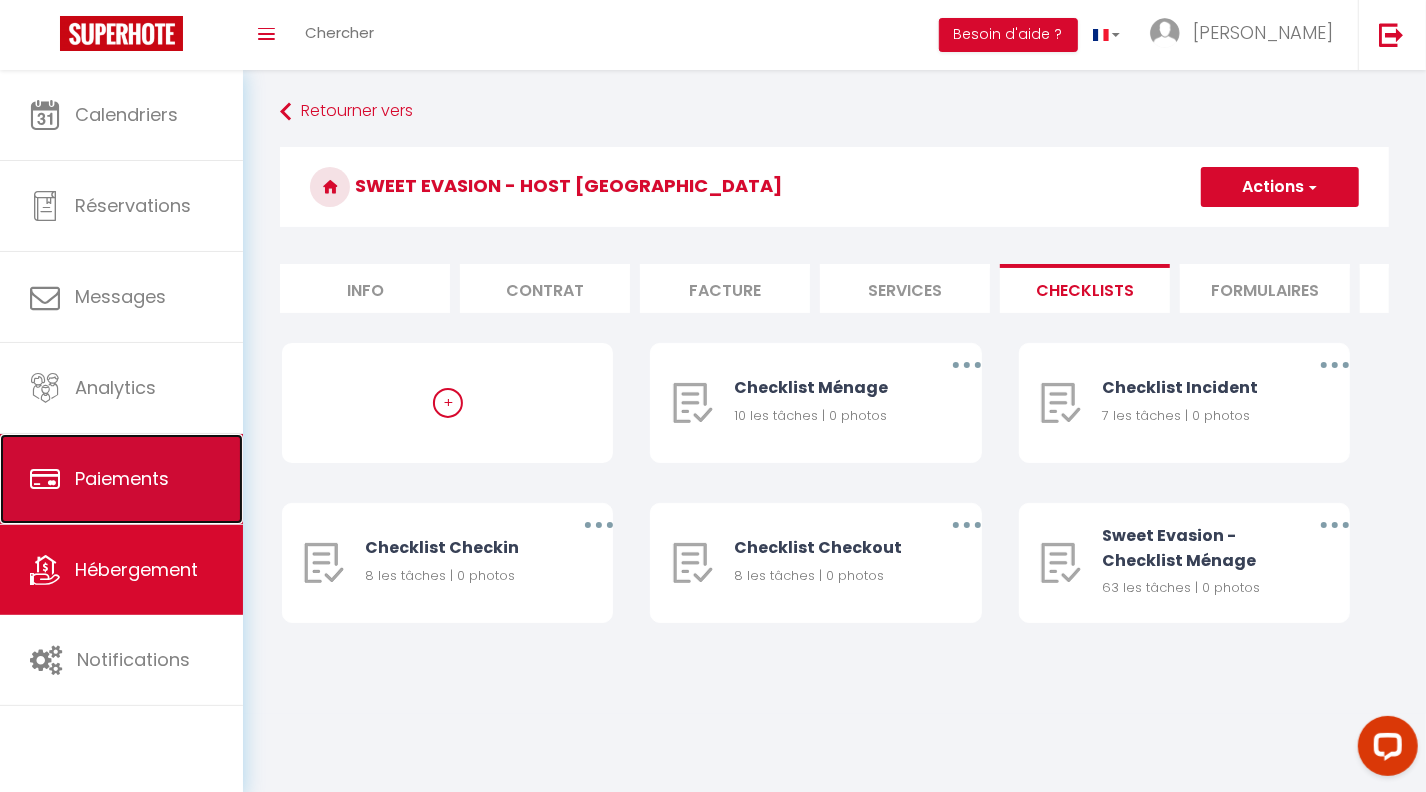 click on "Paiements" at bounding box center (121, 479) 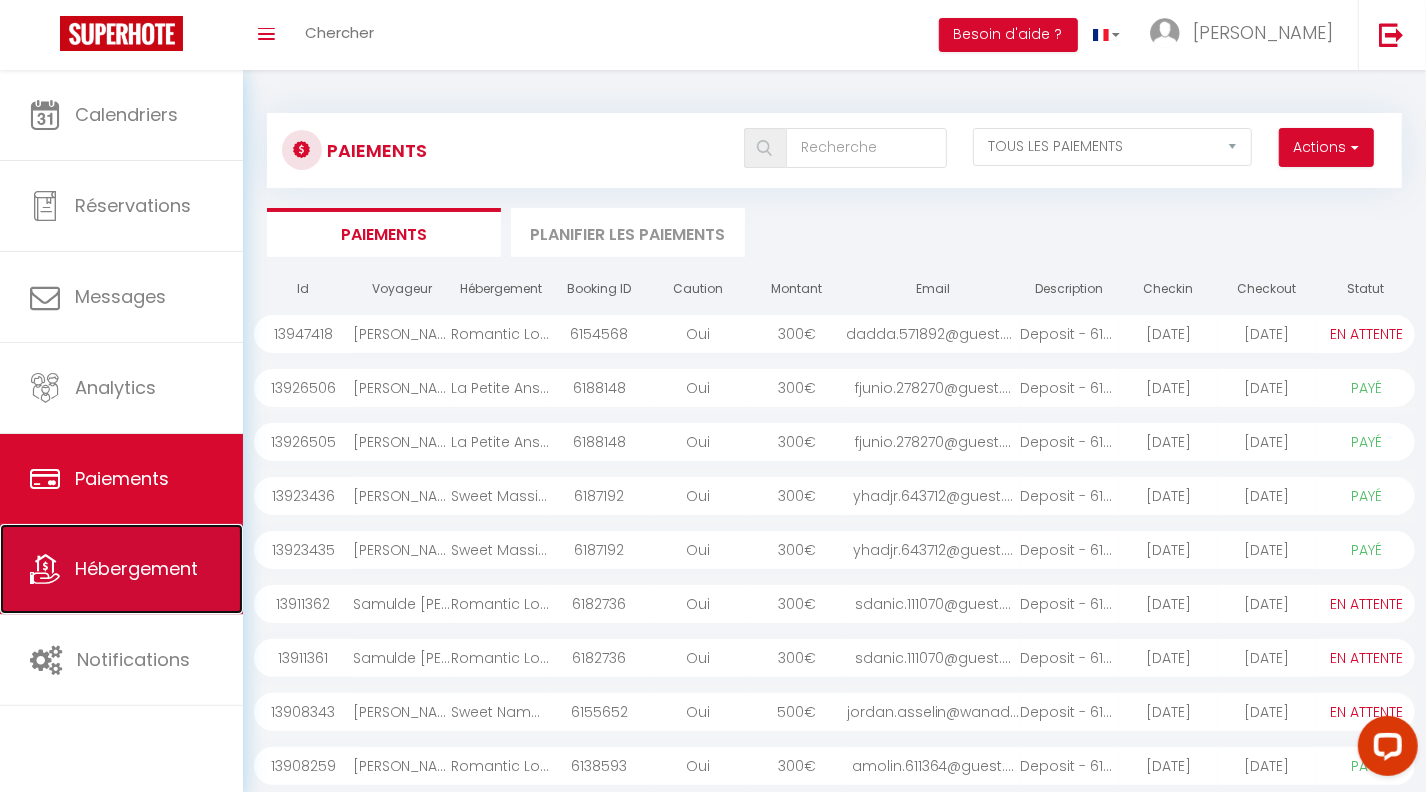 click on "Hébergement" at bounding box center [121, 569] 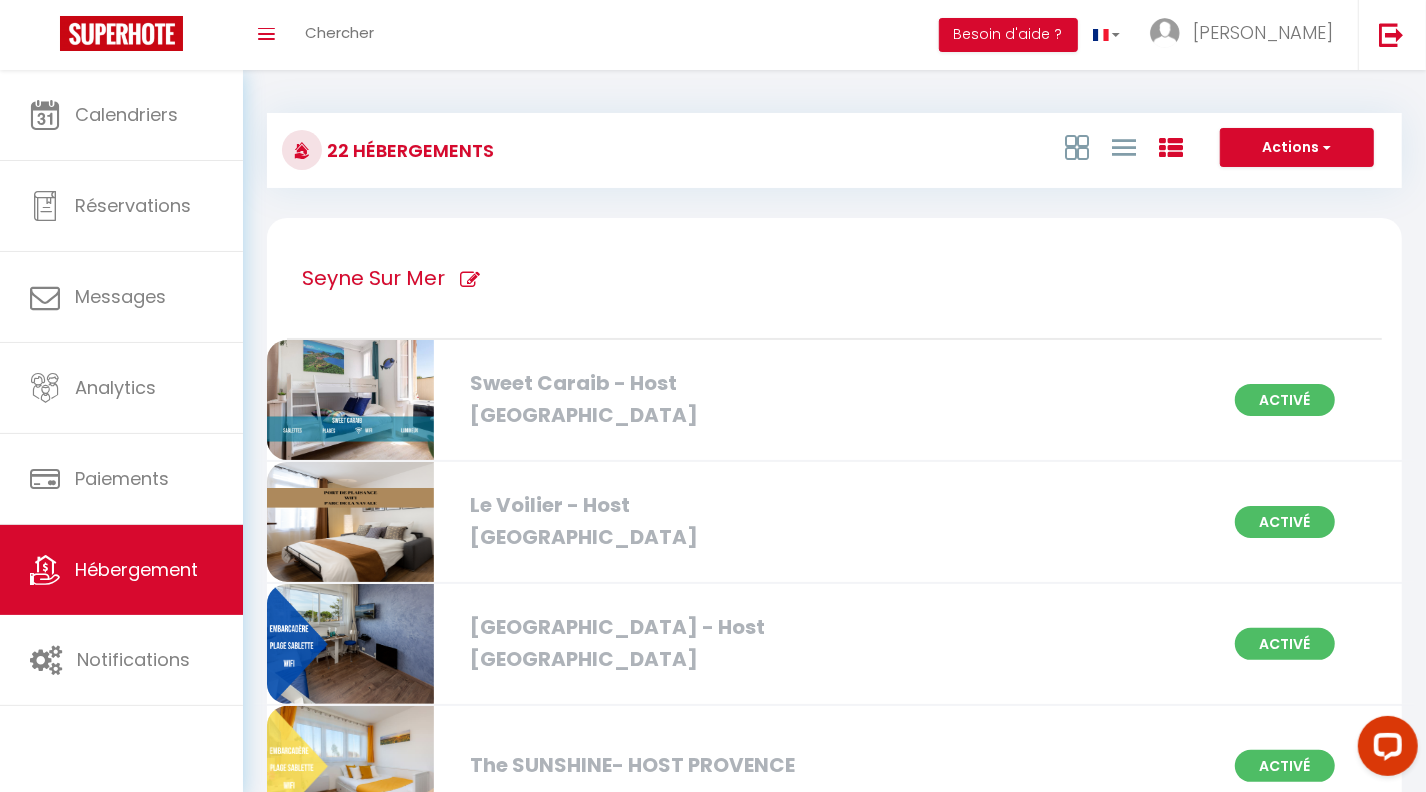 scroll, scrollTop: 1529, scrollLeft: 0, axis: vertical 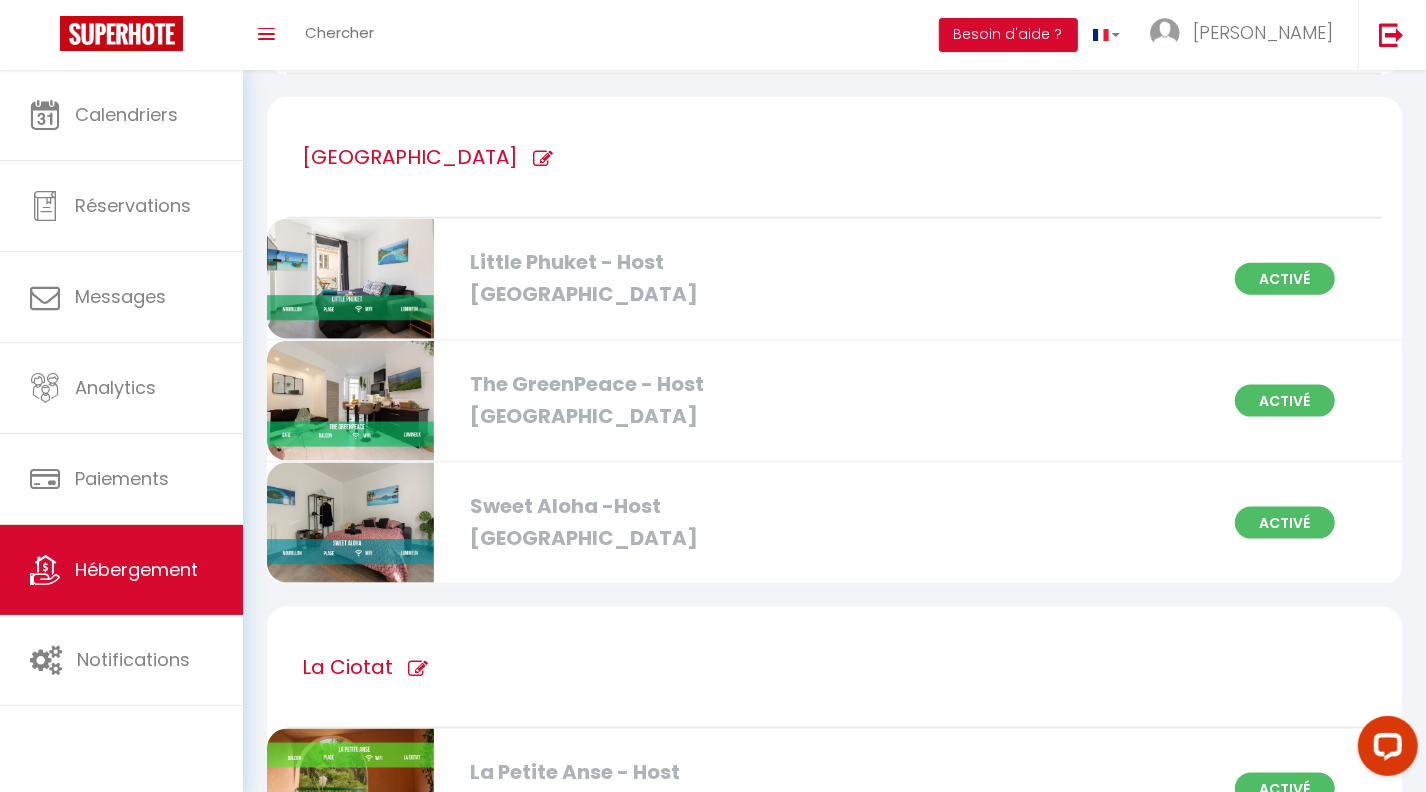 click on "The GreenPeace - Host Provence" at bounding box center [641, 400] 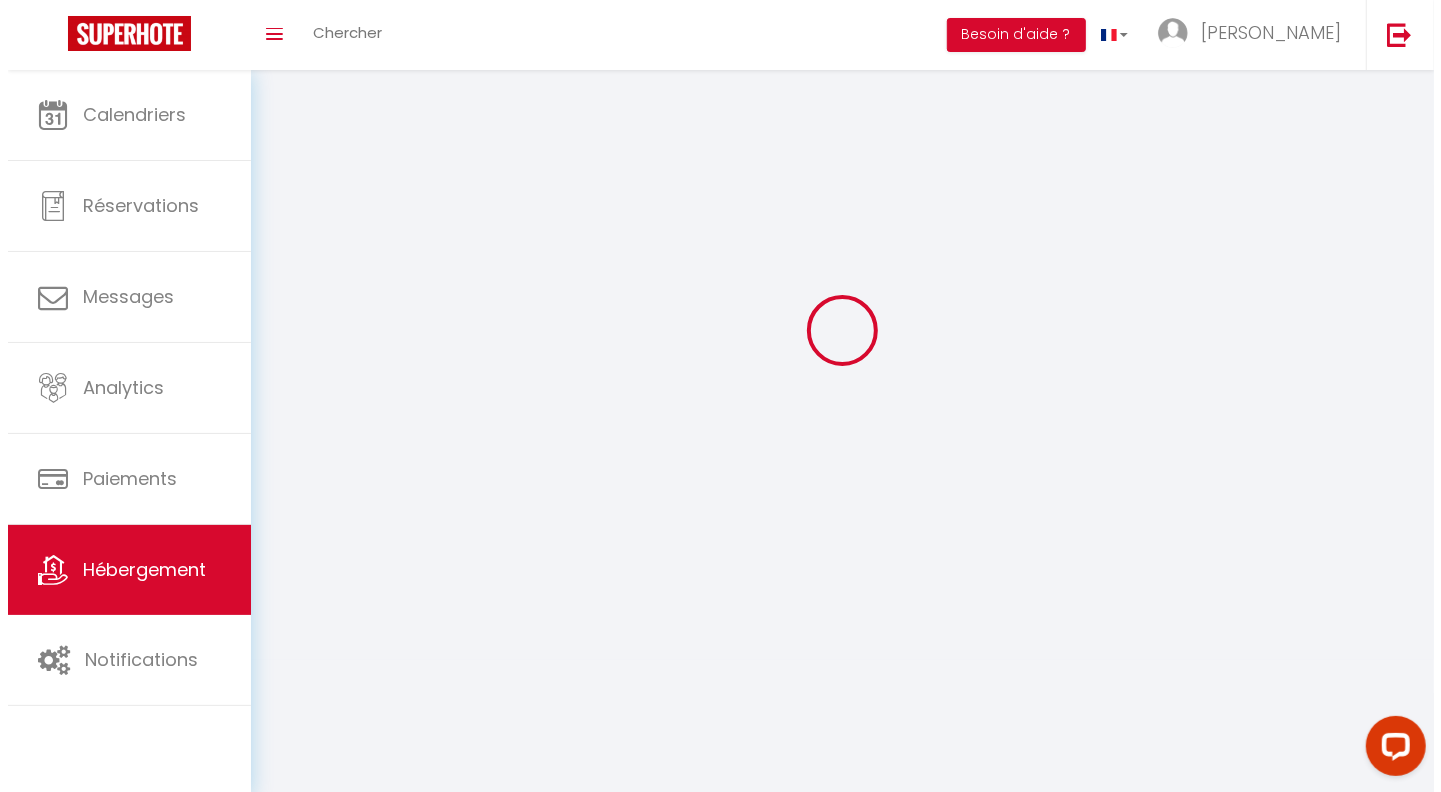 scroll, scrollTop: 0, scrollLeft: 0, axis: both 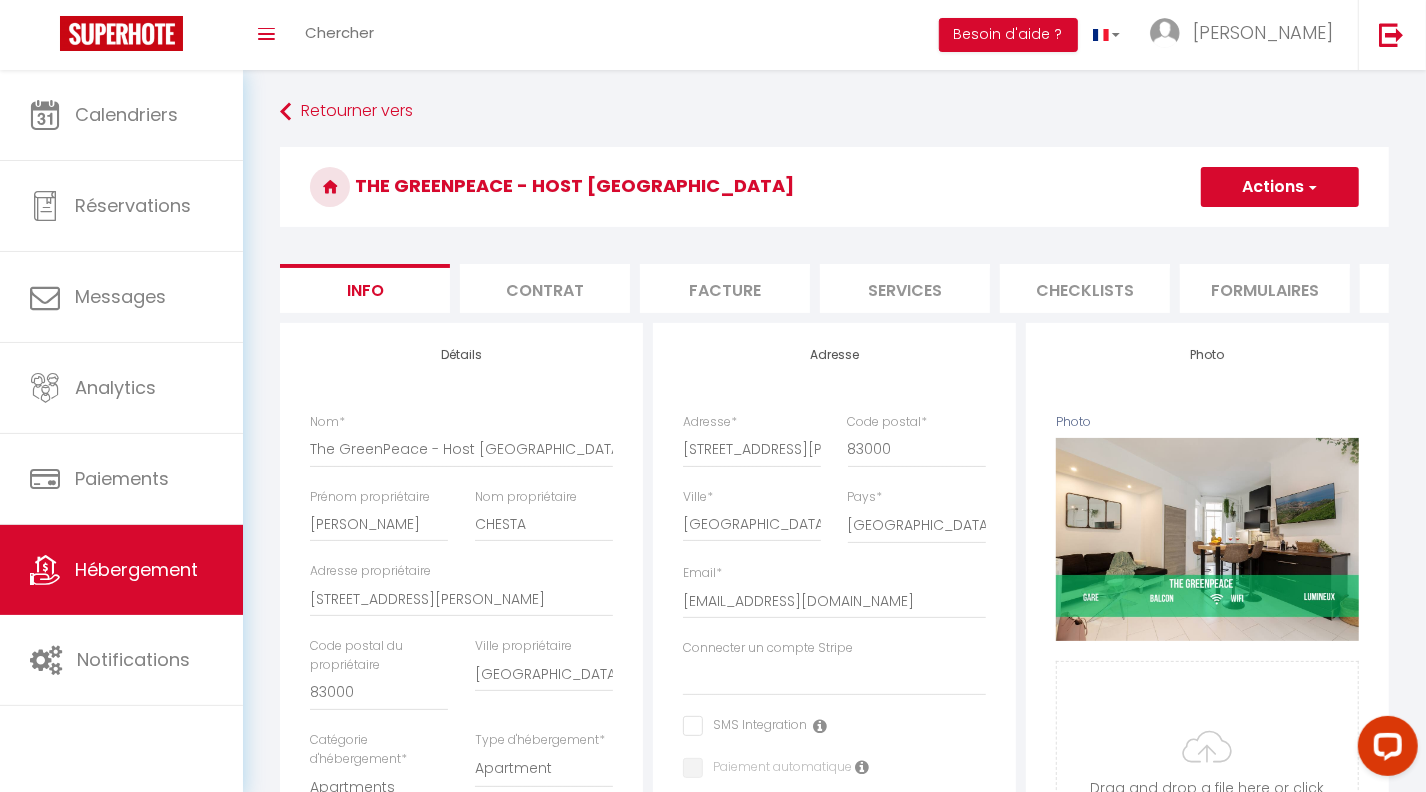 click on "Checklists" at bounding box center (1085, 288) 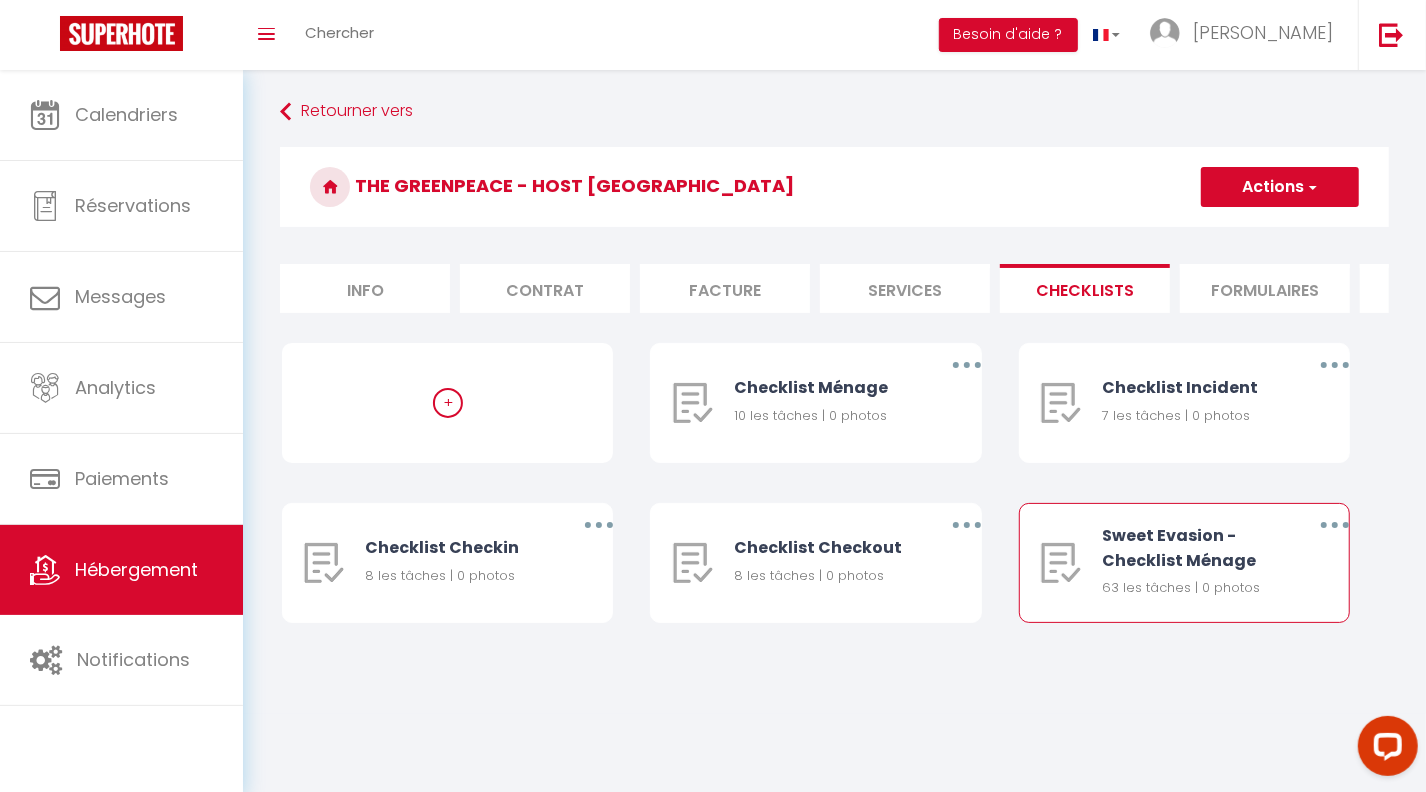 click at bounding box center [1335, 525] 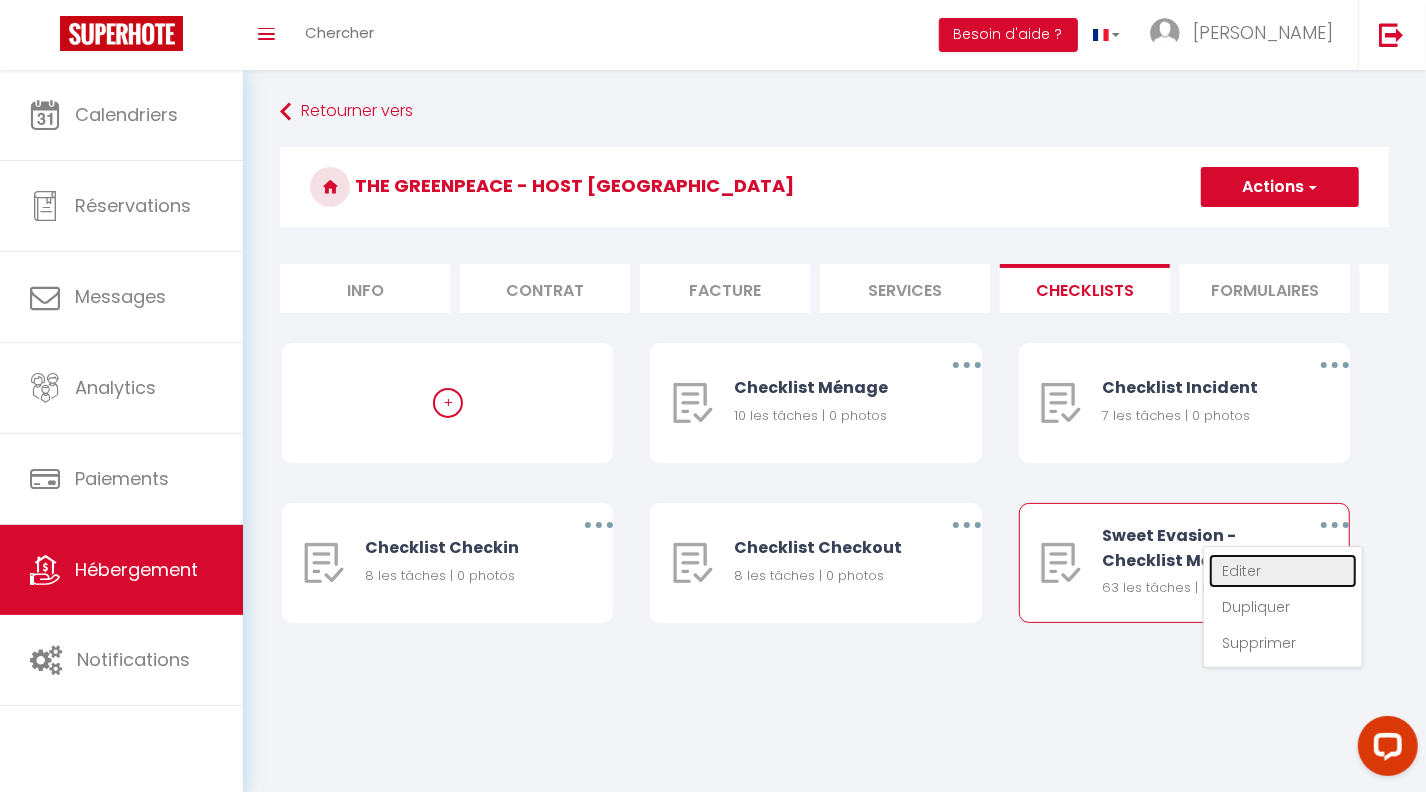 click on "Editer" at bounding box center [1283, 571] 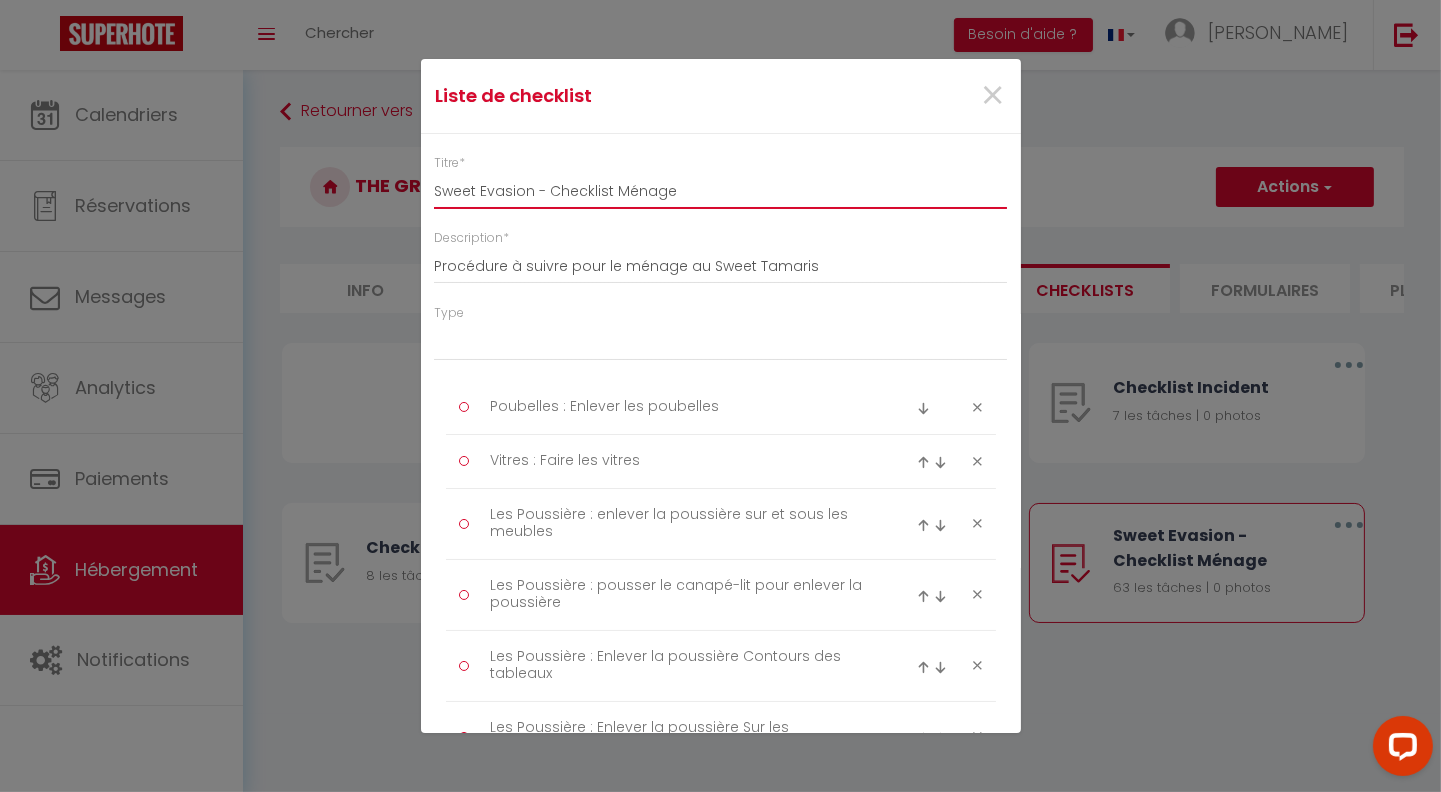 click on "Sweet Evasion - Checklist Ménage" at bounding box center (721, 191) 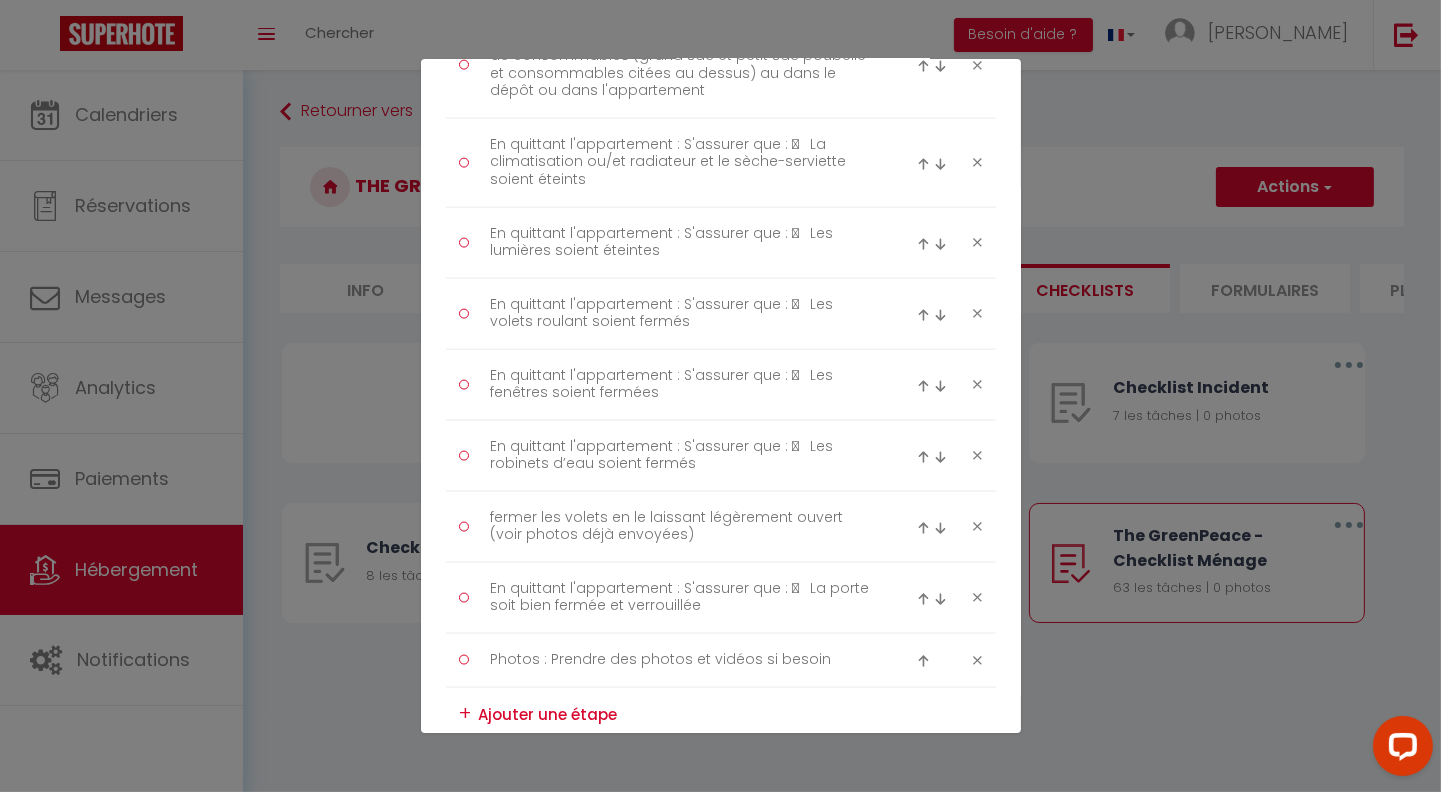 scroll, scrollTop: 3940, scrollLeft: 0, axis: vertical 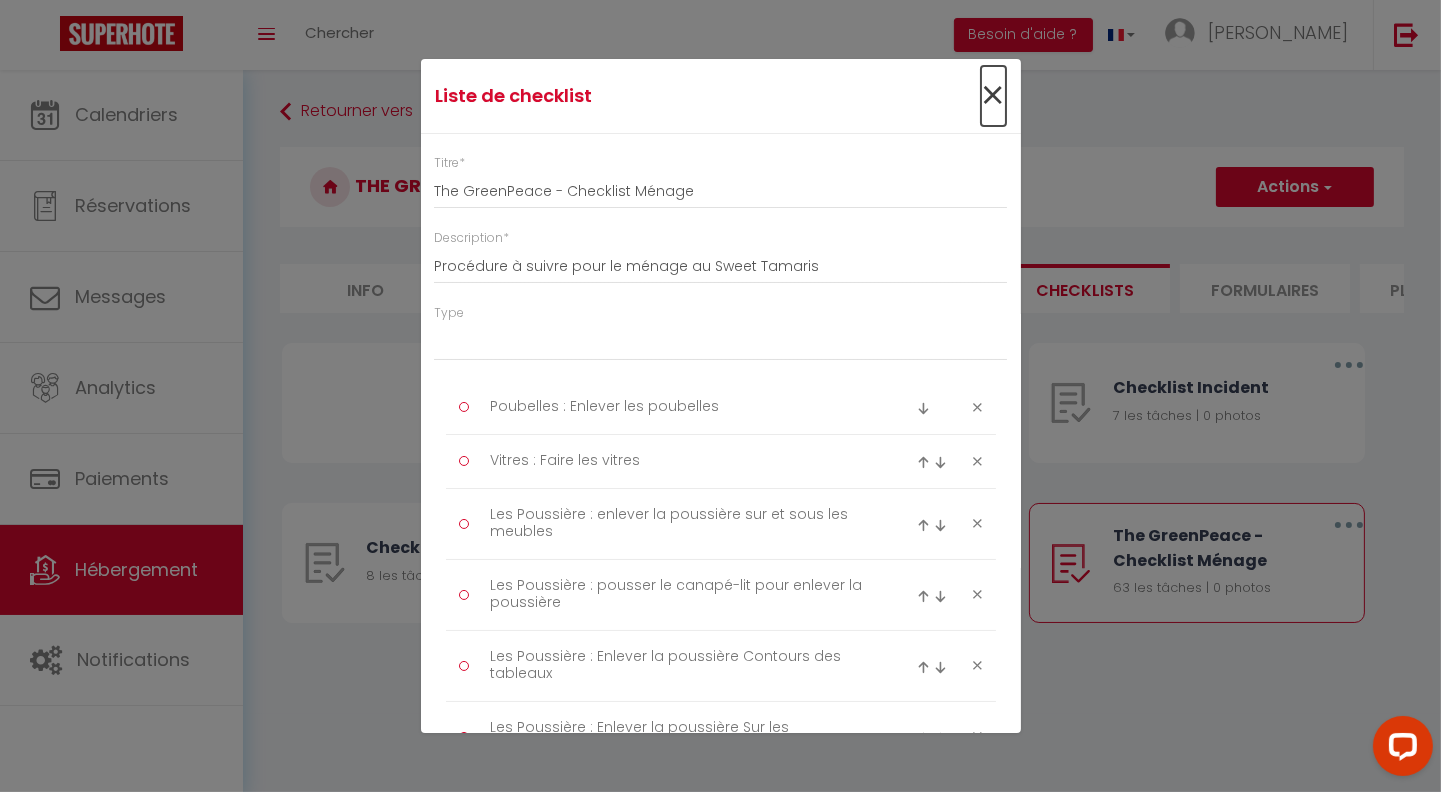 click on "×" at bounding box center (993, 96) 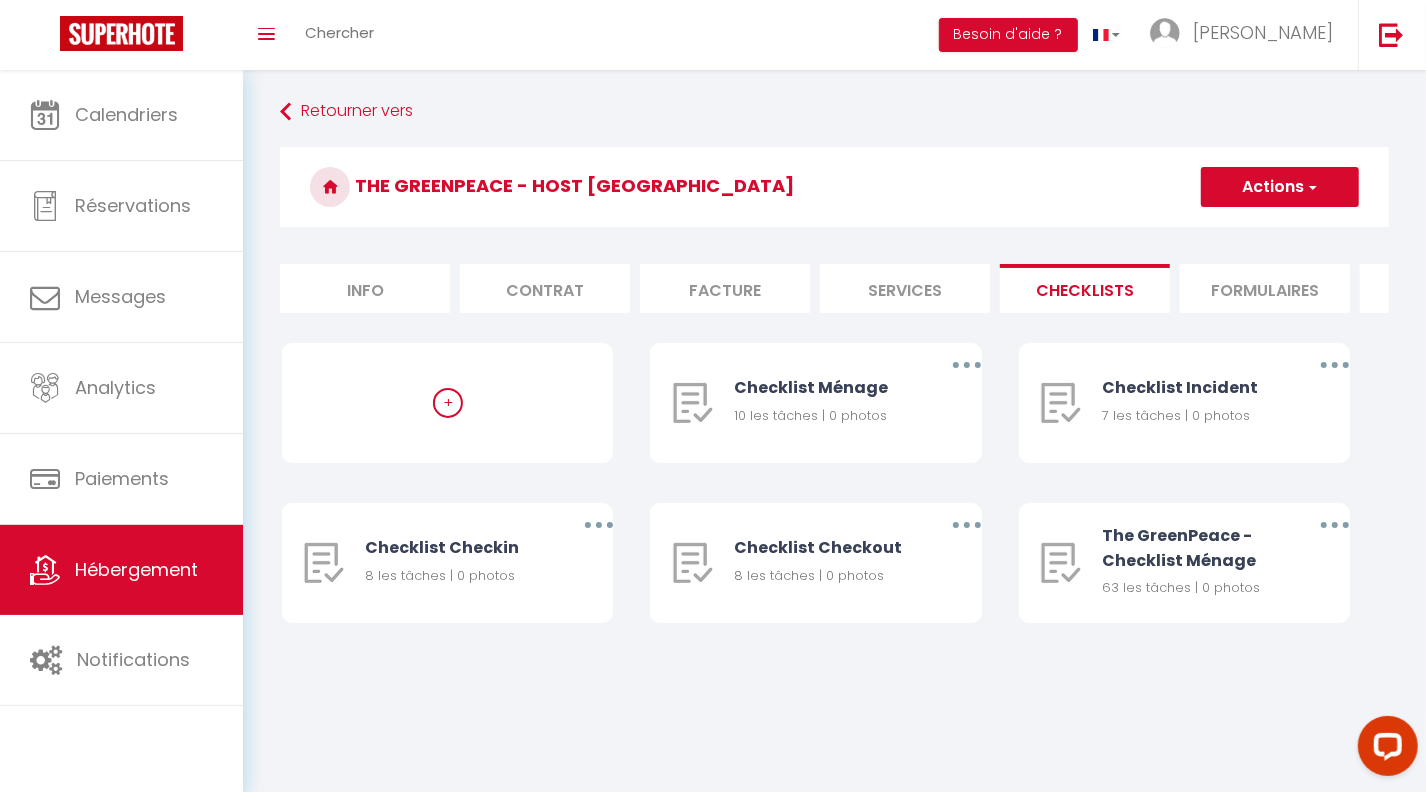 click on "Actions" at bounding box center [1280, 187] 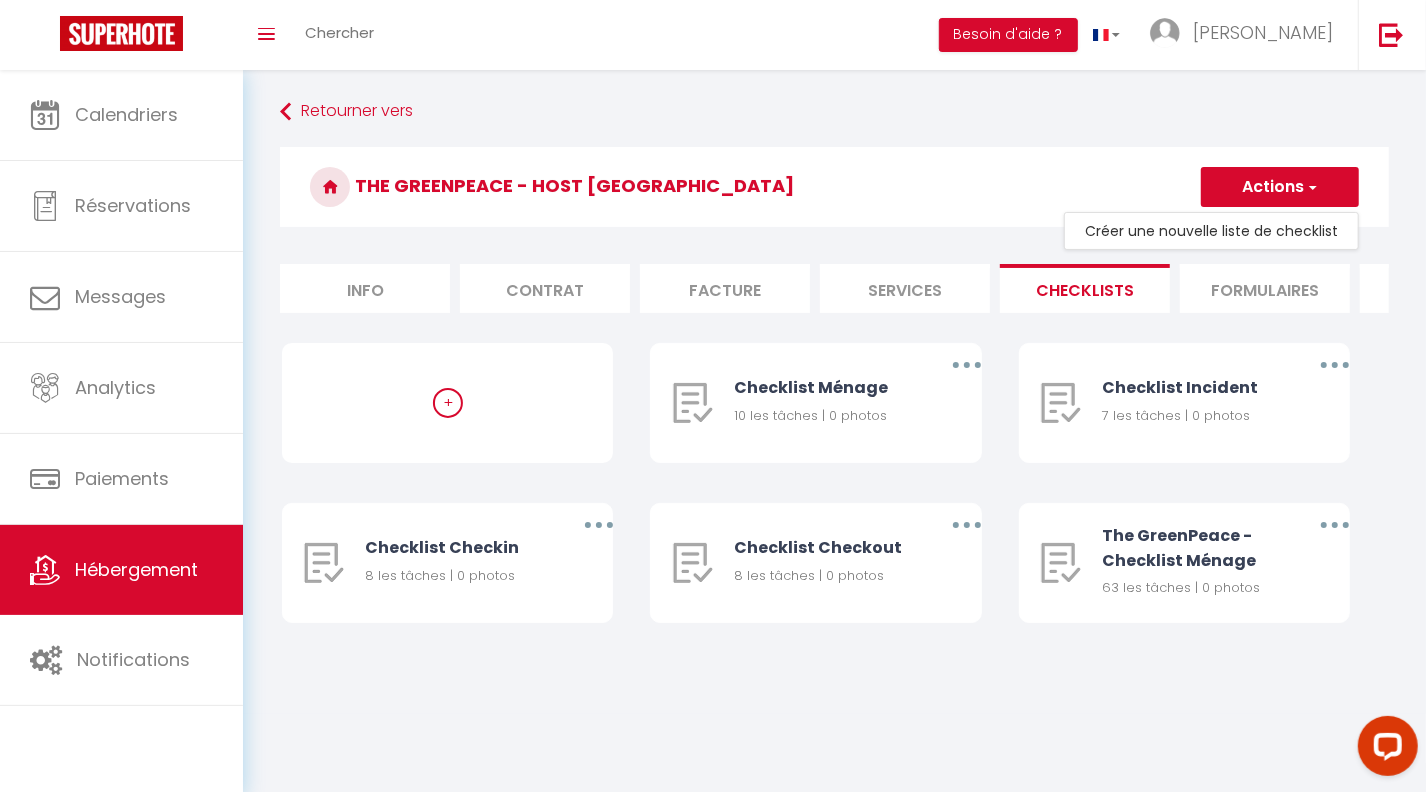 click on "The GreenPeace - Host Provence" at bounding box center (834, 187) 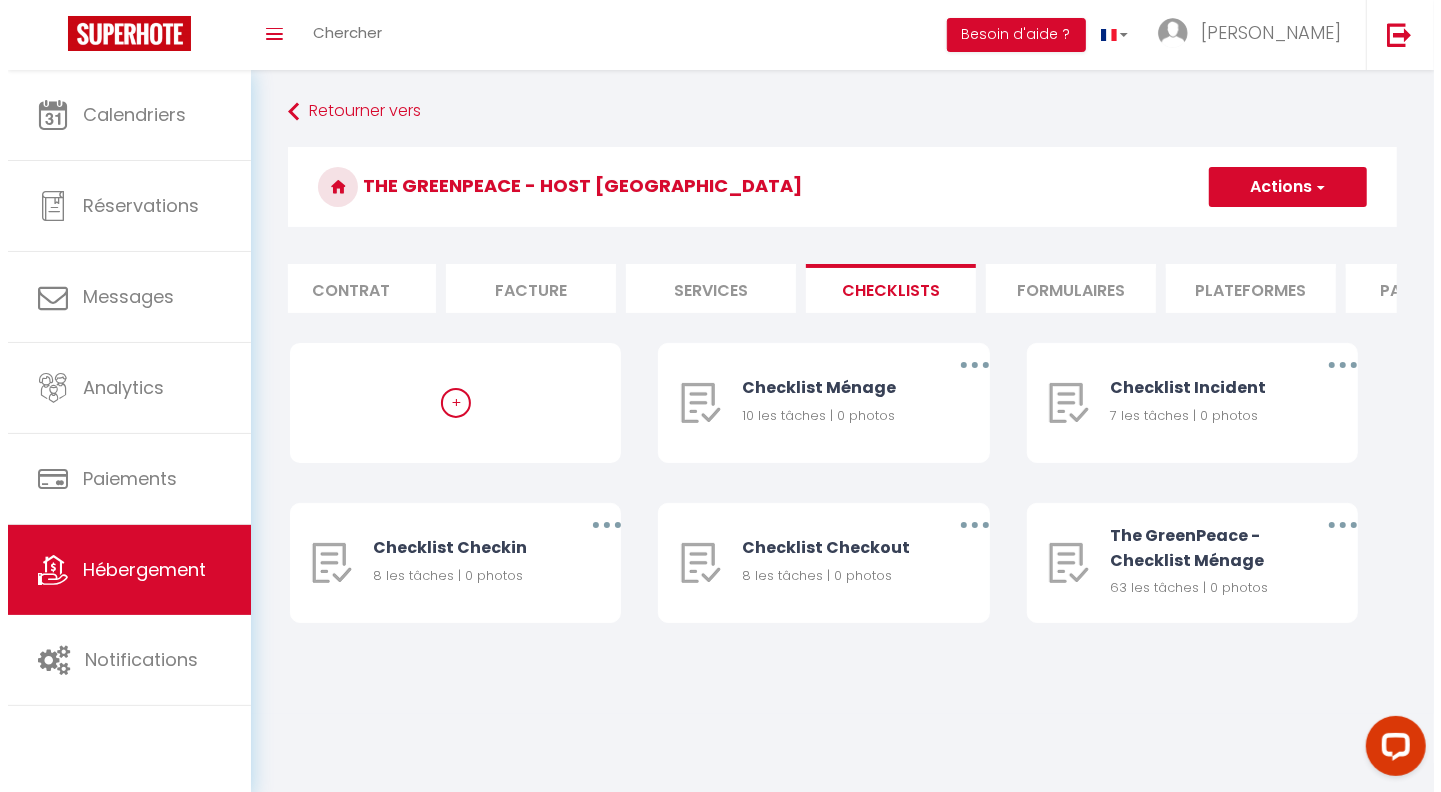 scroll, scrollTop: 0, scrollLeft: 212, axis: horizontal 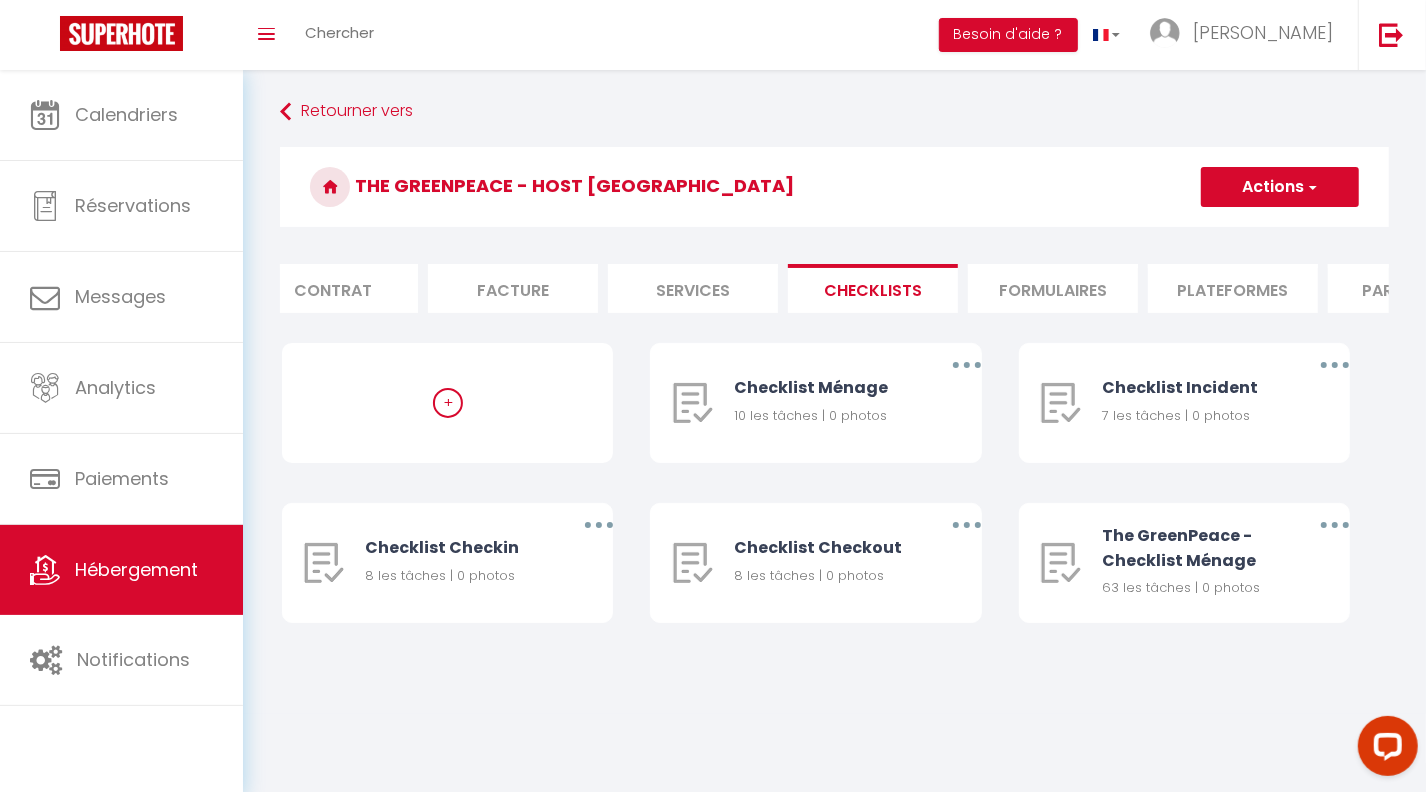 click on "Formulaires" at bounding box center [1053, 288] 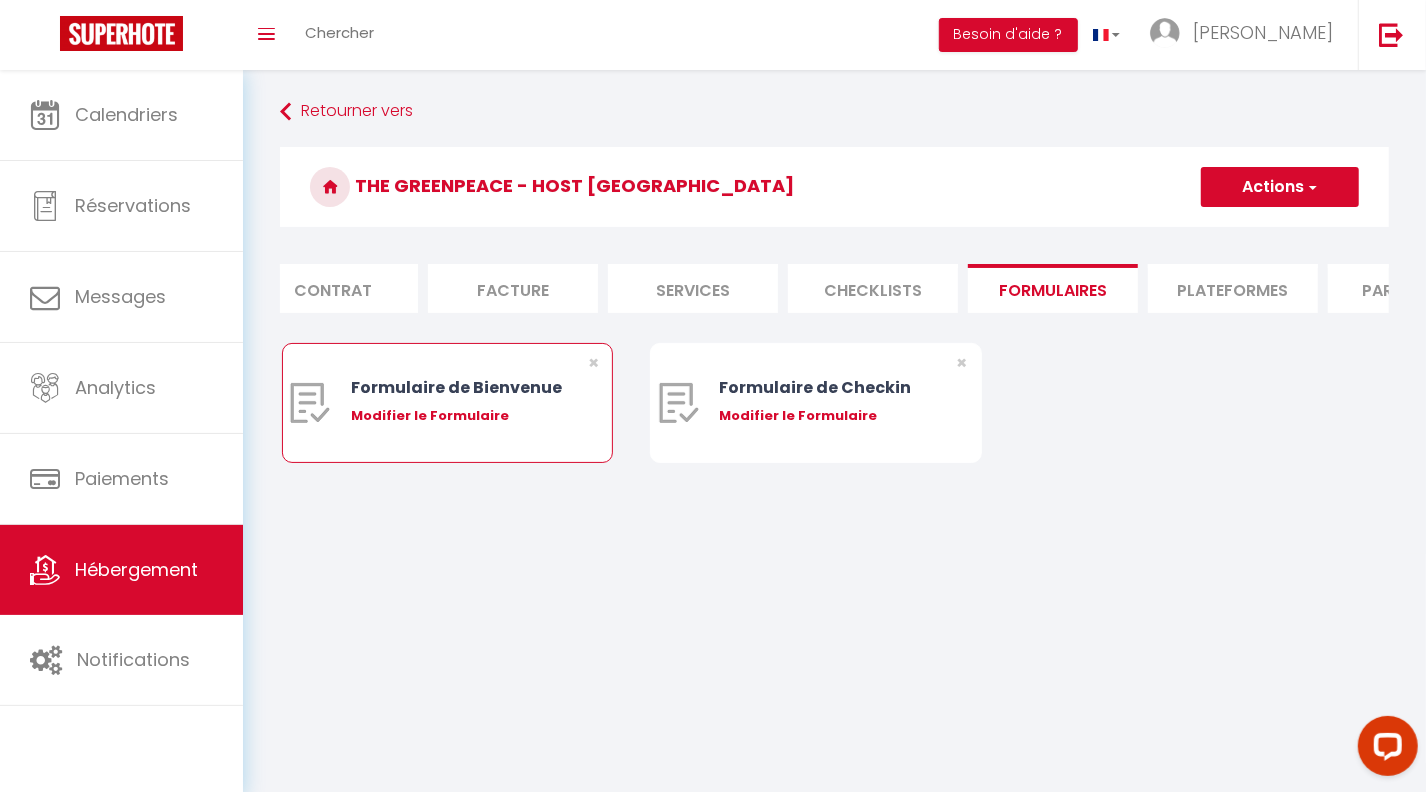 click on "Modifier le Formulaire" at bounding box center [461, 416] 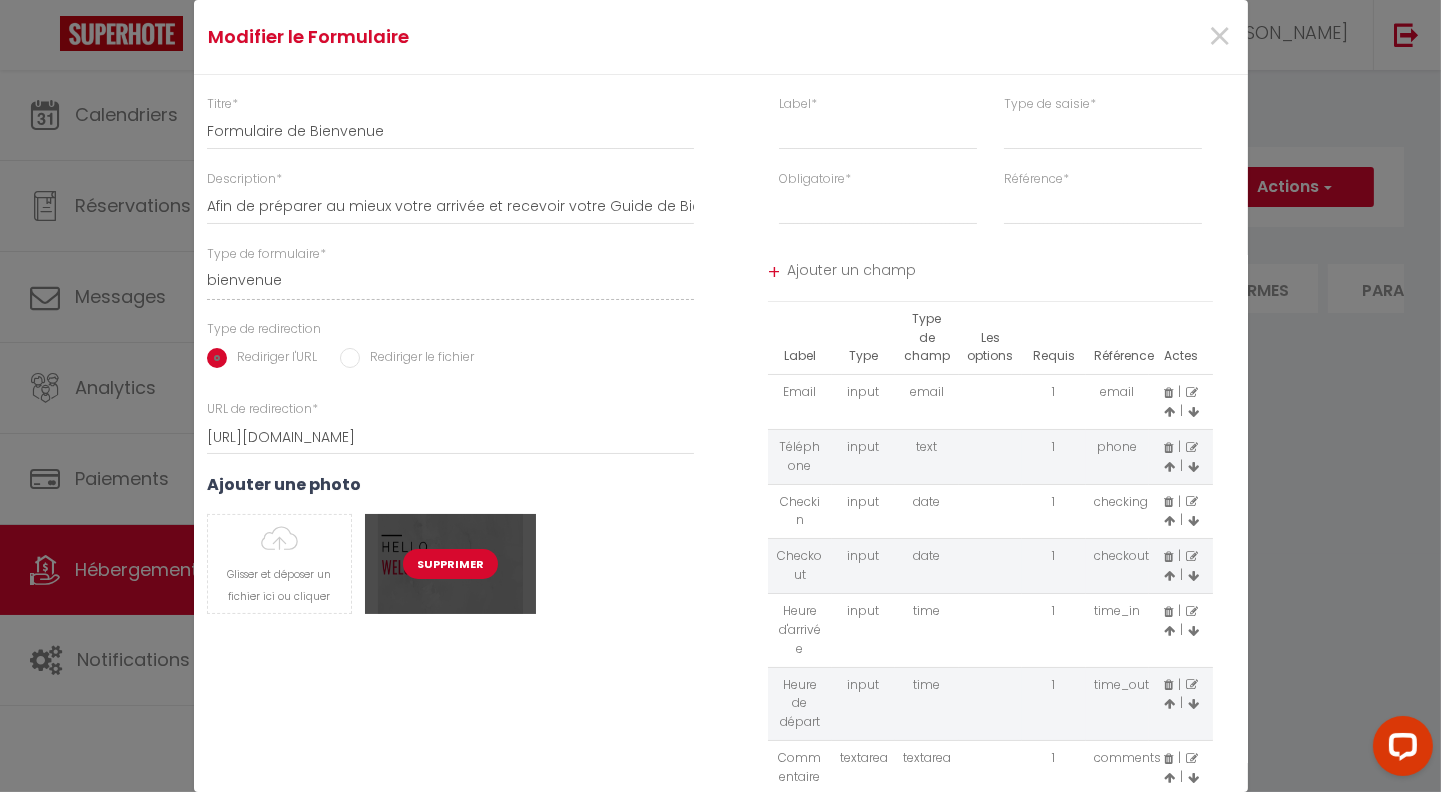 click on "Supprimer" at bounding box center [450, 564] 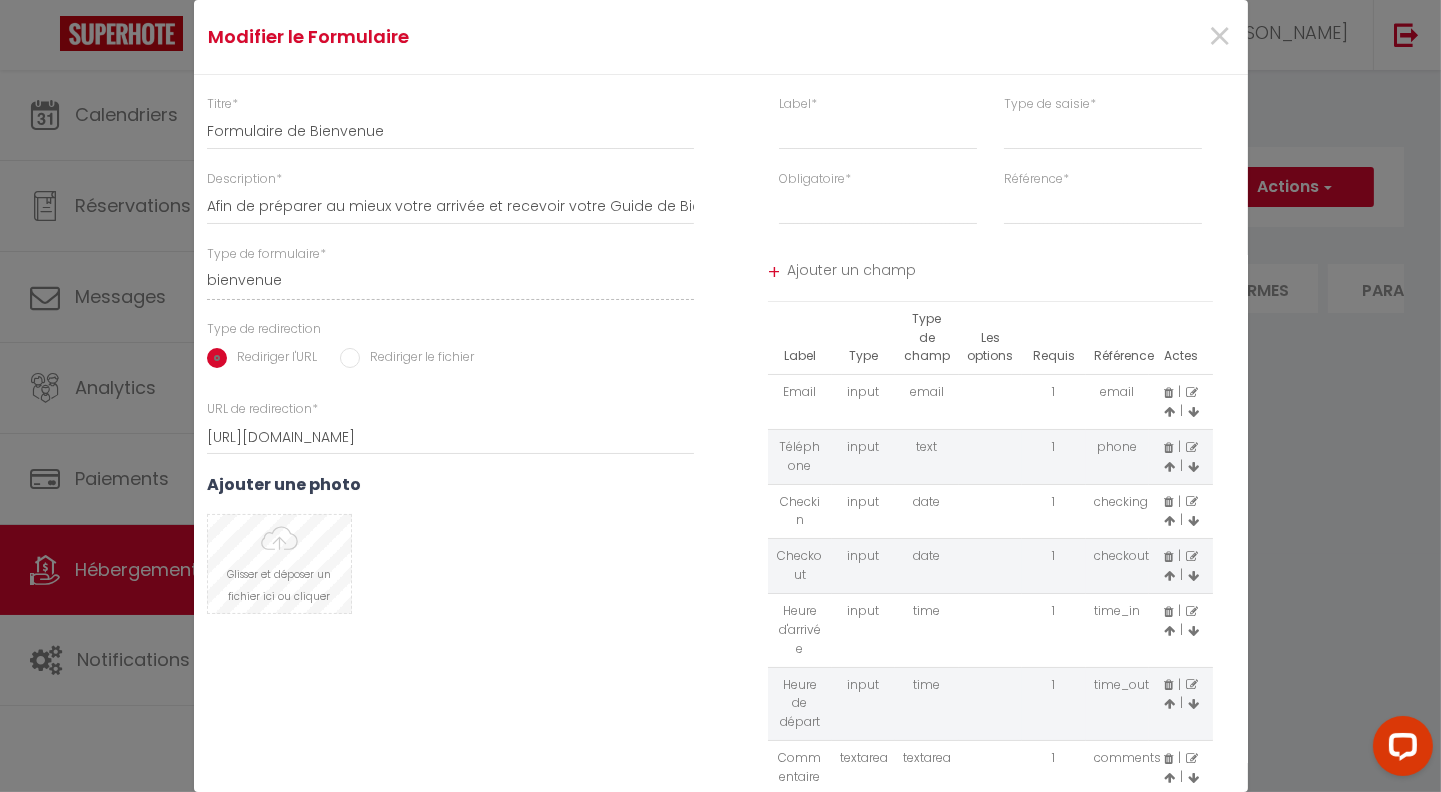 click at bounding box center (279, 564) 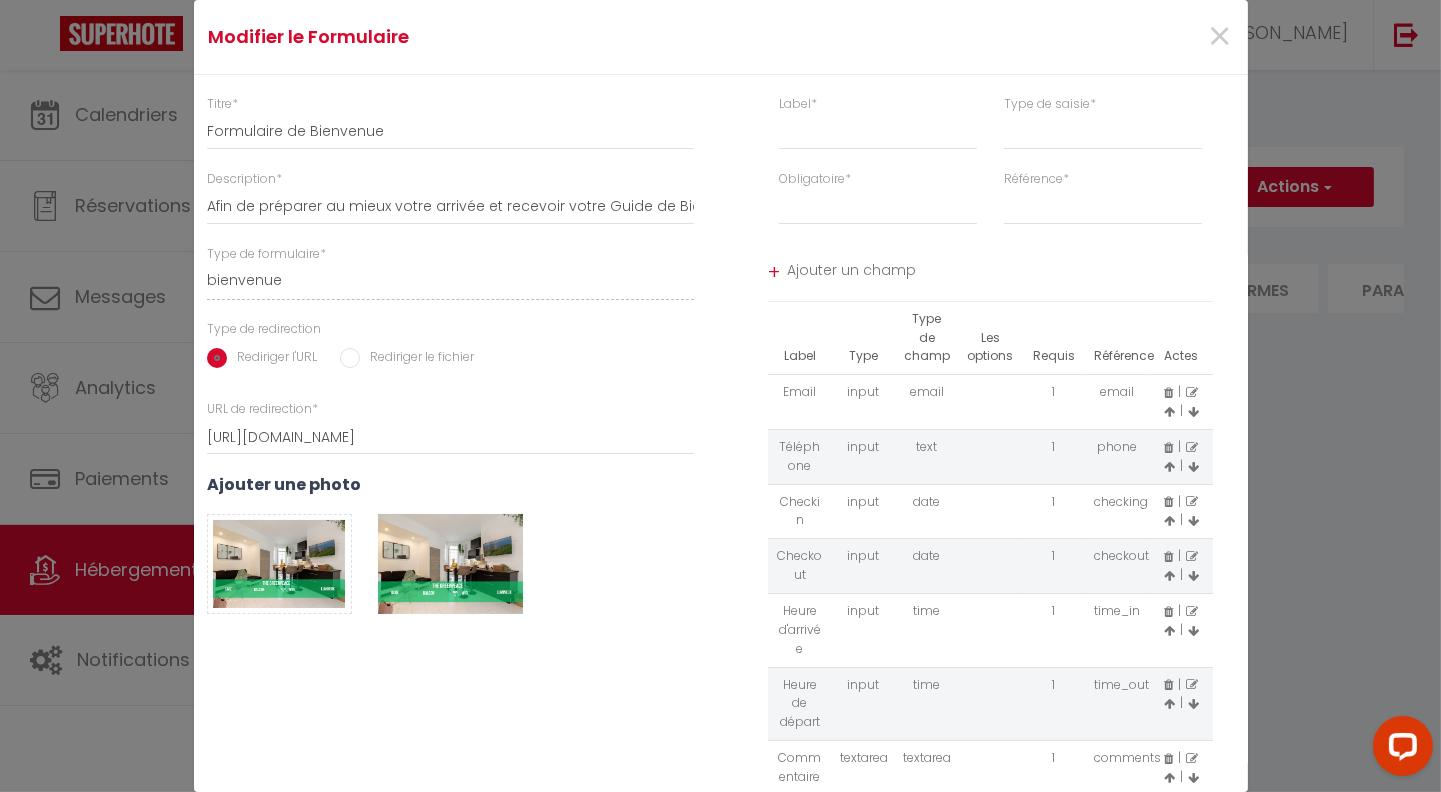 scroll, scrollTop: 83, scrollLeft: 0, axis: vertical 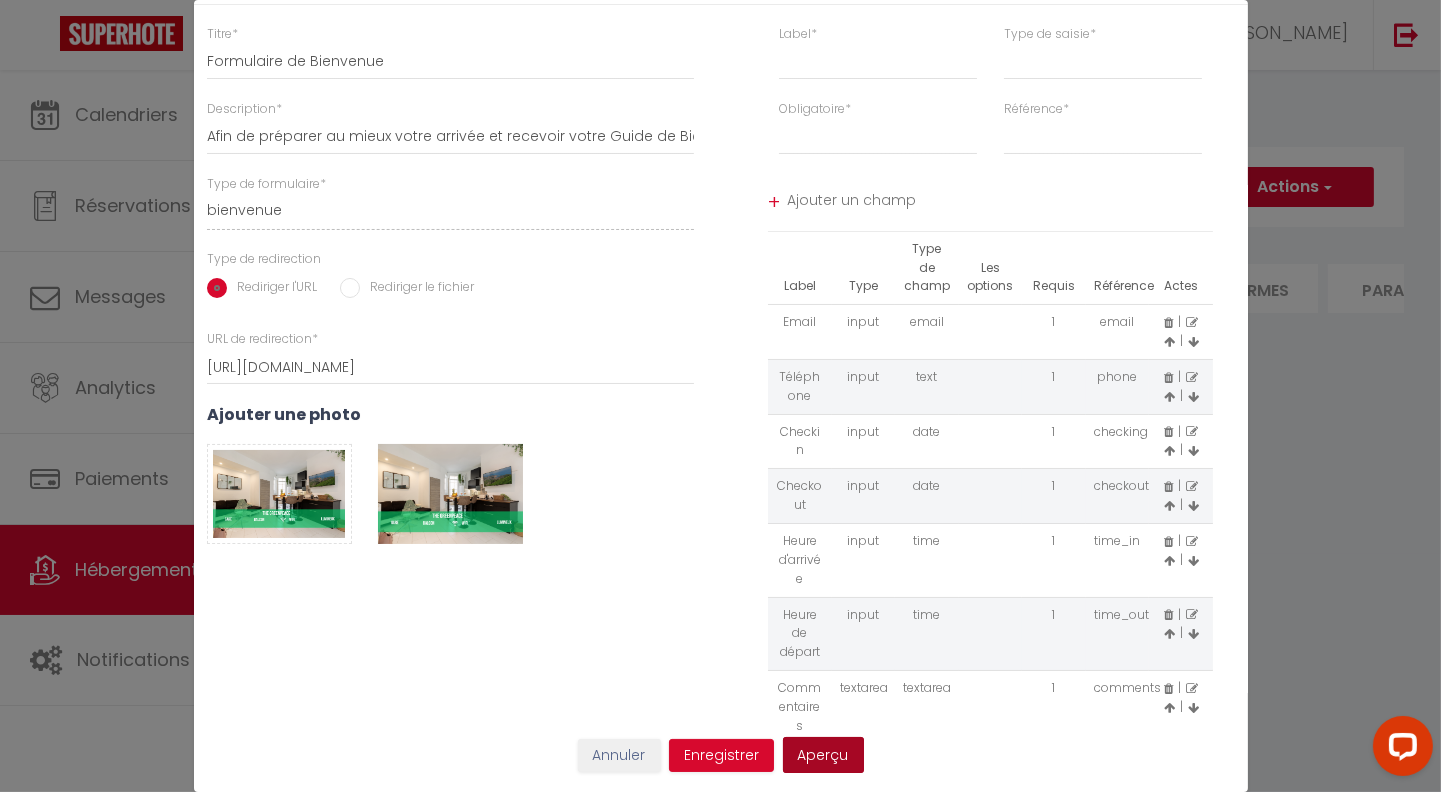 click on "Aperçu" at bounding box center [823, 755] 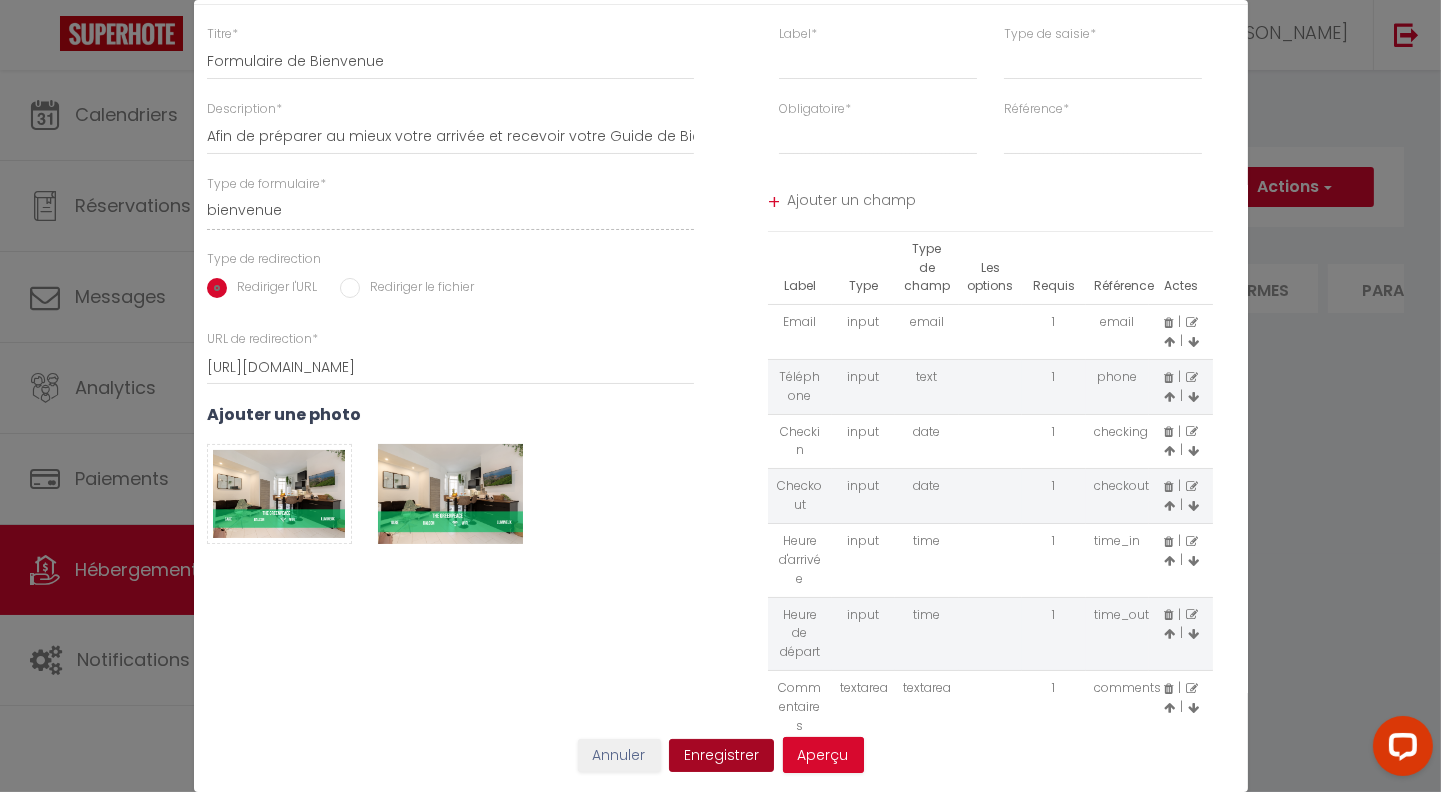 click on "Enregistrer" at bounding box center (721, 756) 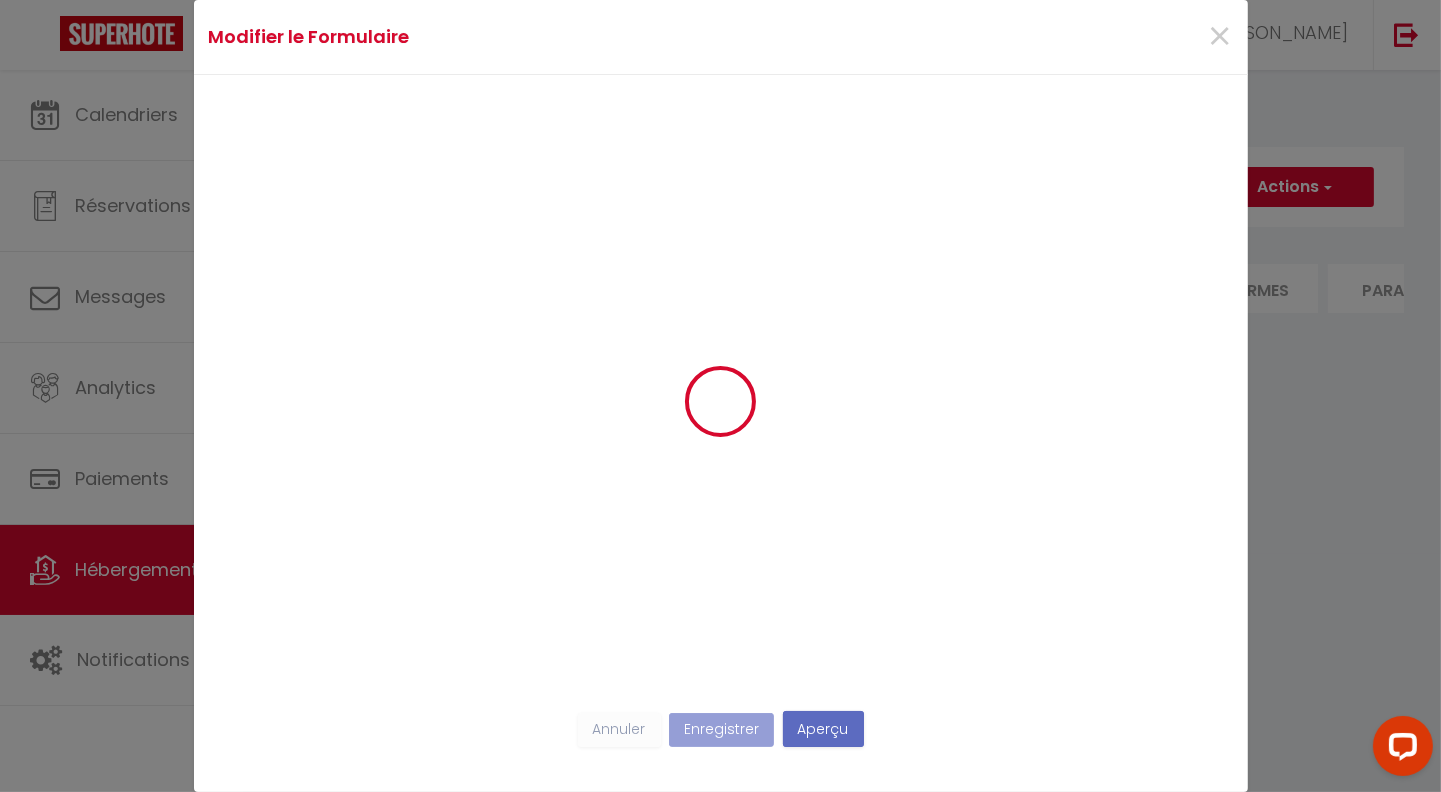 scroll, scrollTop: 0, scrollLeft: 0, axis: both 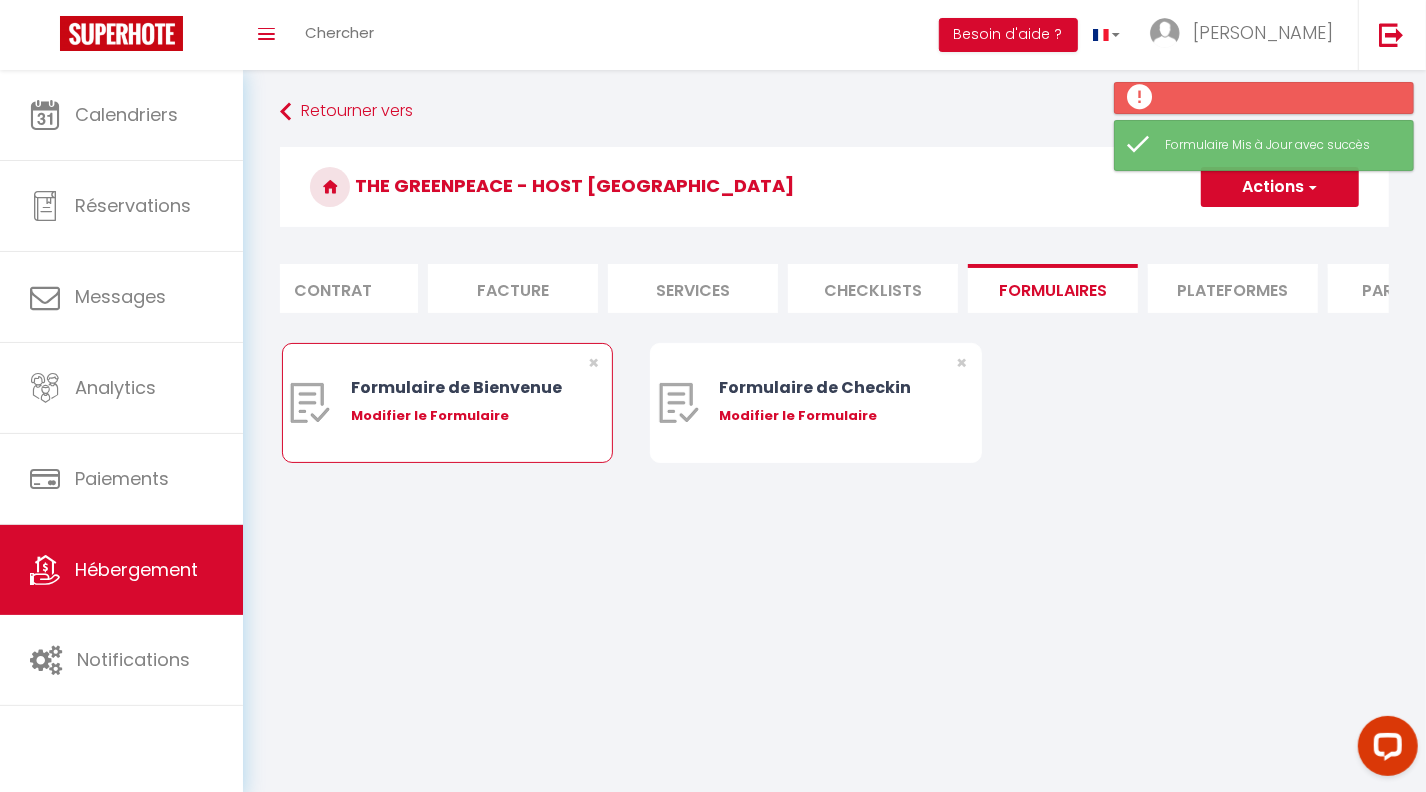 click on "Modifier le Formulaire" at bounding box center [461, 416] 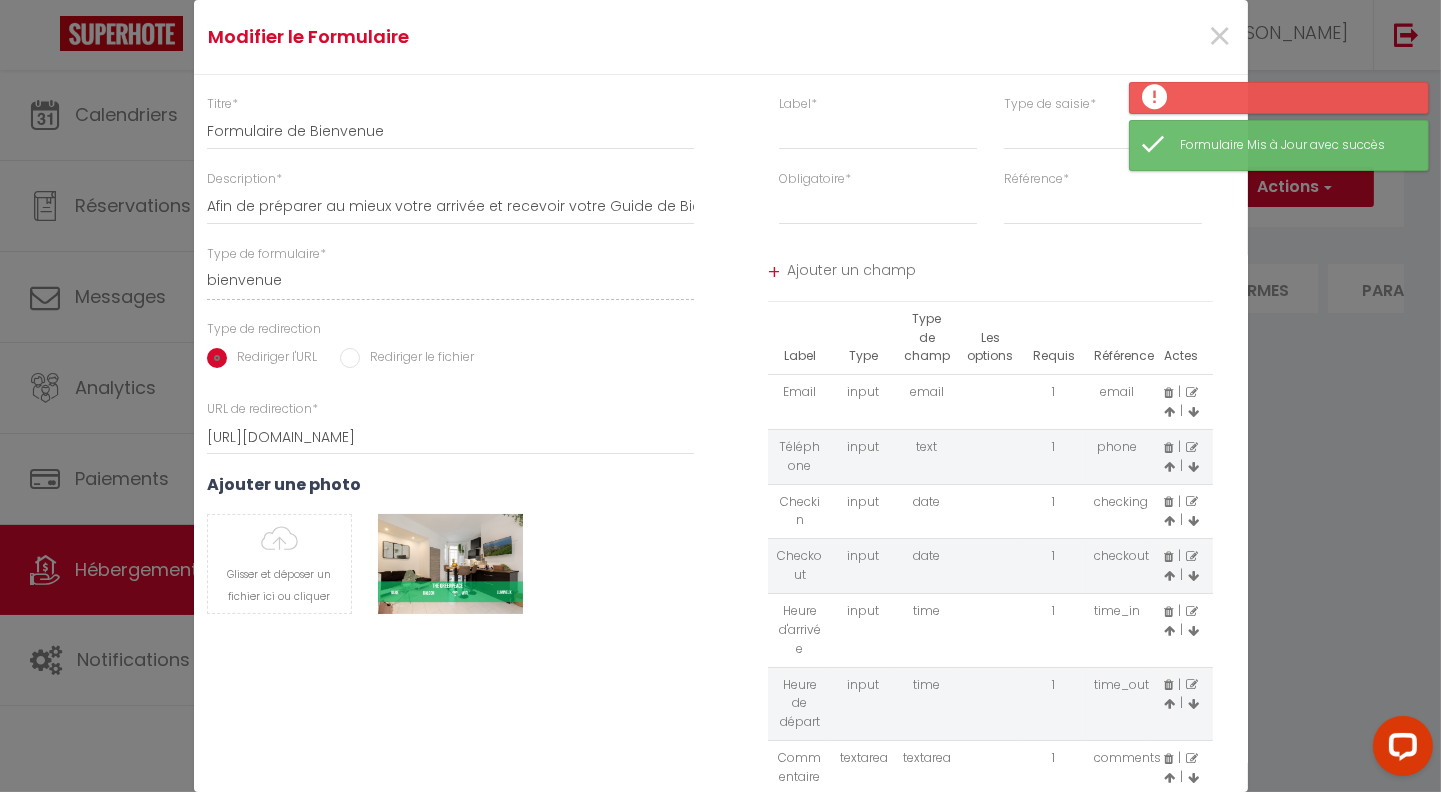 scroll, scrollTop: 83, scrollLeft: 0, axis: vertical 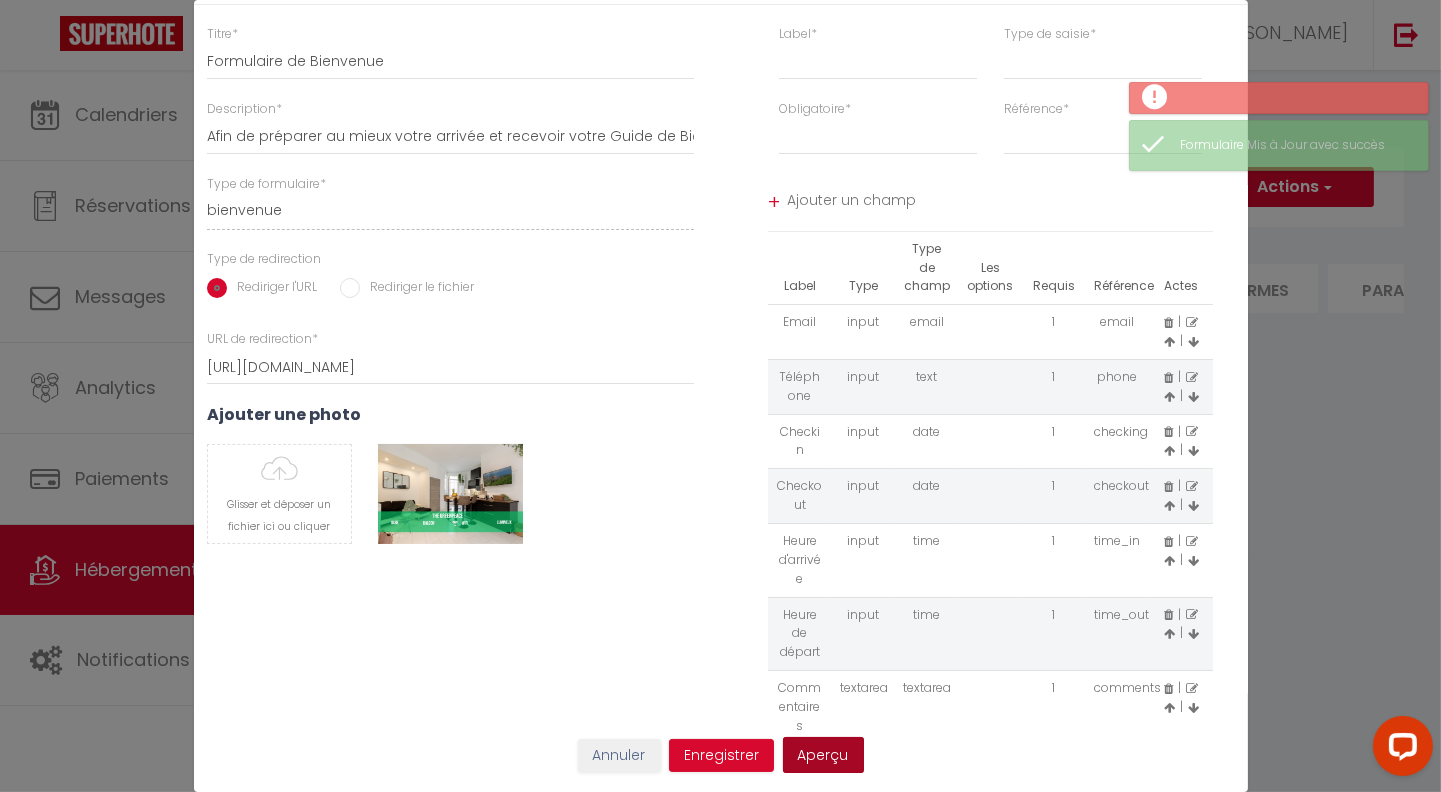 click on "Aperçu" at bounding box center (823, 755) 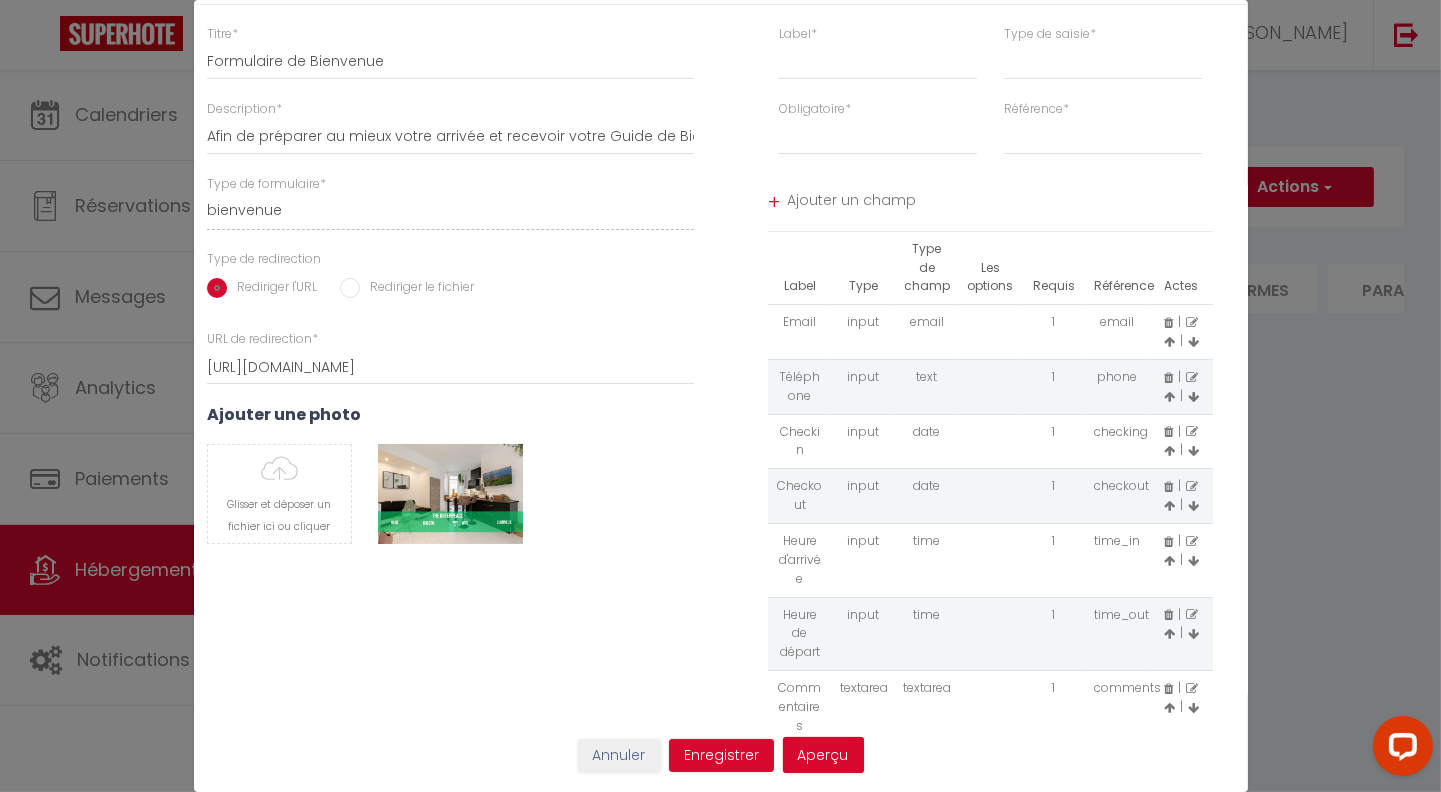scroll, scrollTop: 0, scrollLeft: 0, axis: both 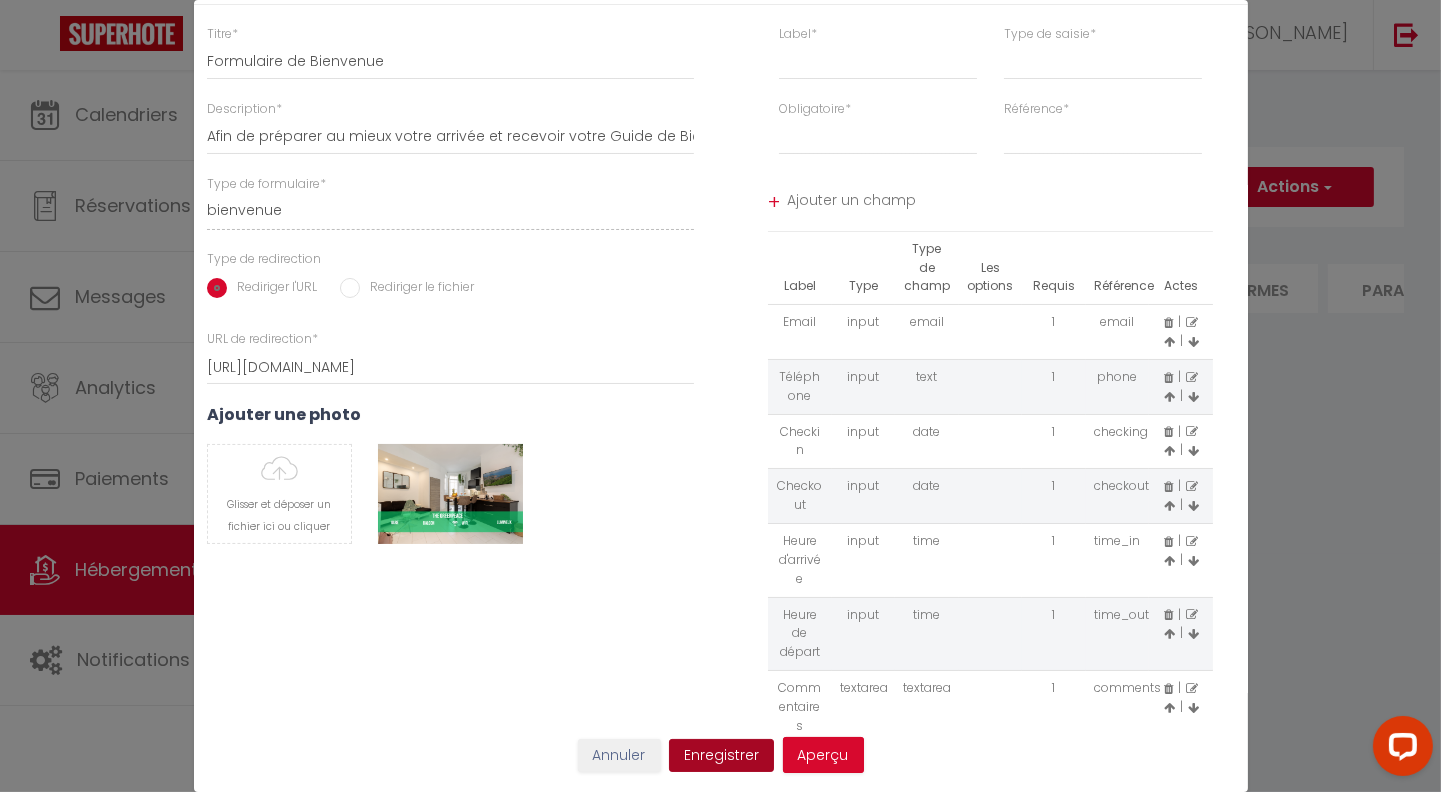 click on "Enregistrer" at bounding box center (721, 756) 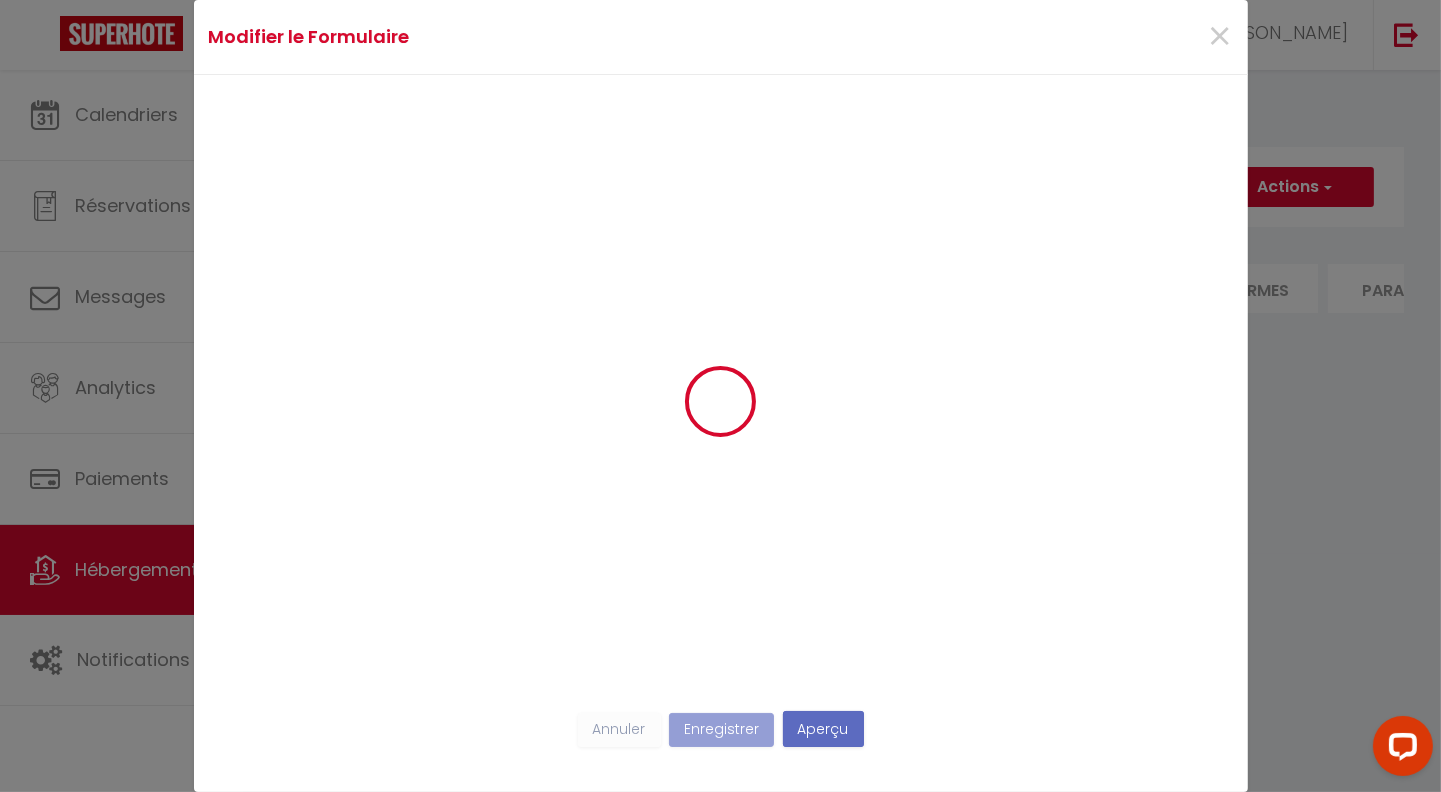 scroll, scrollTop: 0, scrollLeft: 0, axis: both 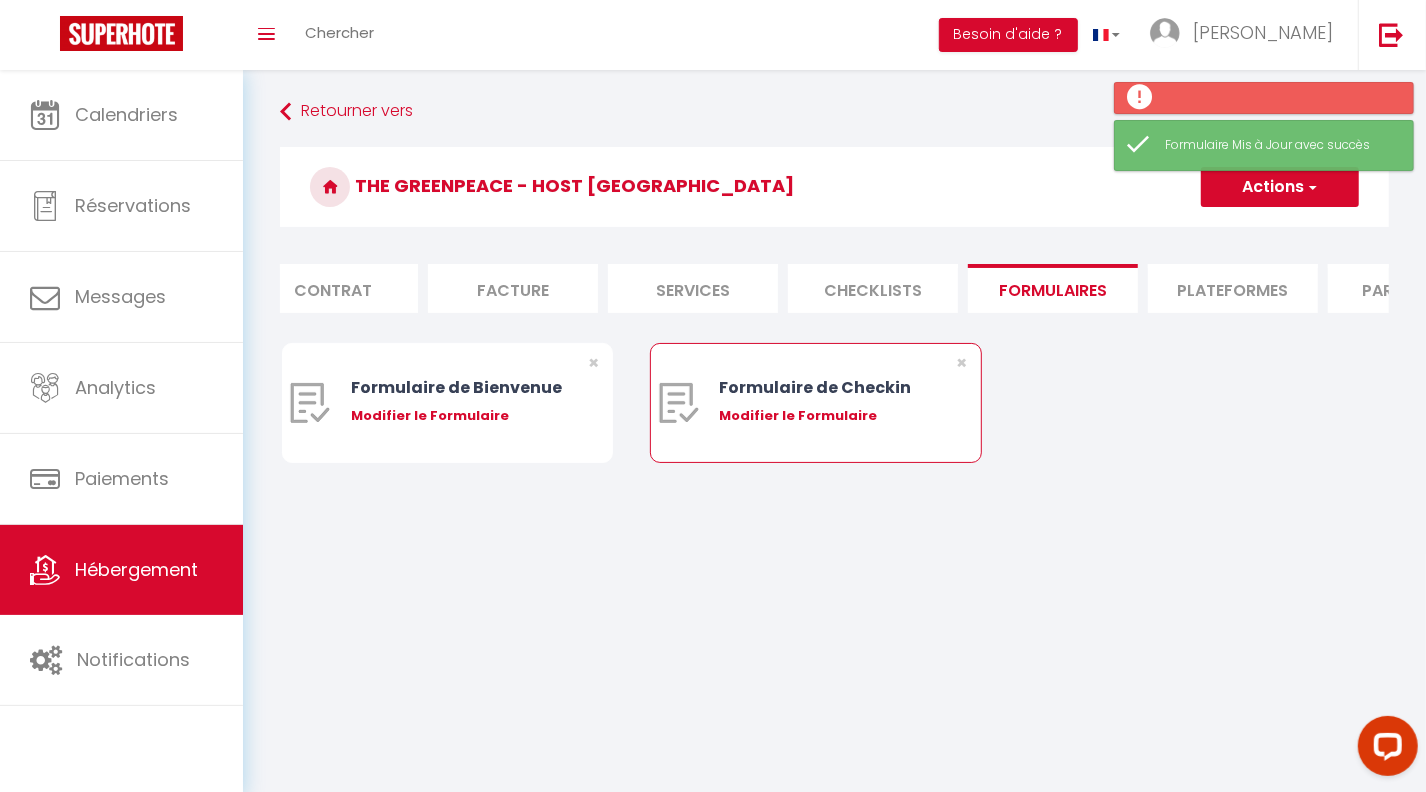 click on "Modifier le Formulaire" at bounding box center [829, 416] 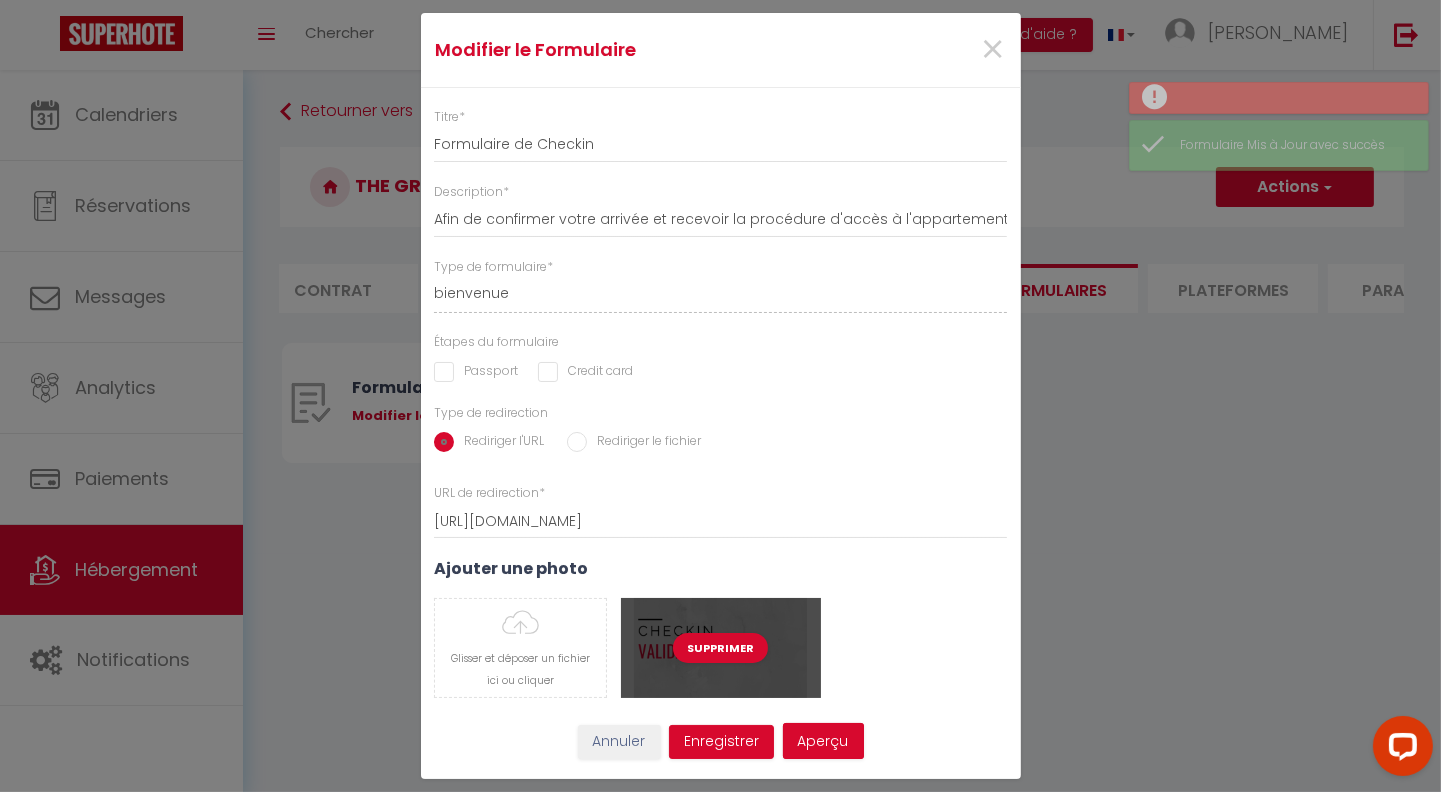 click on "Supprimer" at bounding box center (721, 648) 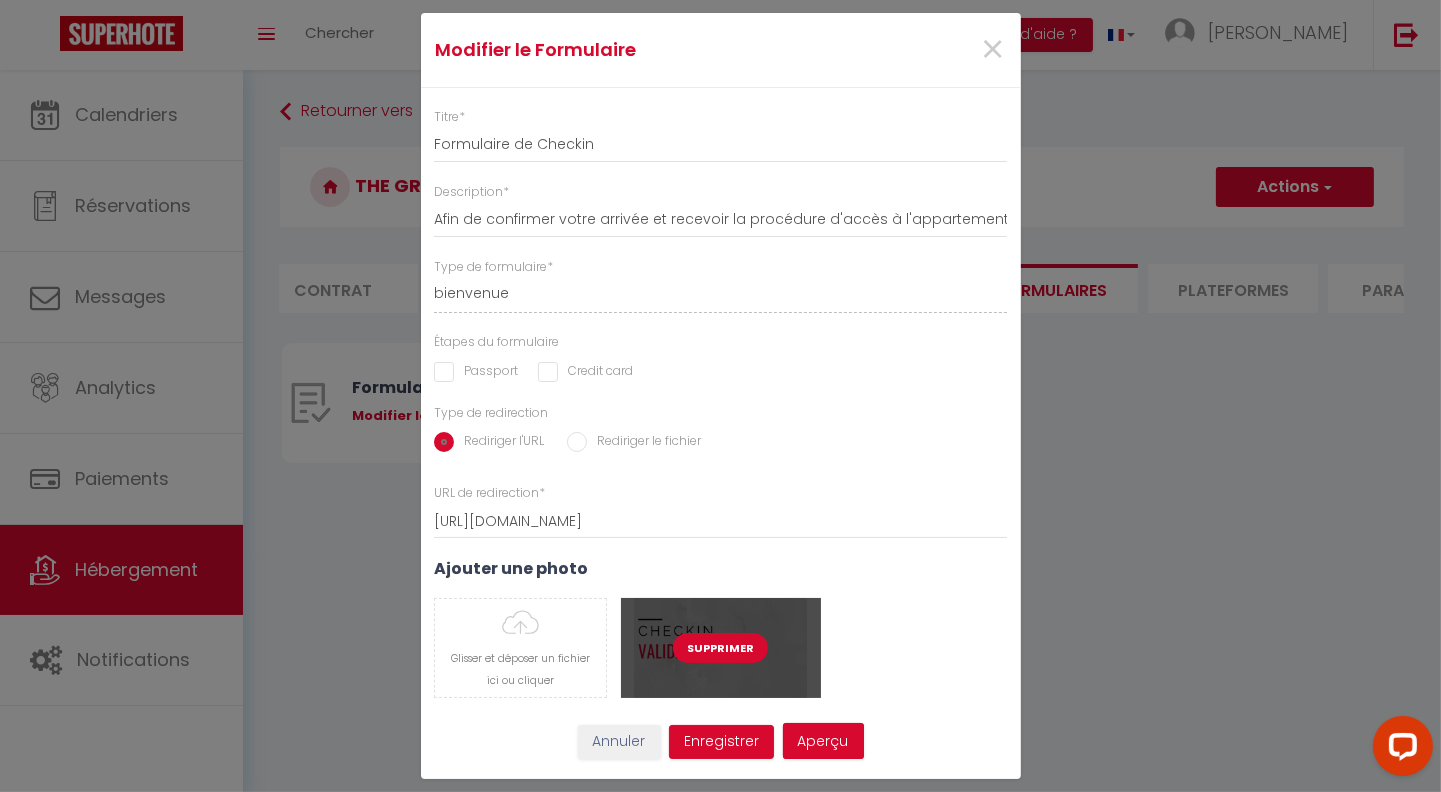 click on "Supprimer" at bounding box center [720, 648] 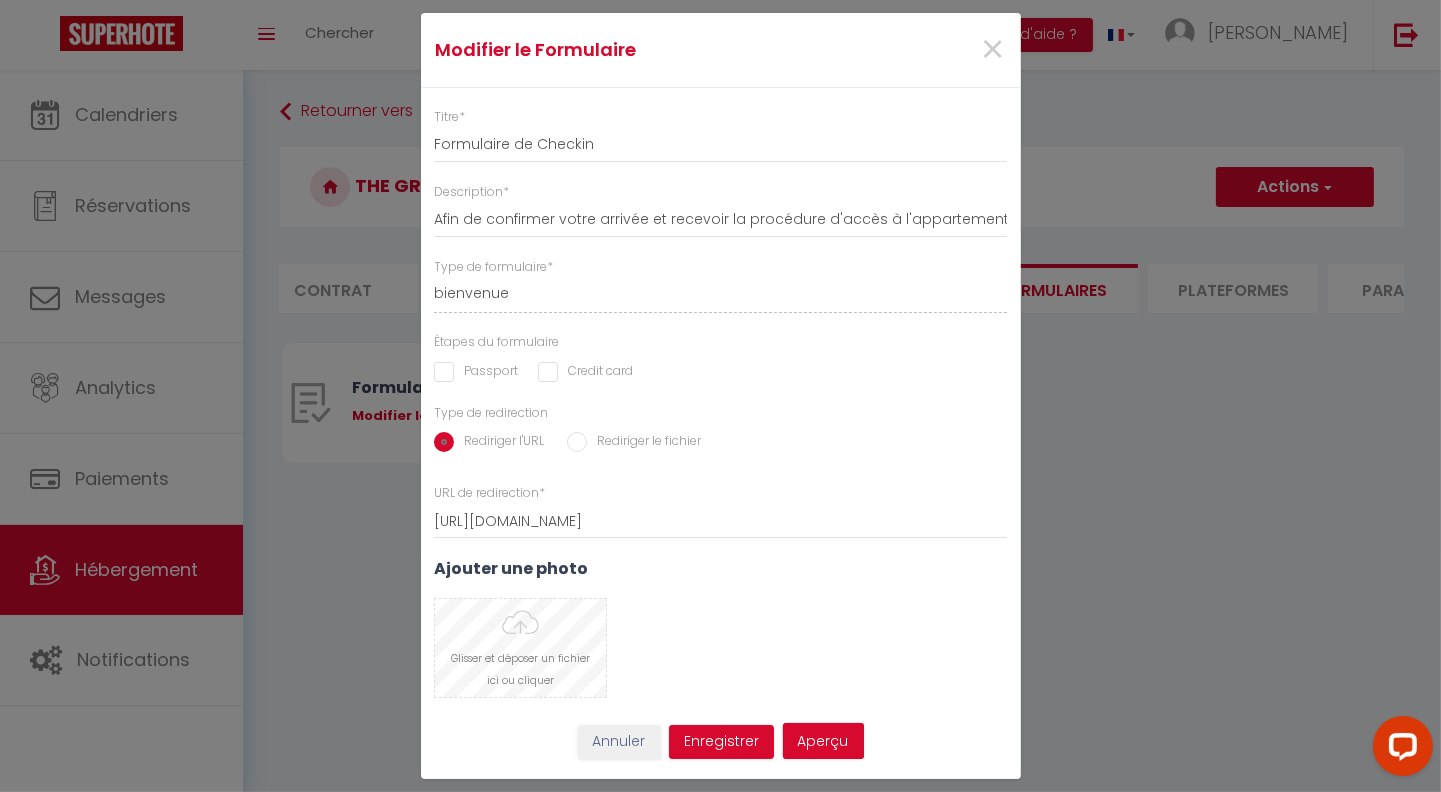 click at bounding box center [521, 648] 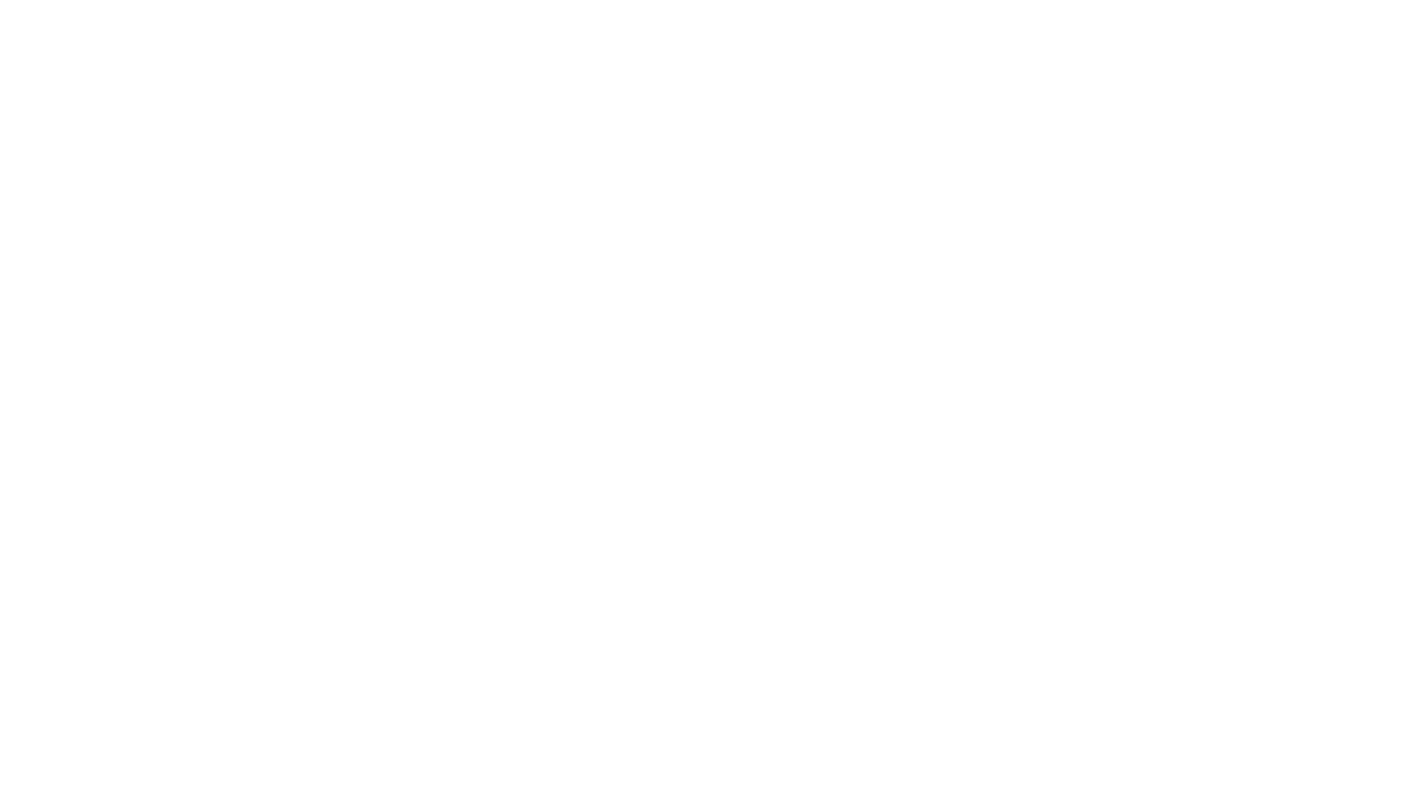 scroll, scrollTop: 0, scrollLeft: 0, axis: both 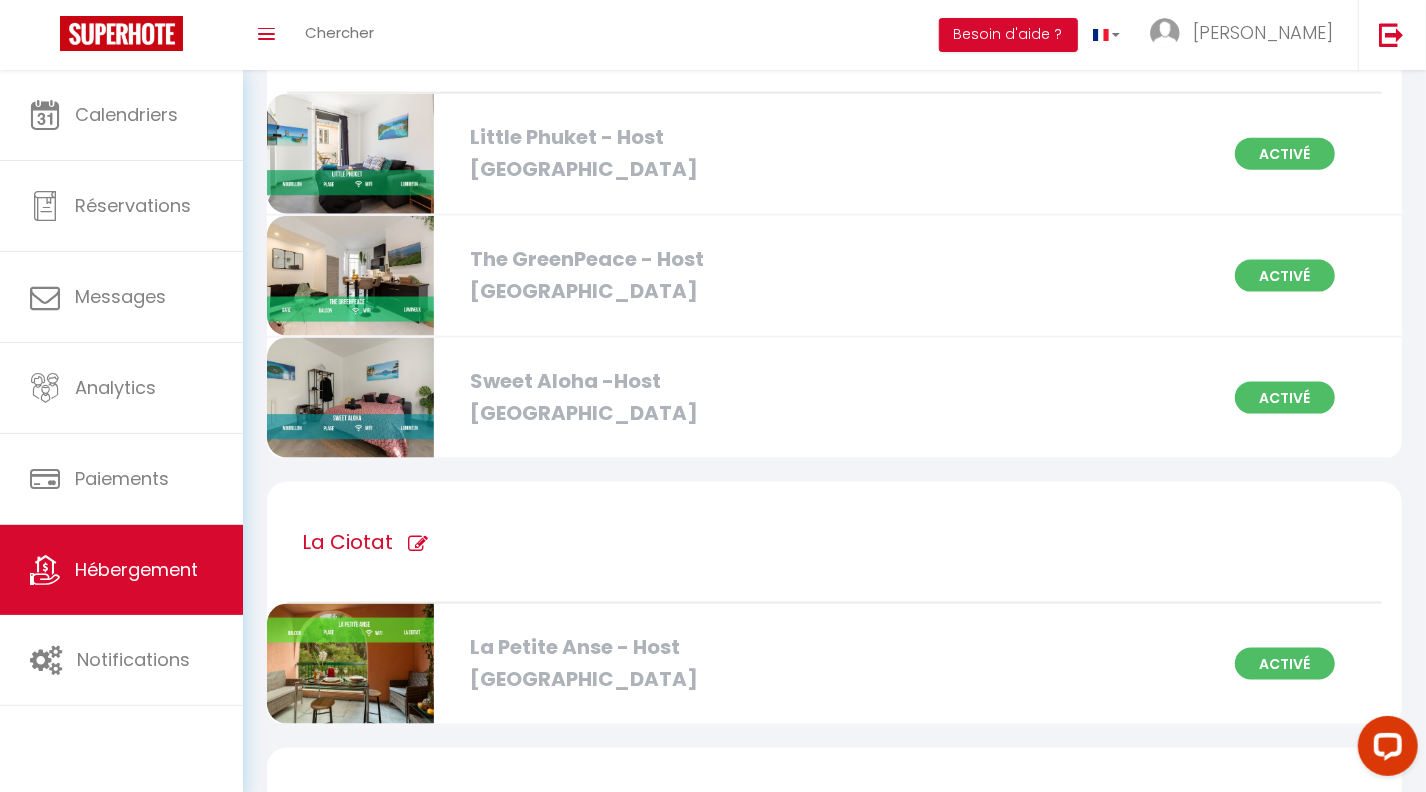 click on "The GreenPeace - Host Provence" at bounding box center [641, 275] 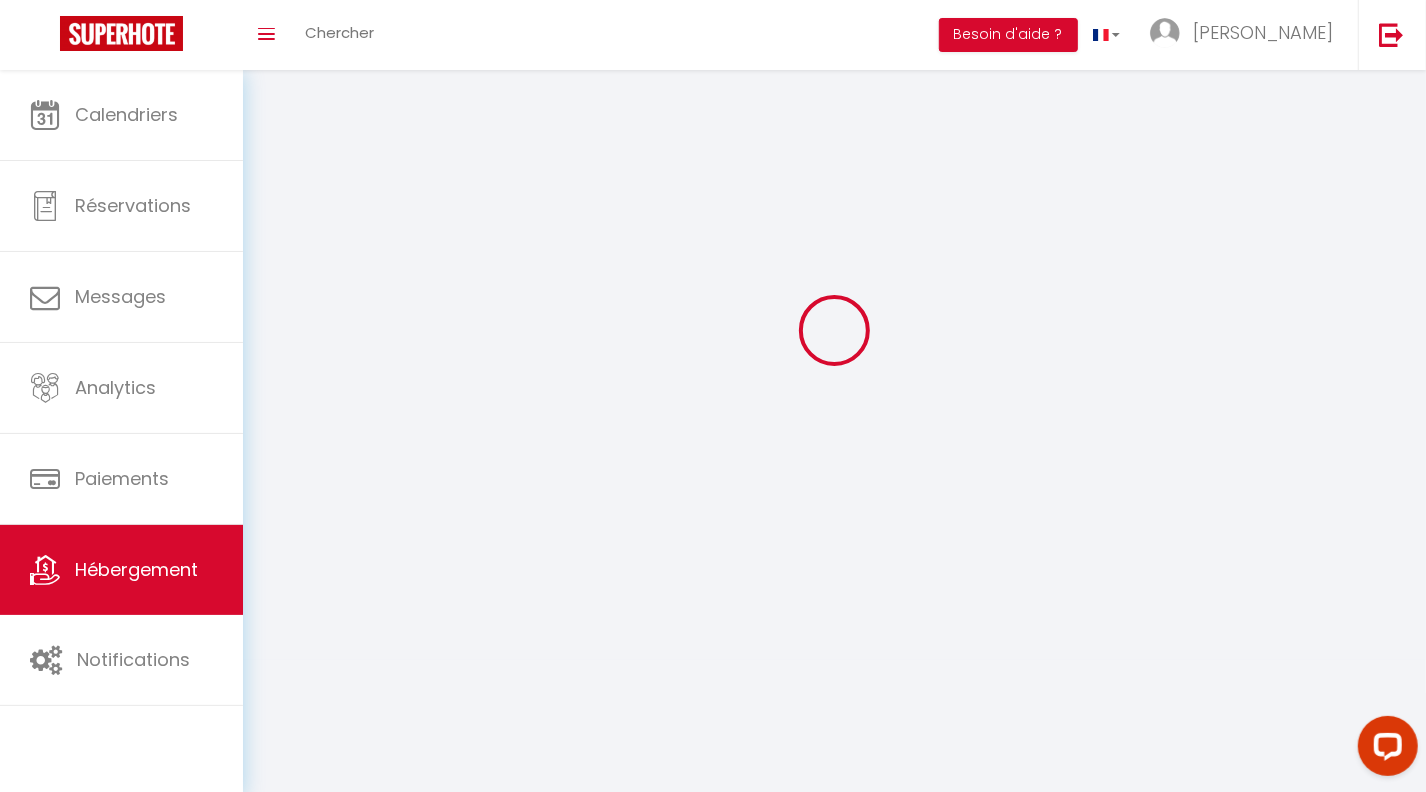 scroll, scrollTop: 0, scrollLeft: 0, axis: both 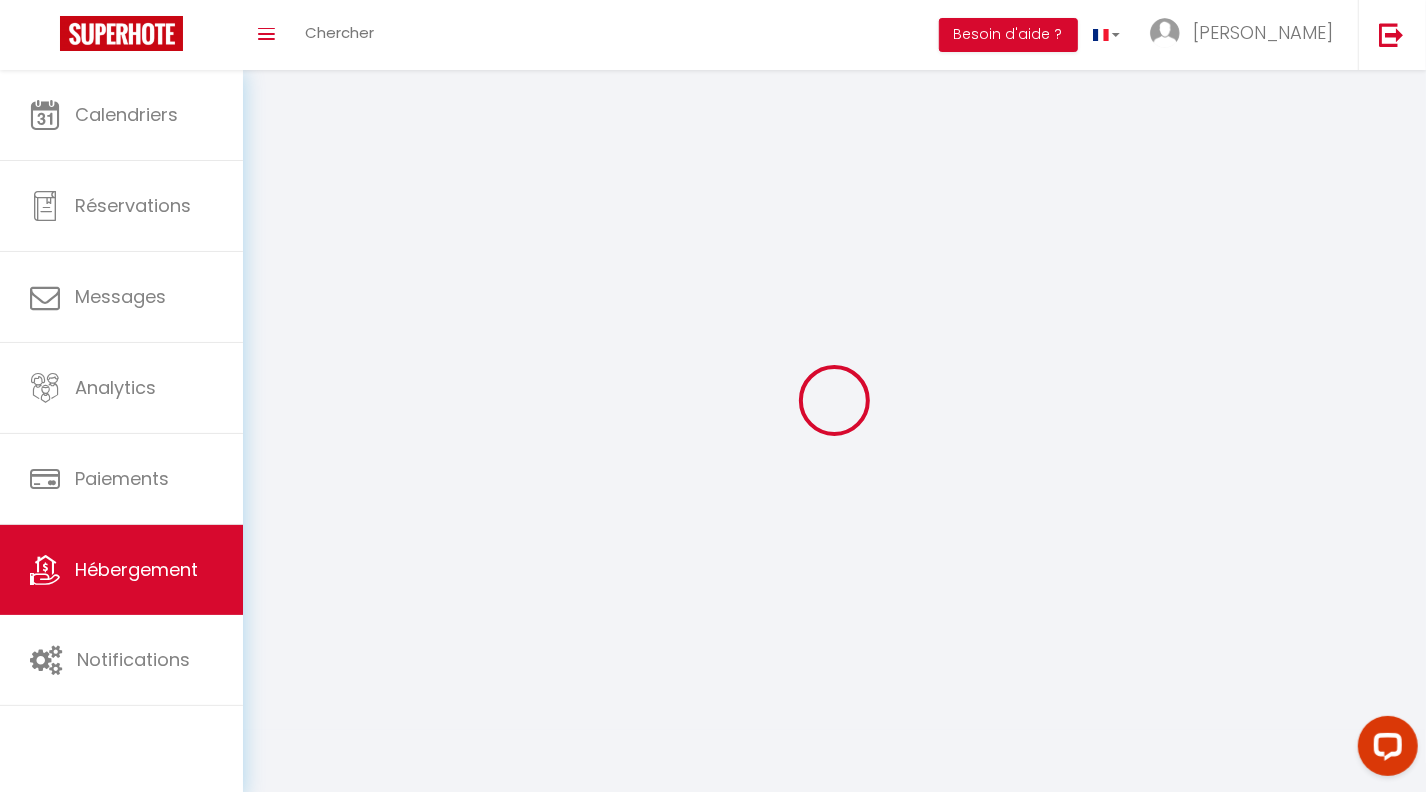 select 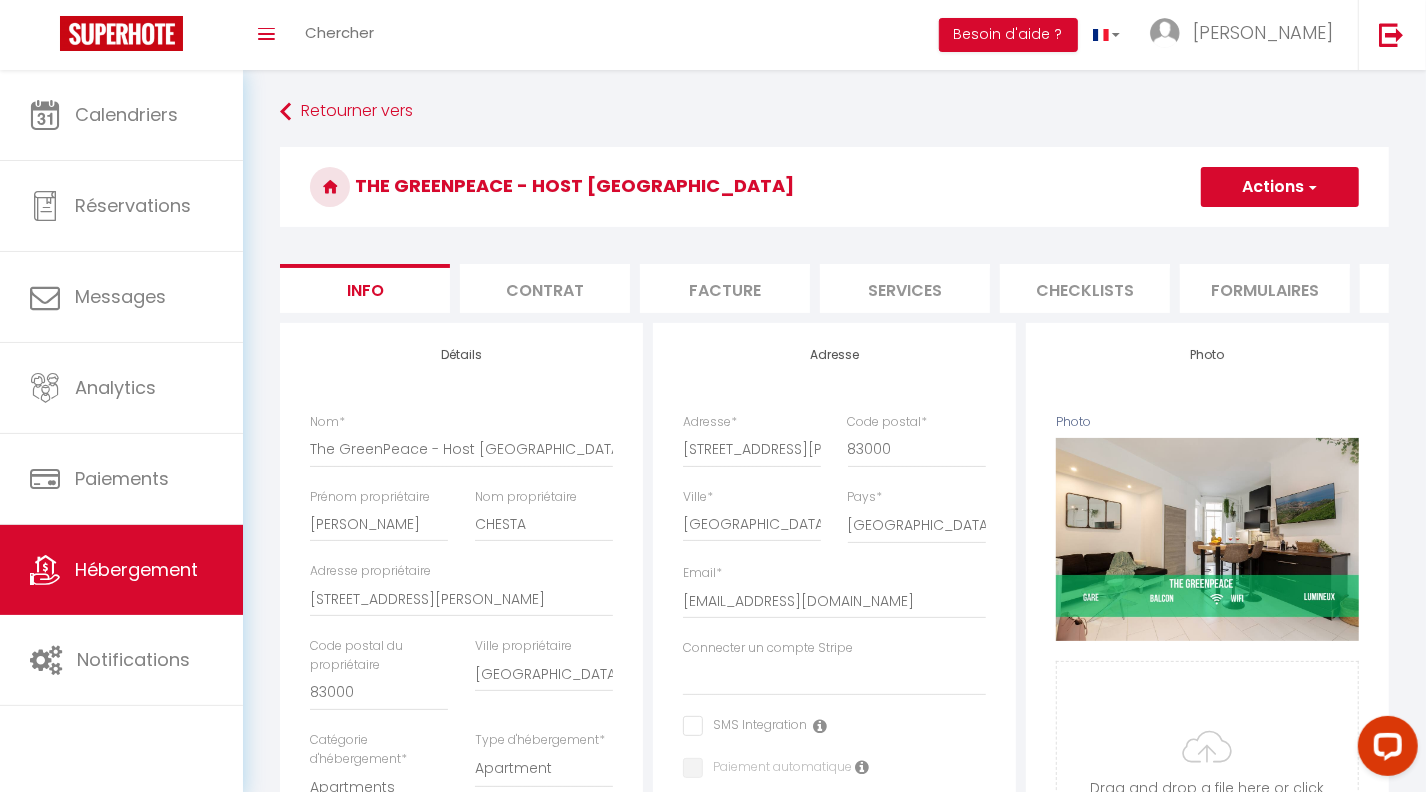 select 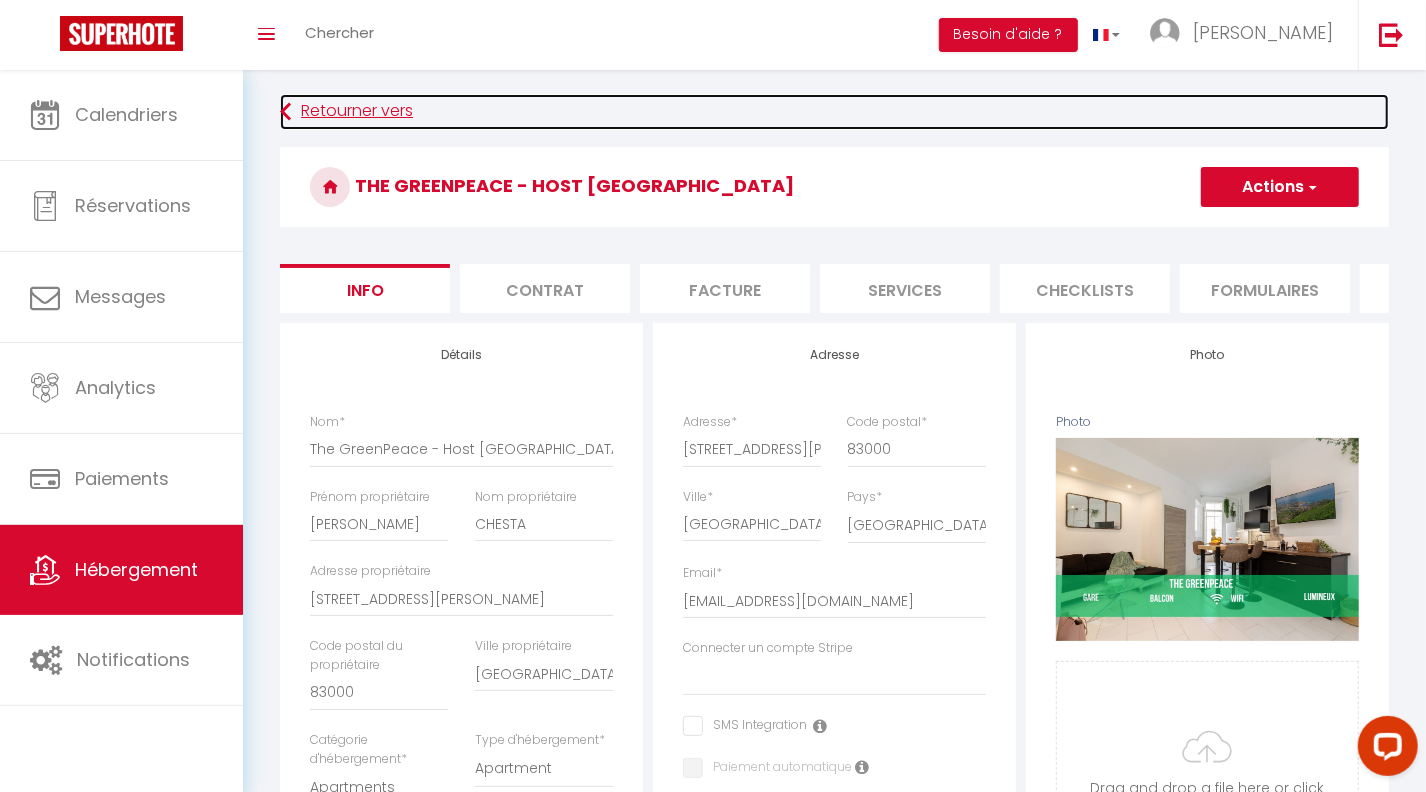 click on "Retourner vers" at bounding box center [834, 112] 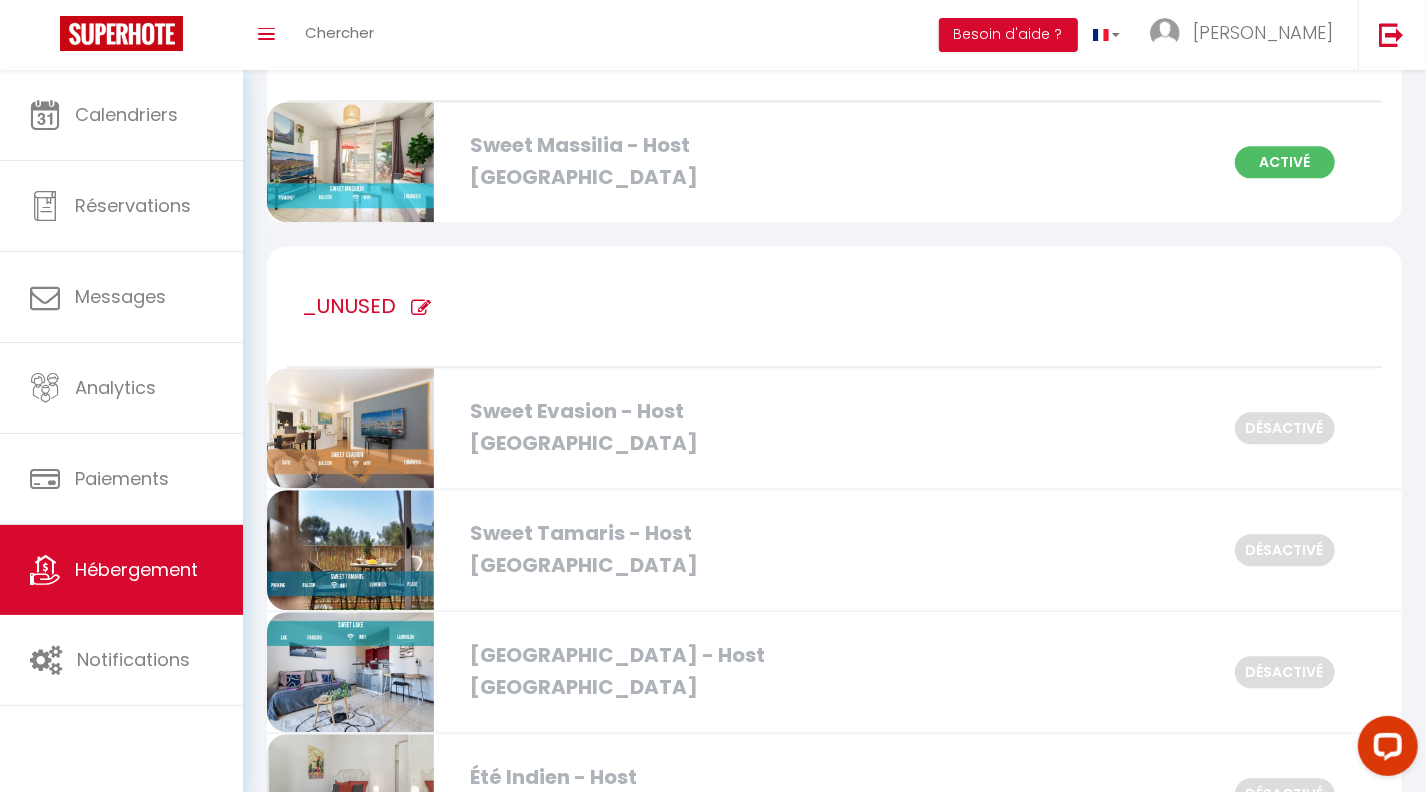 scroll, scrollTop: 3212, scrollLeft: 0, axis: vertical 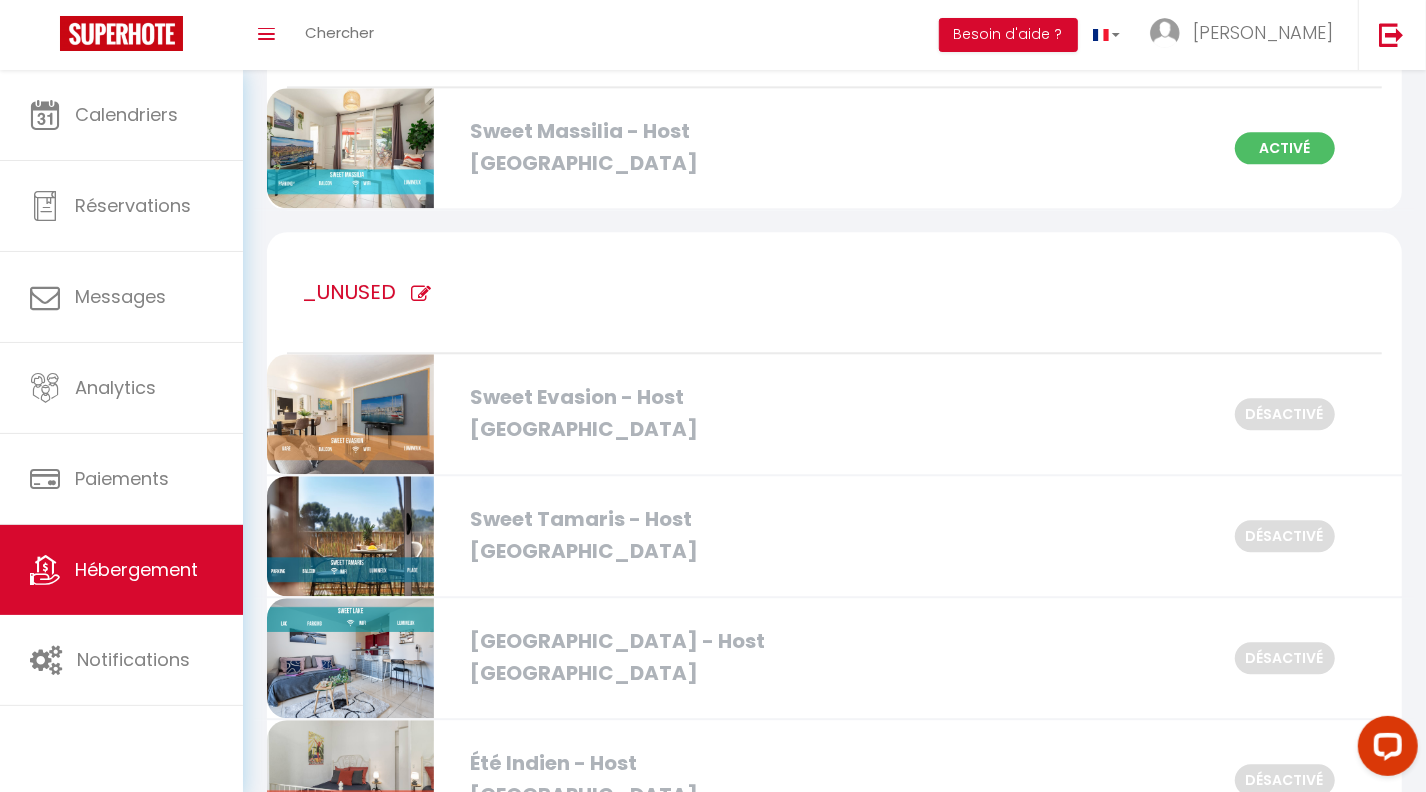 click on "Sweet Evasion - Host [GEOGRAPHIC_DATA]" at bounding box center [641, 413] 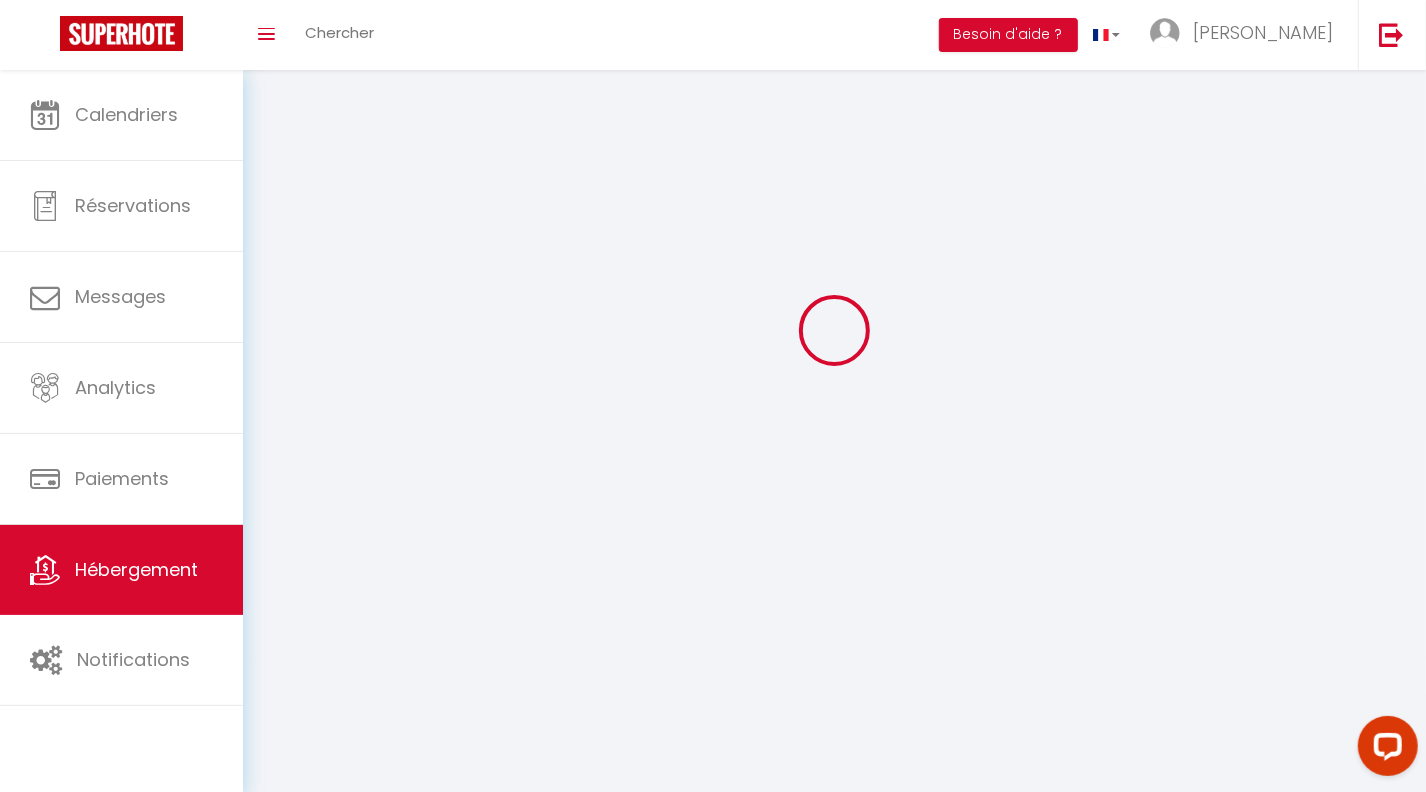 scroll, scrollTop: 0, scrollLeft: 0, axis: both 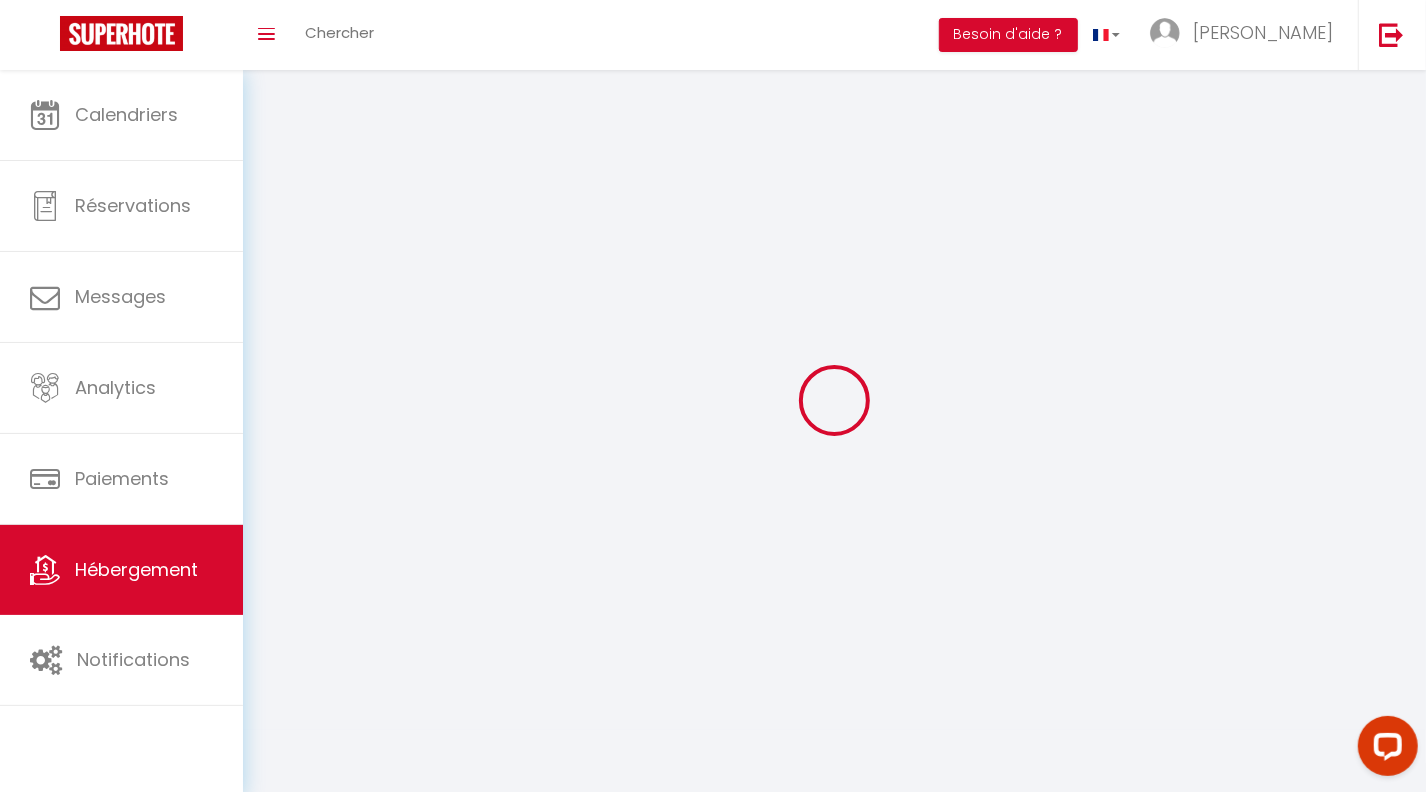 select 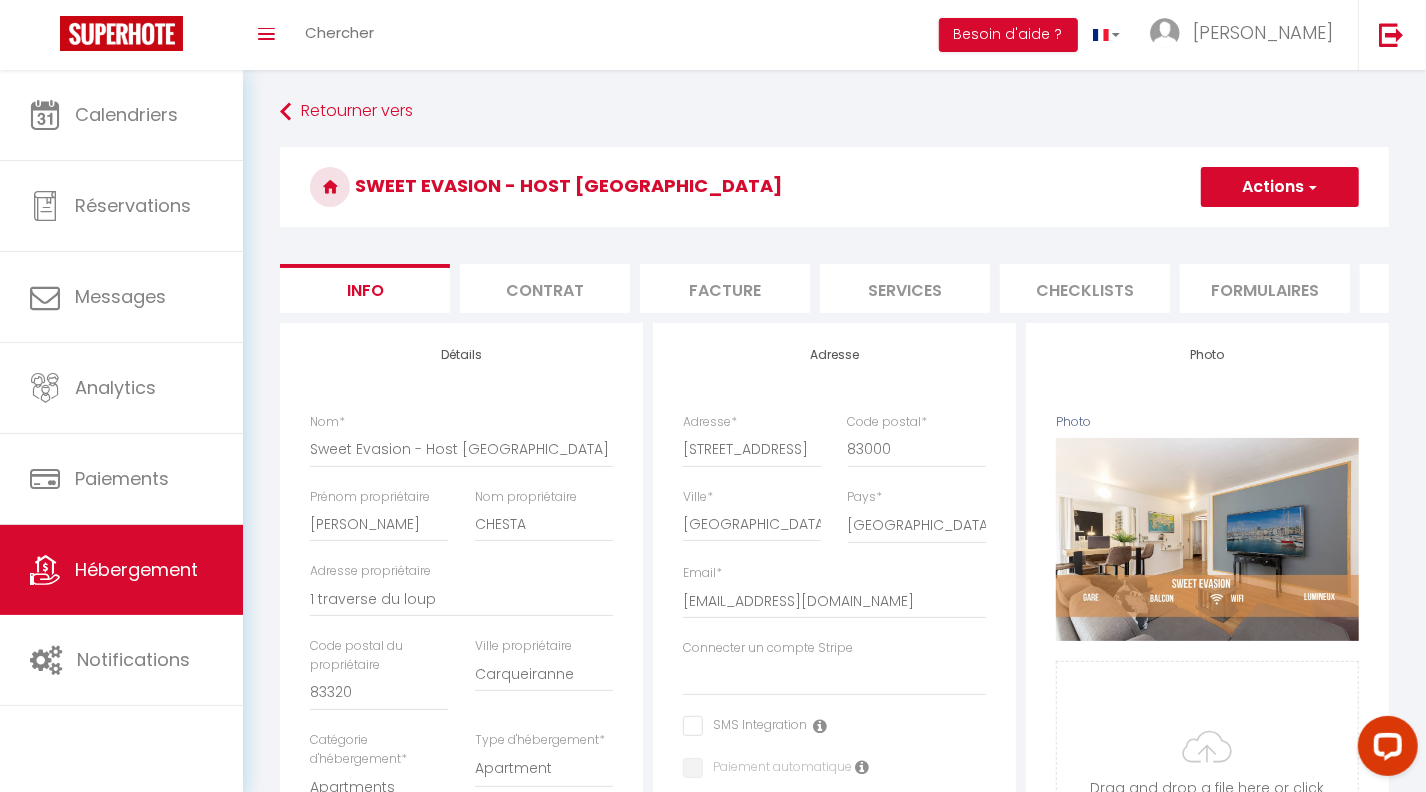 click on "Facture" at bounding box center (725, 288) 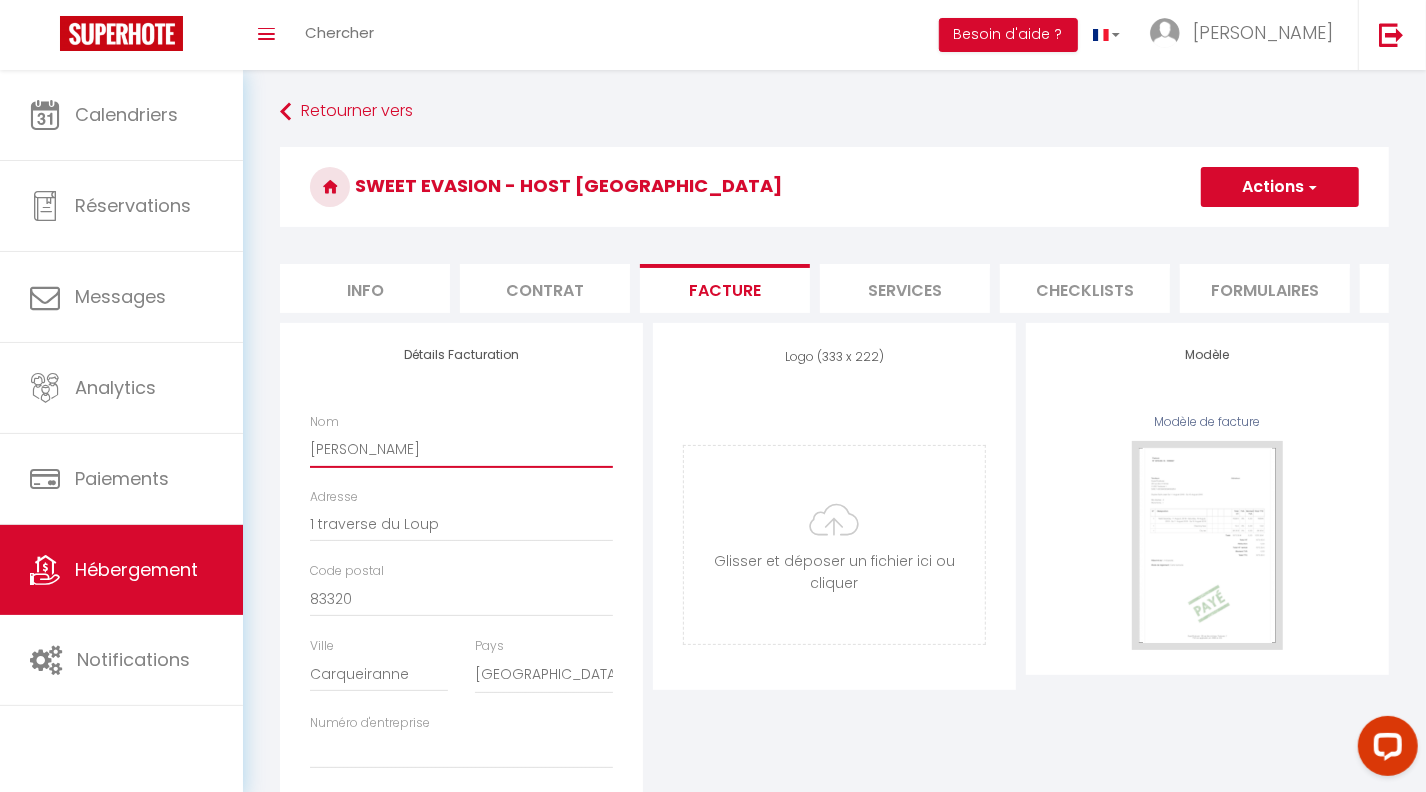 click on "[PERSON_NAME]" at bounding box center (461, 449) 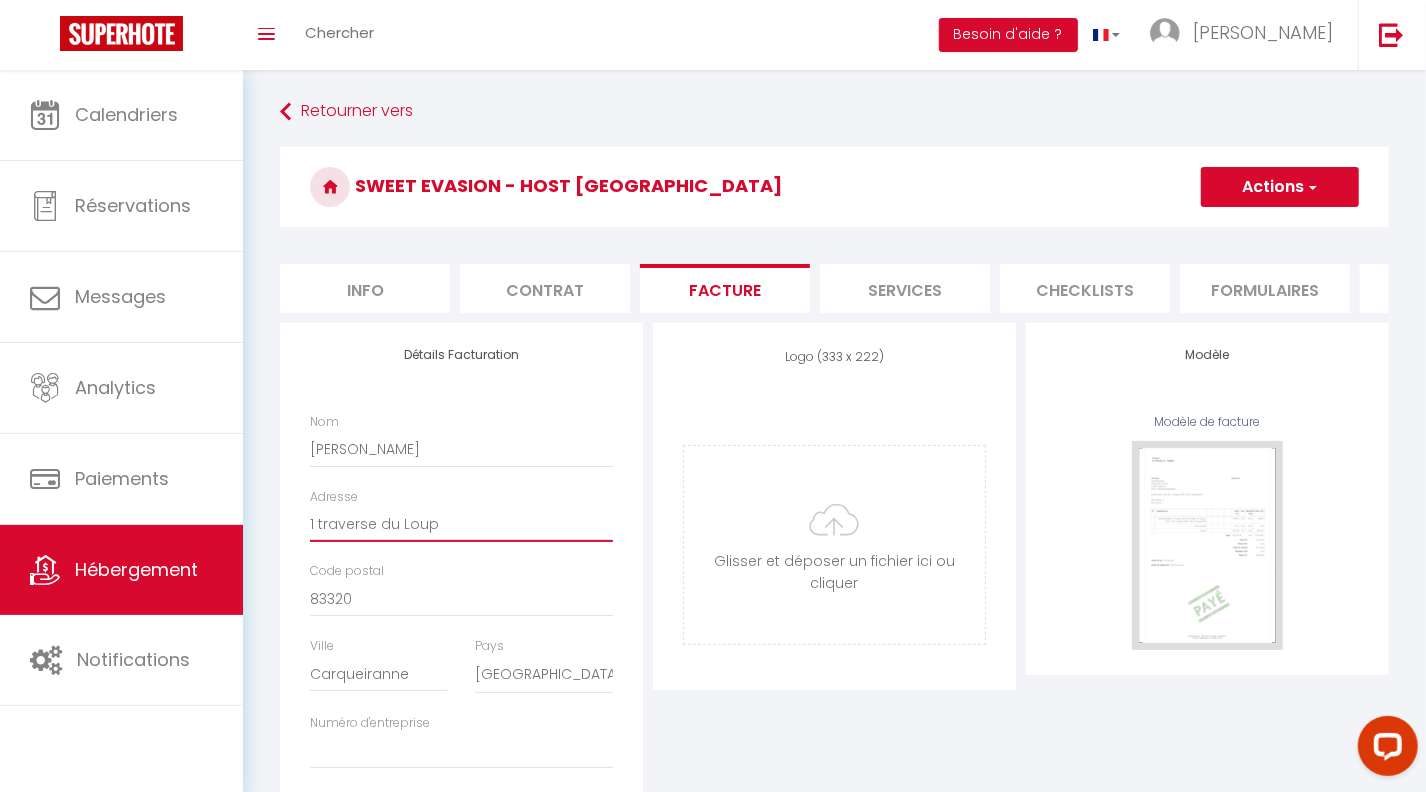click on "1 traverse du Loup" at bounding box center [461, 524] 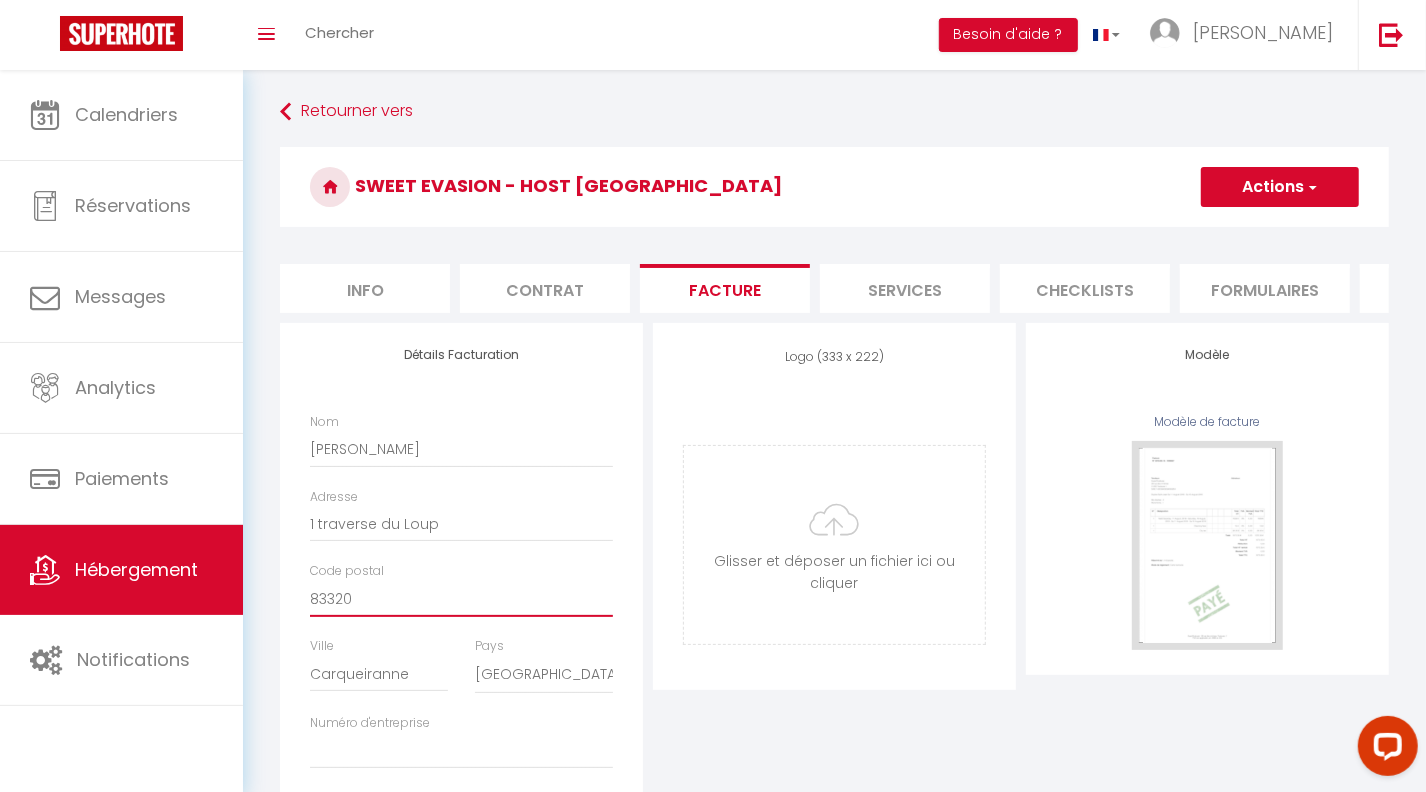 click on "83320" at bounding box center (461, 599) 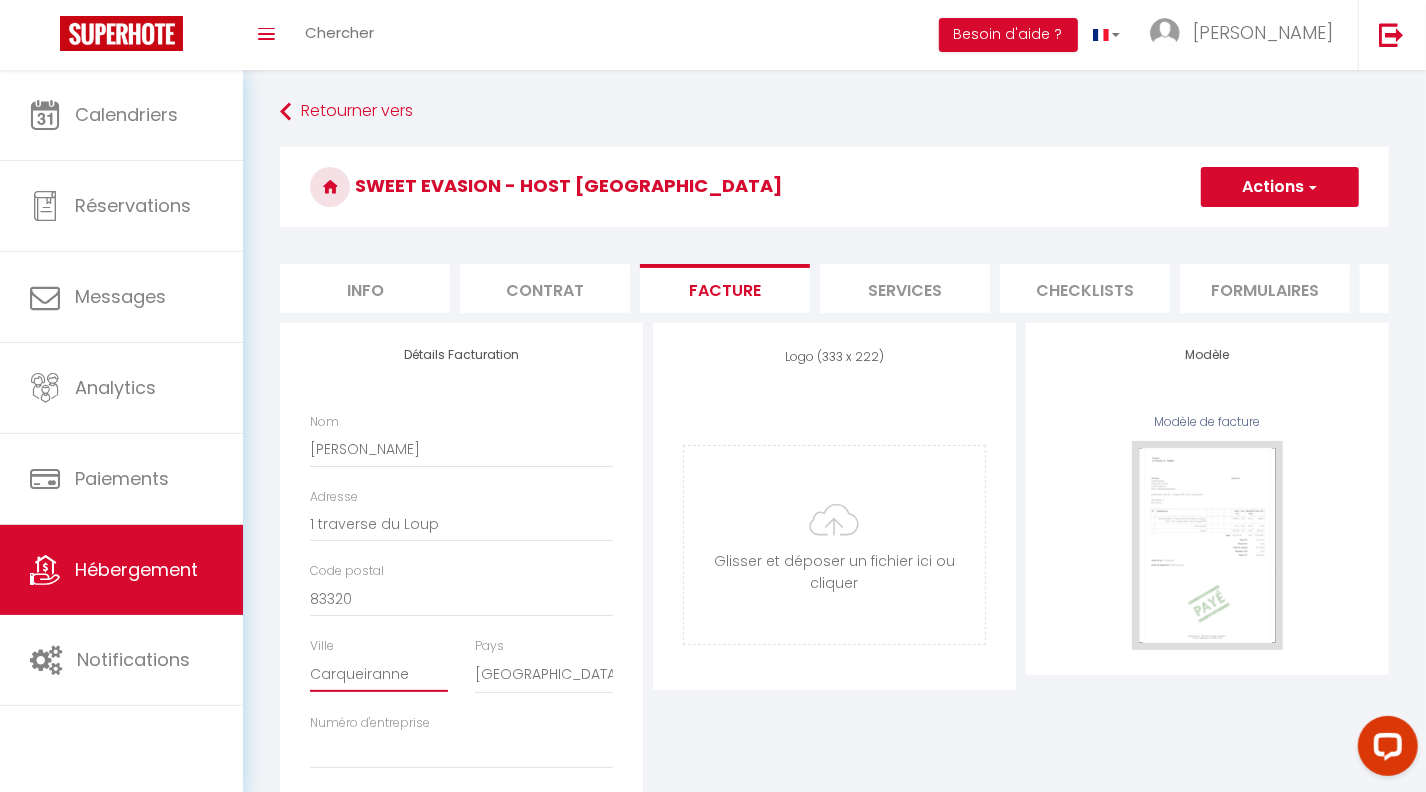 click on "Carqueiranne" at bounding box center (379, 674) 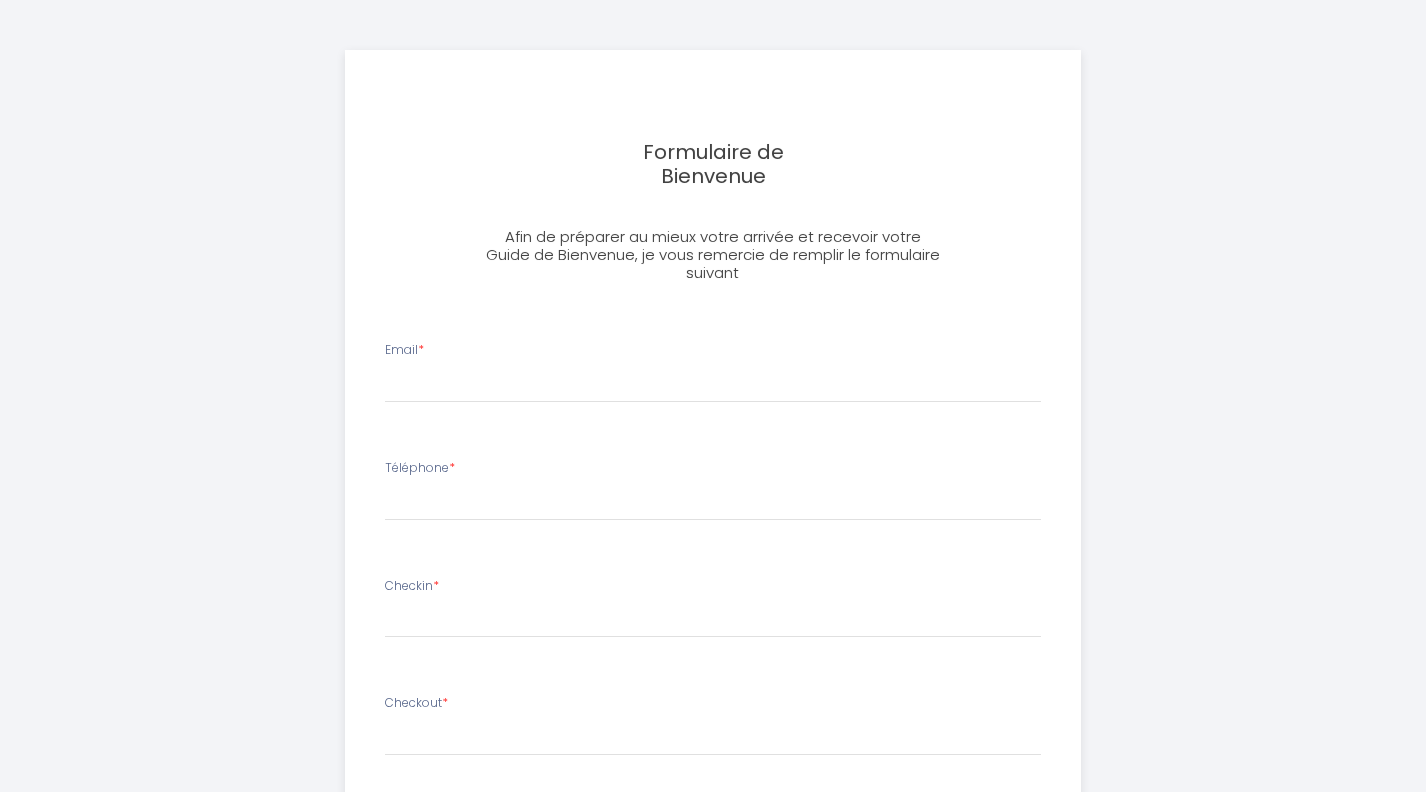 select 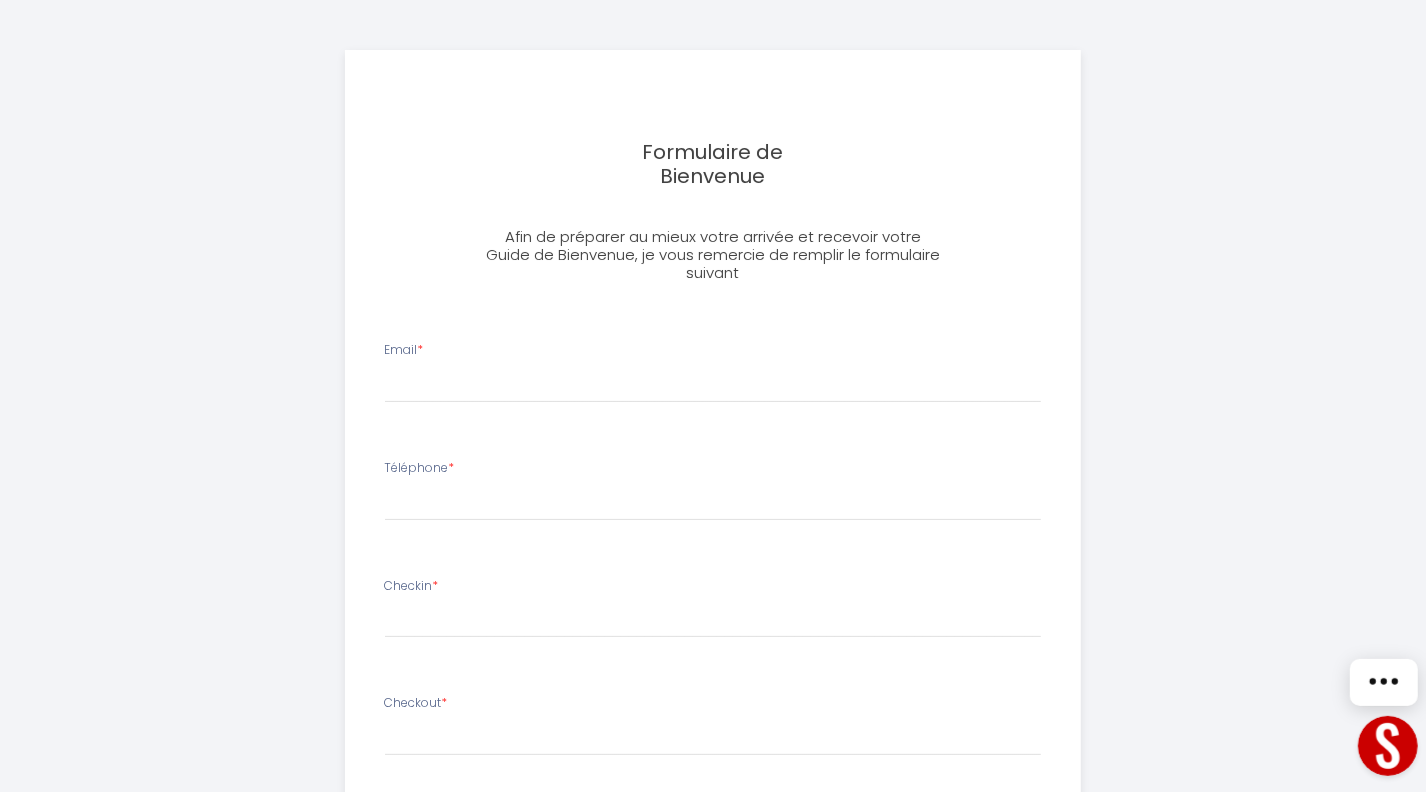 scroll, scrollTop: 0, scrollLeft: 0, axis: both 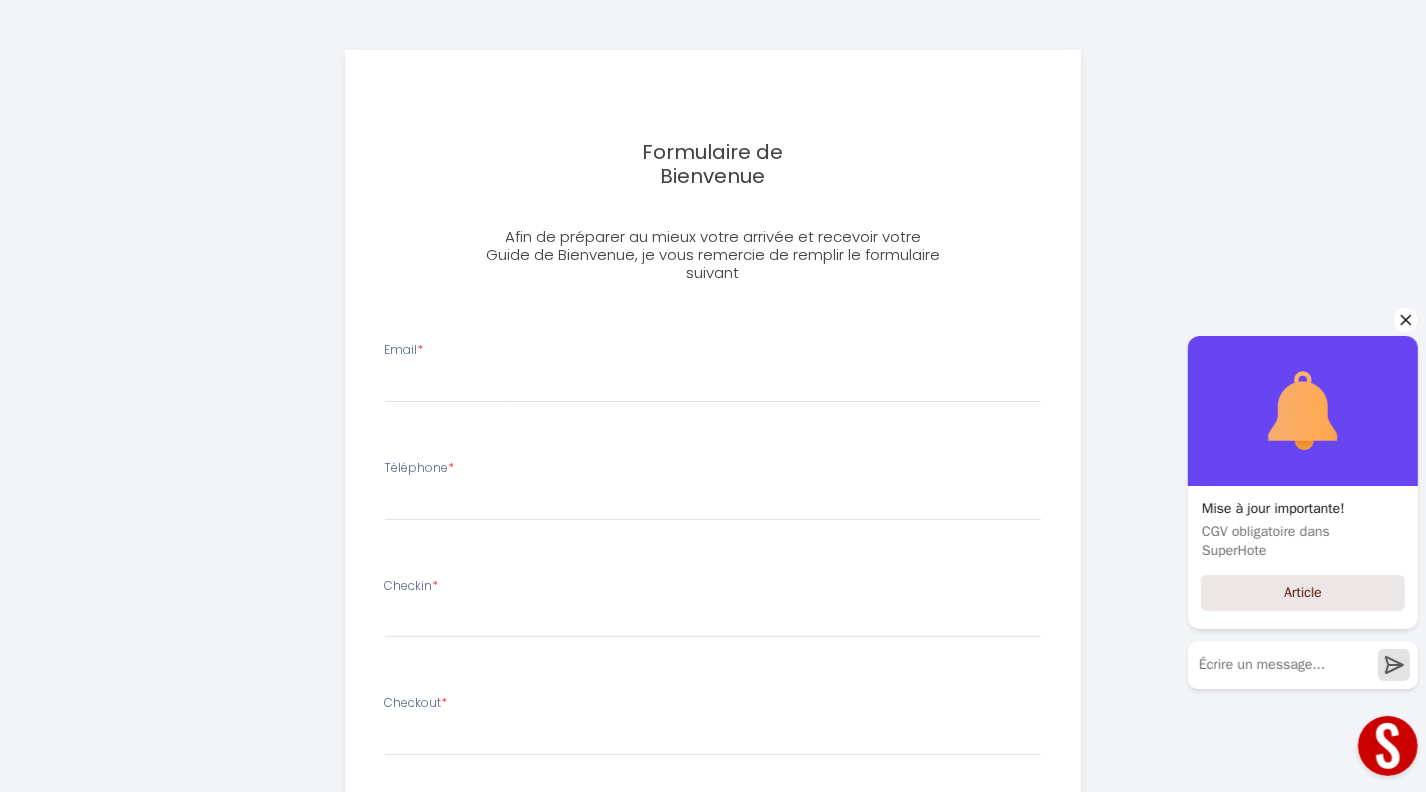 click 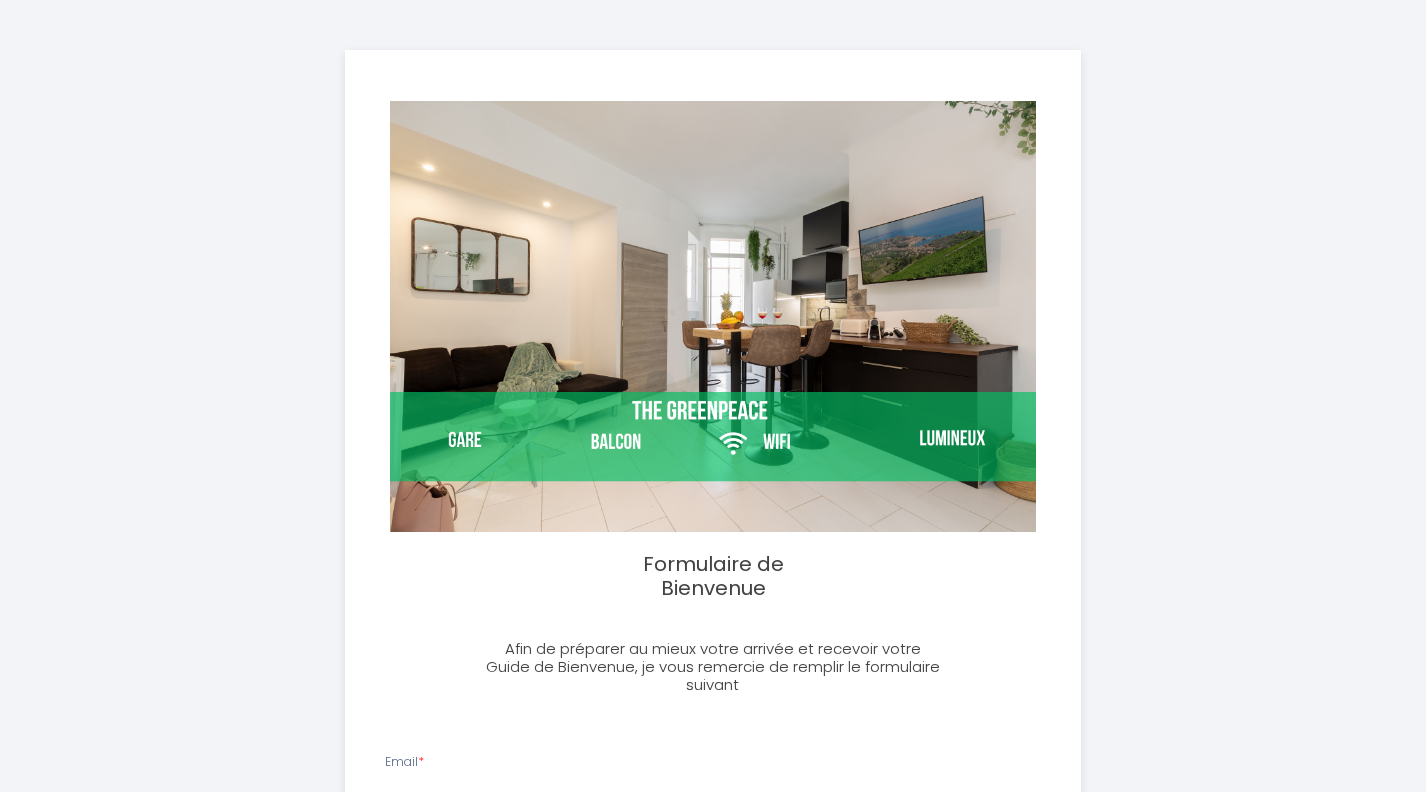 select 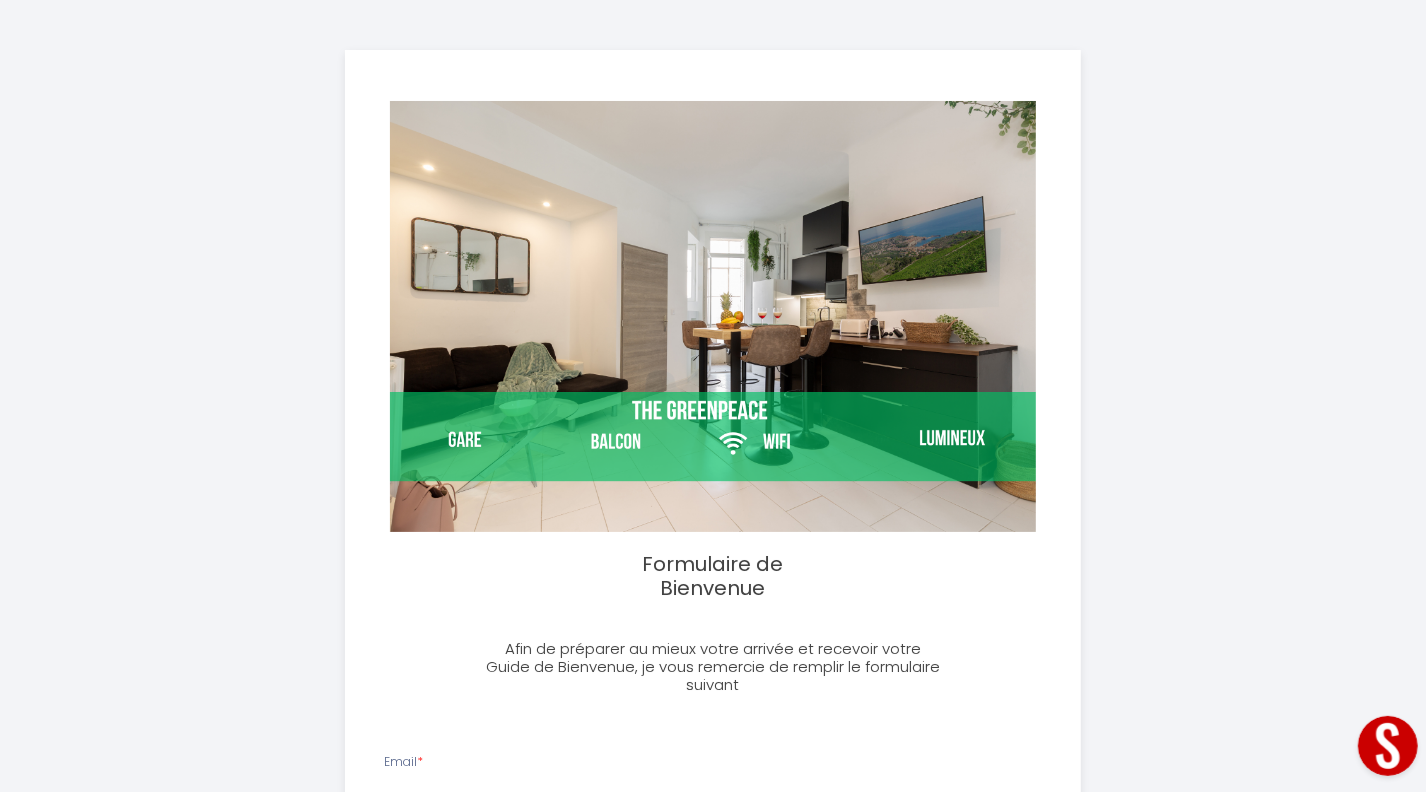 scroll, scrollTop: 0, scrollLeft: 0, axis: both 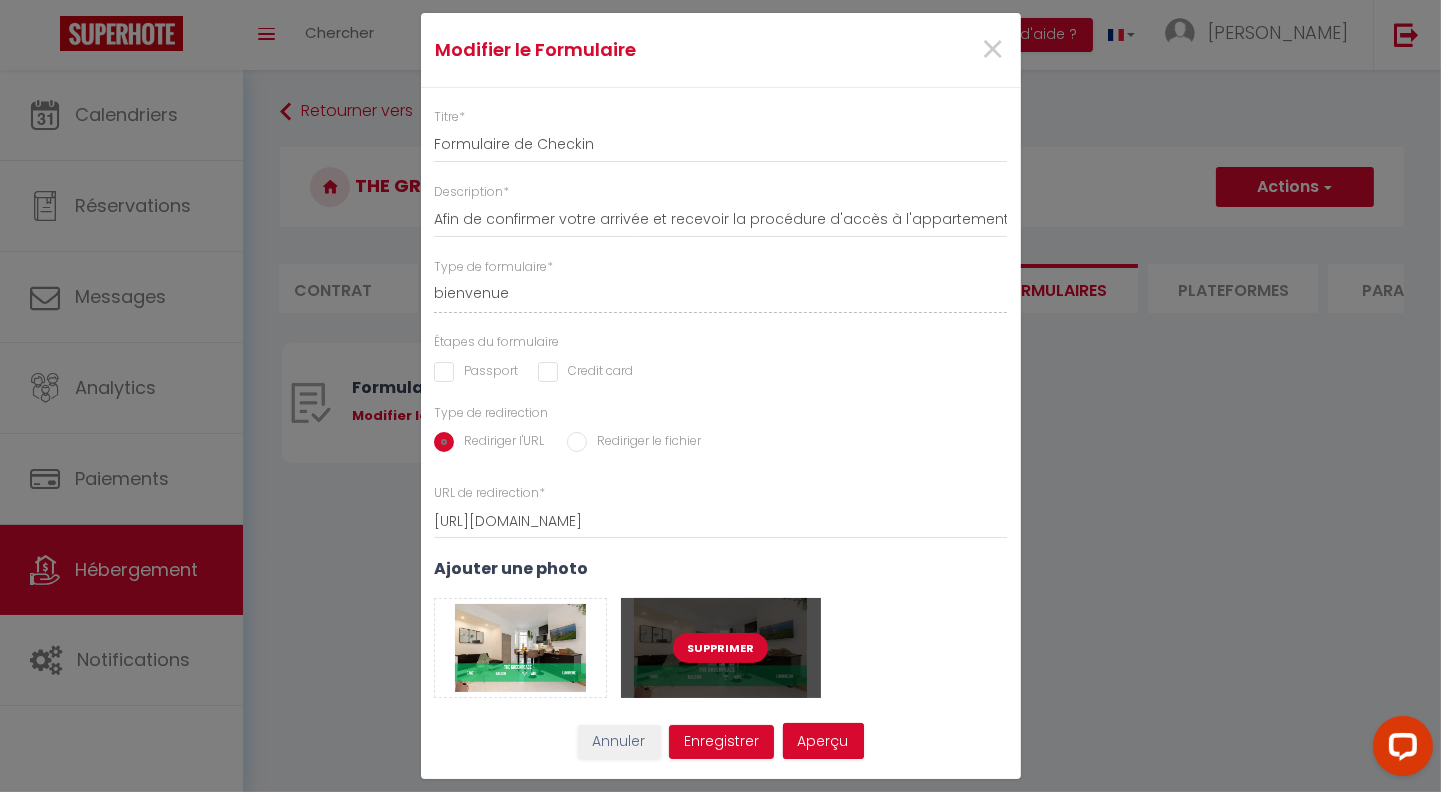 click on "Supprimer" at bounding box center [720, 648] 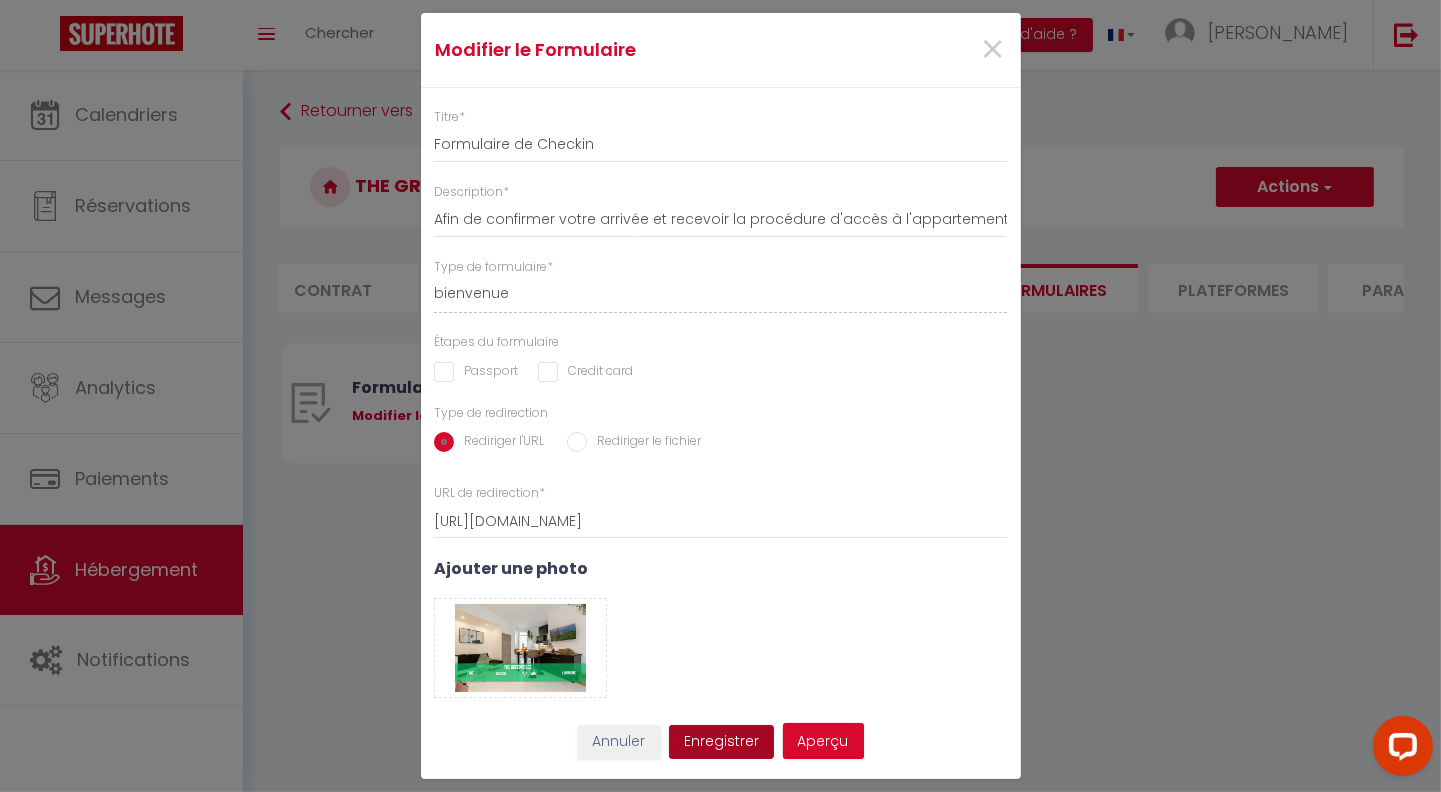 click on "Enregistrer" at bounding box center [721, 742] 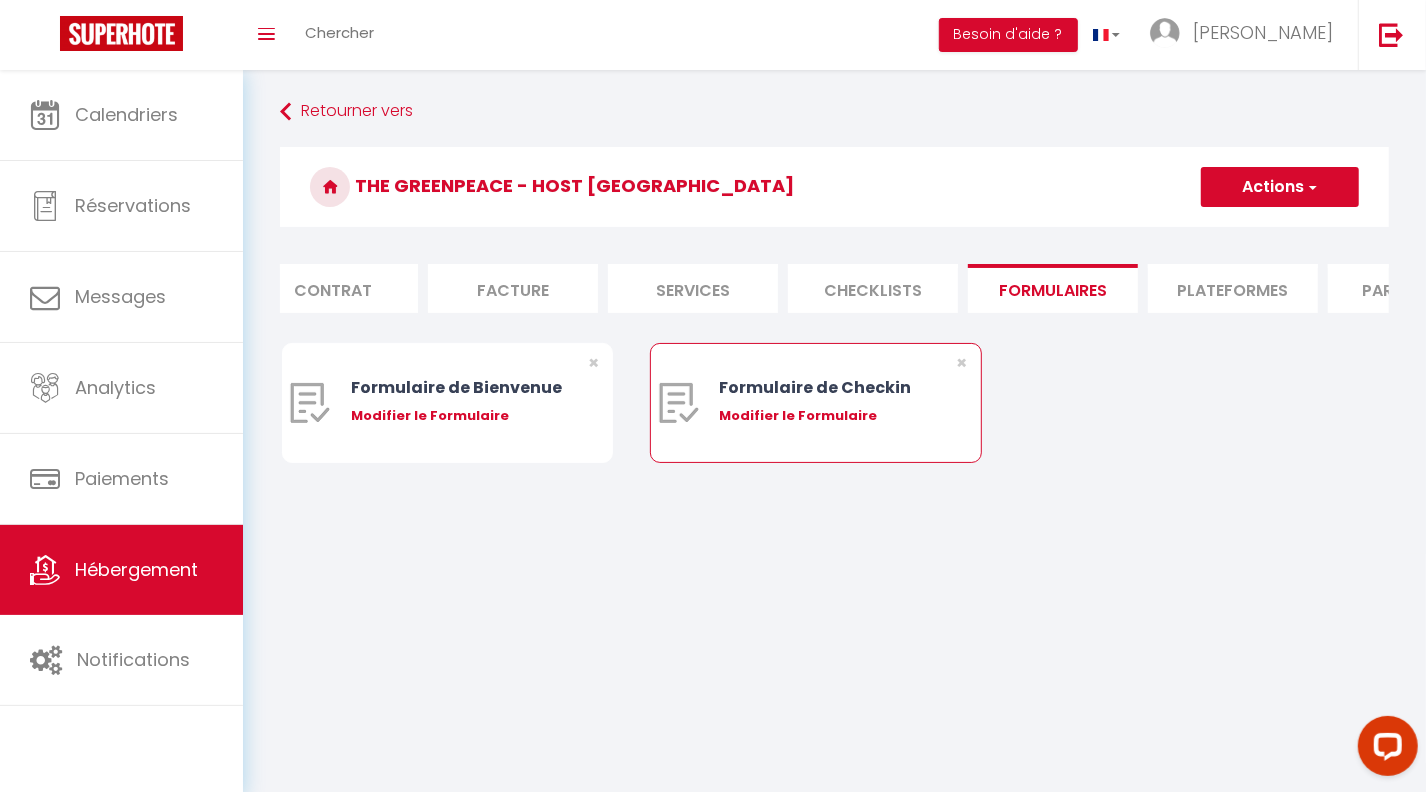 click on "Modifier le Formulaire" at bounding box center [829, 416] 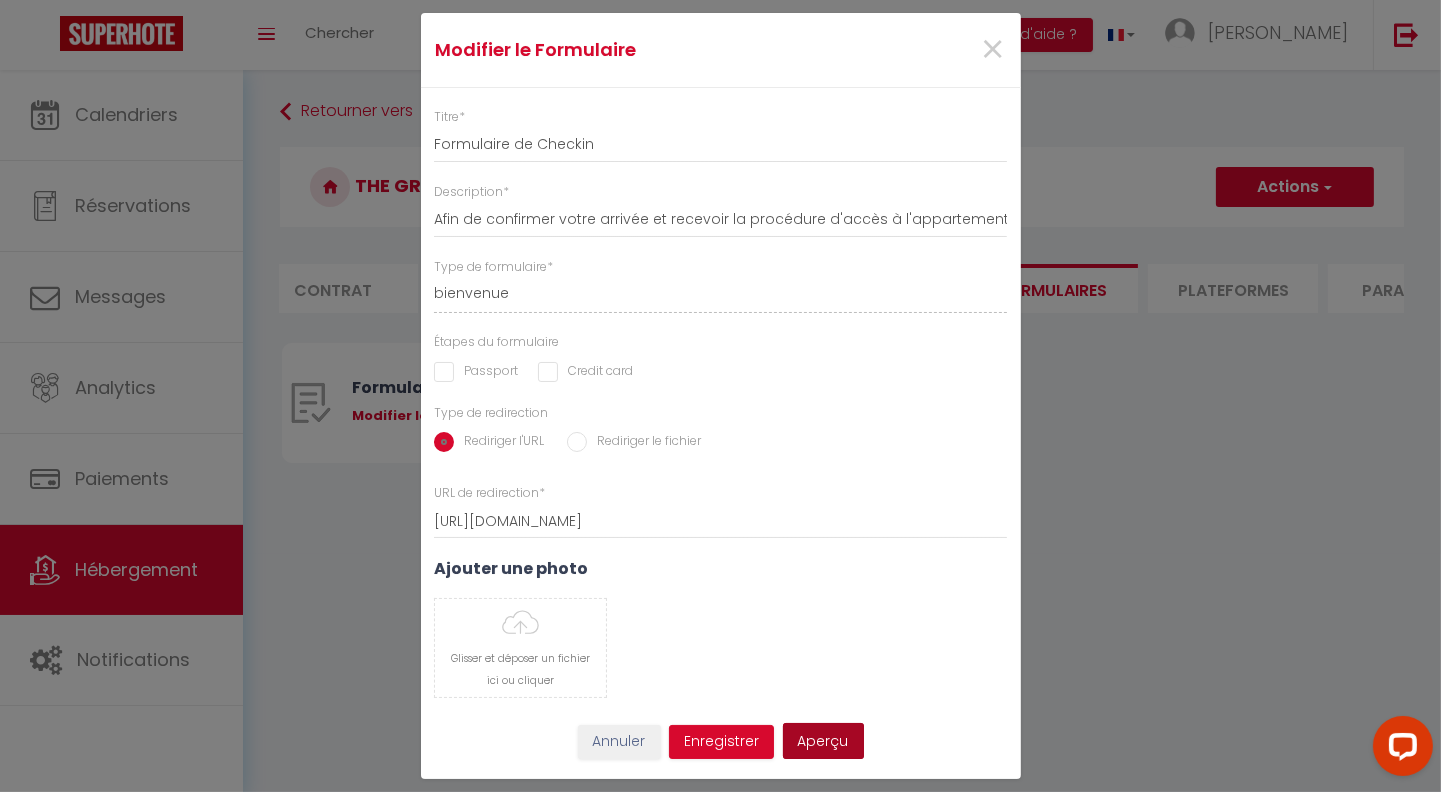 click on "Aperçu" at bounding box center [823, 741] 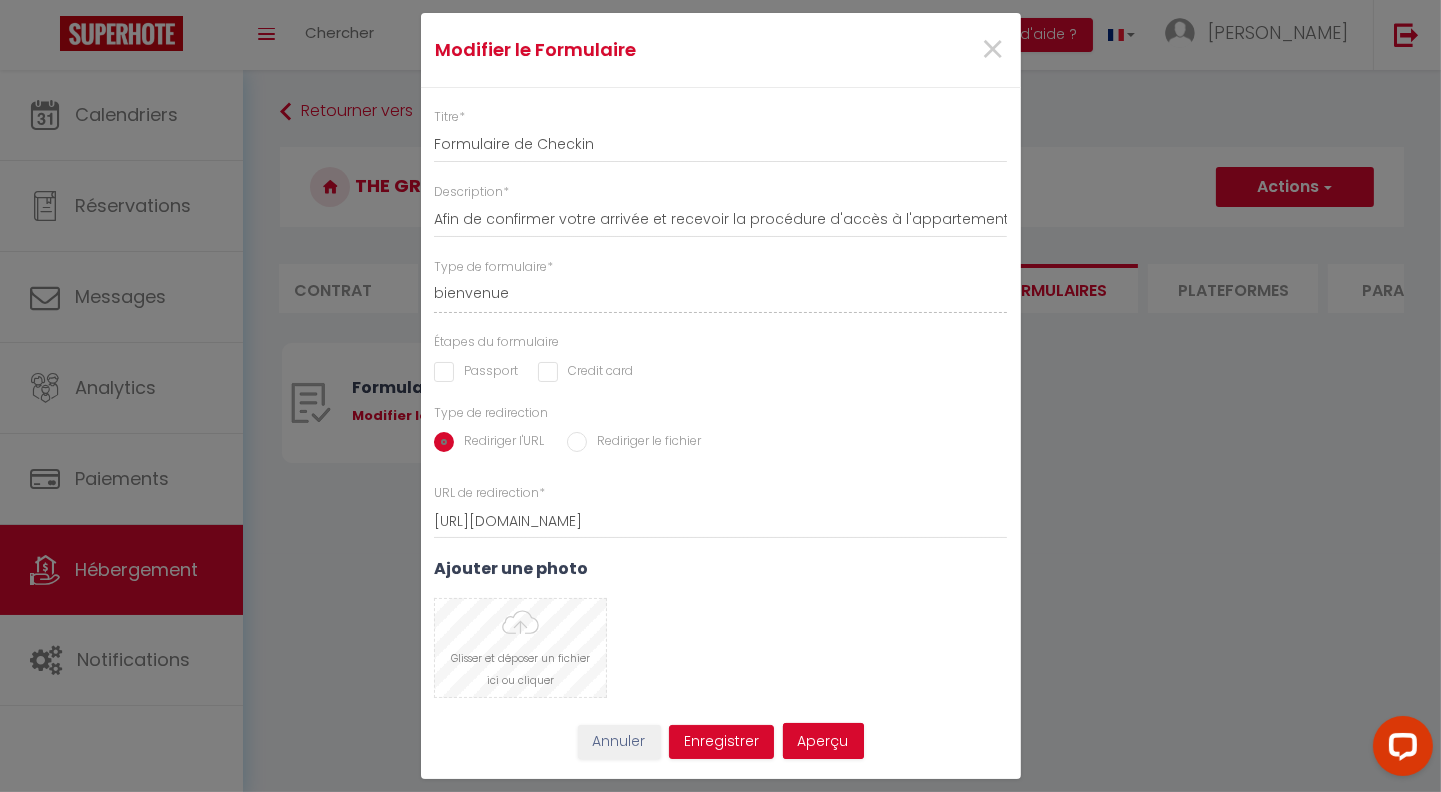 click at bounding box center [521, 648] 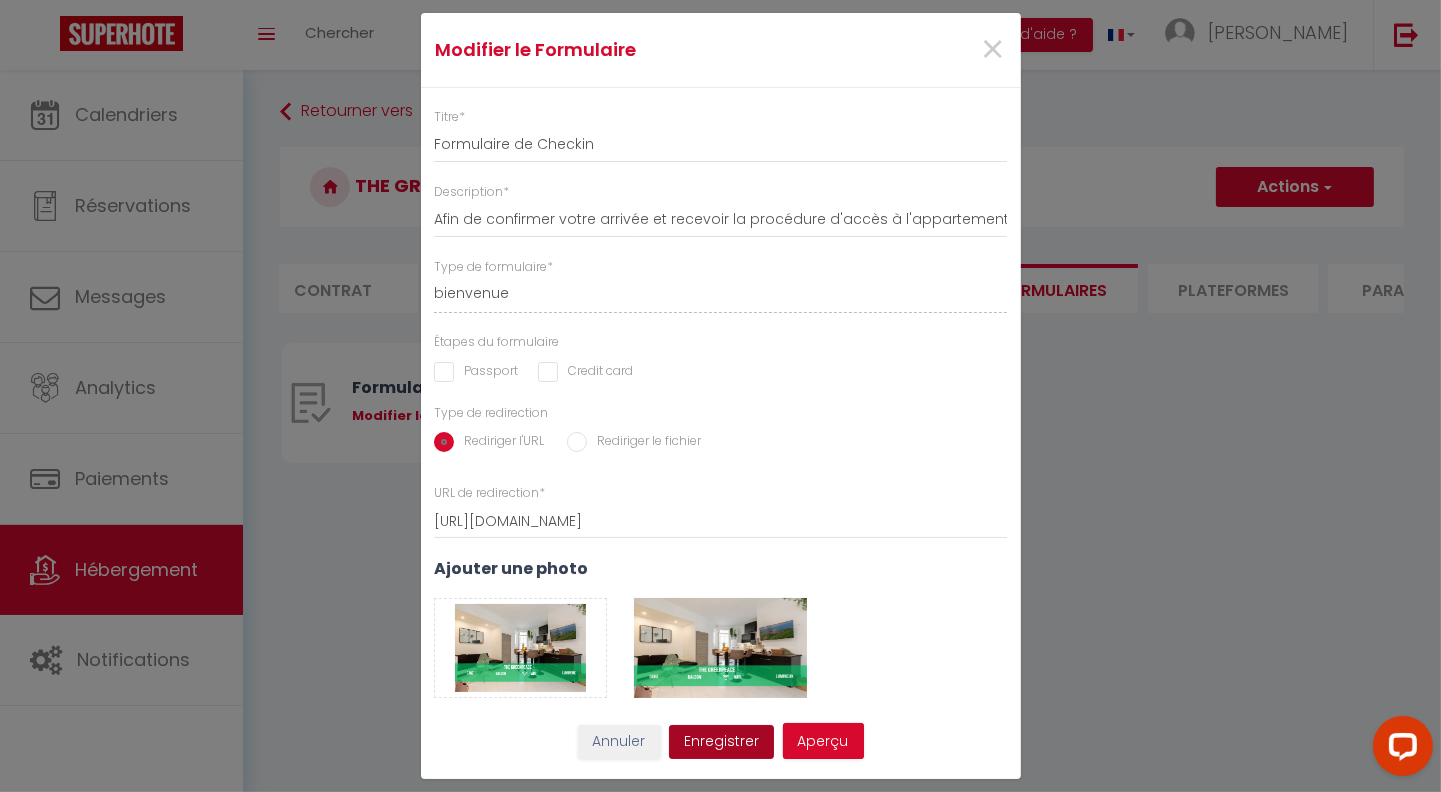click on "Enregistrer" at bounding box center [721, 742] 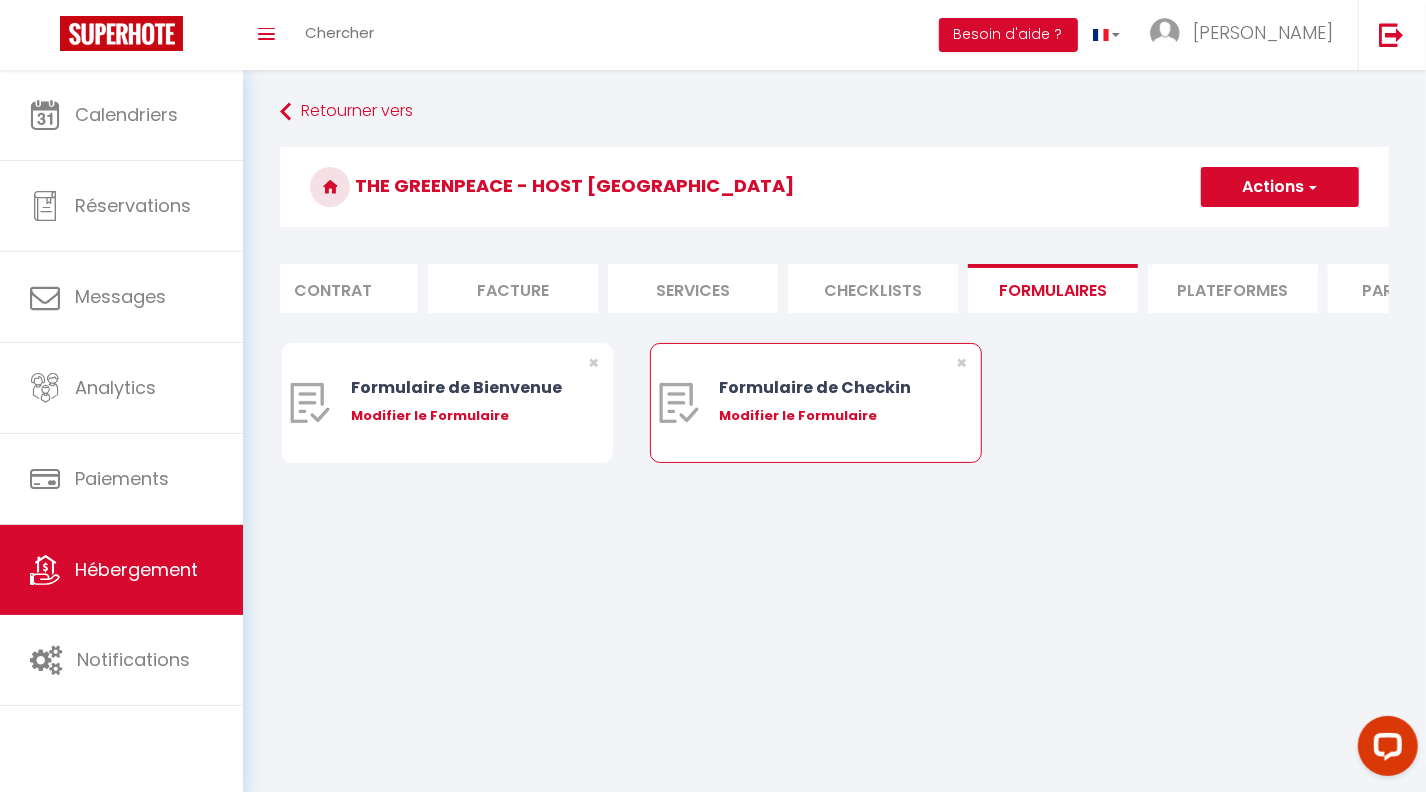 click on "Modifier le Formulaire" at bounding box center (829, 416) 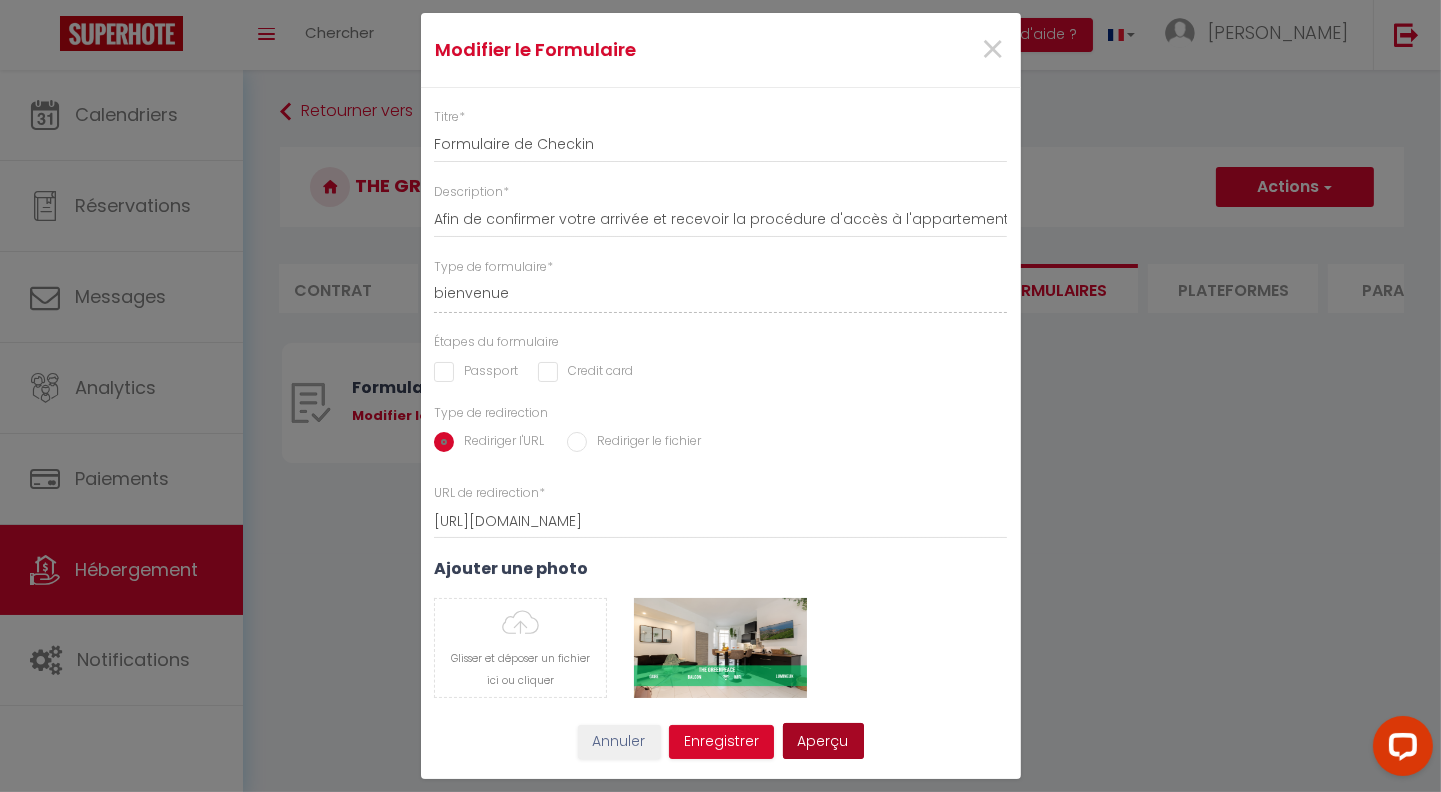 click on "Aperçu" at bounding box center (823, 741) 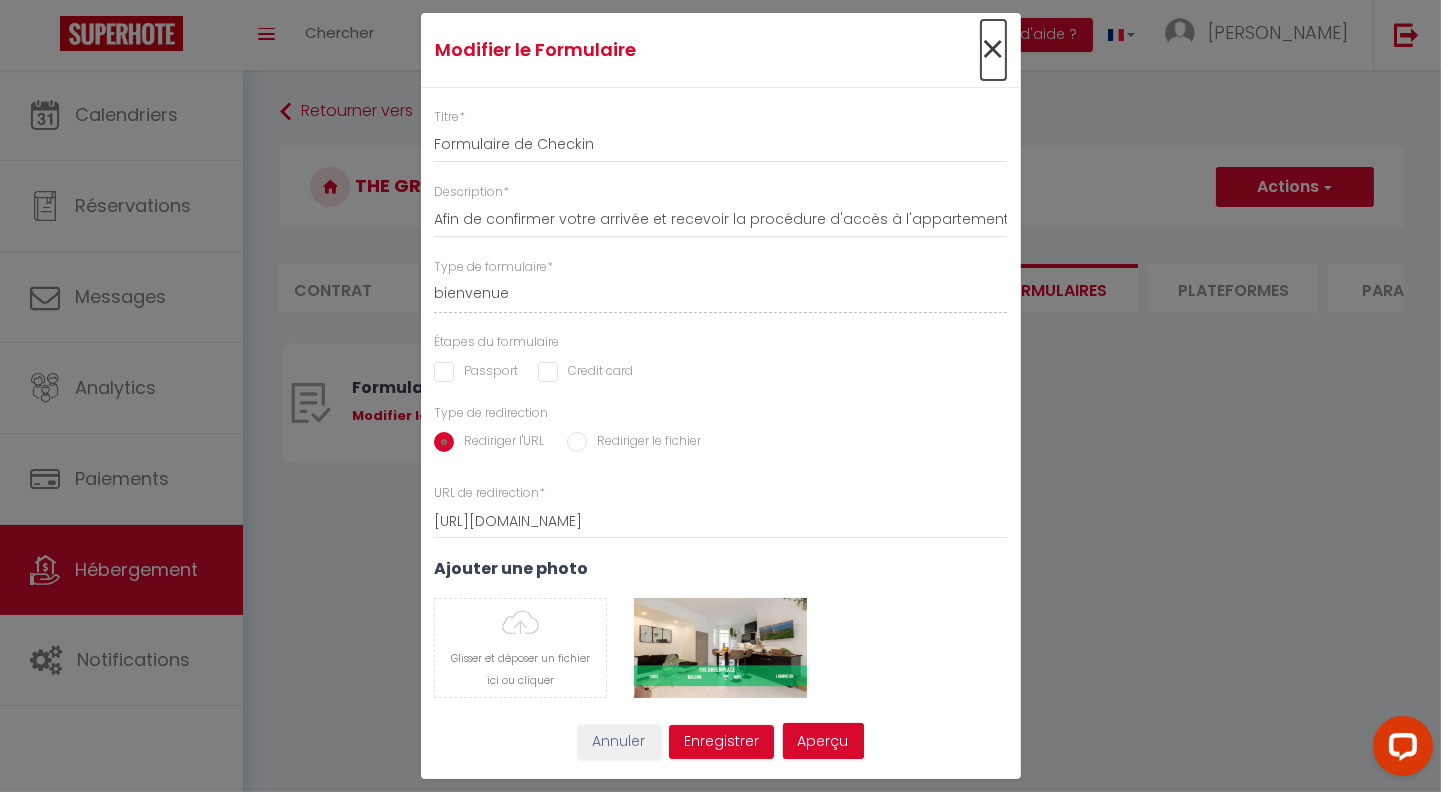 click on "×" at bounding box center (993, 50) 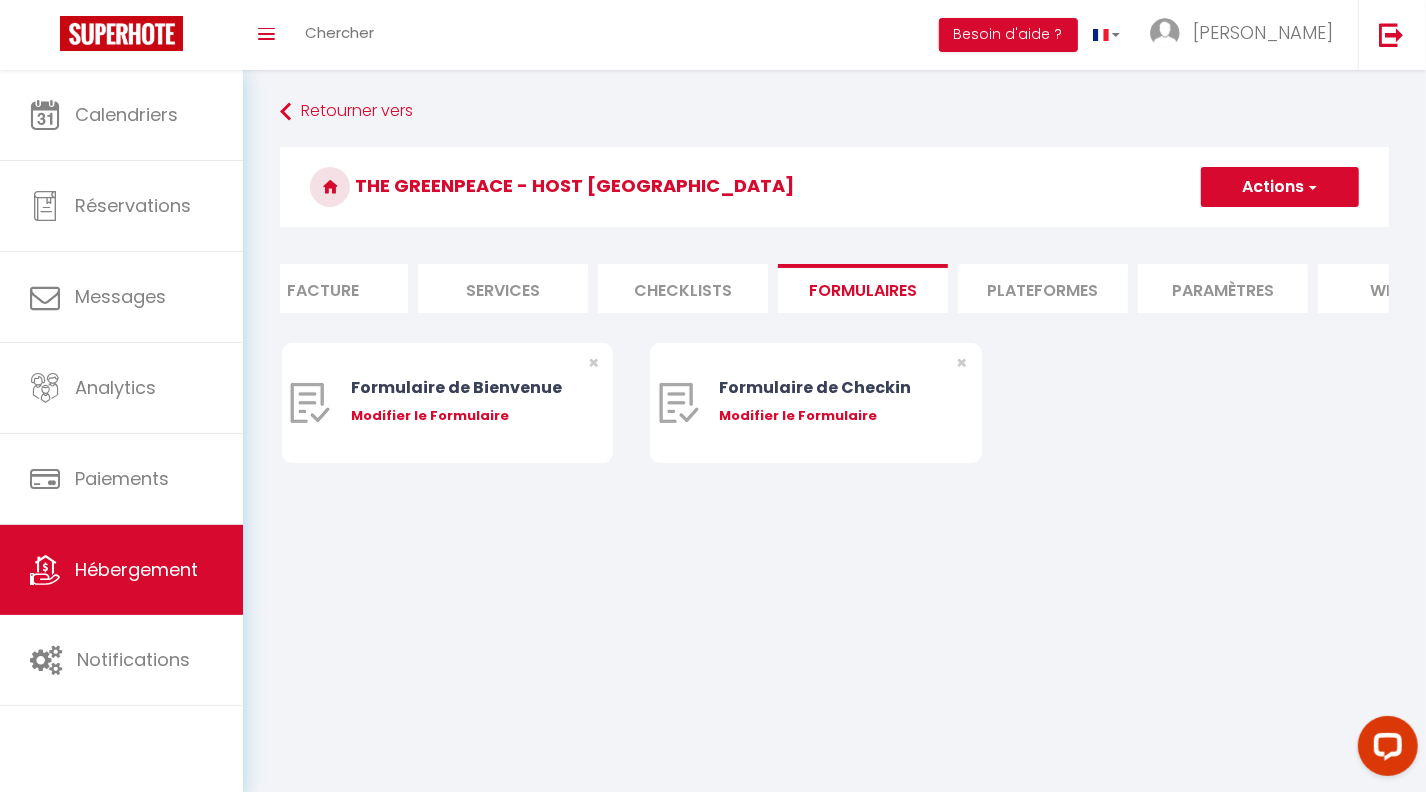 scroll, scrollTop: 0, scrollLeft: 401, axis: horizontal 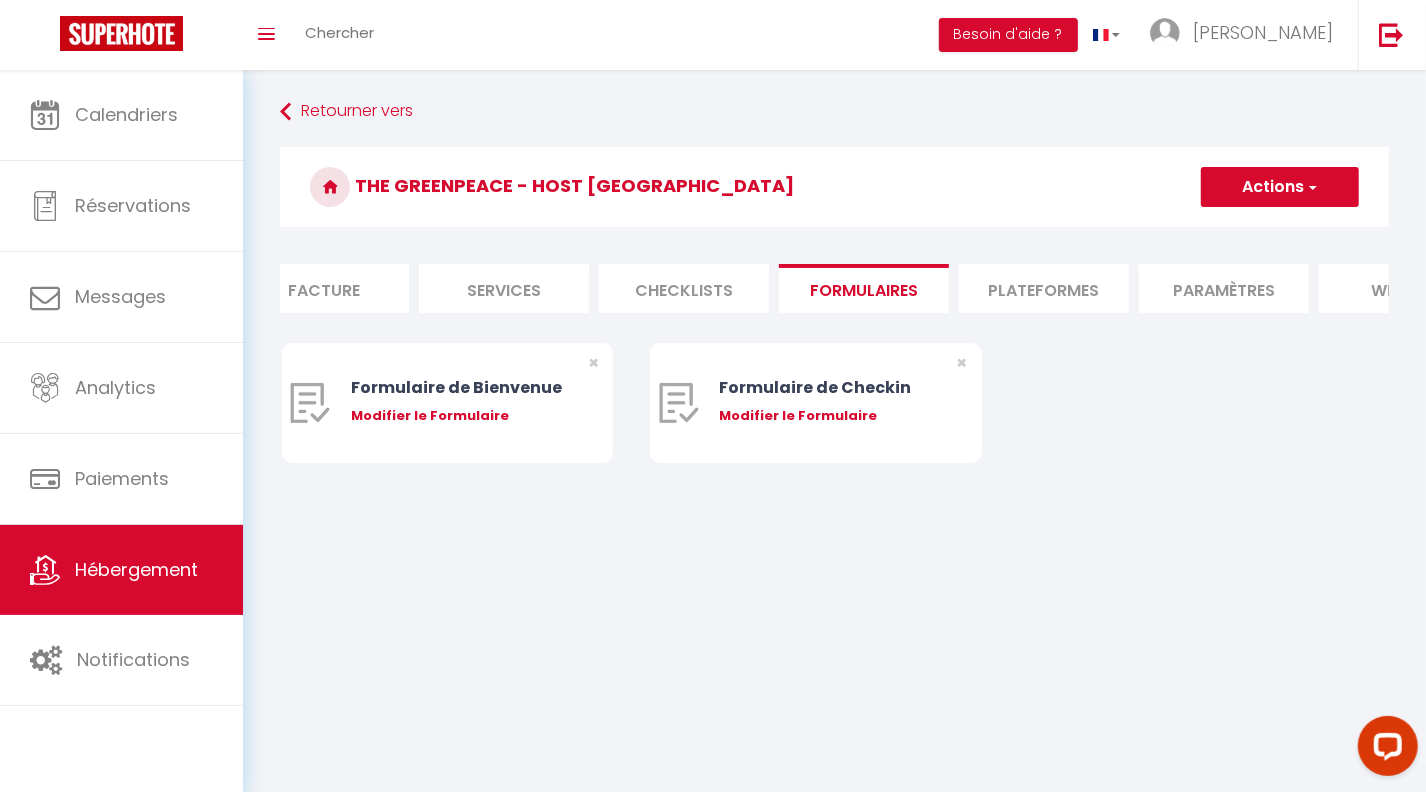 click on "Plateformes" at bounding box center (1044, 288) 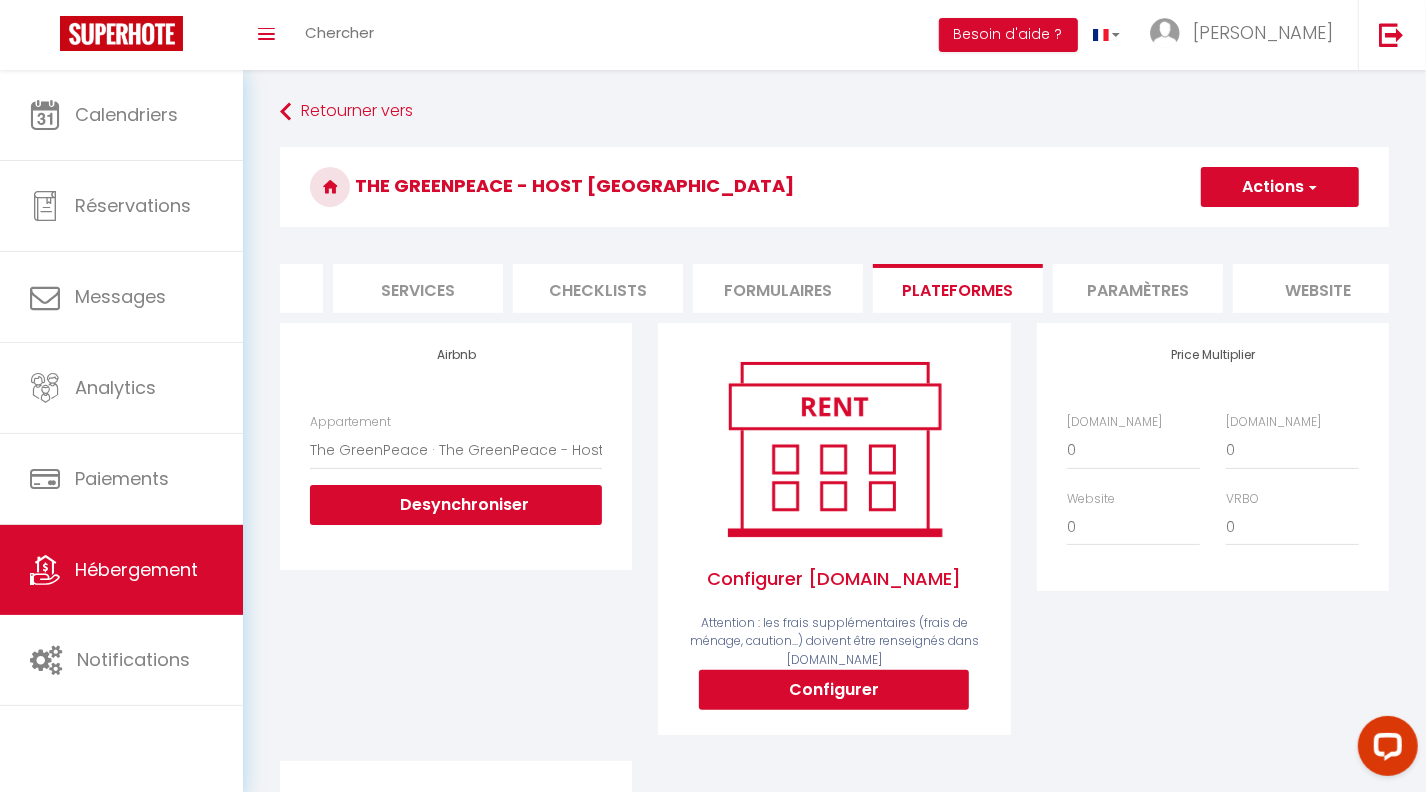 scroll, scrollTop: 0, scrollLeft: 495, axis: horizontal 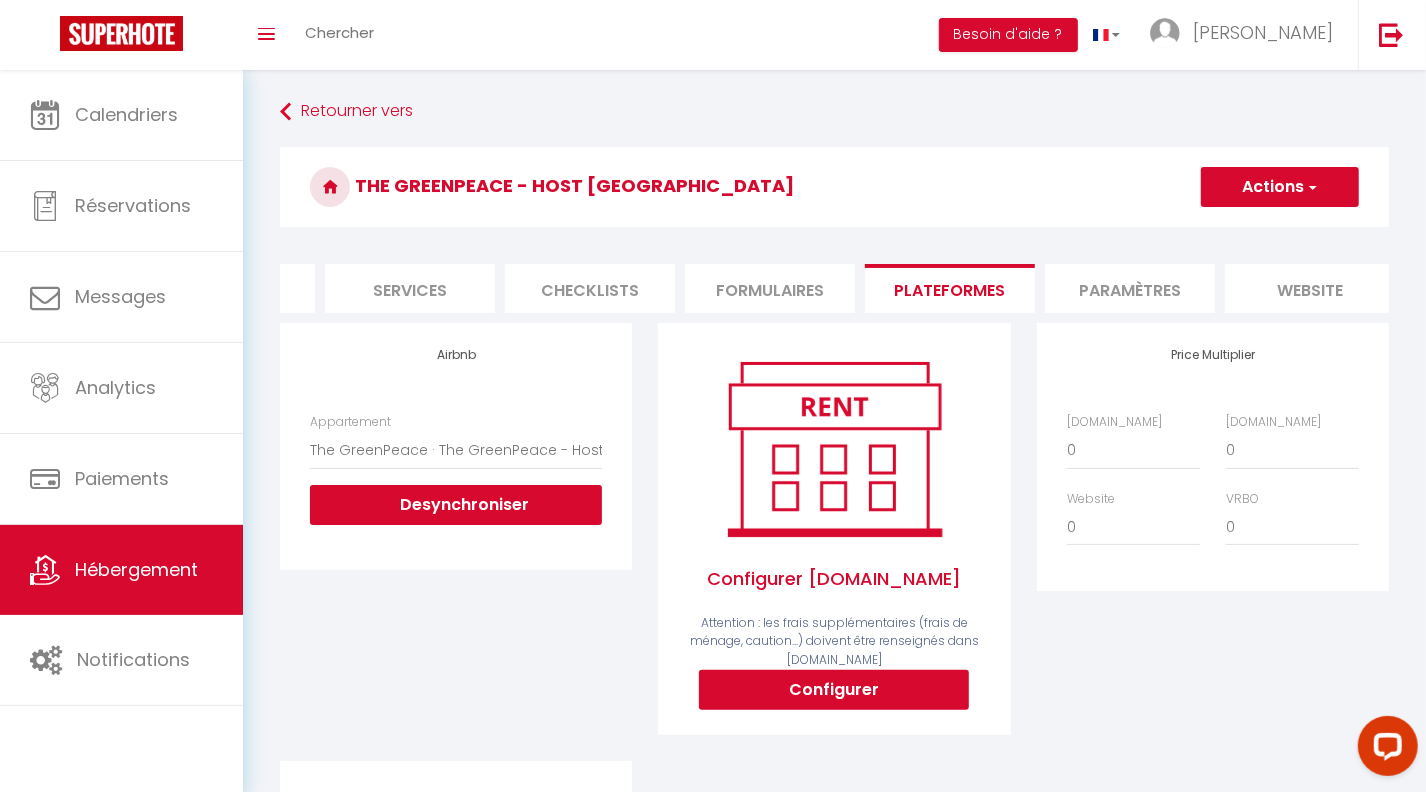 click on "Paramètres" at bounding box center (1130, 288) 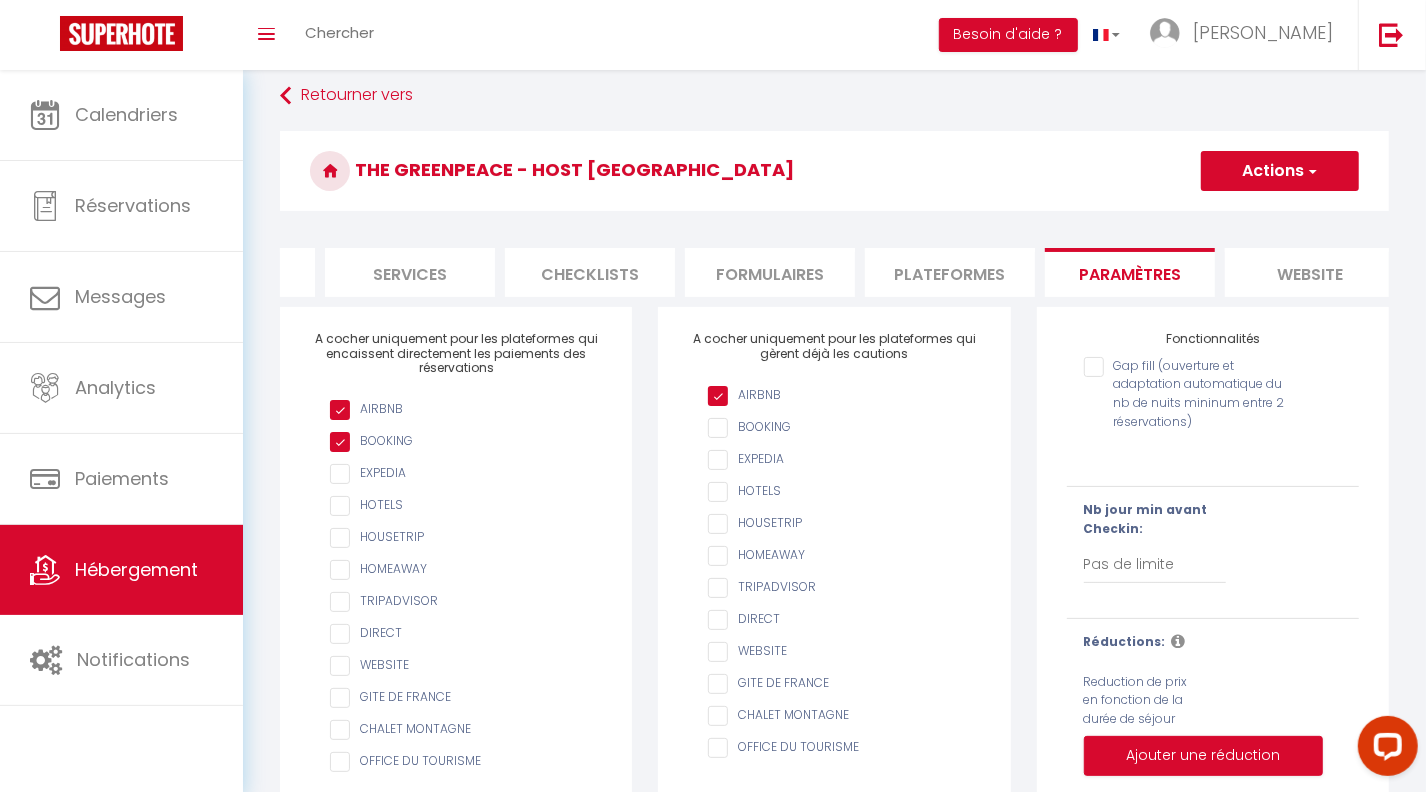 scroll, scrollTop: 15, scrollLeft: 0, axis: vertical 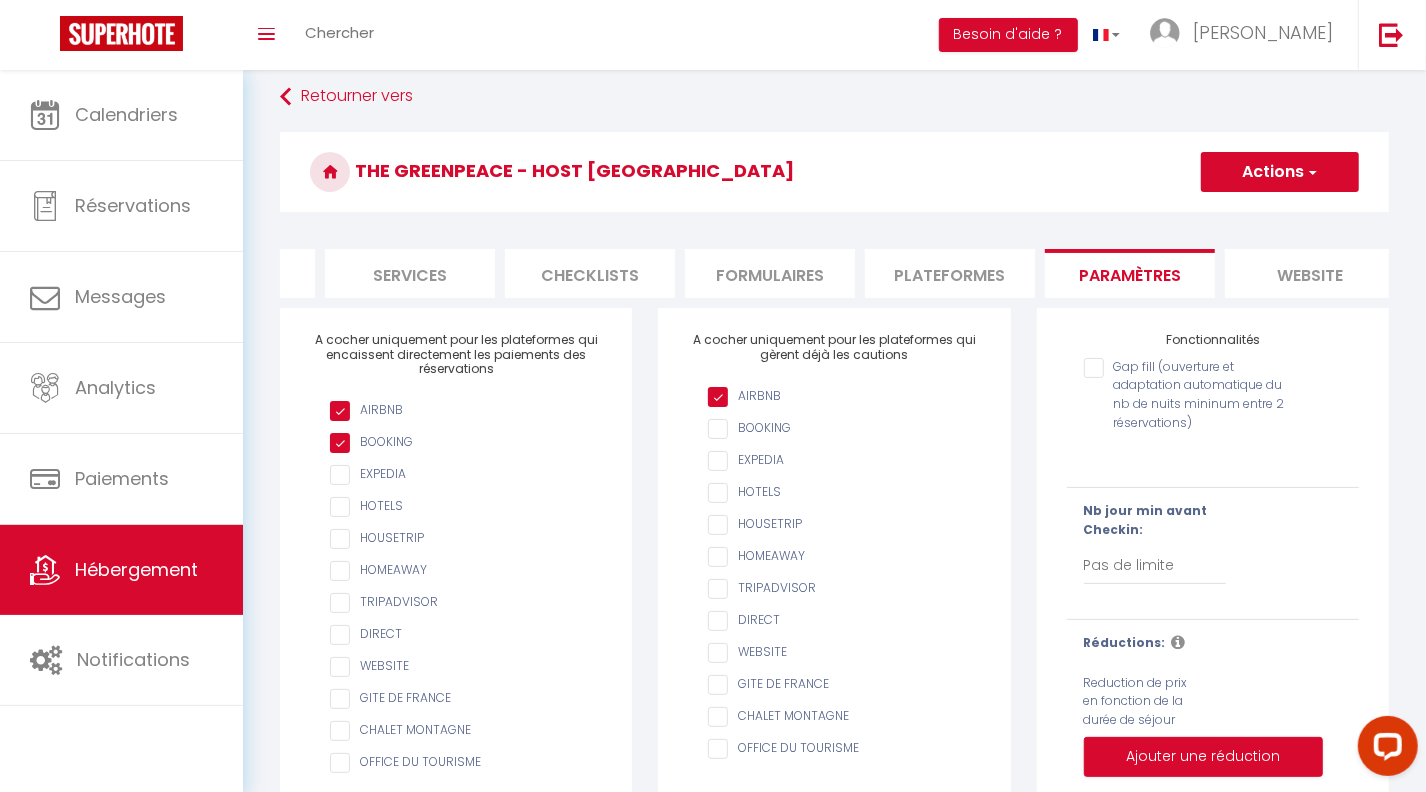 click on "Actions" at bounding box center [1280, 172] 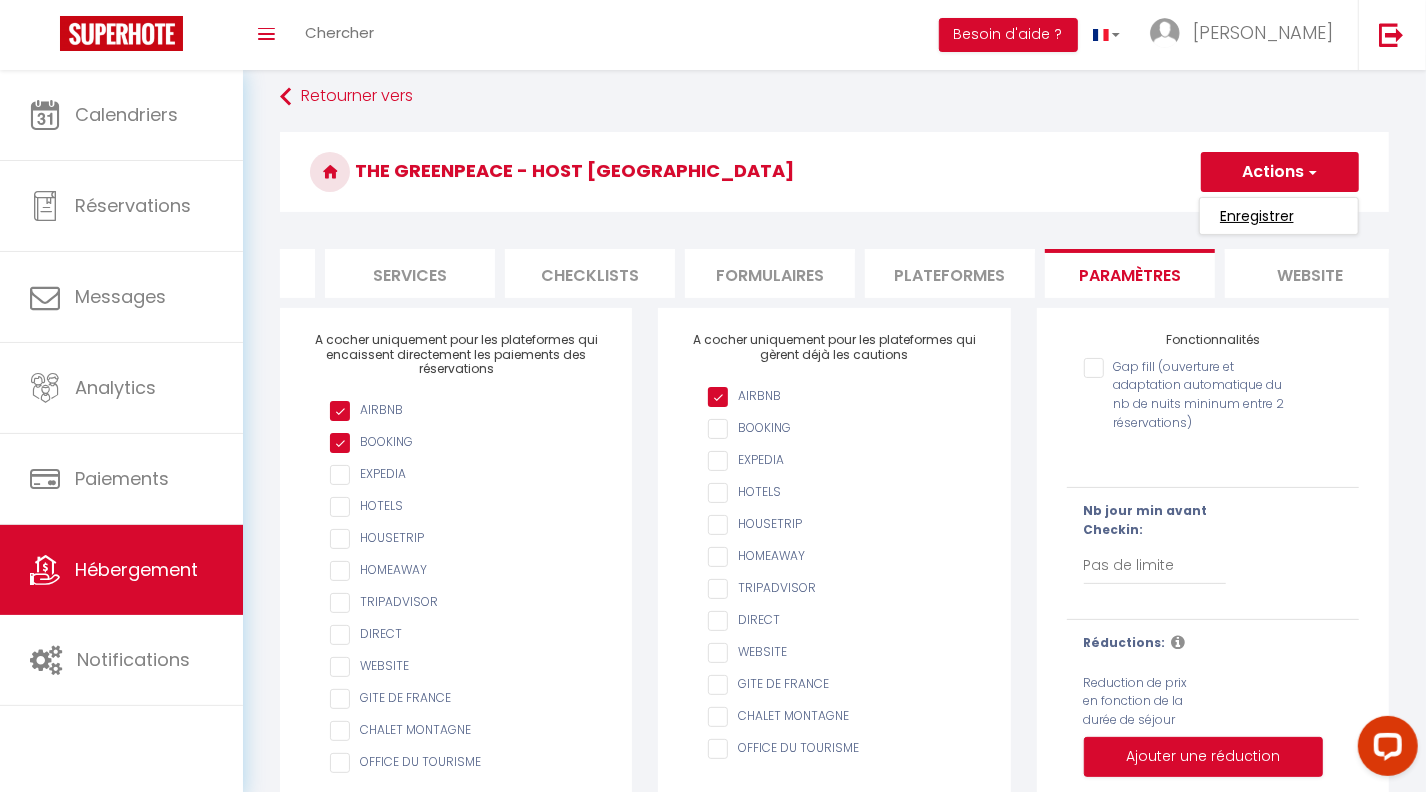 click on "Enregistrer" at bounding box center (1257, 216) 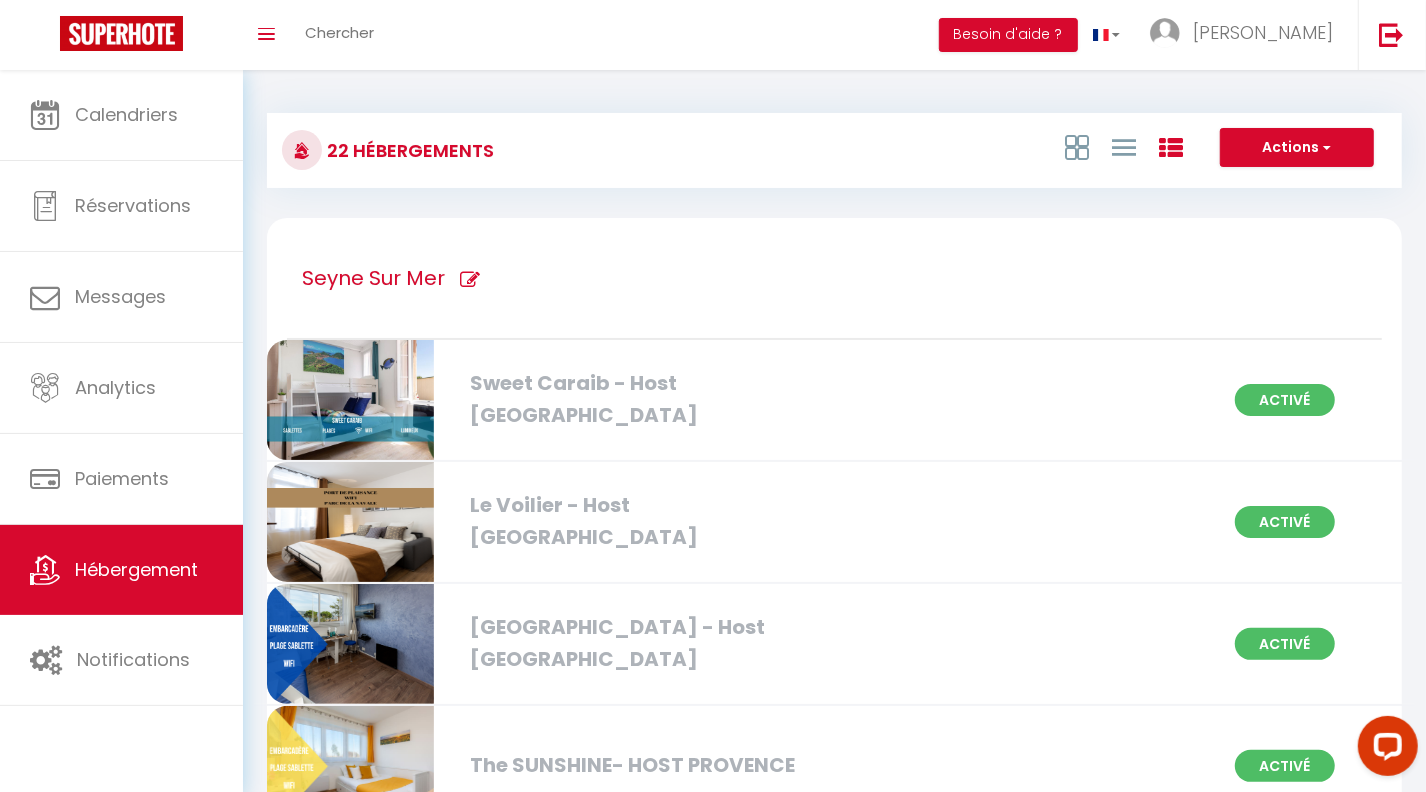 scroll, scrollTop: 1529, scrollLeft: 0, axis: vertical 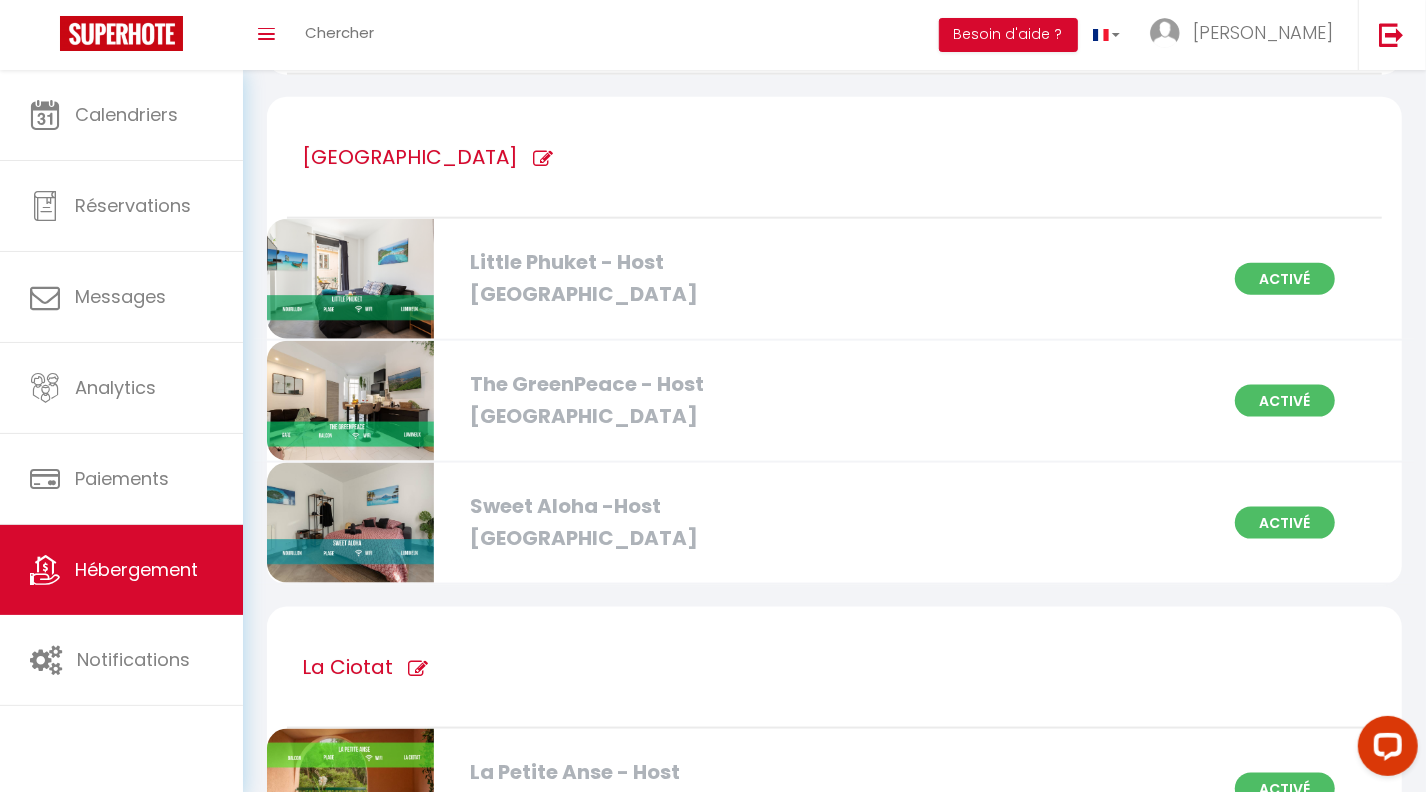 click on "The GreenPeace - Host [GEOGRAPHIC_DATA]" at bounding box center [641, 400] 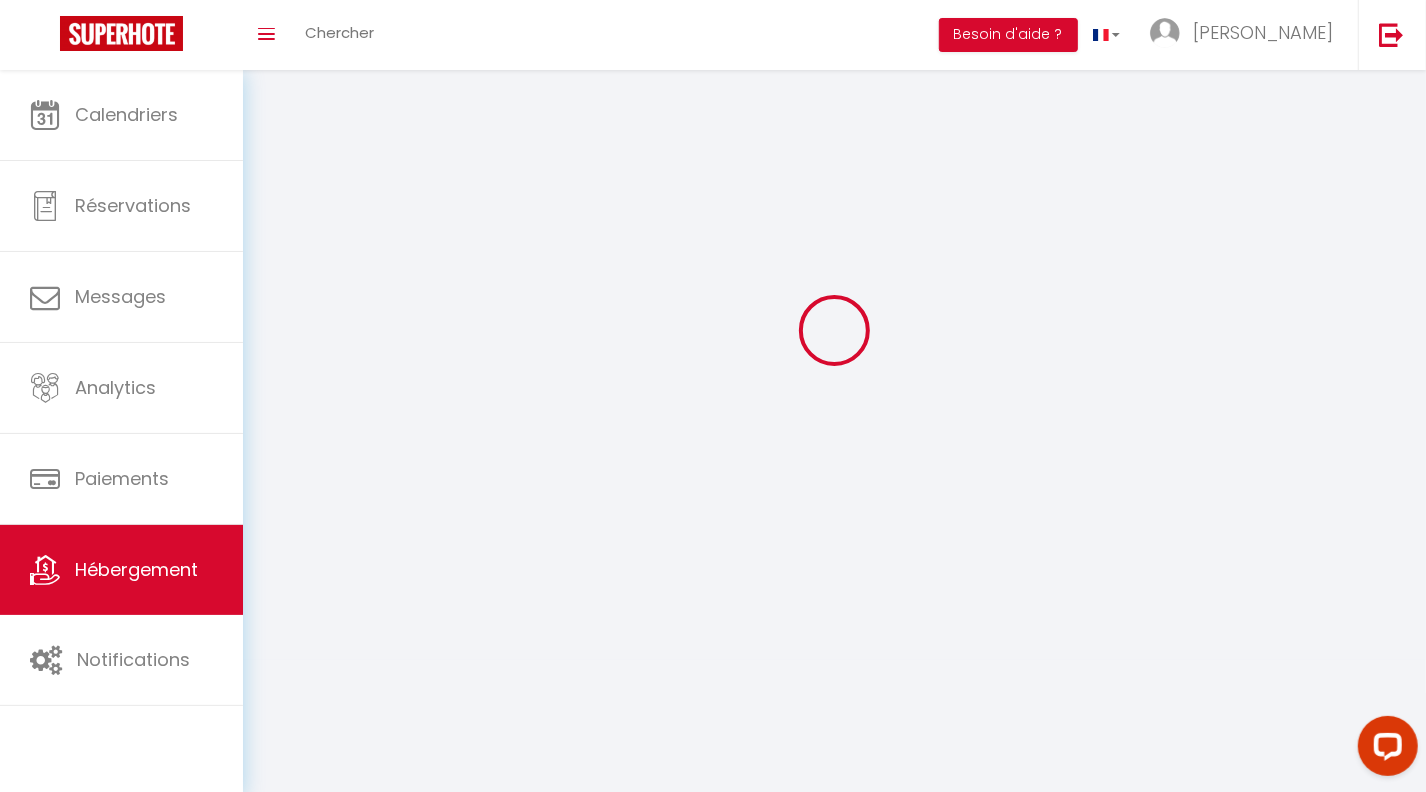 scroll, scrollTop: 0, scrollLeft: 0, axis: both 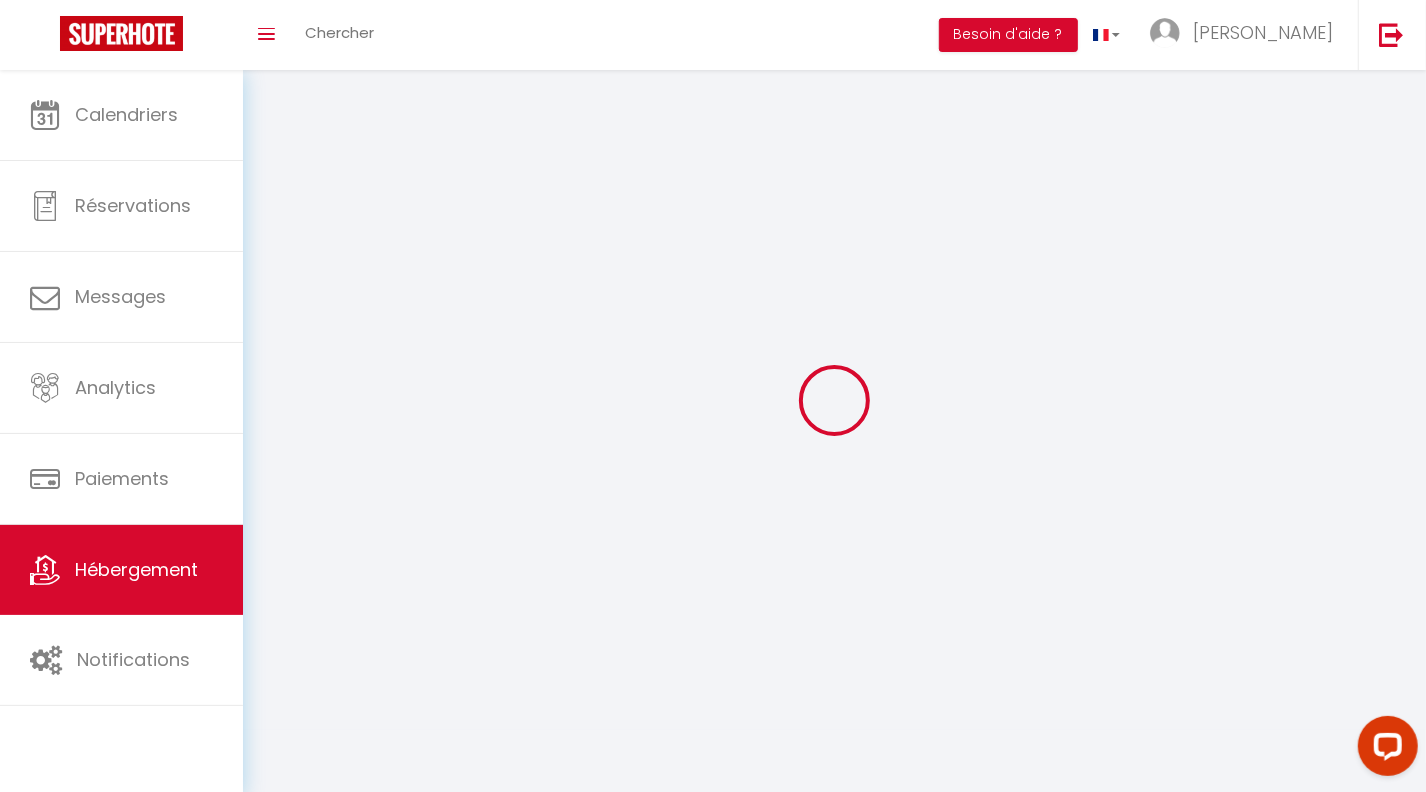 select 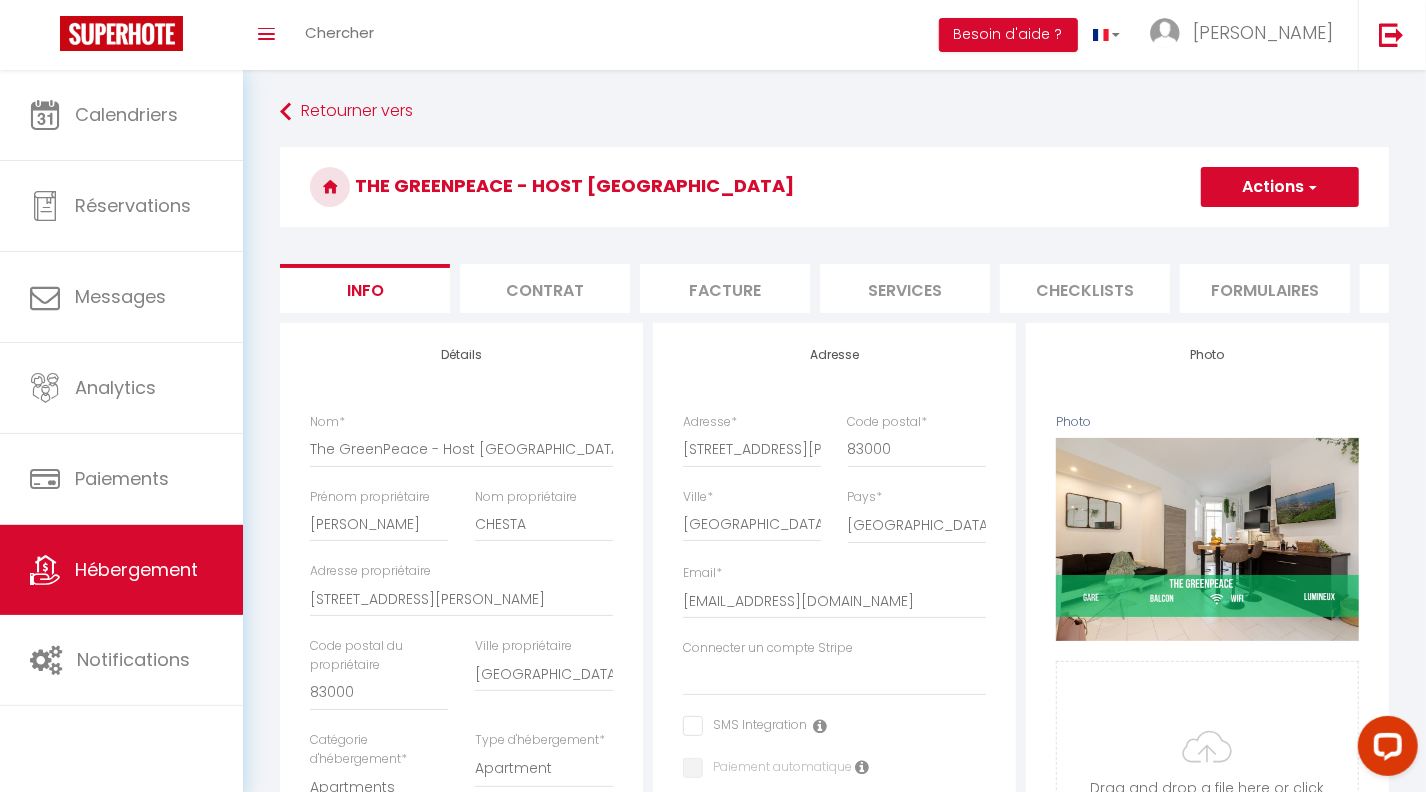 select 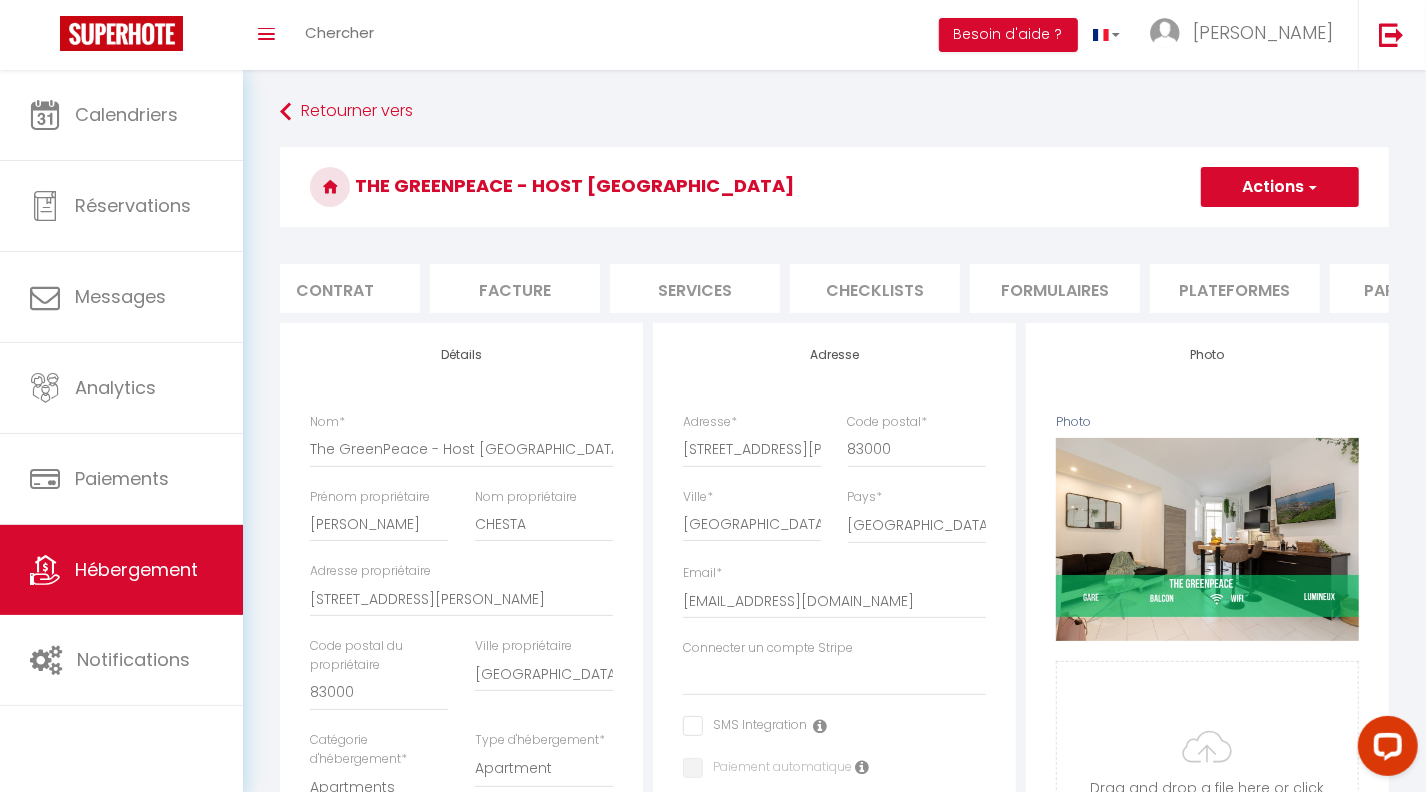 scroll, scrollTop: 0, scrollLeft: 213, axis: horizontal 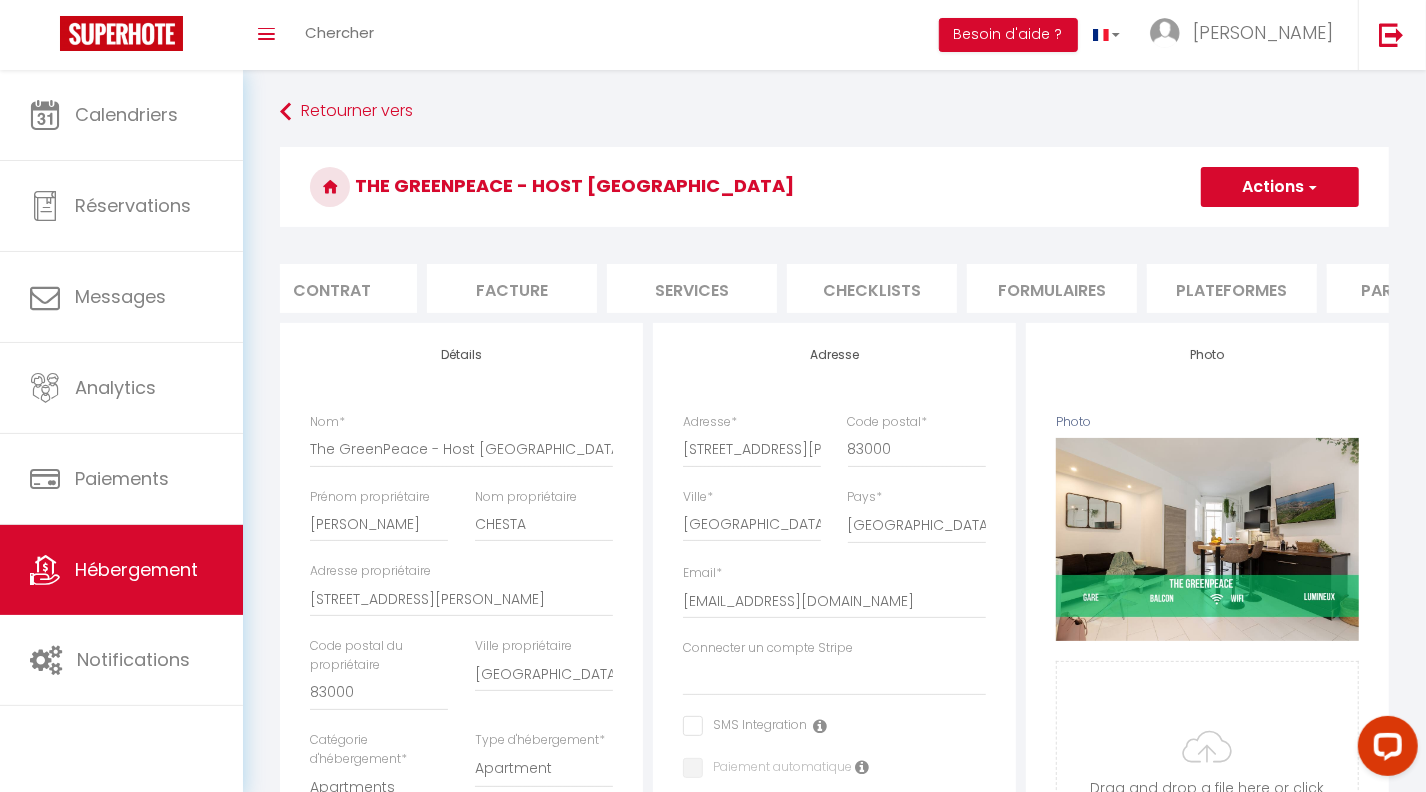click on "Plateformes" at bounding box center [1232, 288] 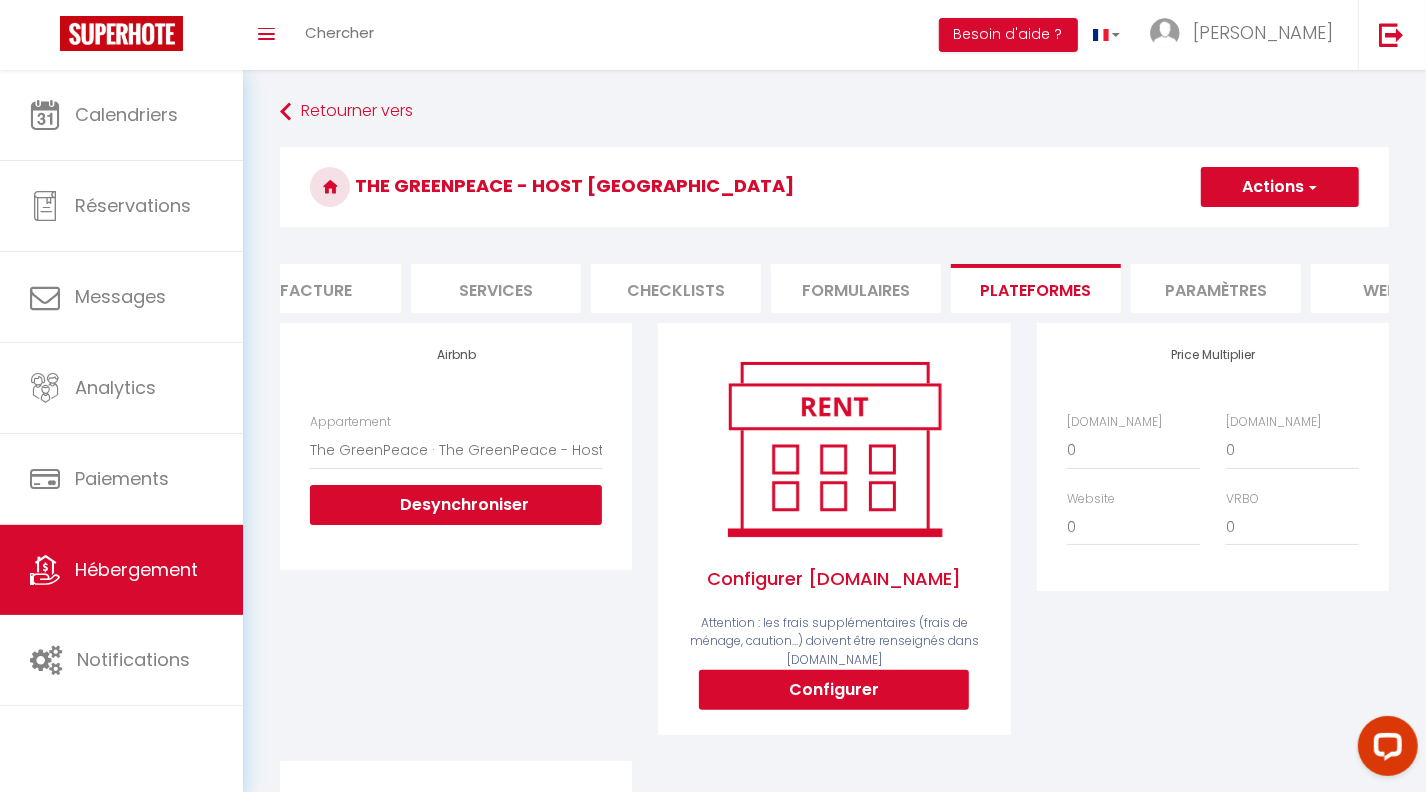scroll, scrollTop: 0, scrollLeft: 424, axis: horizontal 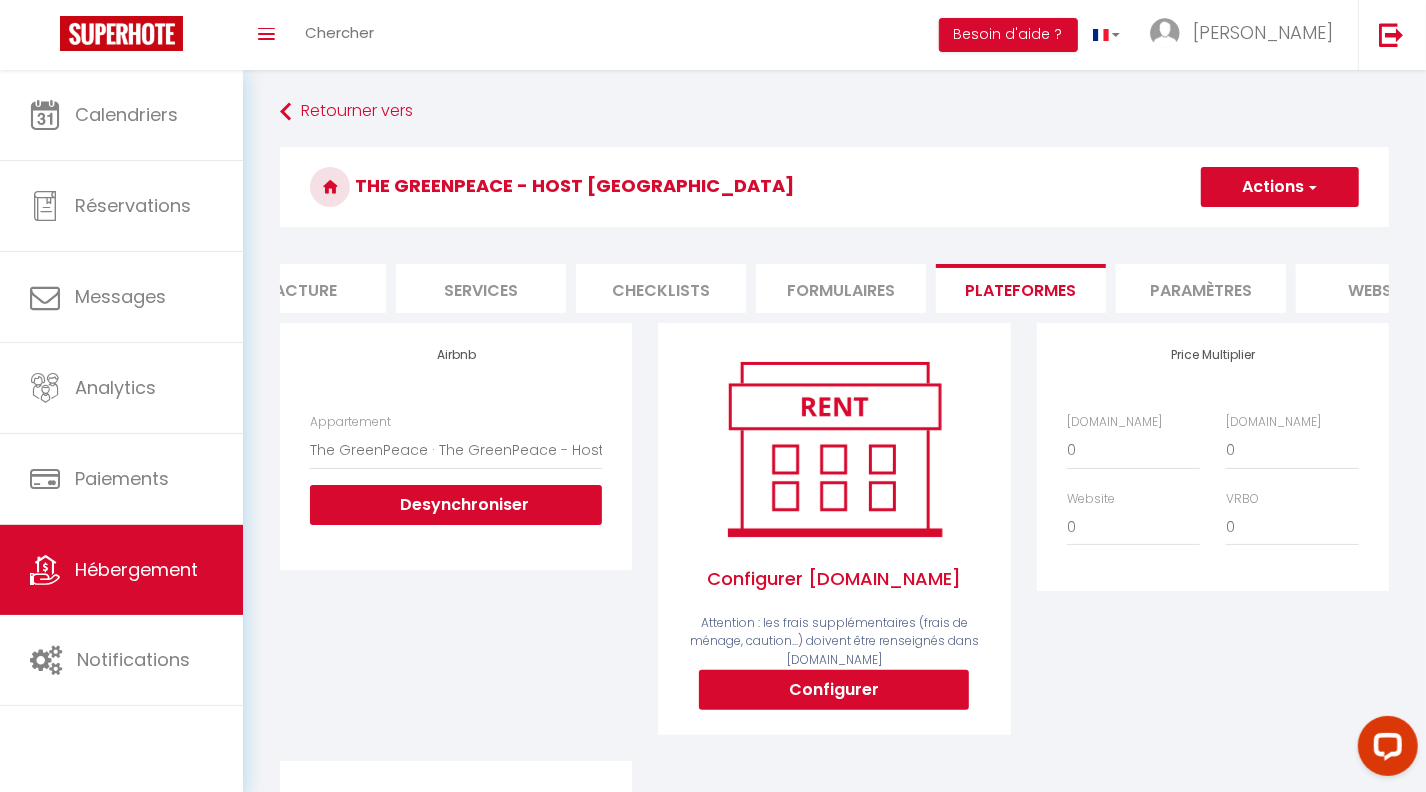click on "Paramètres" at bounding box center (1201, 288) 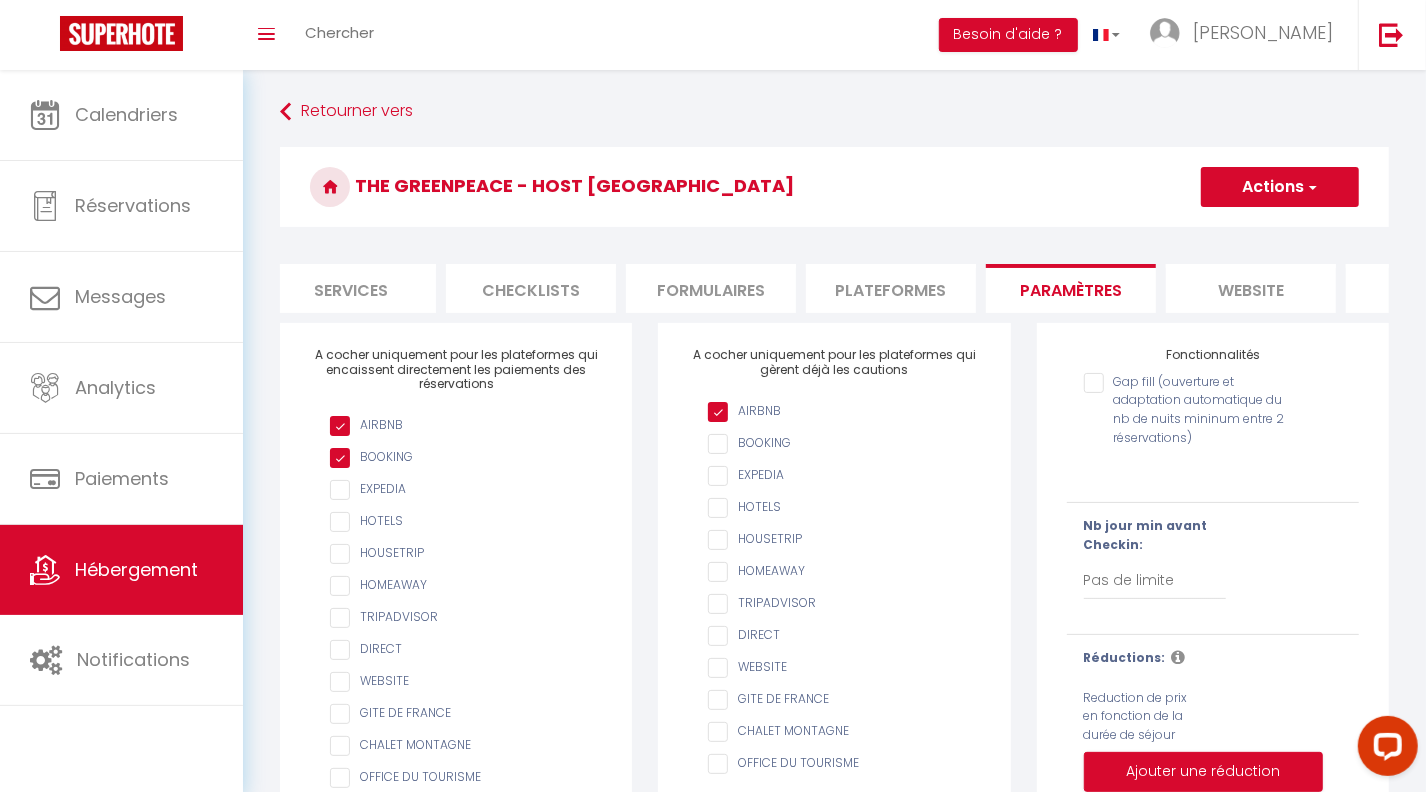scroll, scrollTop: 0, scrollLeft: 560, axis: horizontal 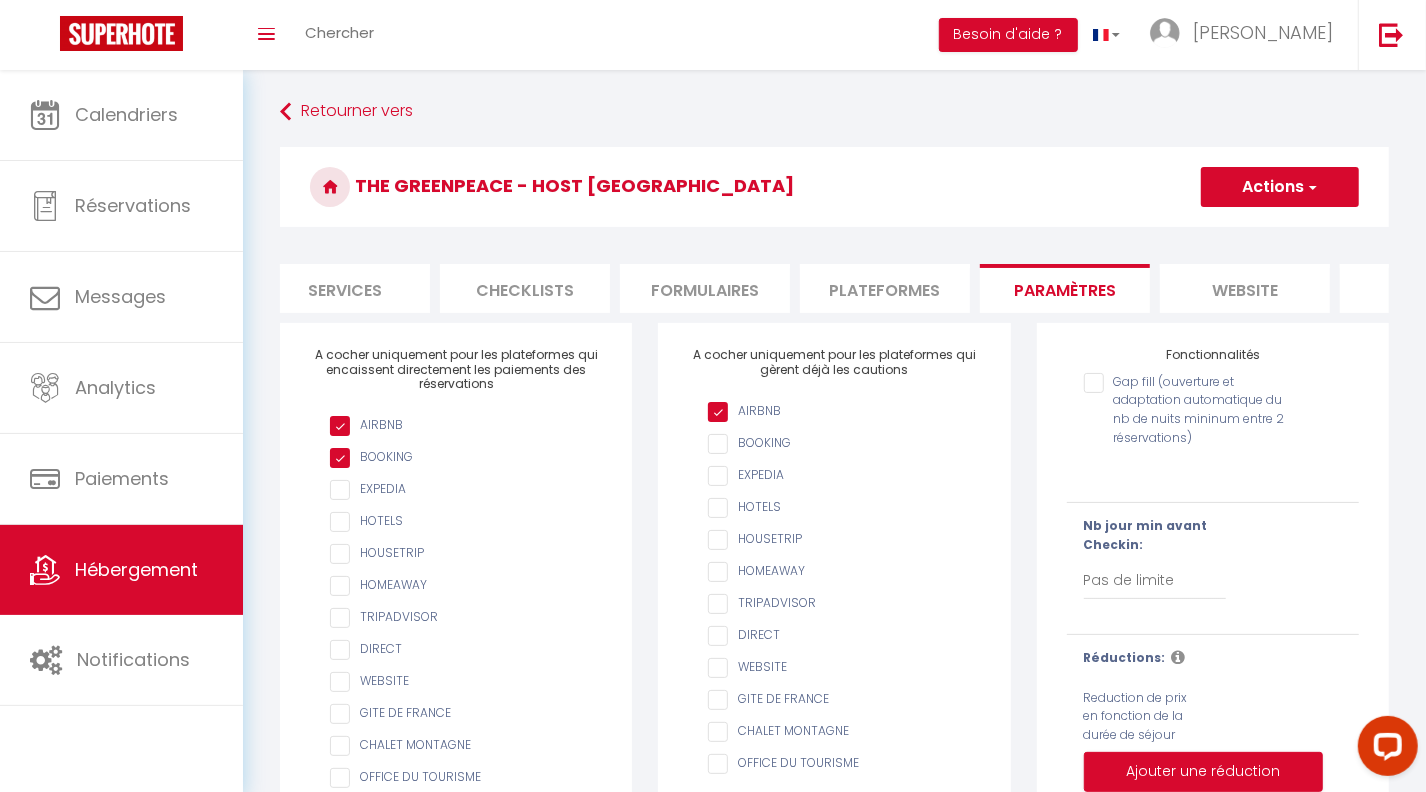 click on "website" at bounding box center (1245, 288) 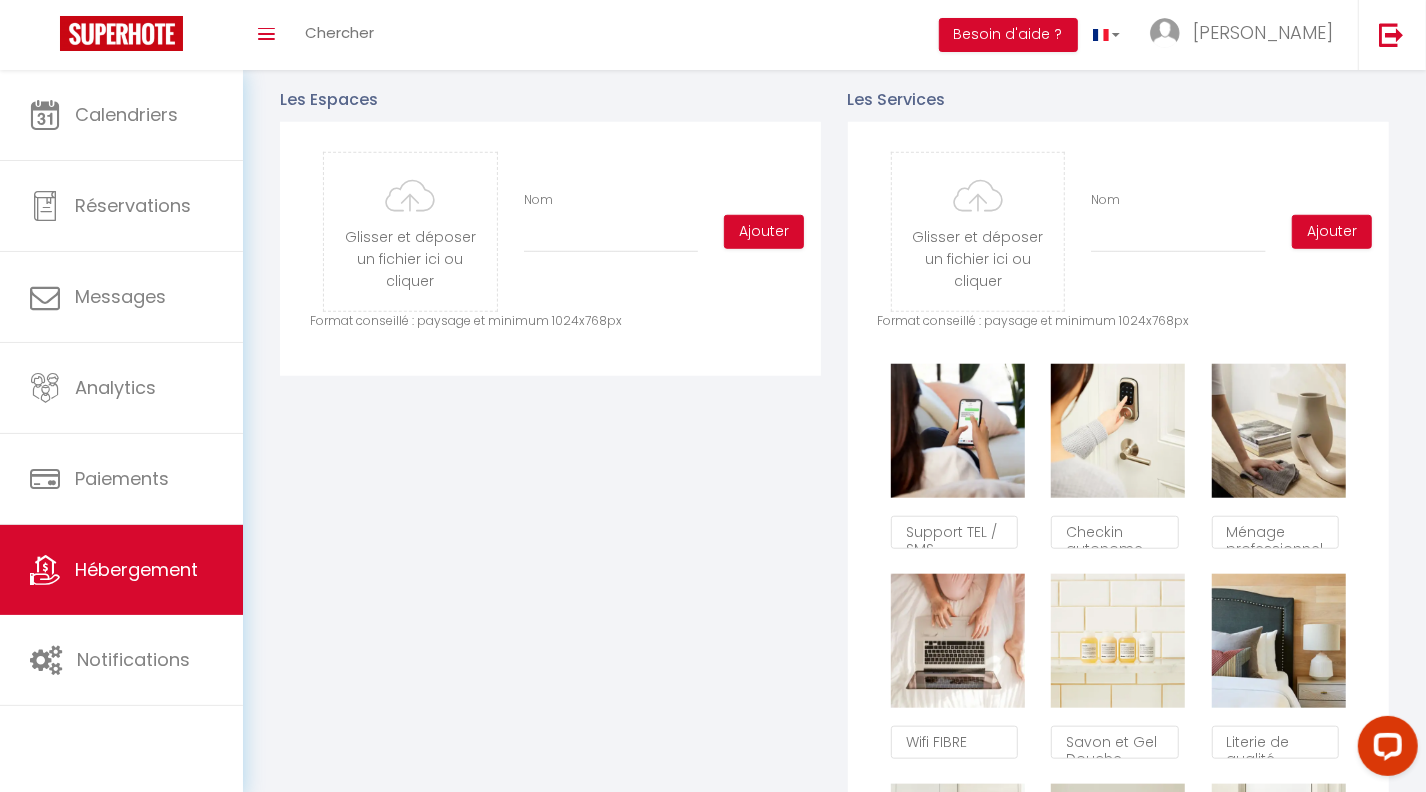 scroll, scrollTop: 969, scrollLeft: 0, axis: vertical 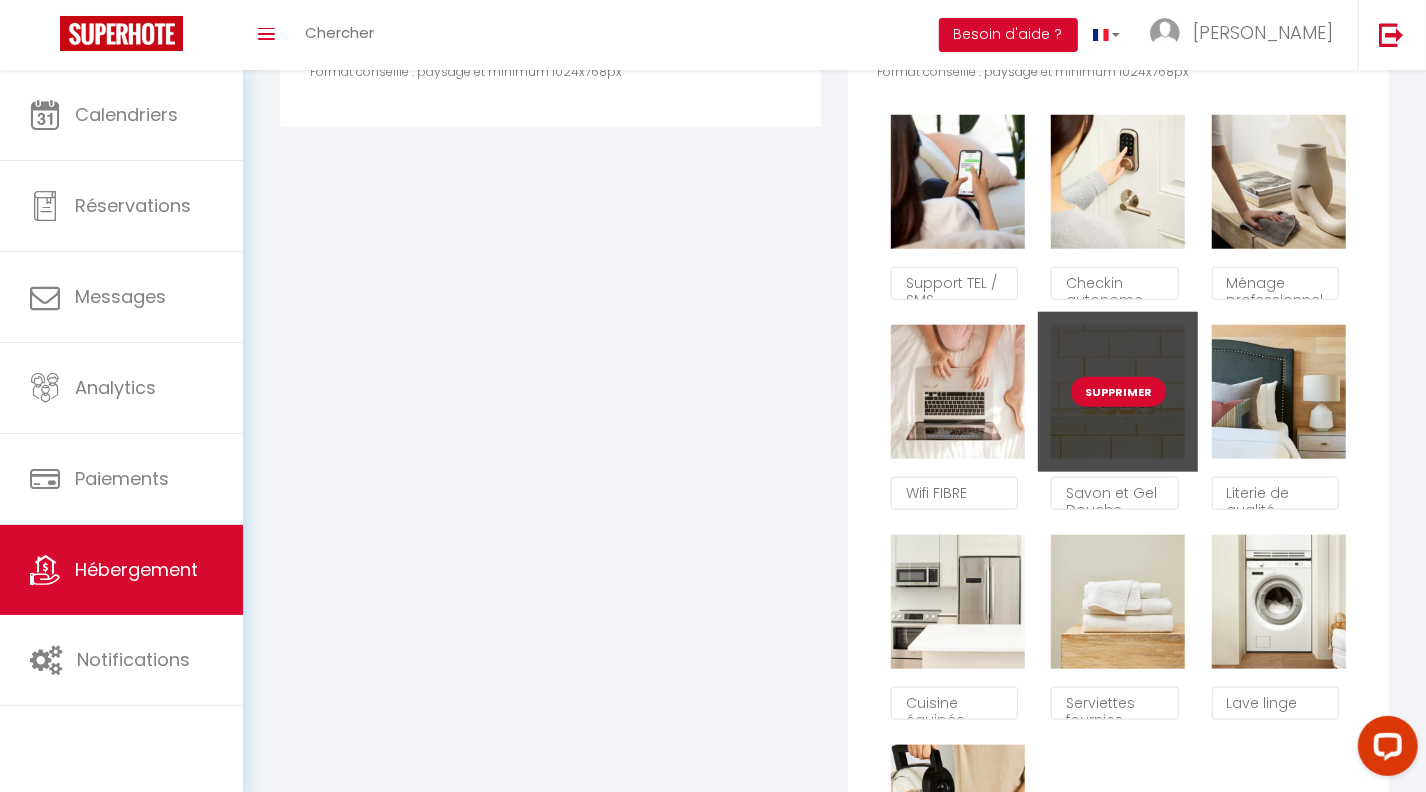click on "Supprimer" at bounding box center (1118, 392) 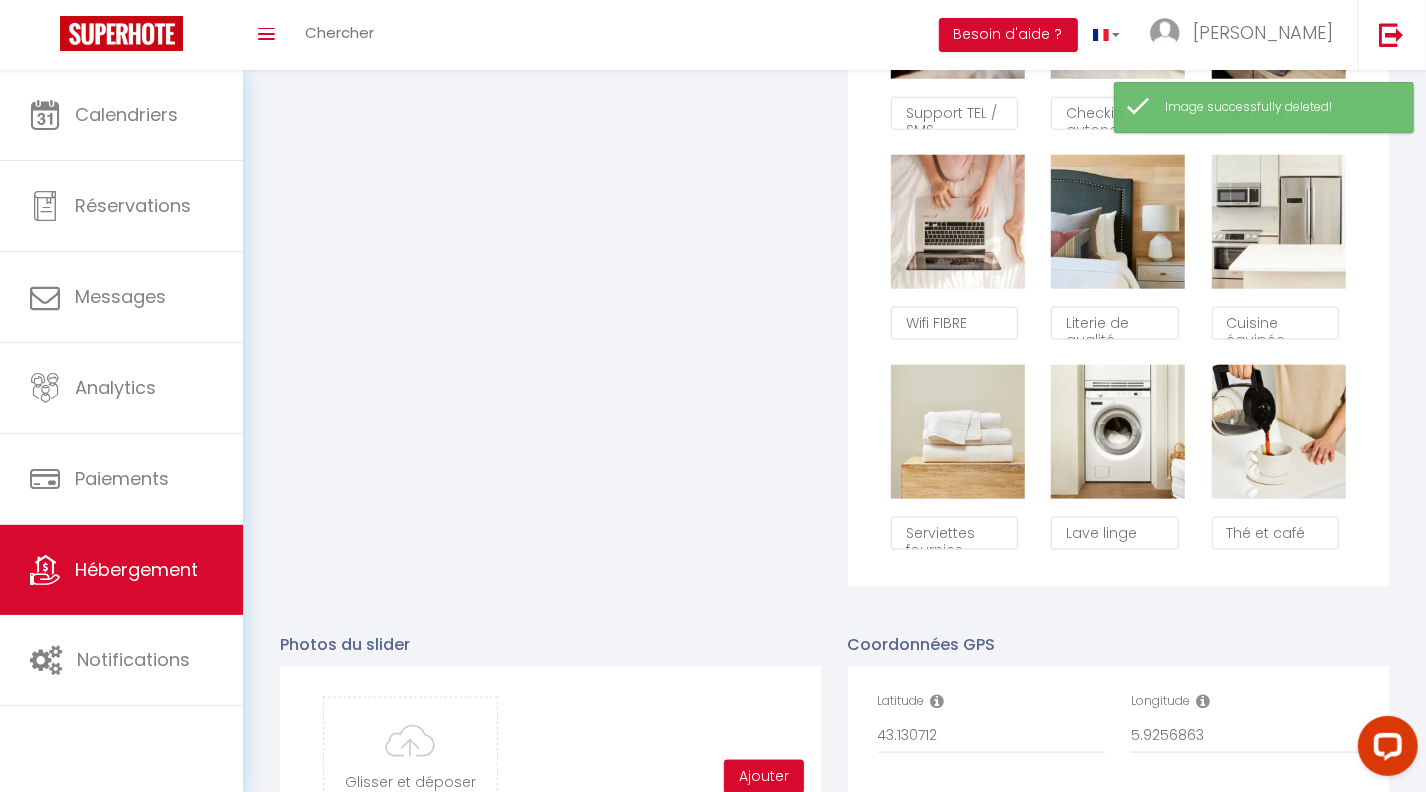 scroll, scrollTop: 1354, scrollLeft: 0, axis: vertical 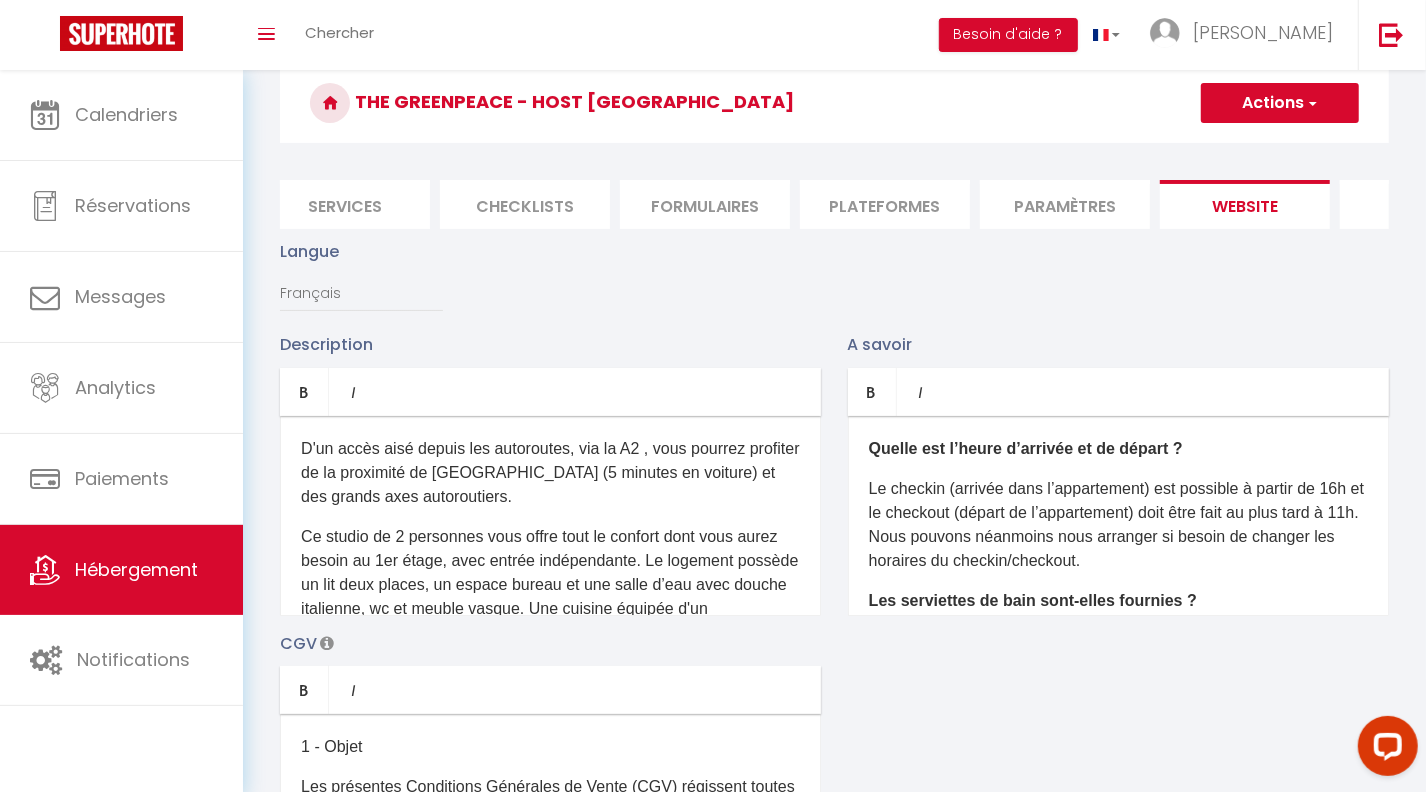 click on "Actions" at bounding box center [1280, 103] 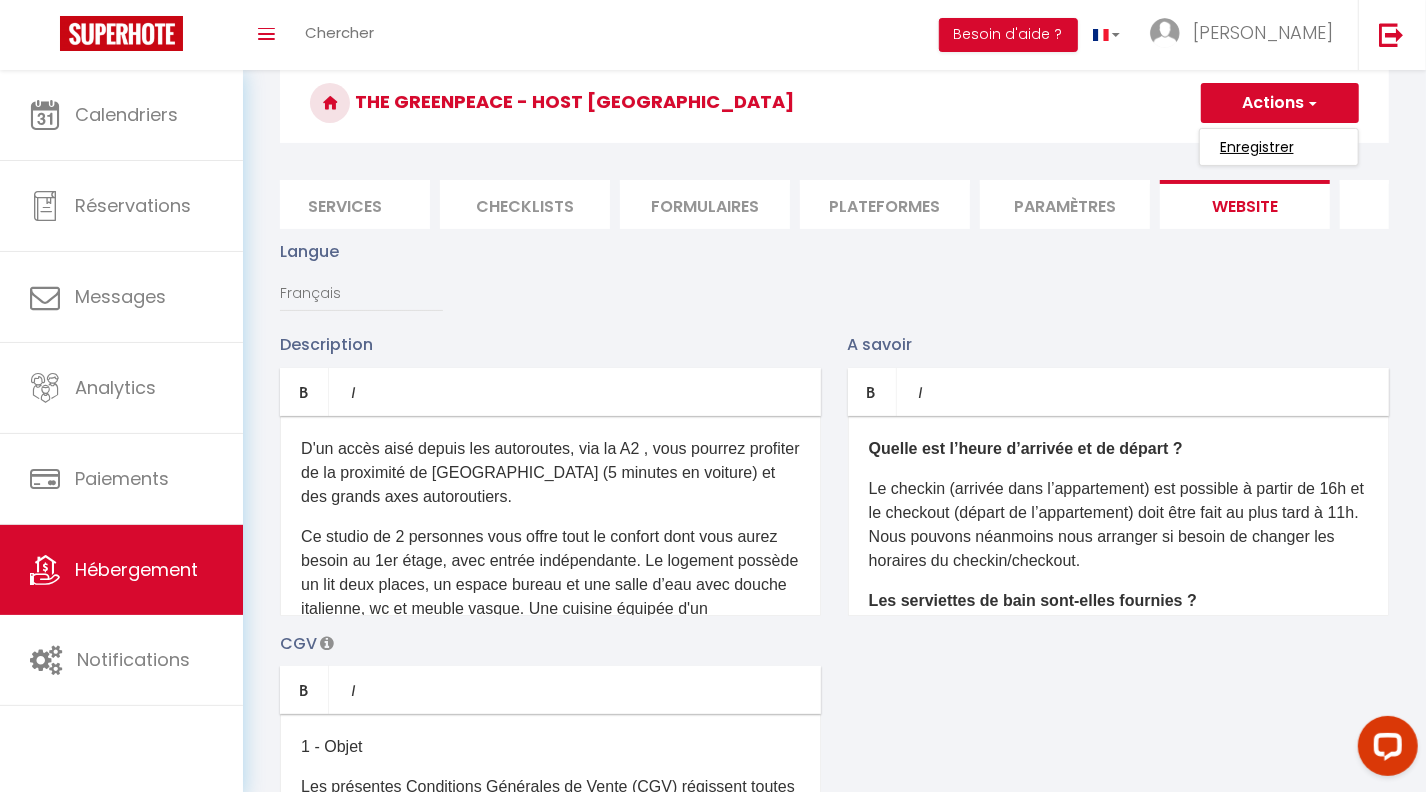 click on "Enregistrer" at bounding box center (1257, 147) 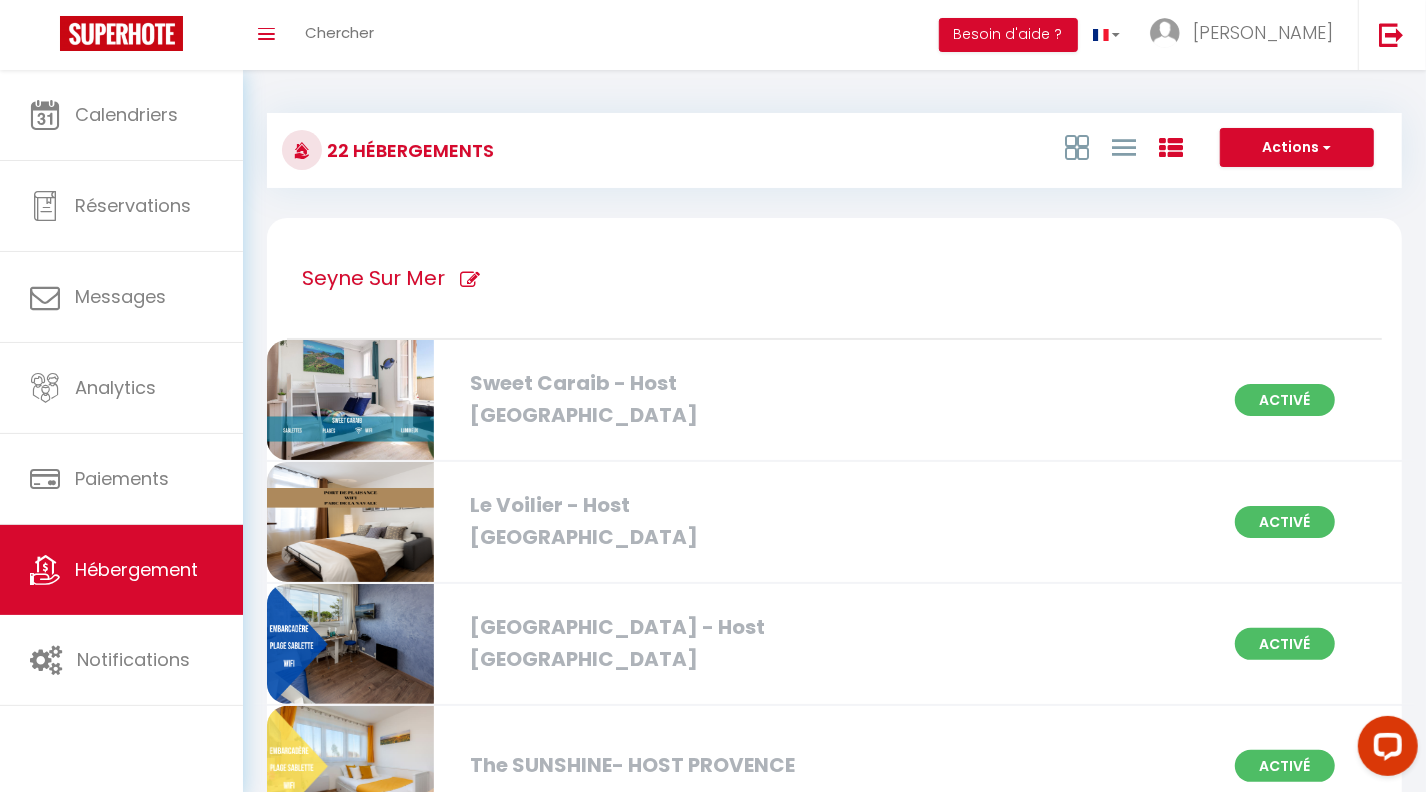 scroll, scrollTop: 1529, scrollLeft: 0, axis: vertical 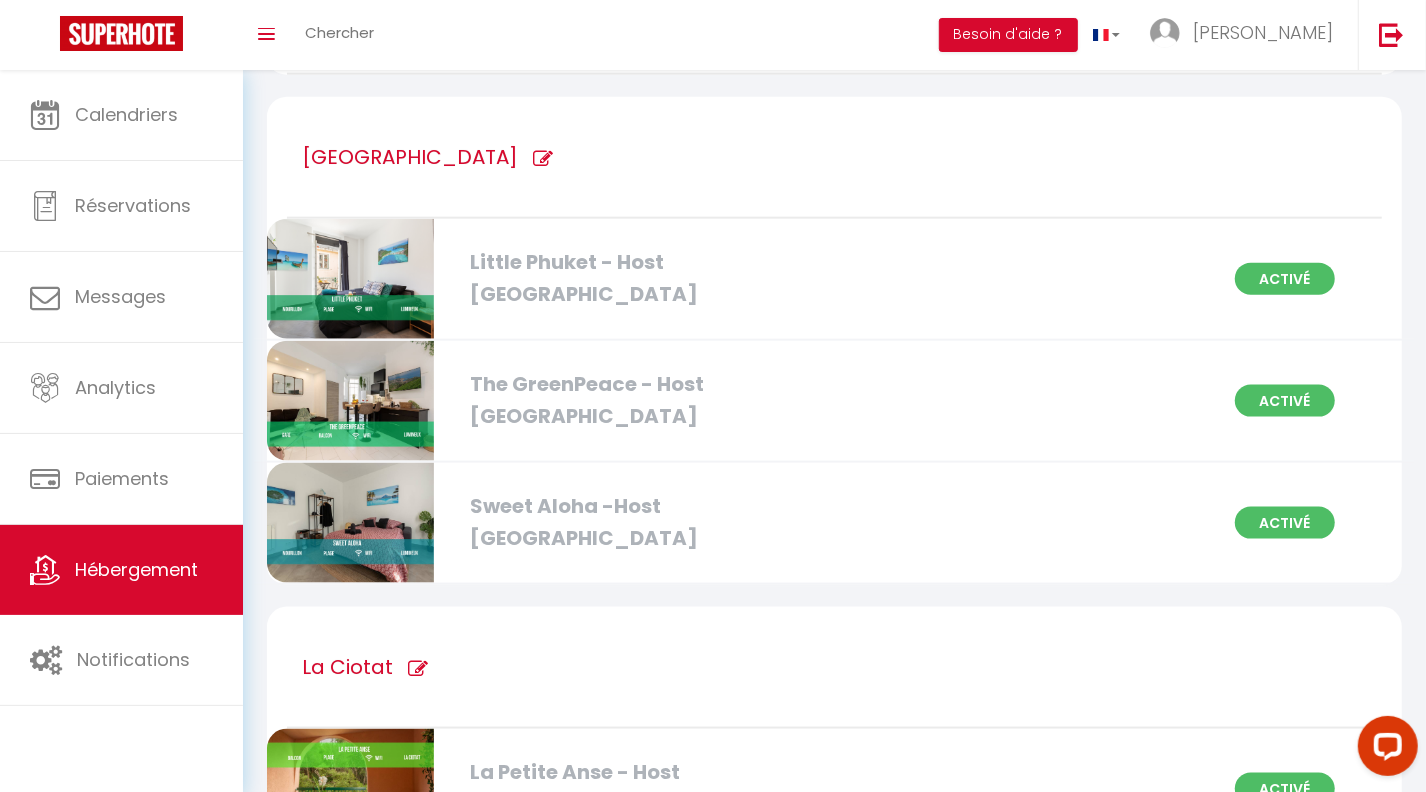 click on "The GreenPeace - Host Provence" at bounding box center (641, 400) 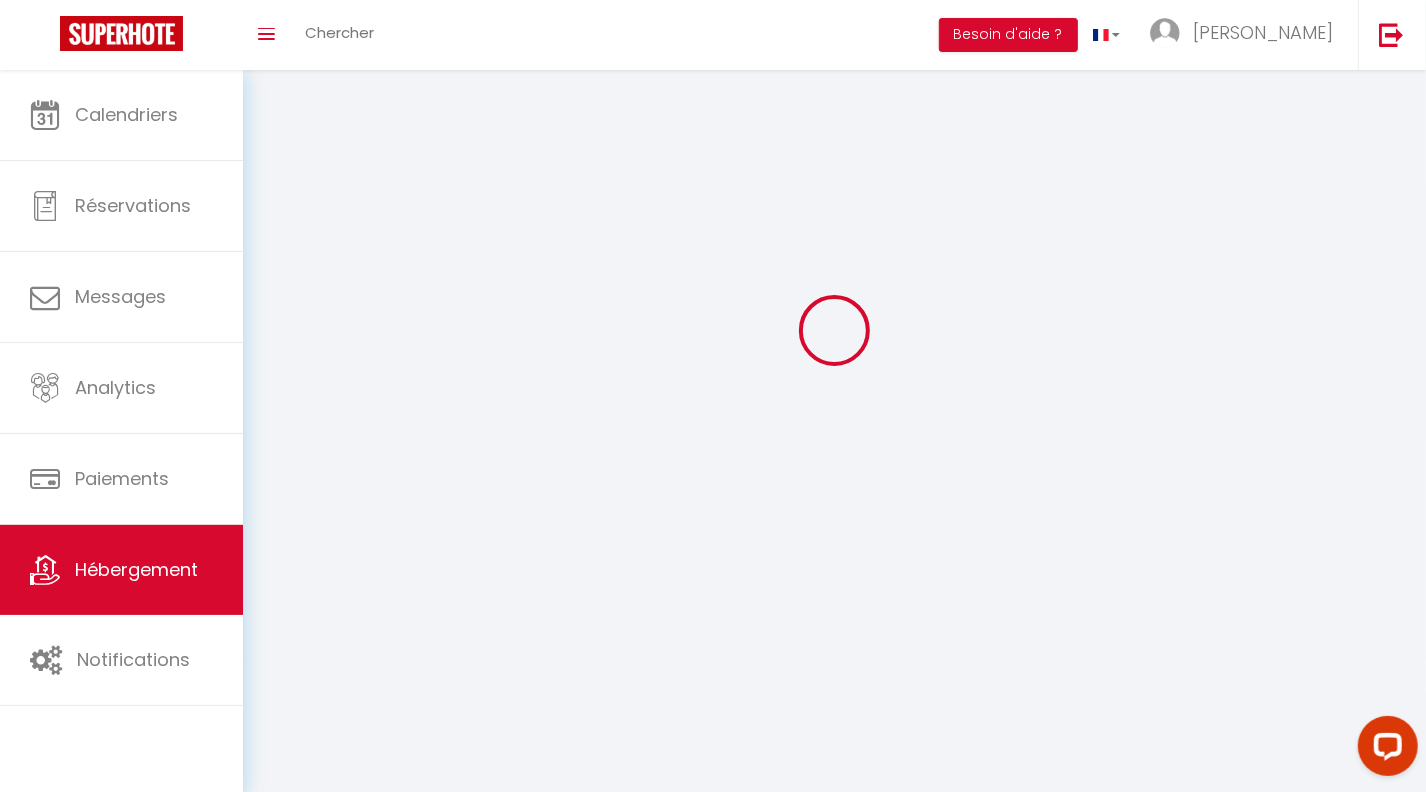 scroll, scrollTop: 0, scrollLeft: 0, axis: both 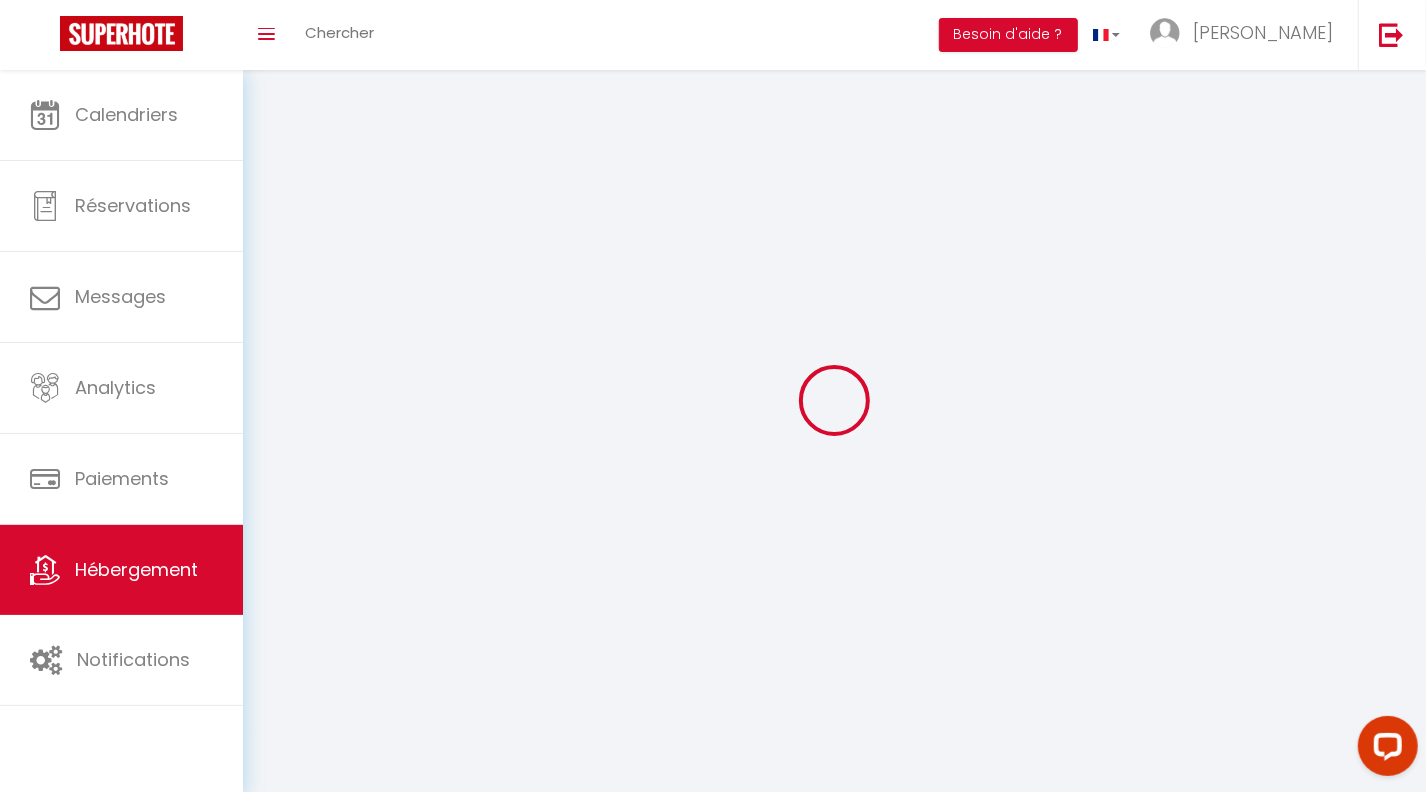 select 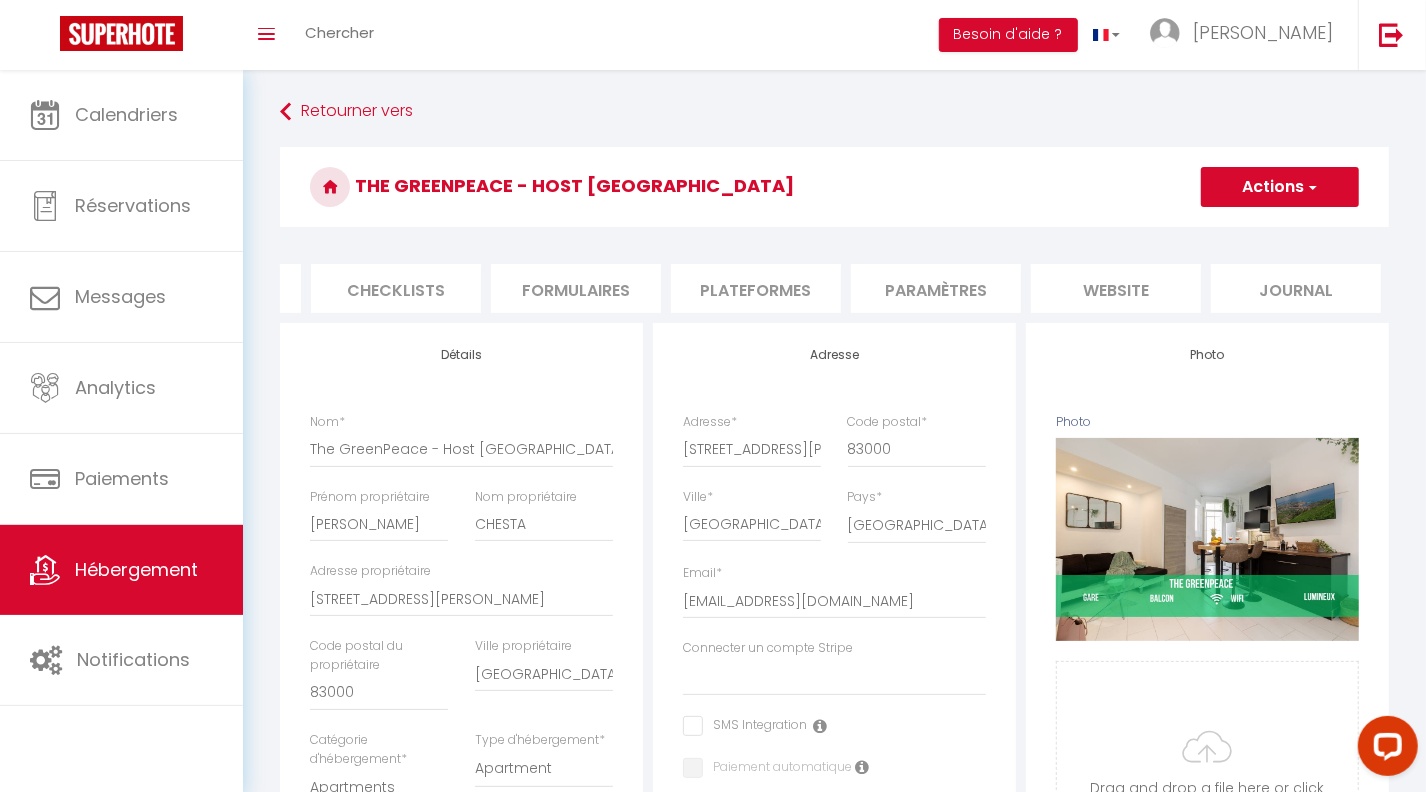 scroll, scrollTop: 0, scrollLeft: 690, axis: horizontal 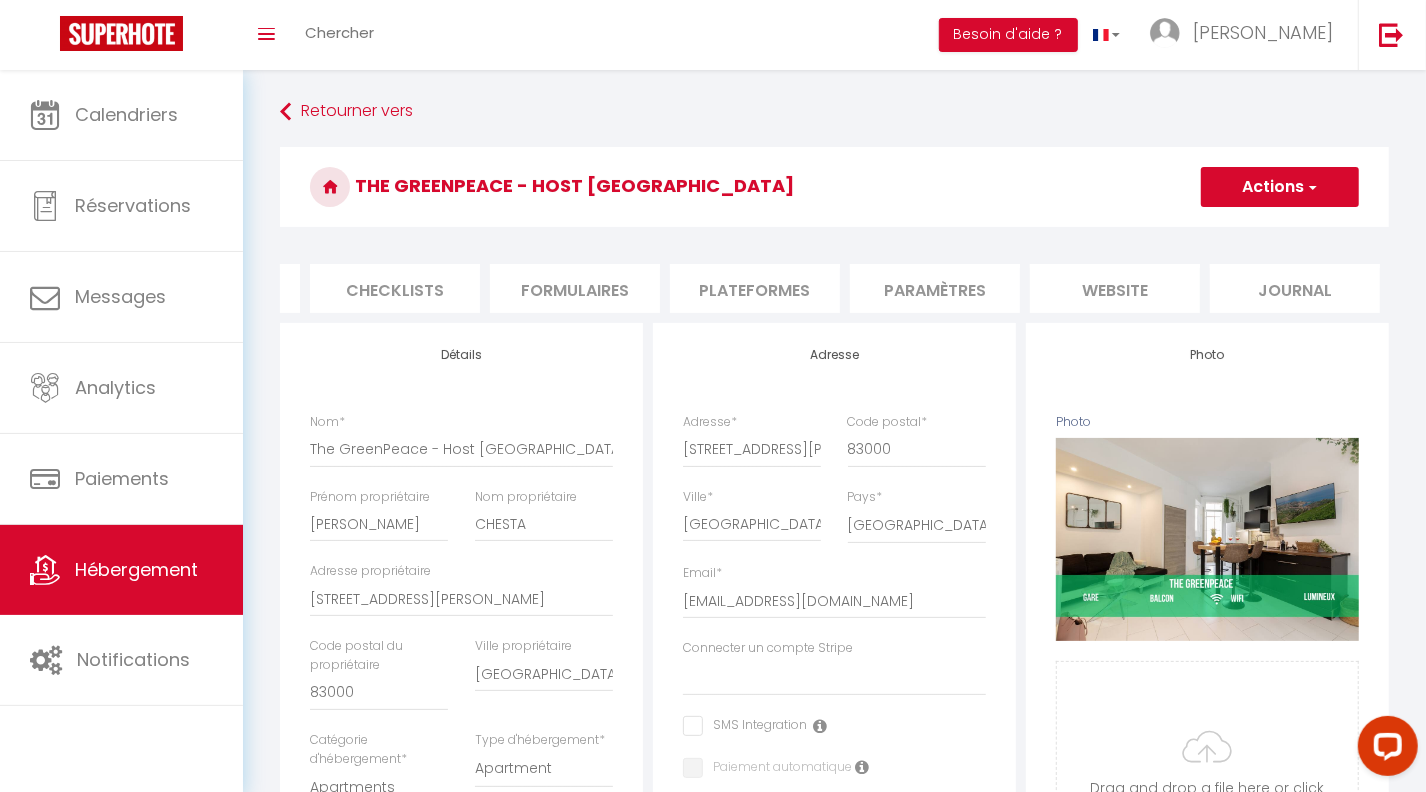 click on "Journal" at bounding box center (1295, 288) 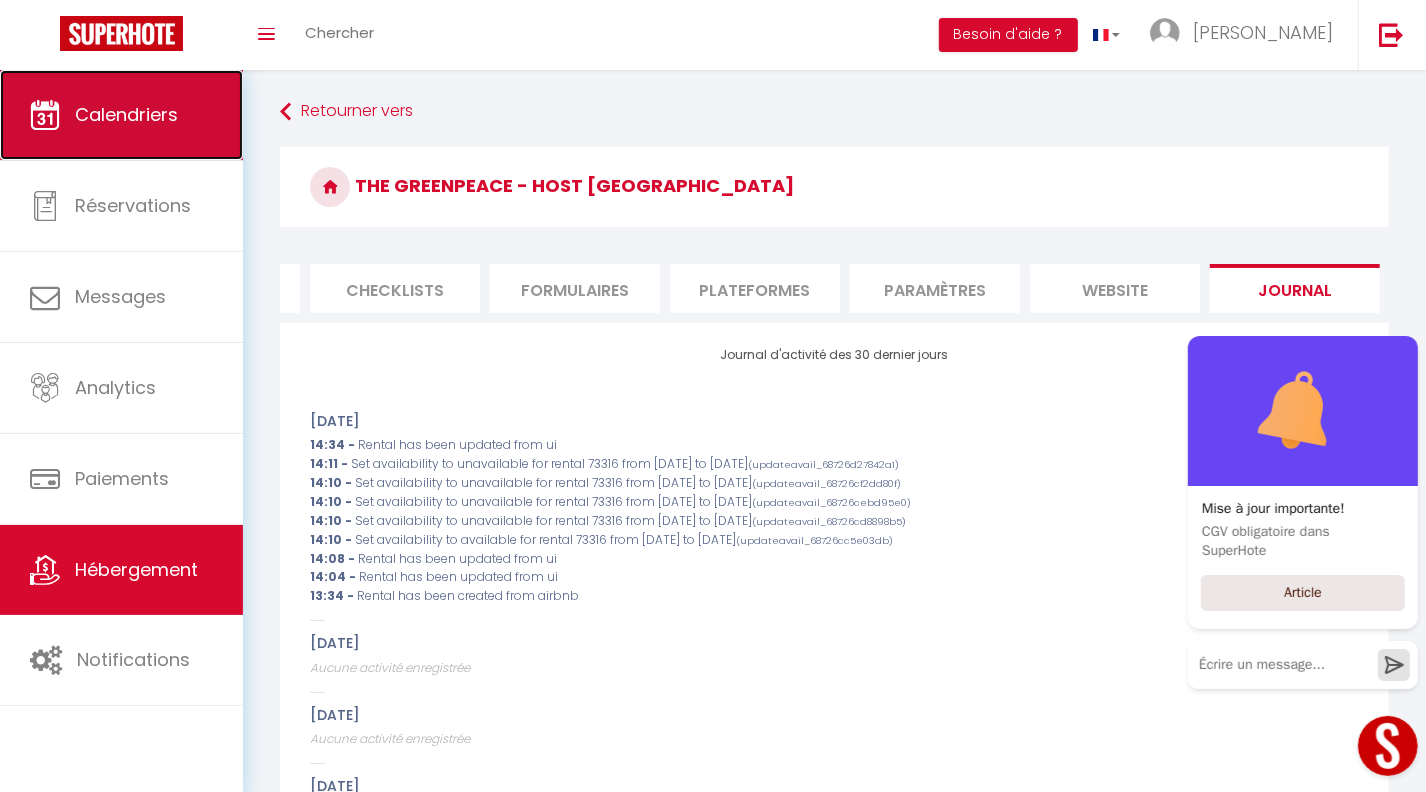 click on "Calendriers" at bounding box center (121, 115) 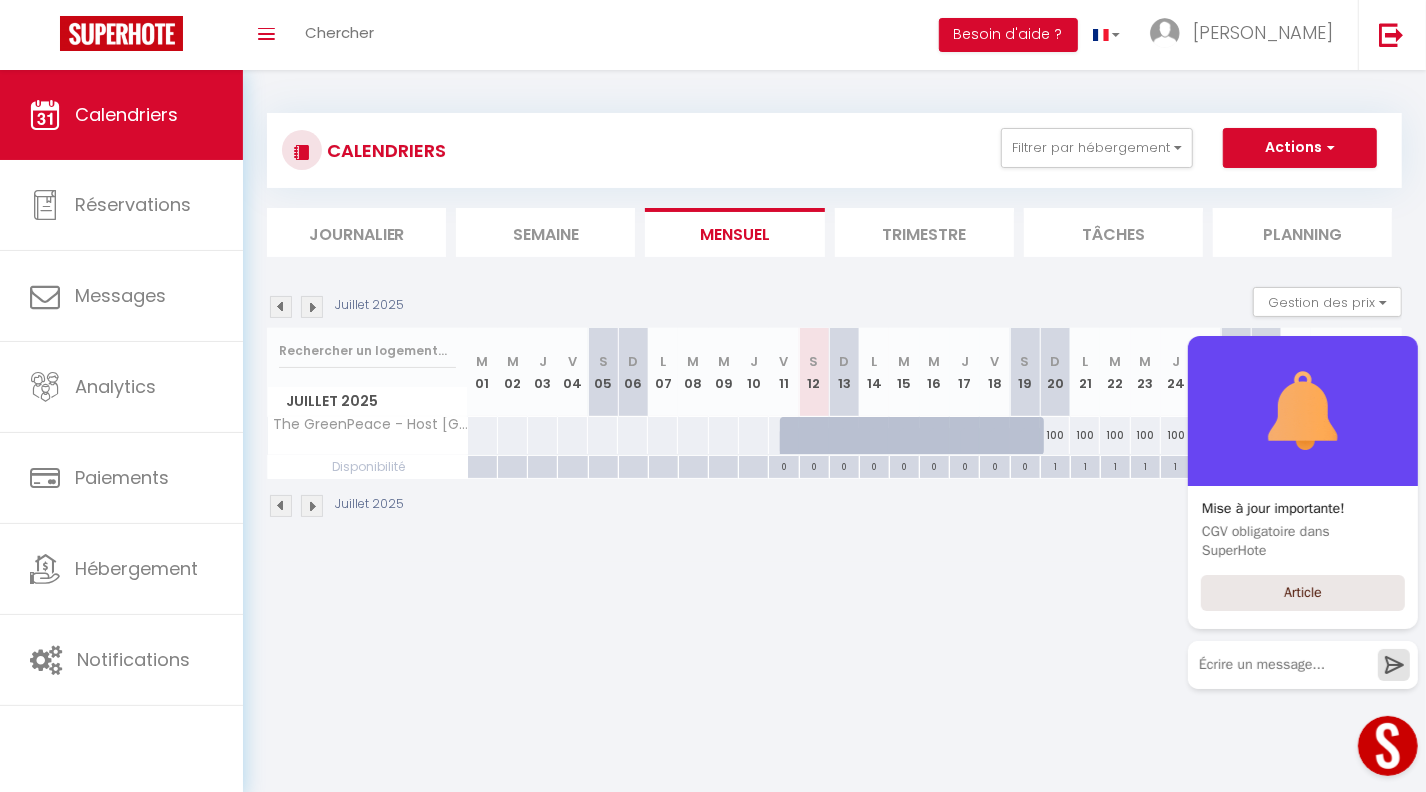 click on "Coaching SuperHote ce soir à 18h00, pour participer:  https://us02web.zoom.us/j/4667554618?pwd=QUhUTnBqenhNTG1HazhBOFJXWjRYUT09   ×     Toggle navigation       Toggle Search     Toggle menubar     Chercher   BUTTON
Besoin d'aide ?
mathias   Paramètres        Équipe     Résultat de la recherche   Aucun résultat     Calendriers     Réservations     Messages     Analytics      Paiements     Hébergement     Notifications                 Résultat de la recherche   Id   Appart   Voyageur    Checkin   Checkout   Nuits   Pers.   Plateforme   Statut     Résultat de la recherche   Aucun résultat           CALENDRIERS
Filtrer par hébergement
Seyne Sur Mer       Sweet Caraib  - Host Provence     Le Voilier - Host Provence     Little Bali - Host Provence     The SUNSHINE- HOST PROVENCE     Sweet Dream - Quiet - Host Provence     SWEET GALION - COSY - PLAGE - HOST PROVENCE     Little Pendjari - Host Provence" at bounding box center (713, 466) 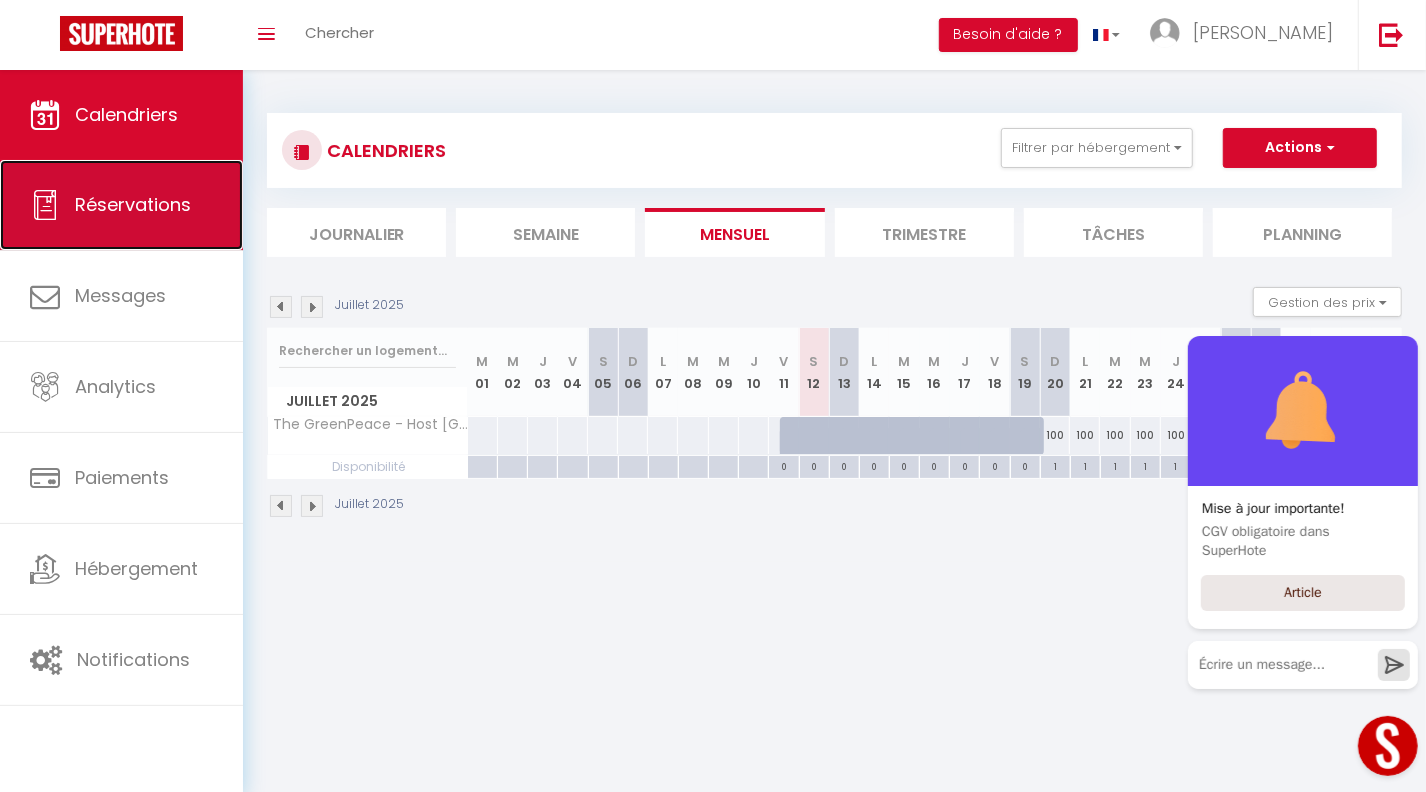 click on "Réservations" at bounding box center (121, 205) 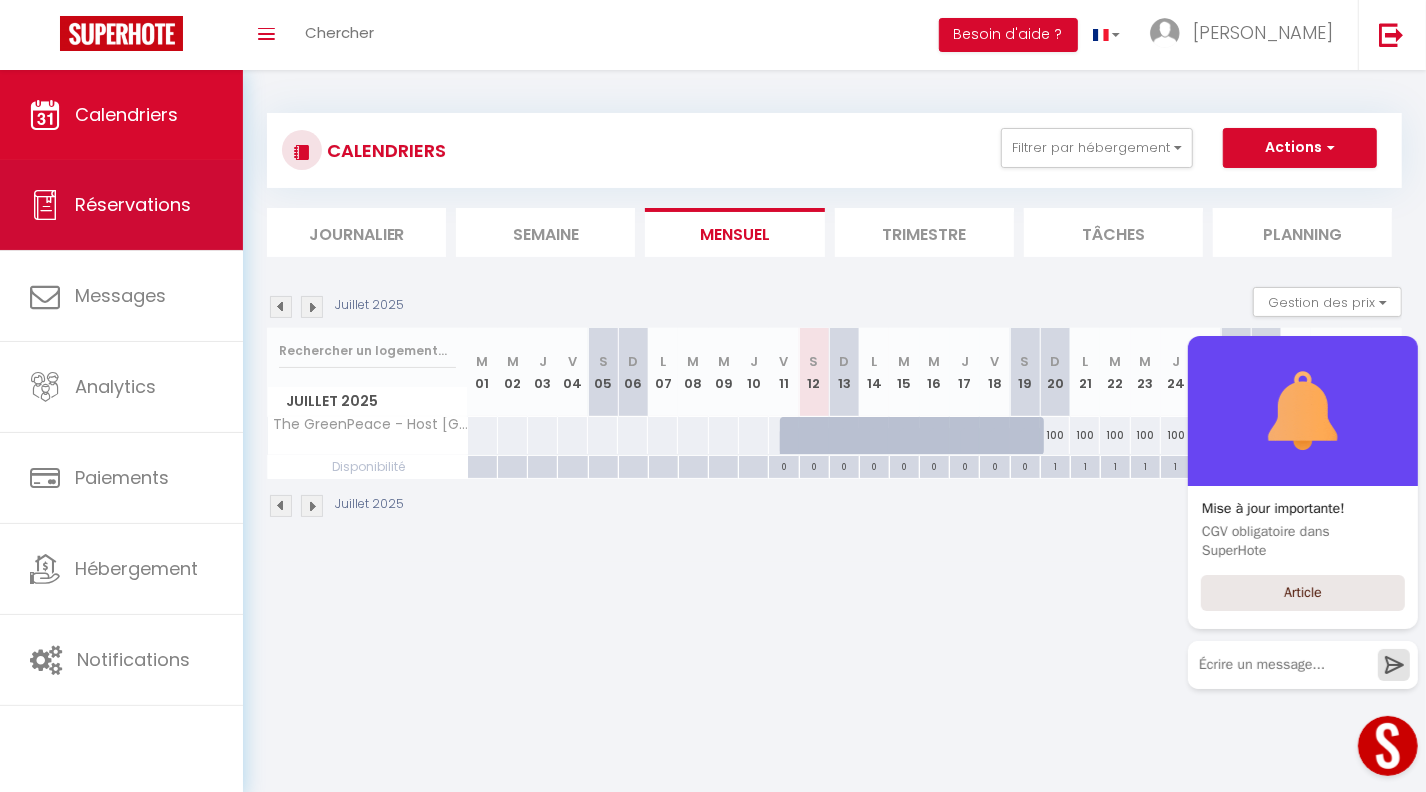 select on "not_cancelled" 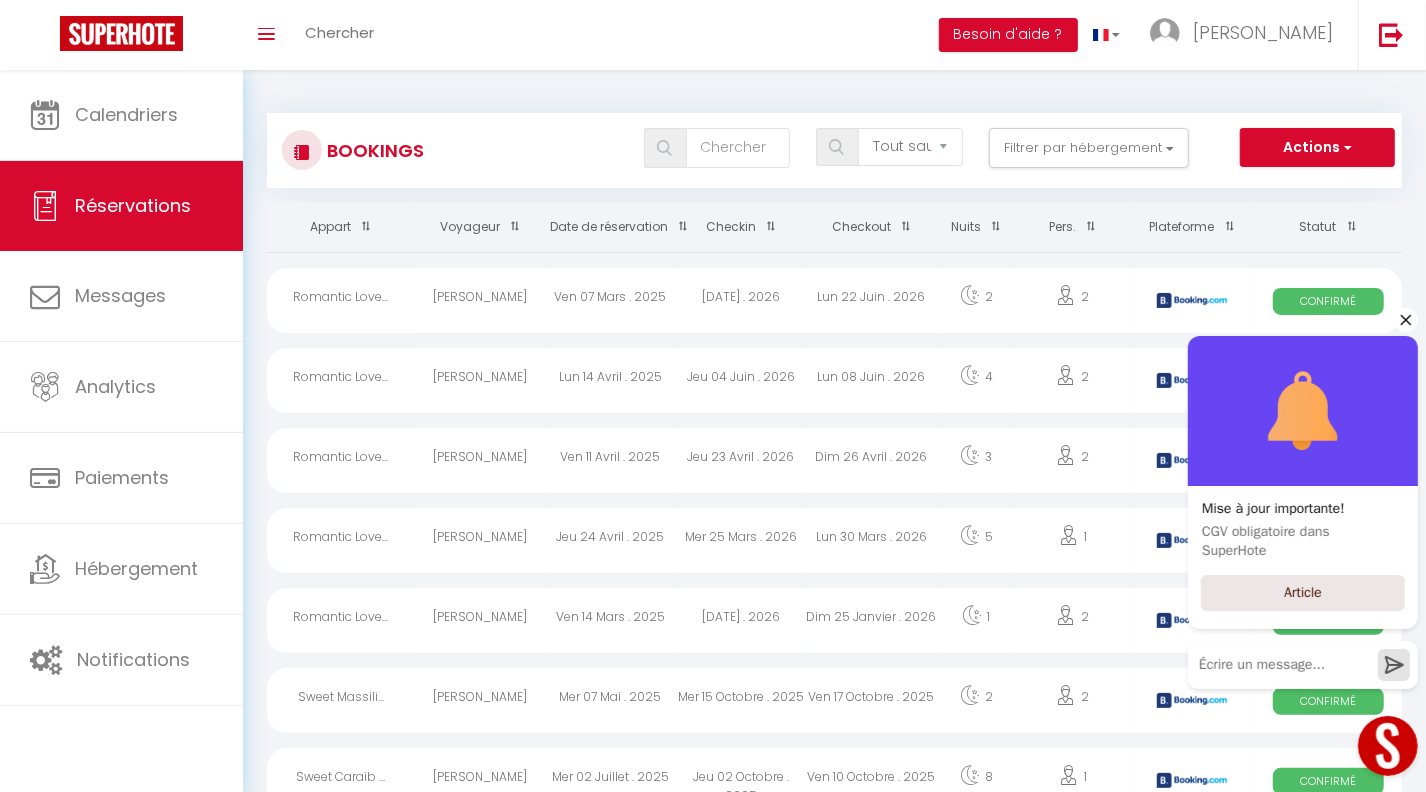 click 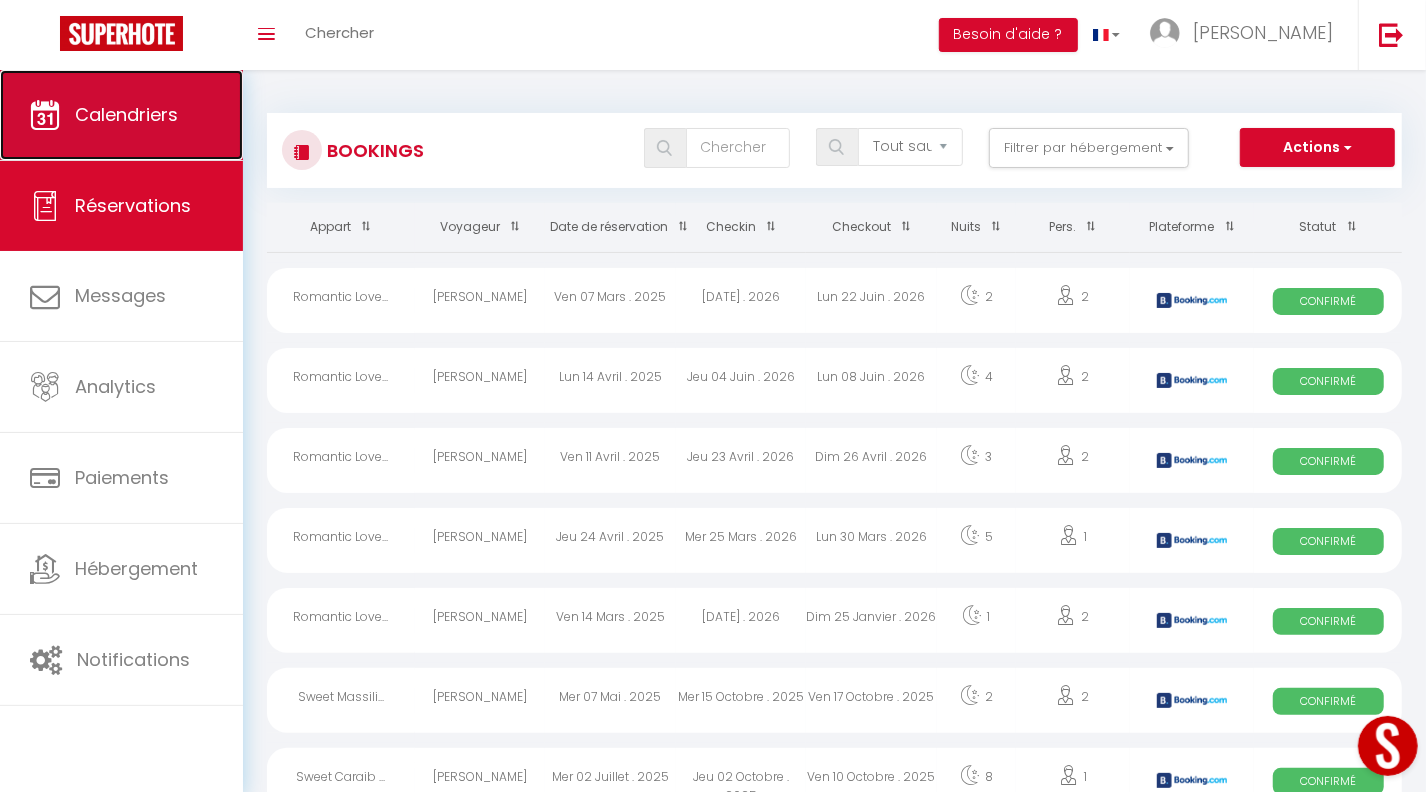 click on "Calendriers" at bounding box center (126, 114) 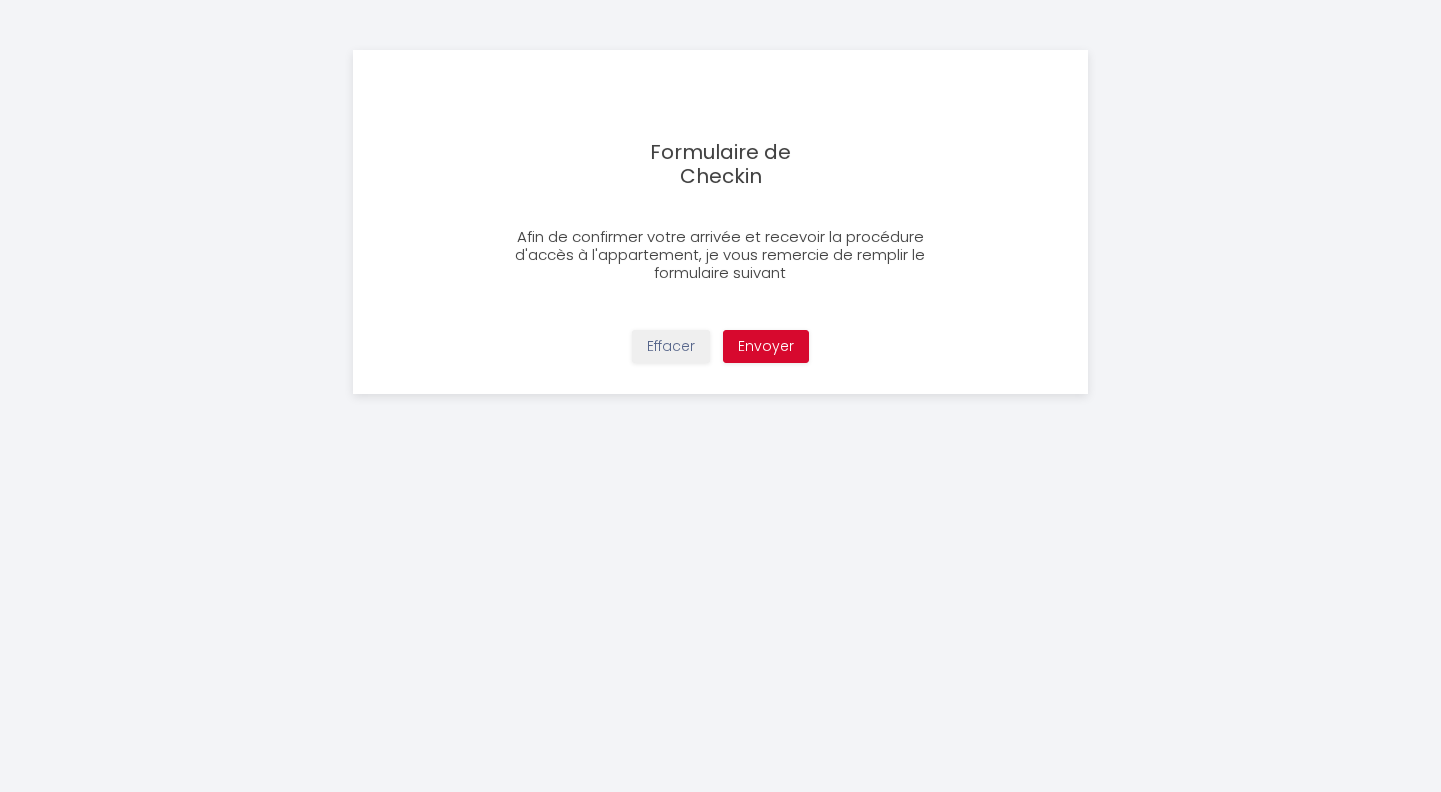 scroll, scrollTop: 0, scrollLeft: 0, axis: both 